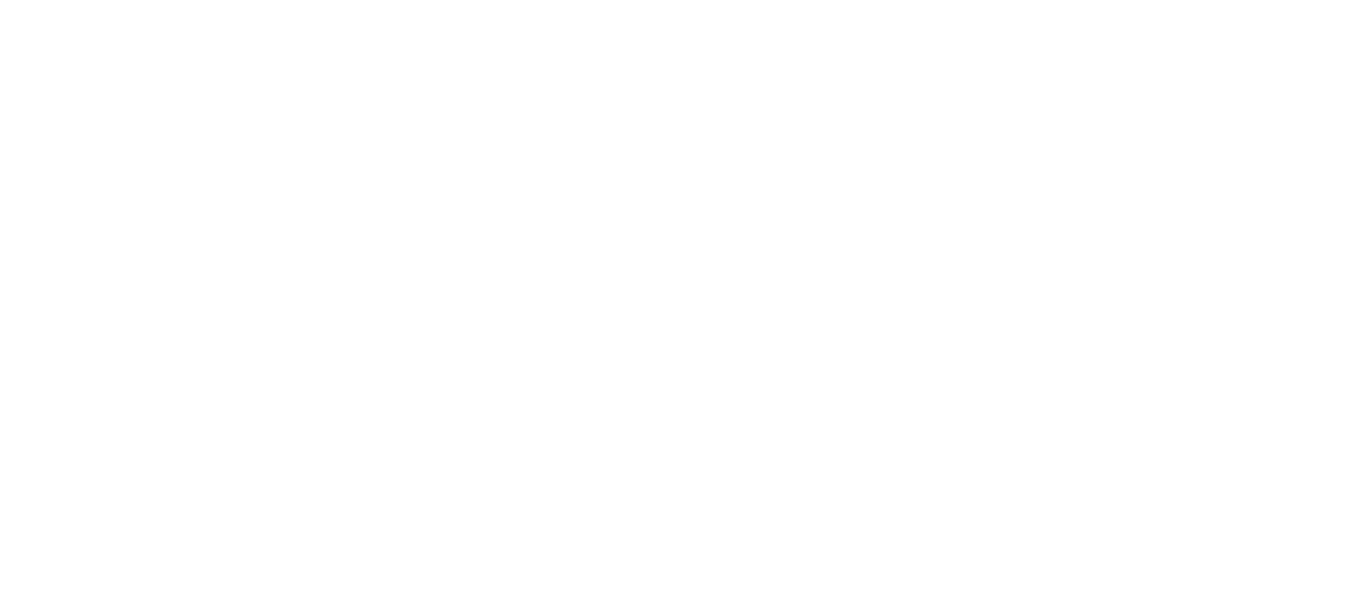 scroll, scrollTop: 0, scrollLeft: 0, axis: both 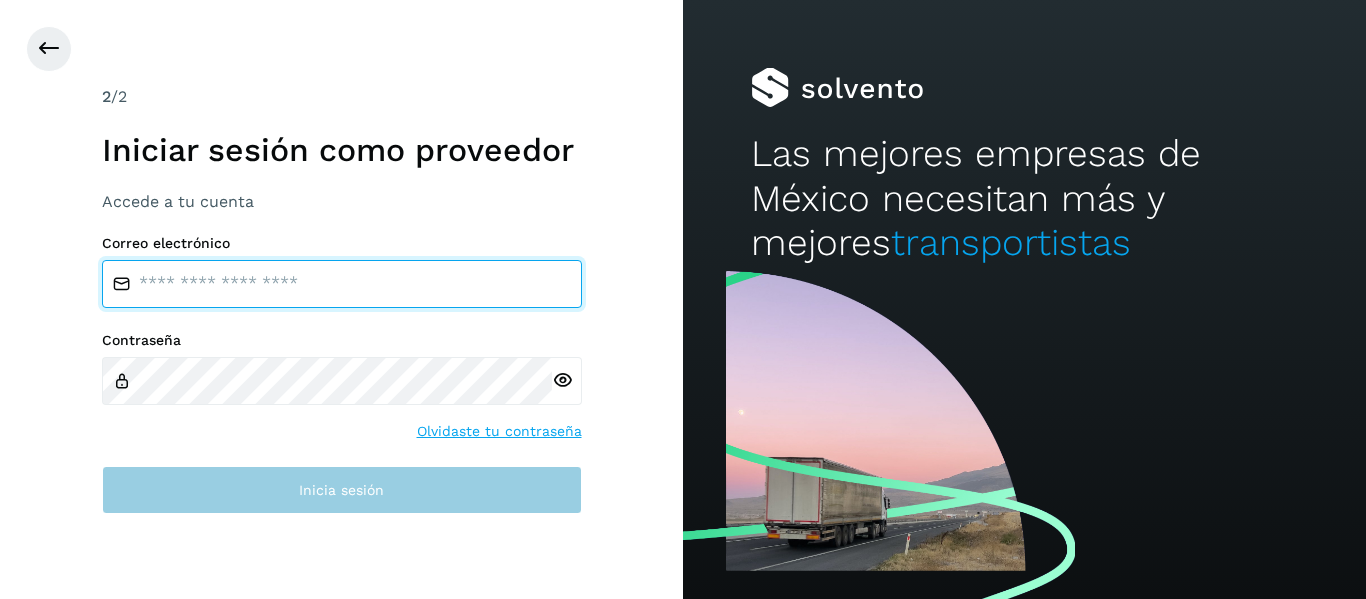 type on "**********" 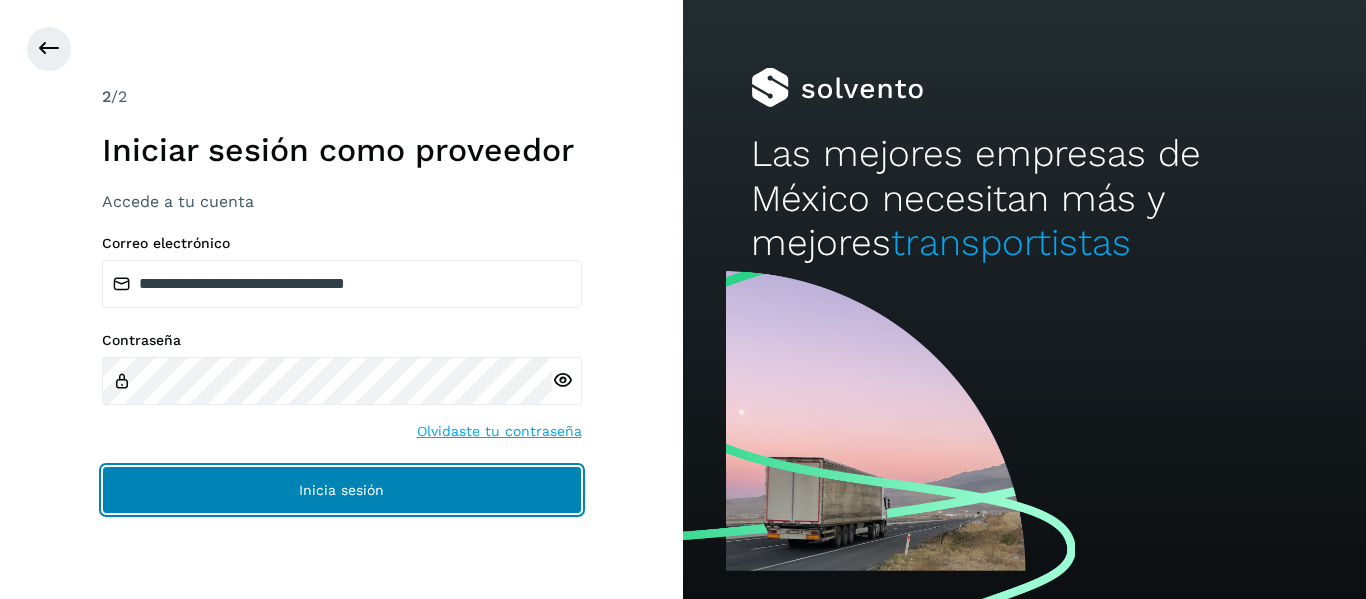 click on "Inicia sesión" at bounding box center (342, 490) 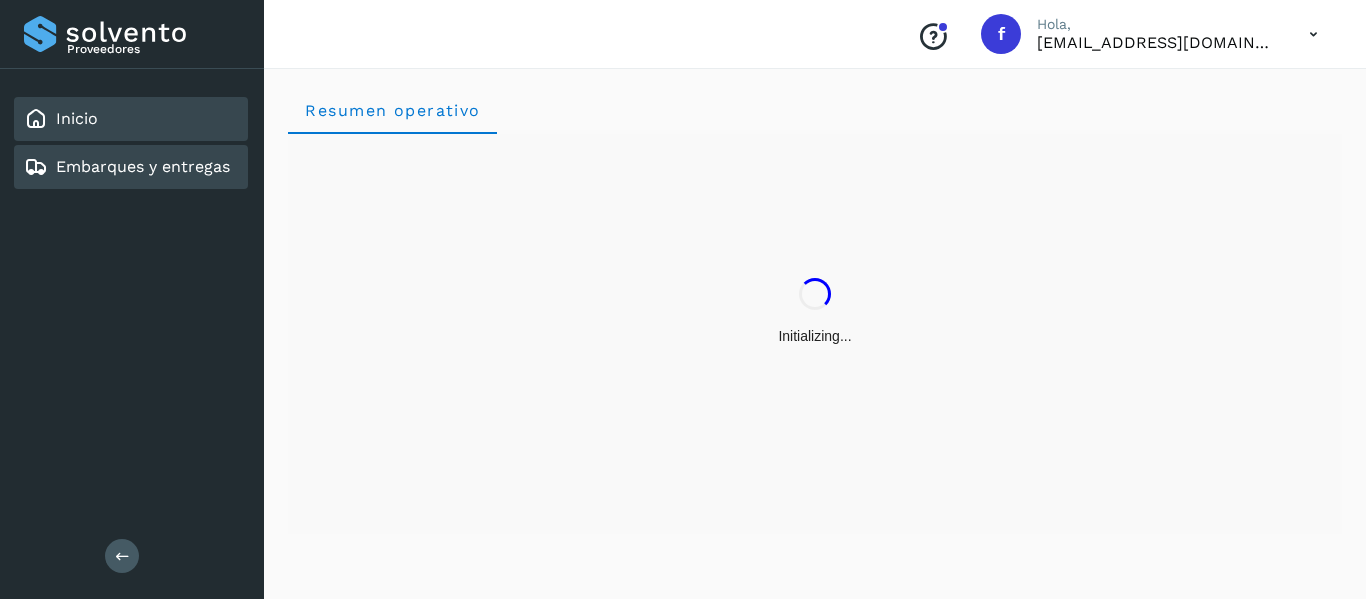 click on "Embarques y entregas" at bounding box center (143, 166) 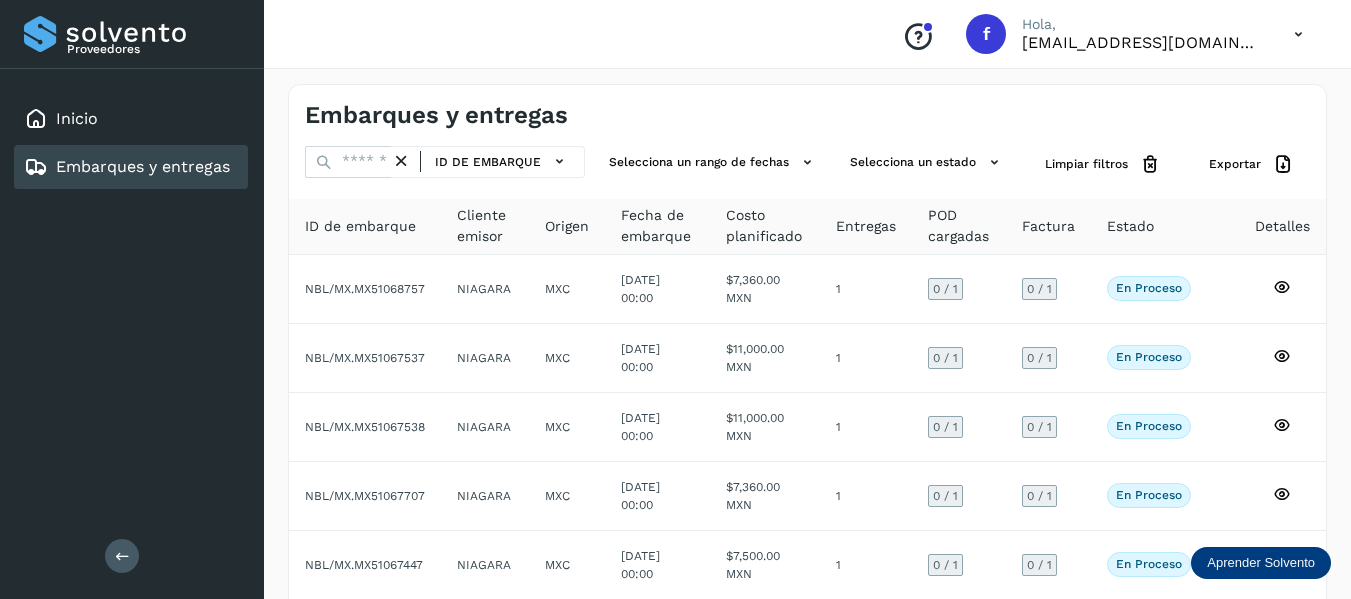 scroll, scrollTop: 0, scrollLeft: 0, axis: both 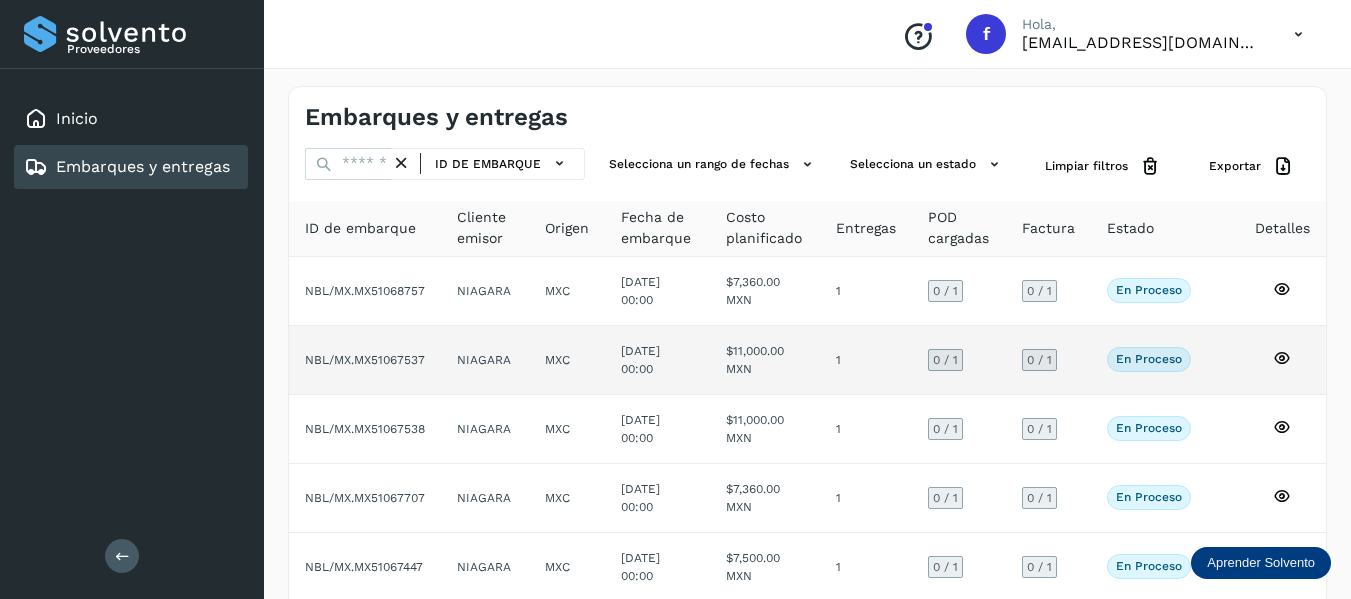 click 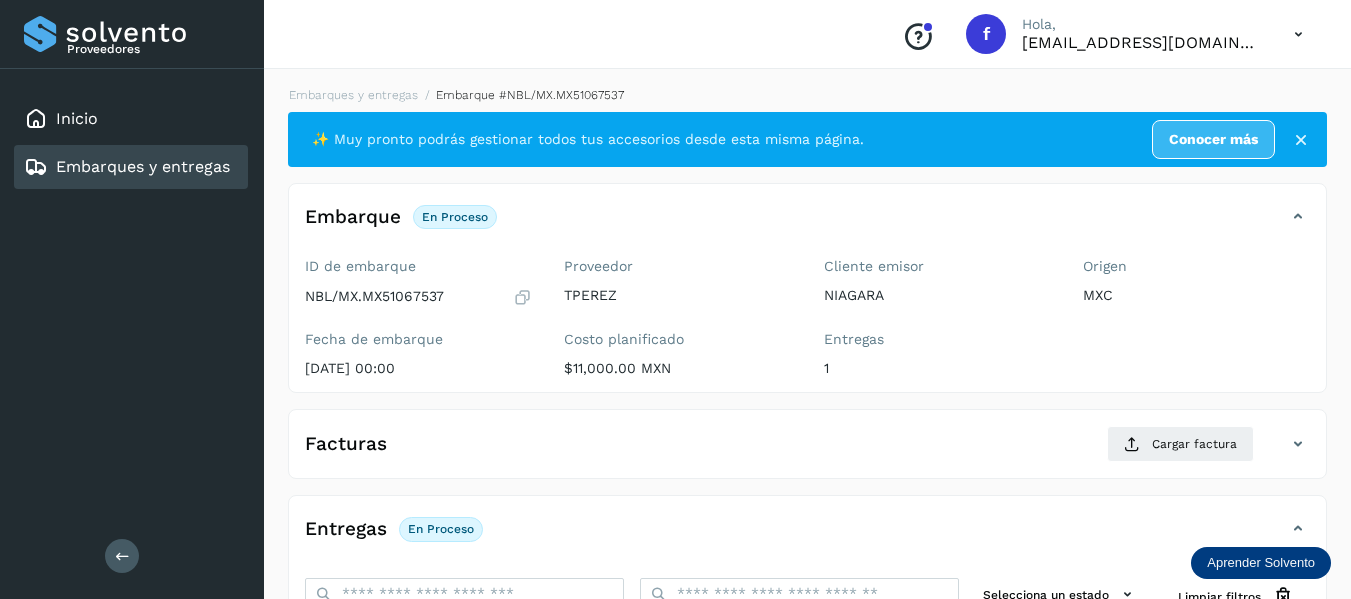click at bounding box center (522, 297) 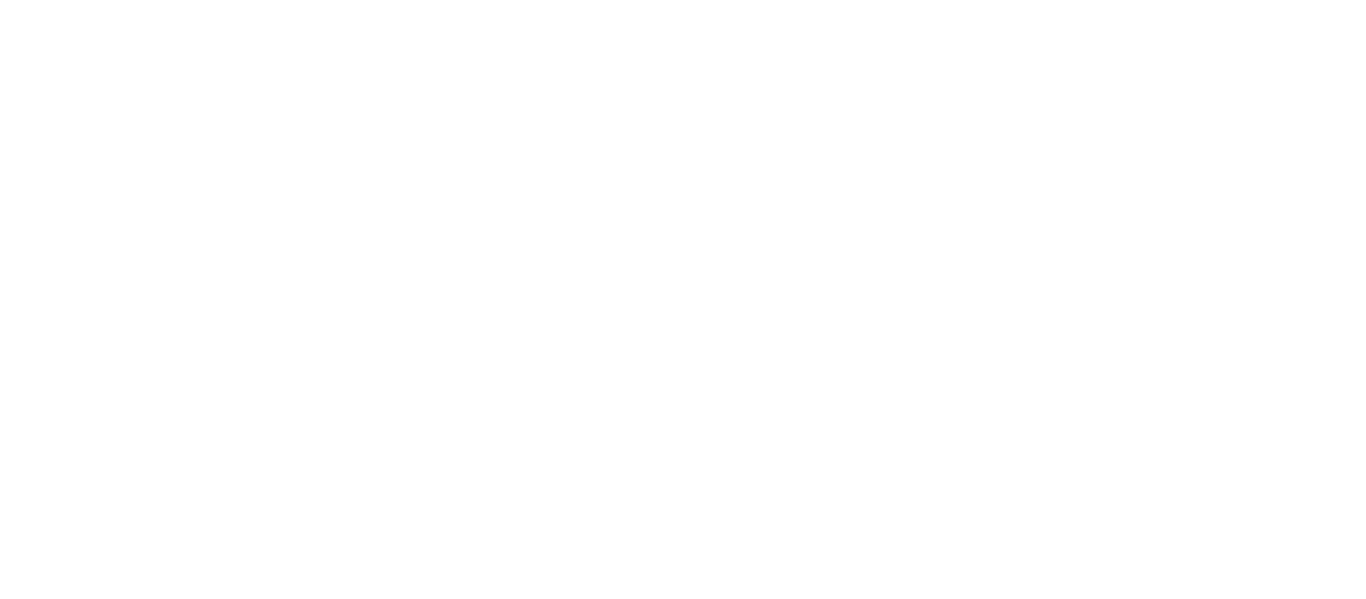 scroll, scrollTop: 0, scrollLeft: 0, axis: both 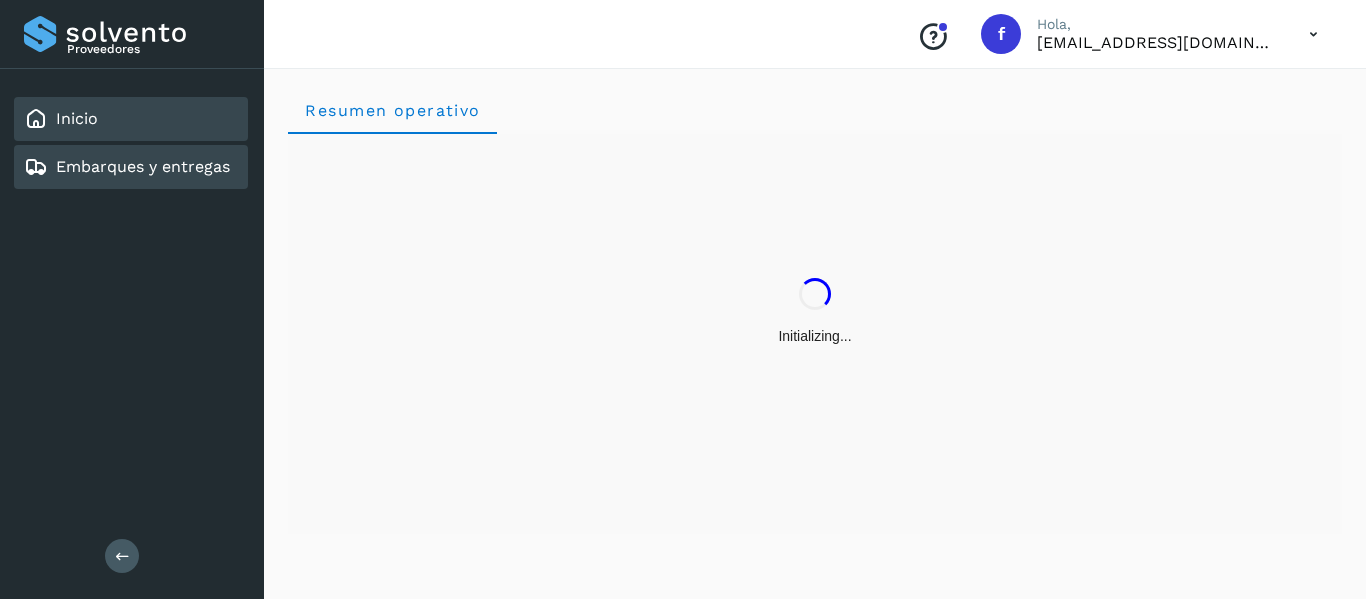 click on "Embarques y entregas" at bounding box center [143, 166] 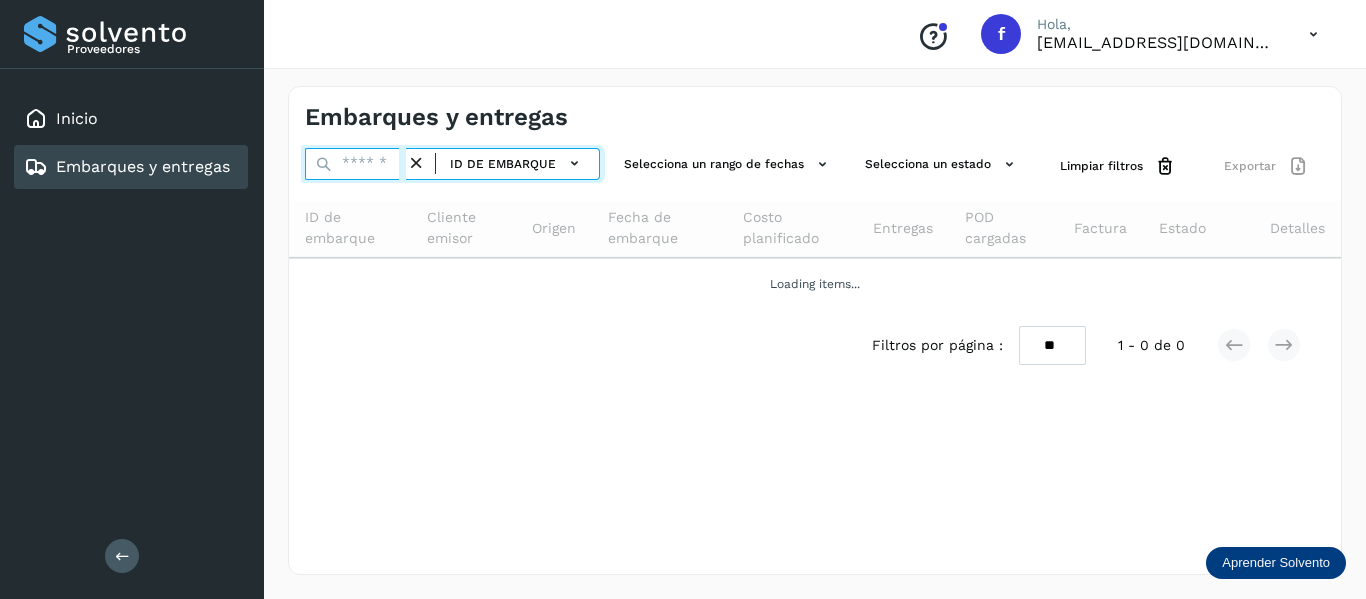 click at bounding box center [355, 164] 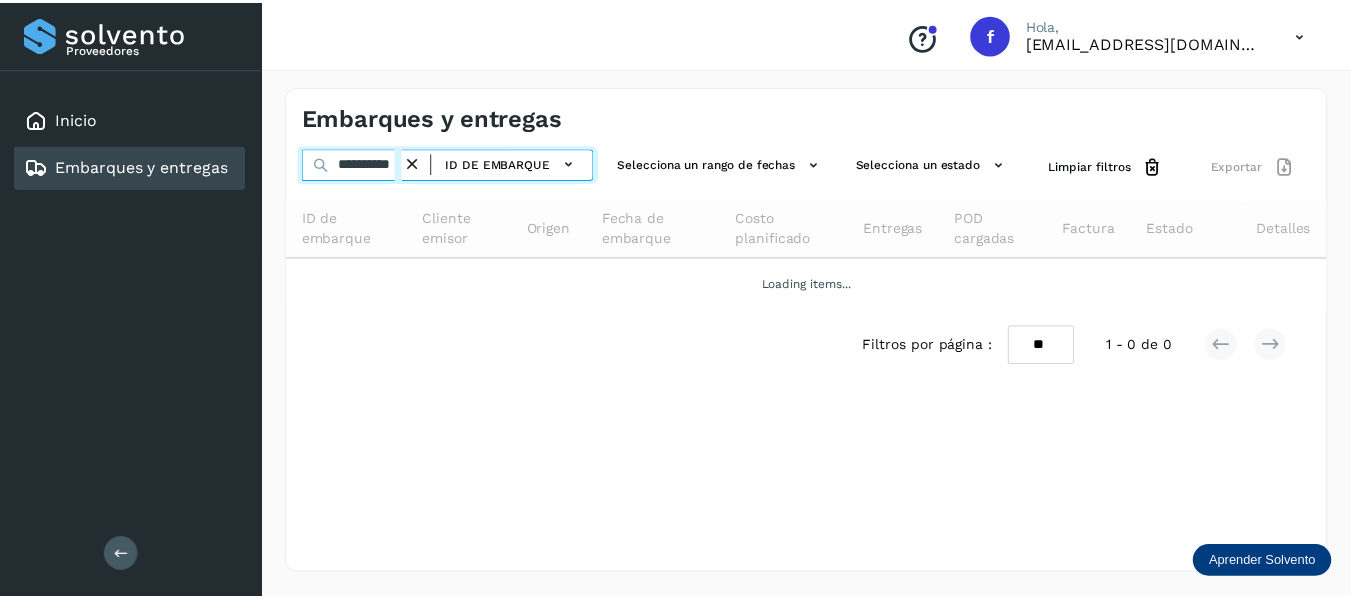 scroll, scrollTop: 0, scrollLeft: 18, axis: horizontal 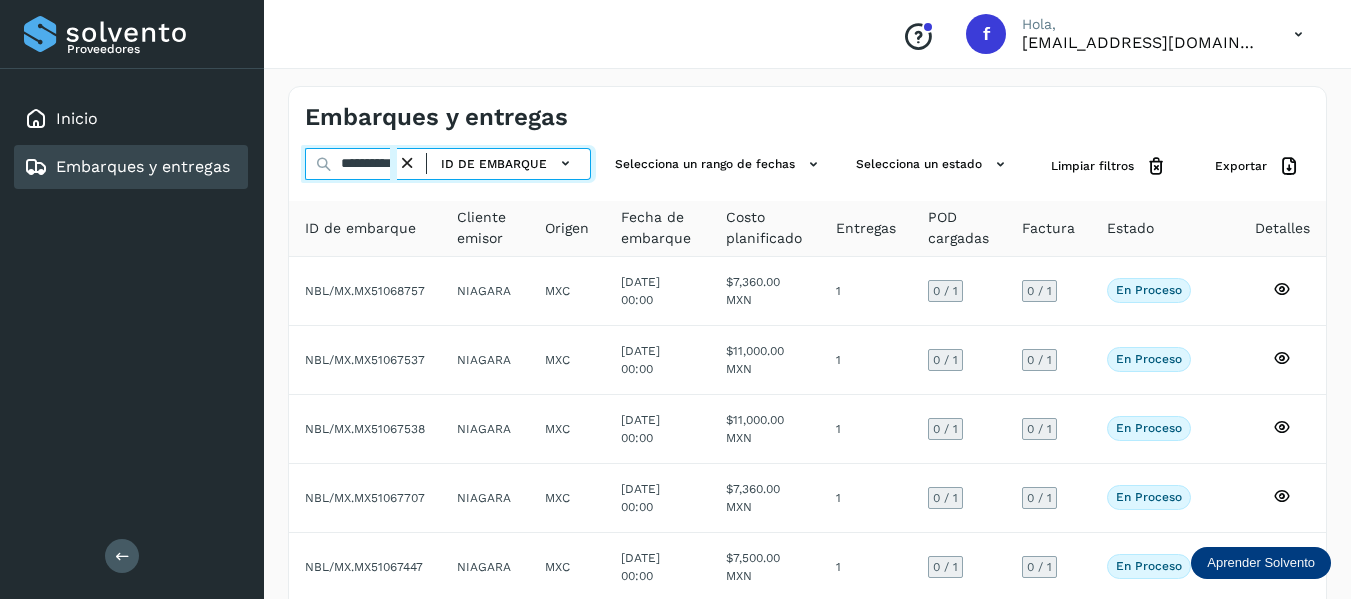 type on "**********" 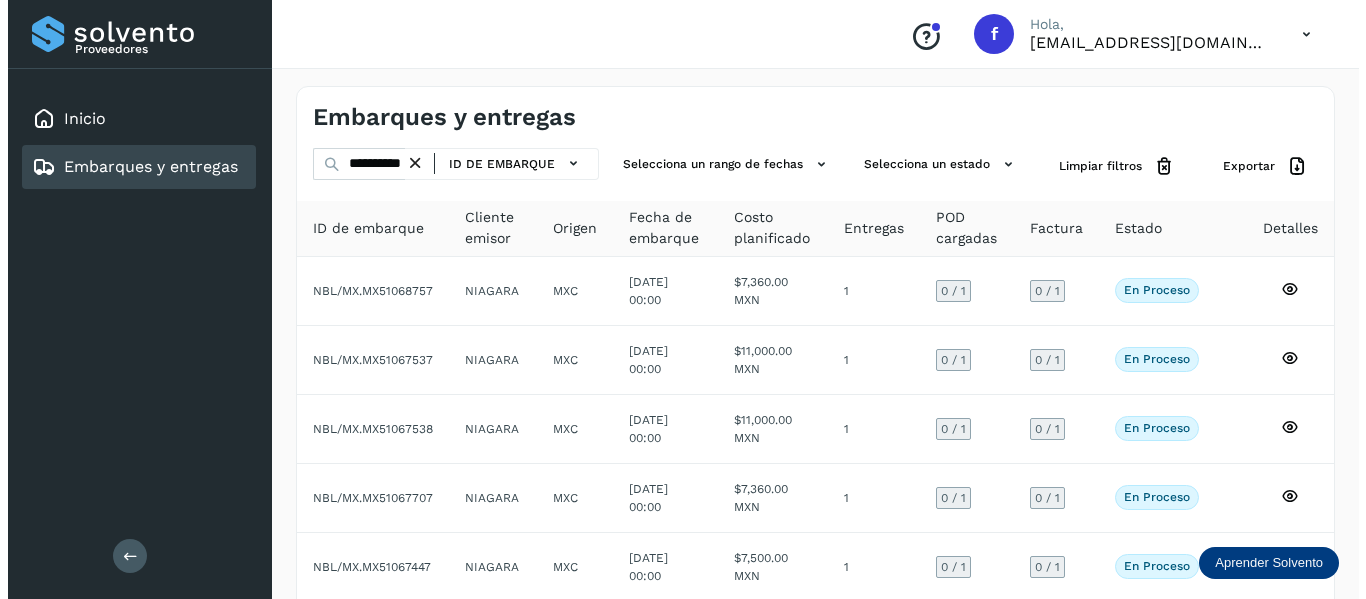 scroll, scrollTop: 0, scrollLeft: 0, axis: both 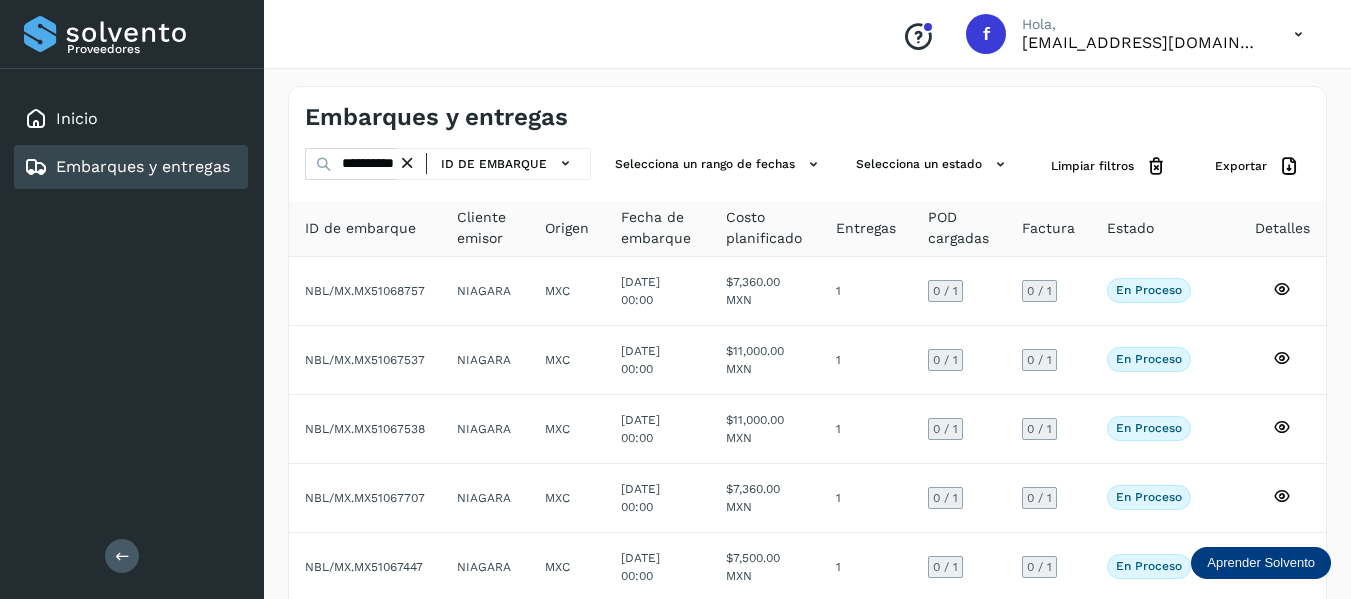click on "Embarques y entregas" 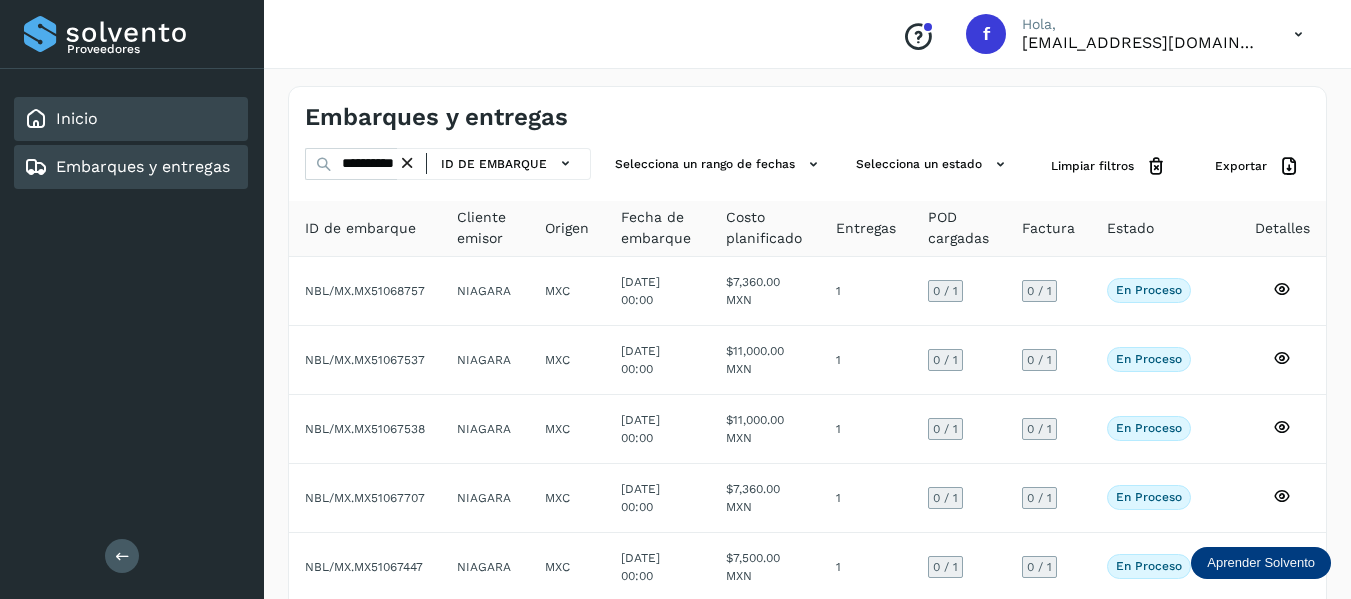 click on "Inicio" 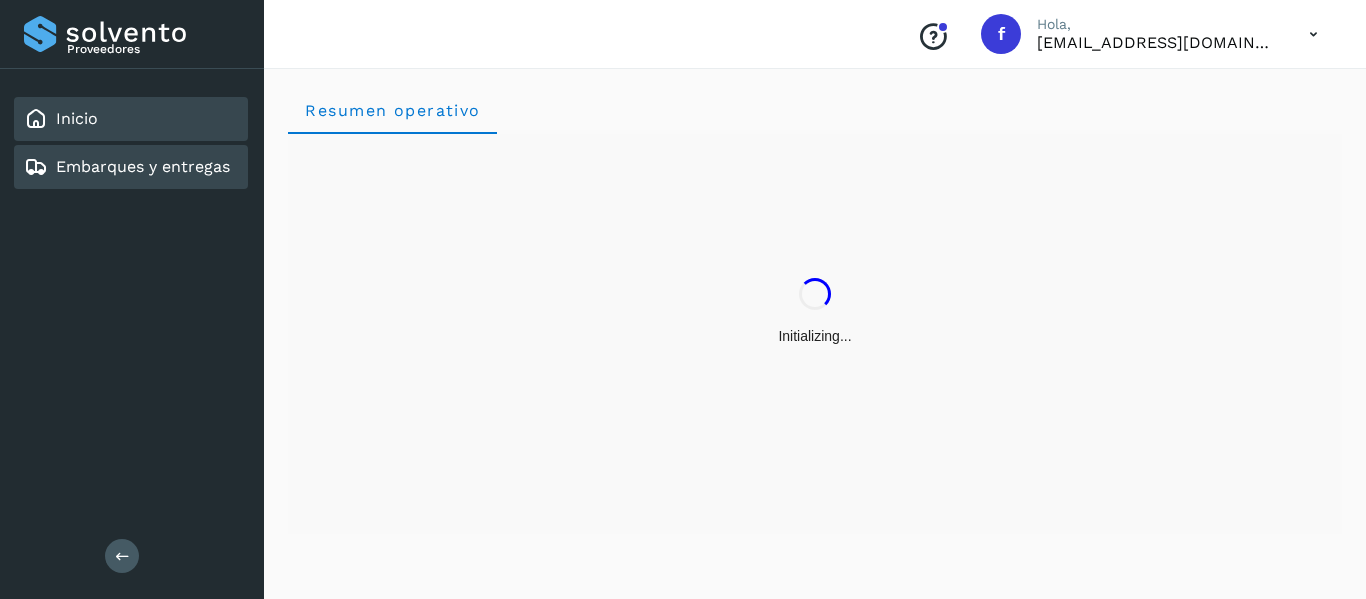 click on "Embarques y entregas" at bounding box center (143, 166) 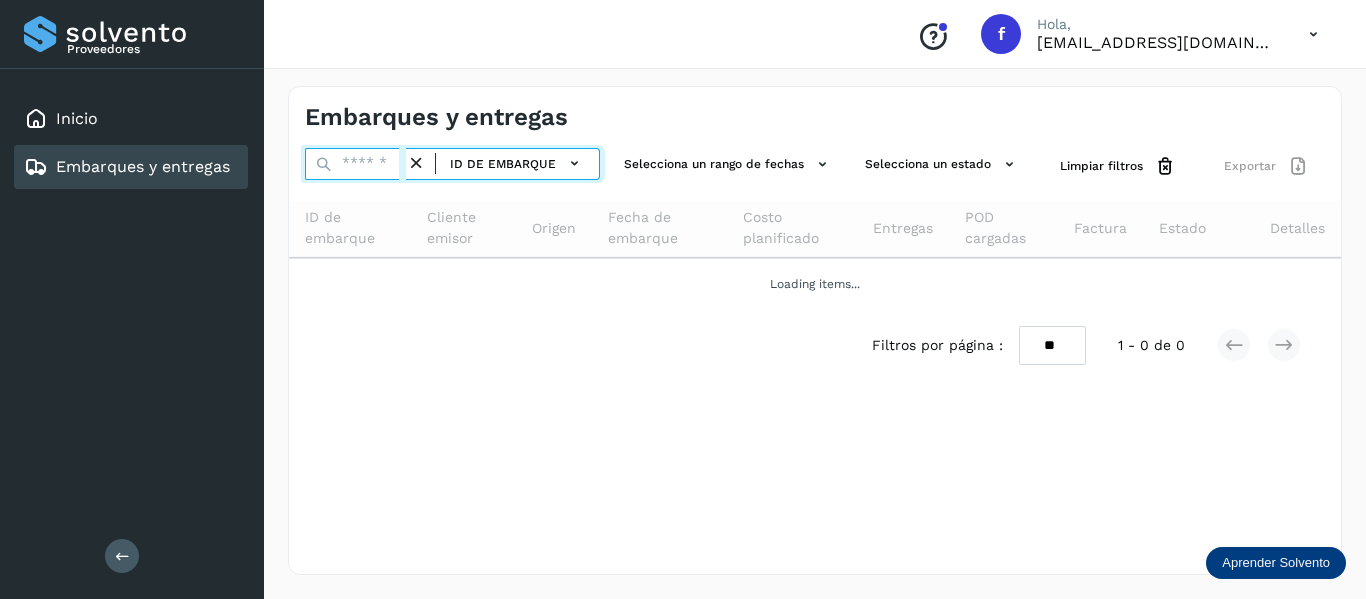 click at bounding box center [355, 164] 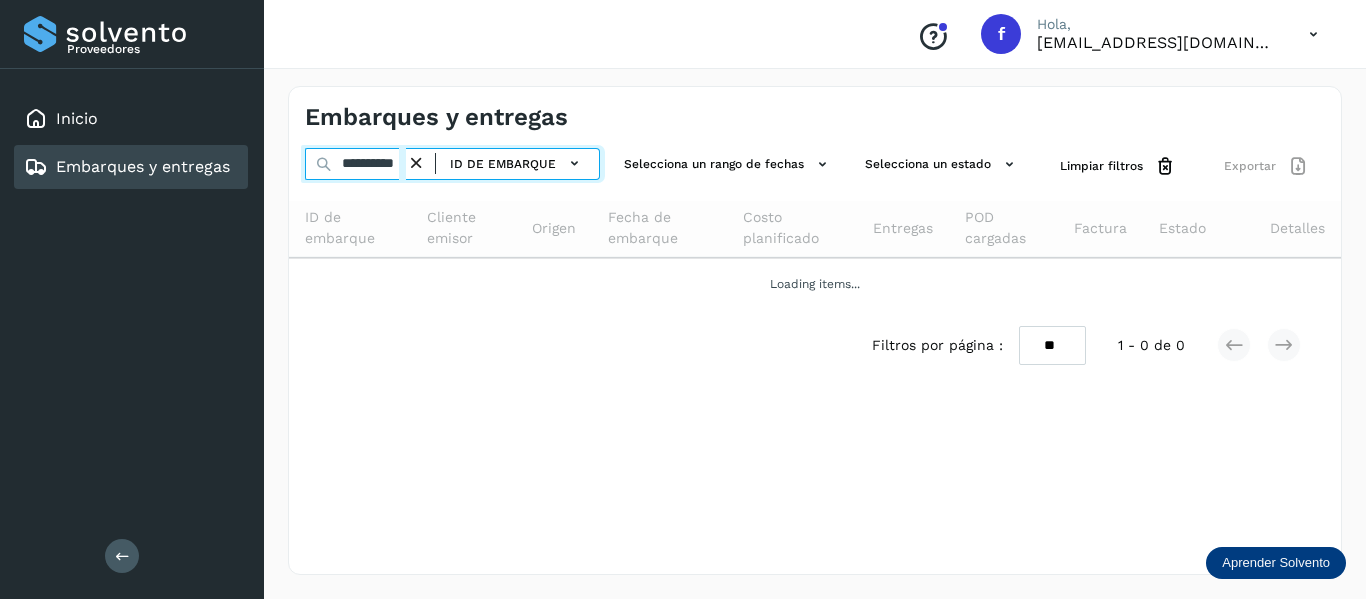 scroll, scrollTop: 0, scrollLeft: 18, axis: horizontal 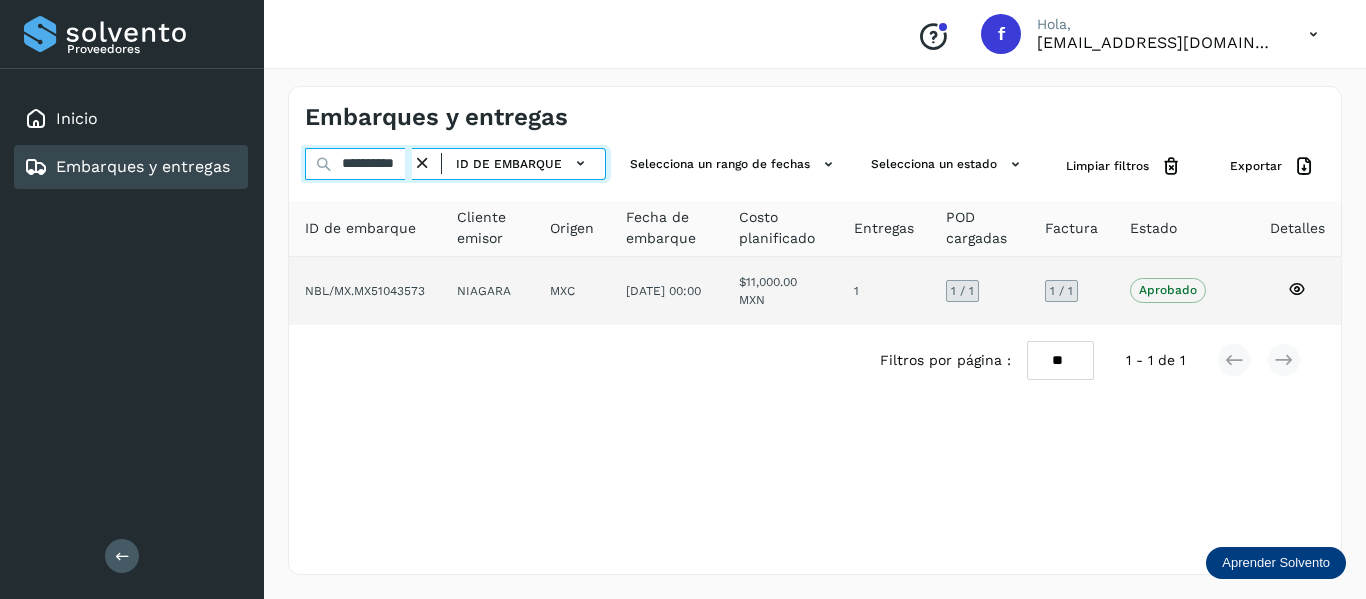 type on "**********" 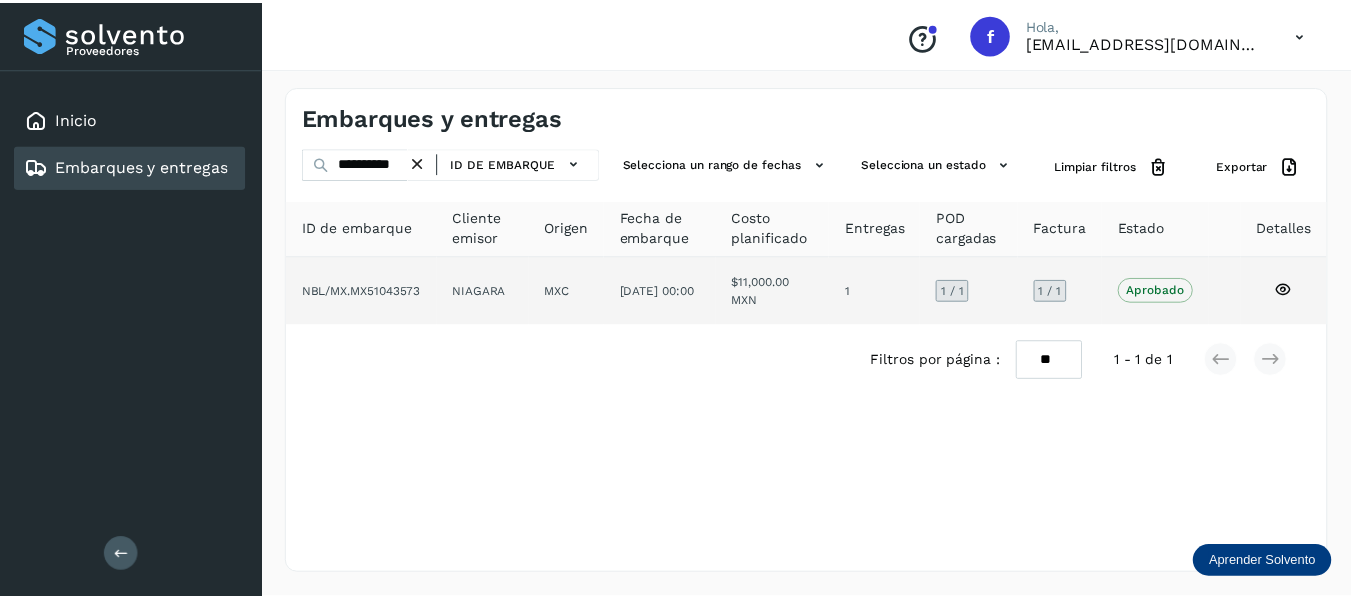 scroll, scrollTop: 0, scrollLeft: 0, axis: both 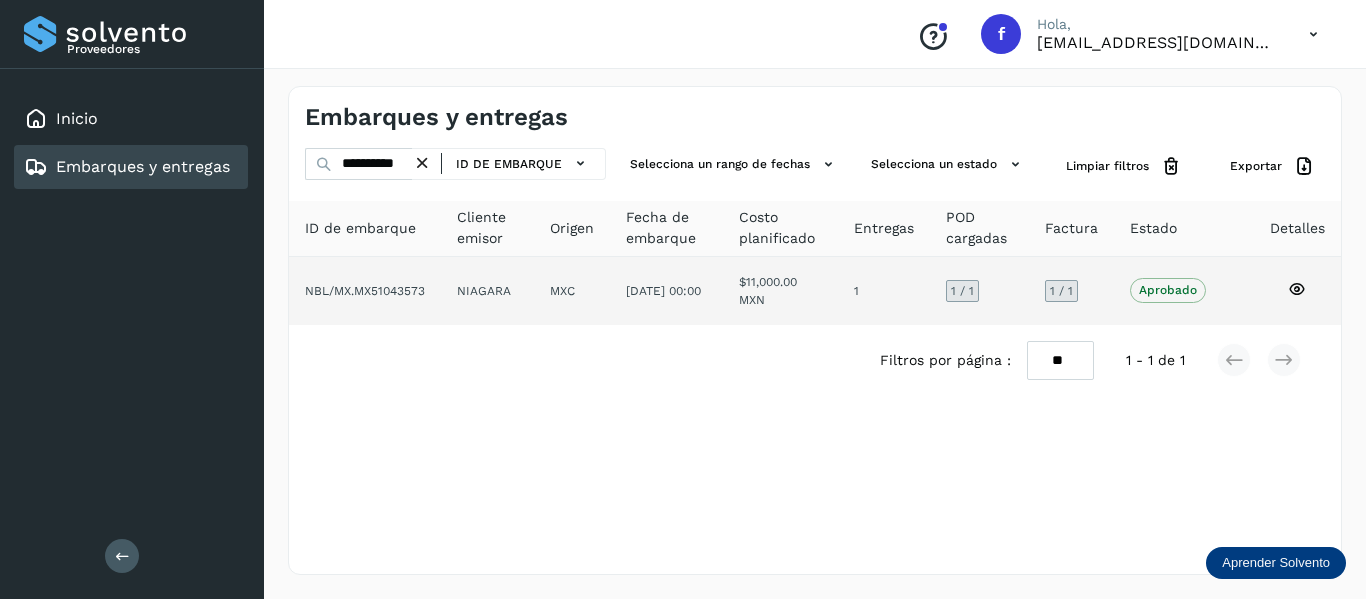 click 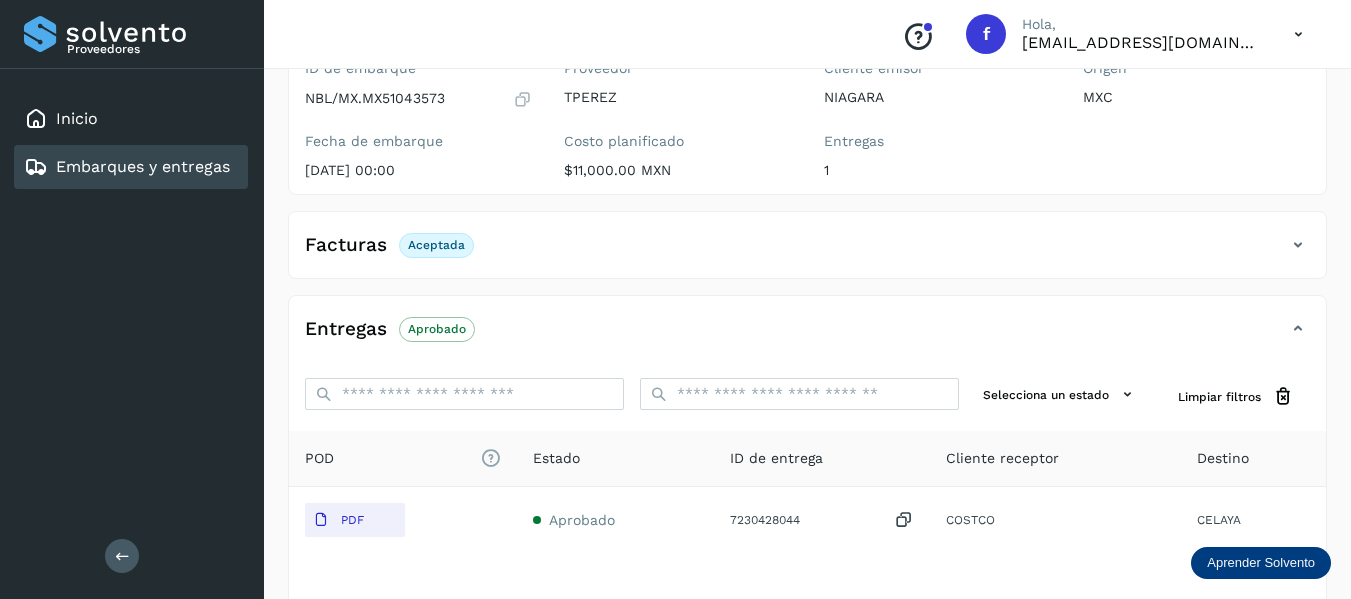 scroll, scrollTop: 200, scrollLeft: 0, axis: vertical 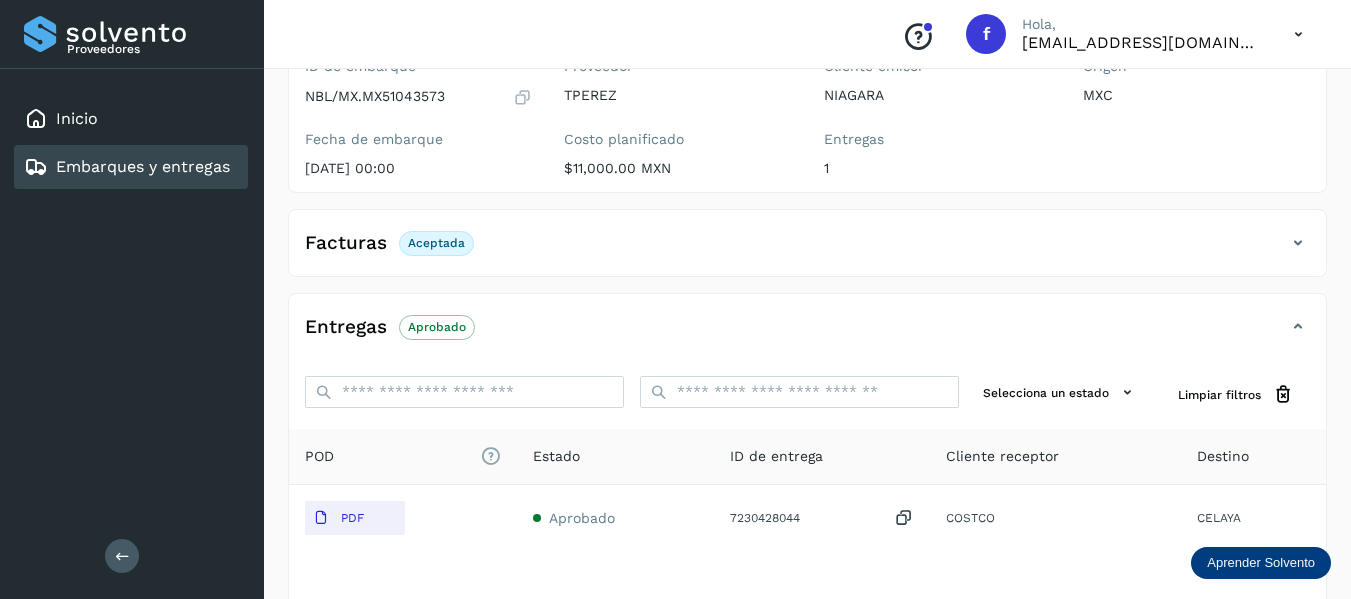 click at bounding box center (1298, 243) 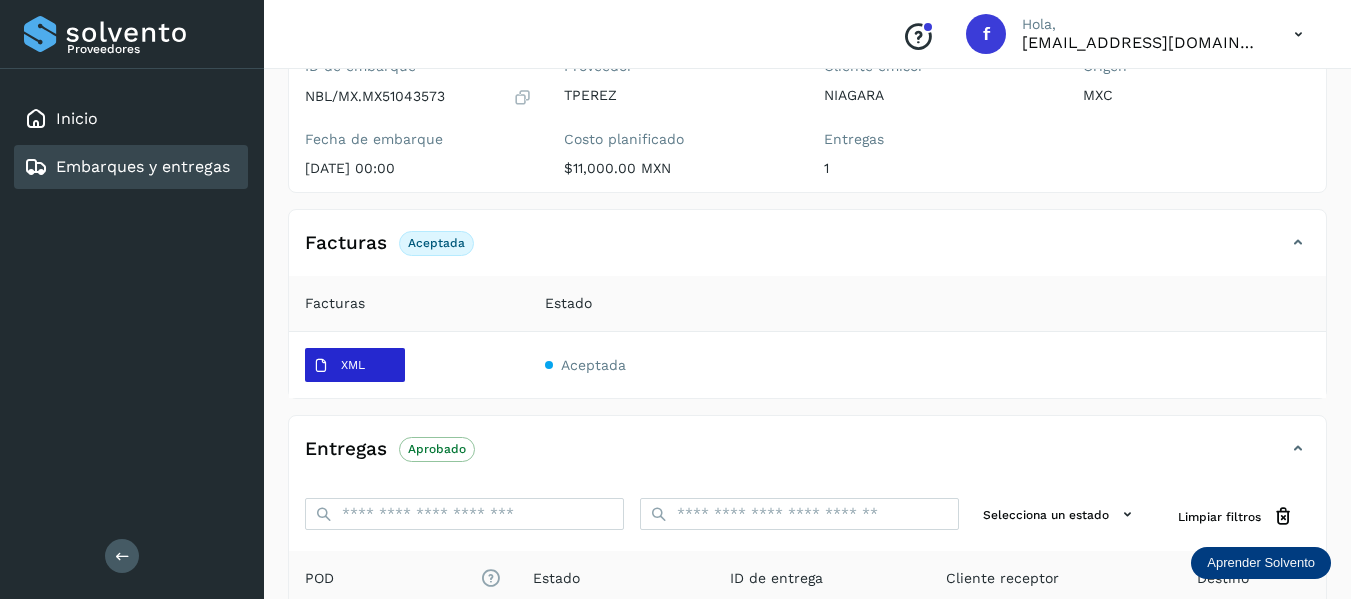 click on "XML" at bounding box center [339, 366] 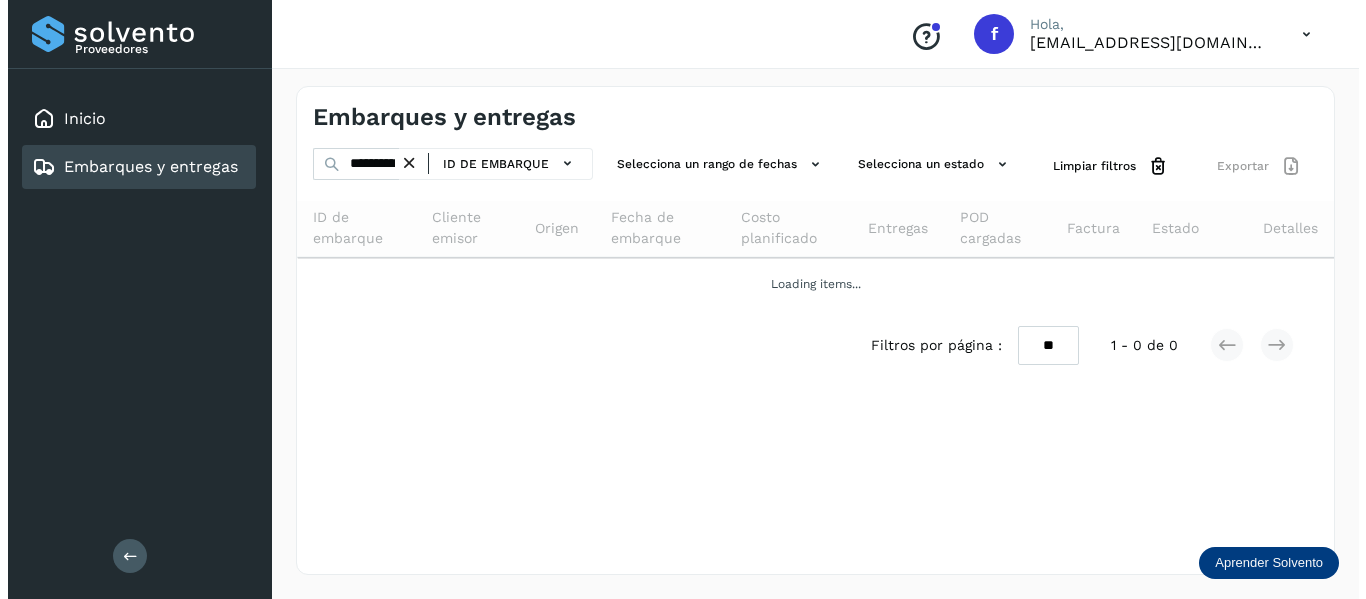 scroll, scrollTop: 0, scrollLeft: 0, axis: both 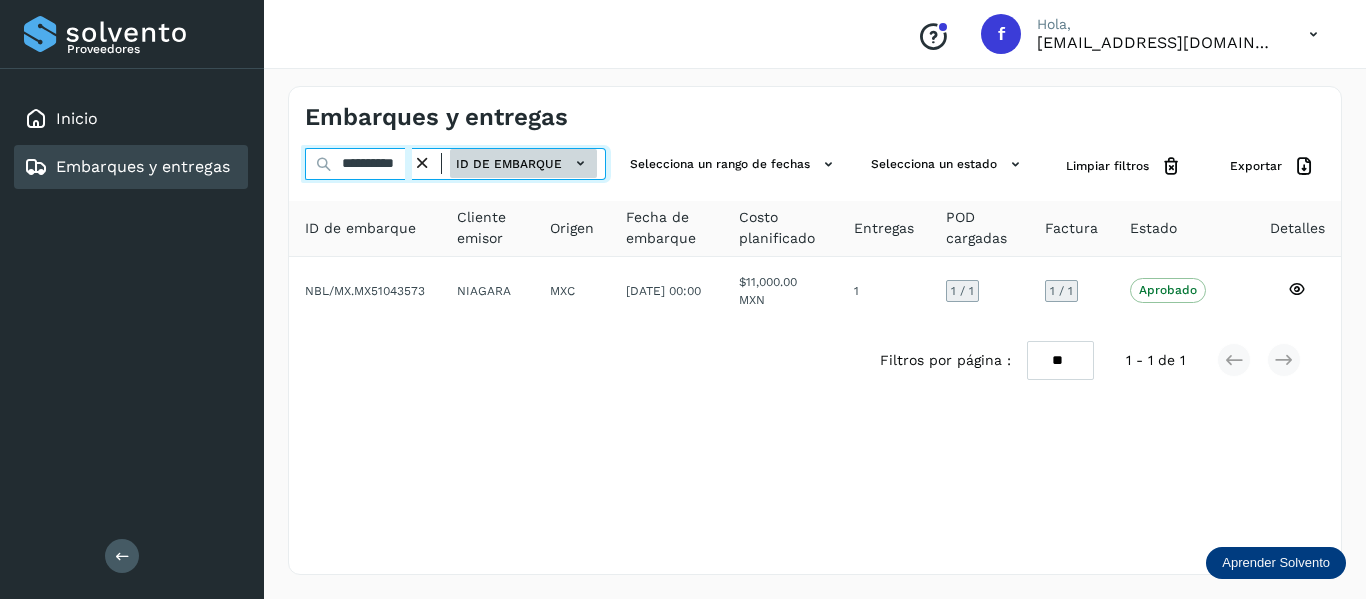 drag, startPoint x: 341, startPoint y: 161, endPoint x: 519, endPoint y: 169, distance: 178.17969 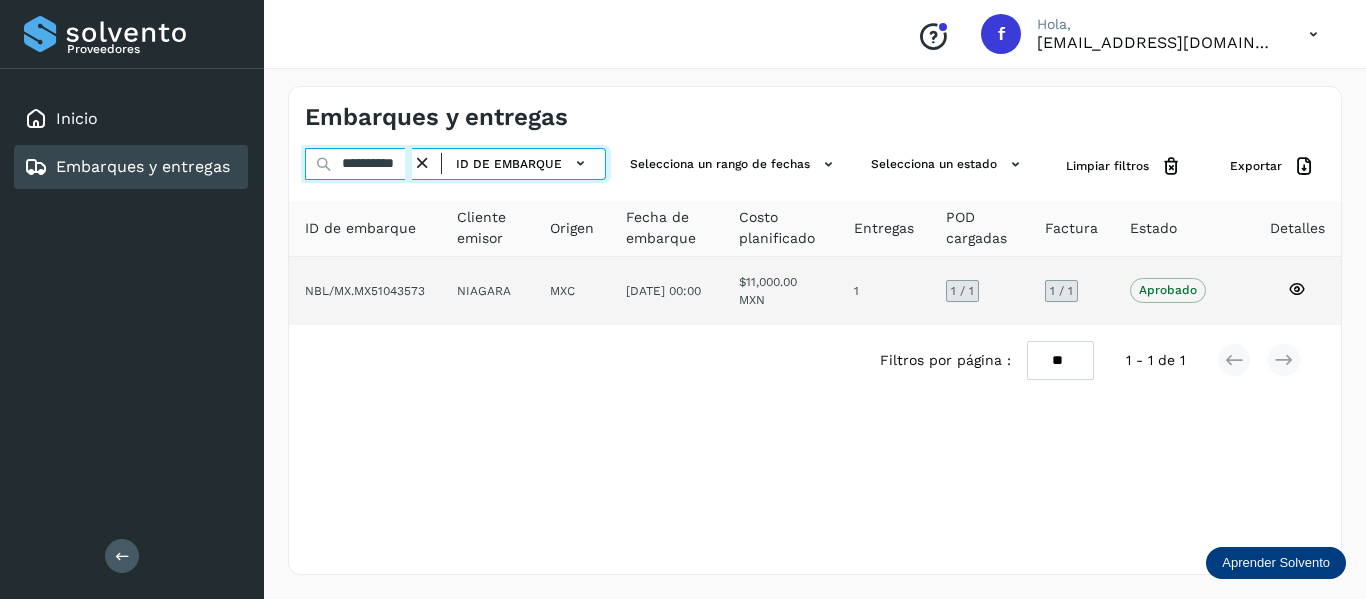 paste 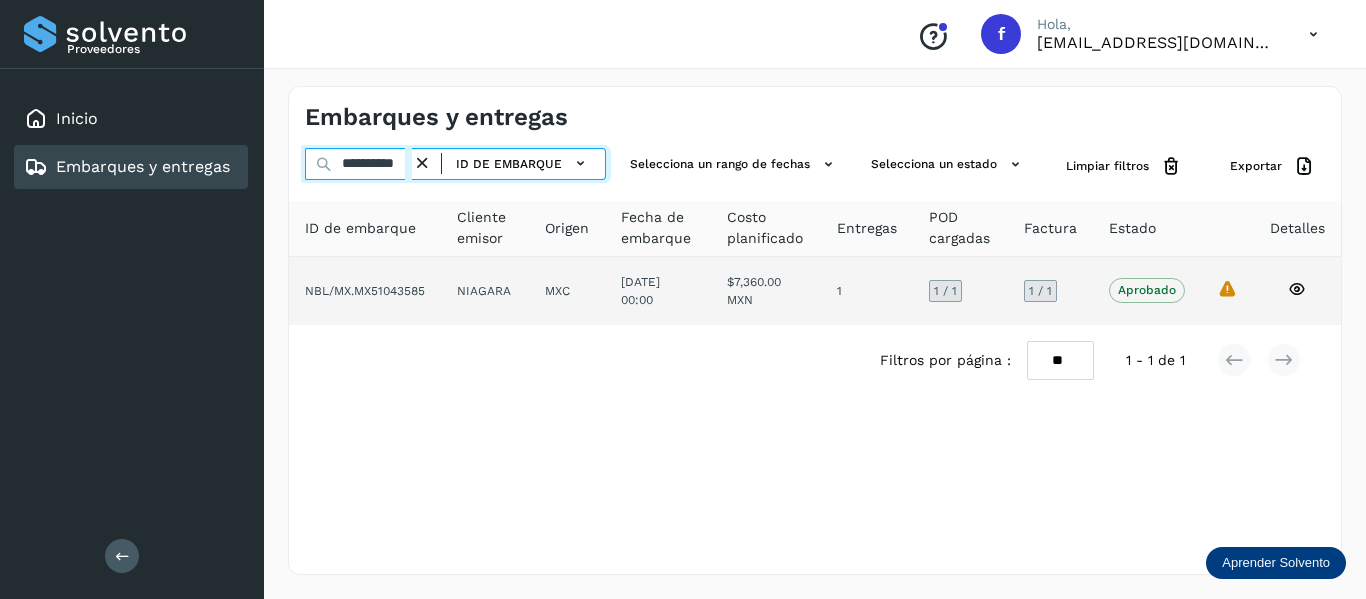 type on "**********" 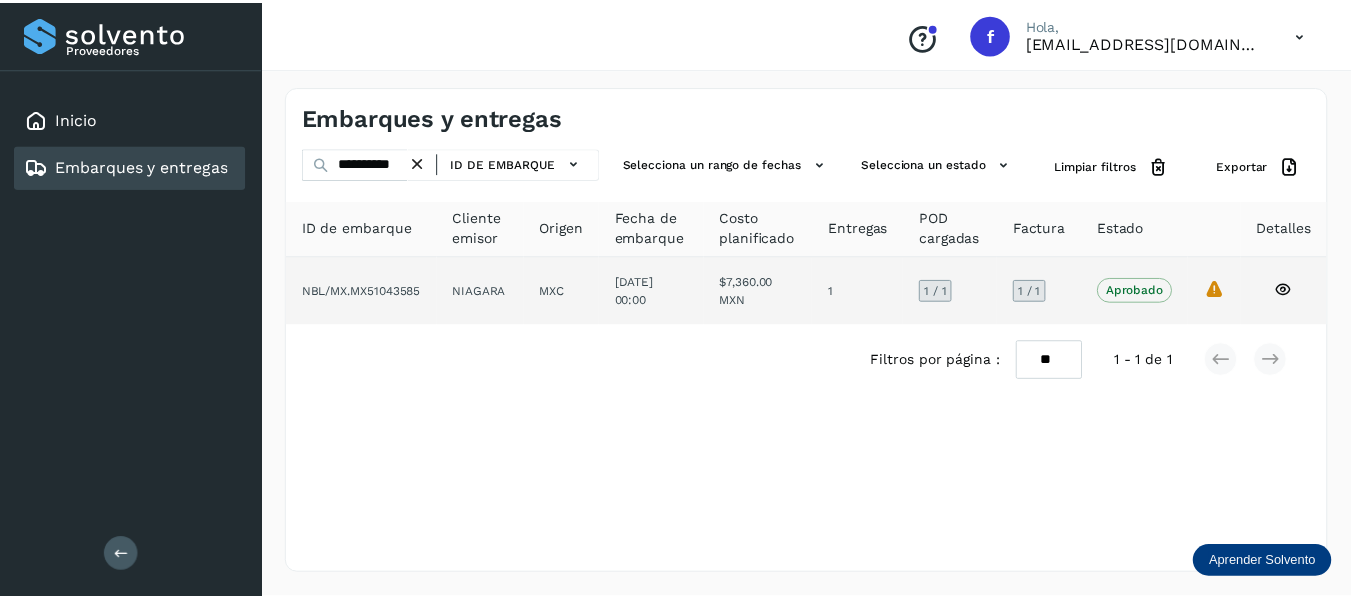 scroll, scrollTop: 0, scrollLeft: 0, axis: both 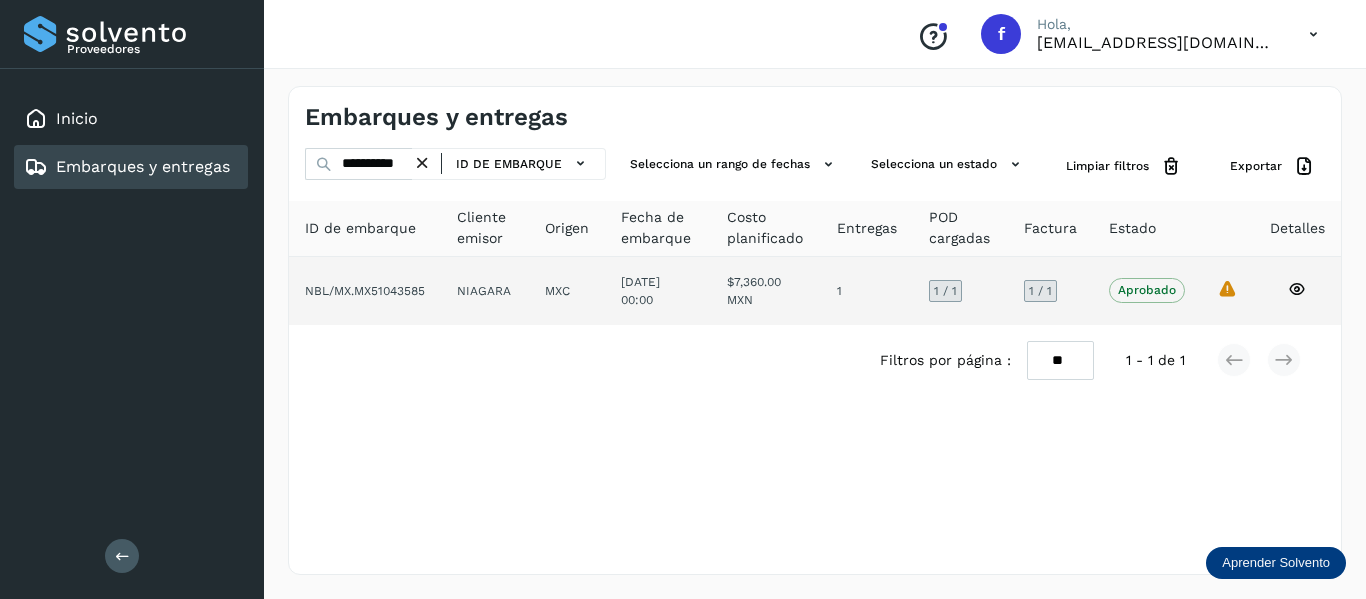 click on "La validación de Solvento para este embarque ha sido anulada debido al cambio de estado a “Aprobado con Excepción”" 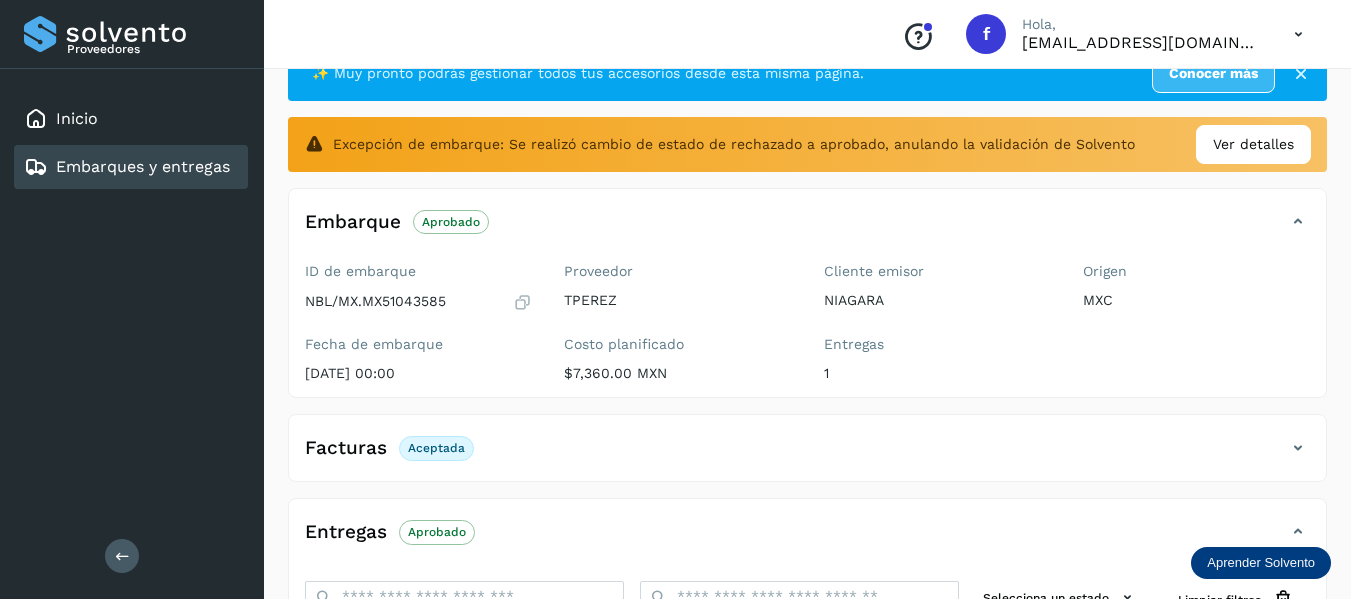 scroll, scrollTop: 300, scrollLeft: 0, axis: vertical 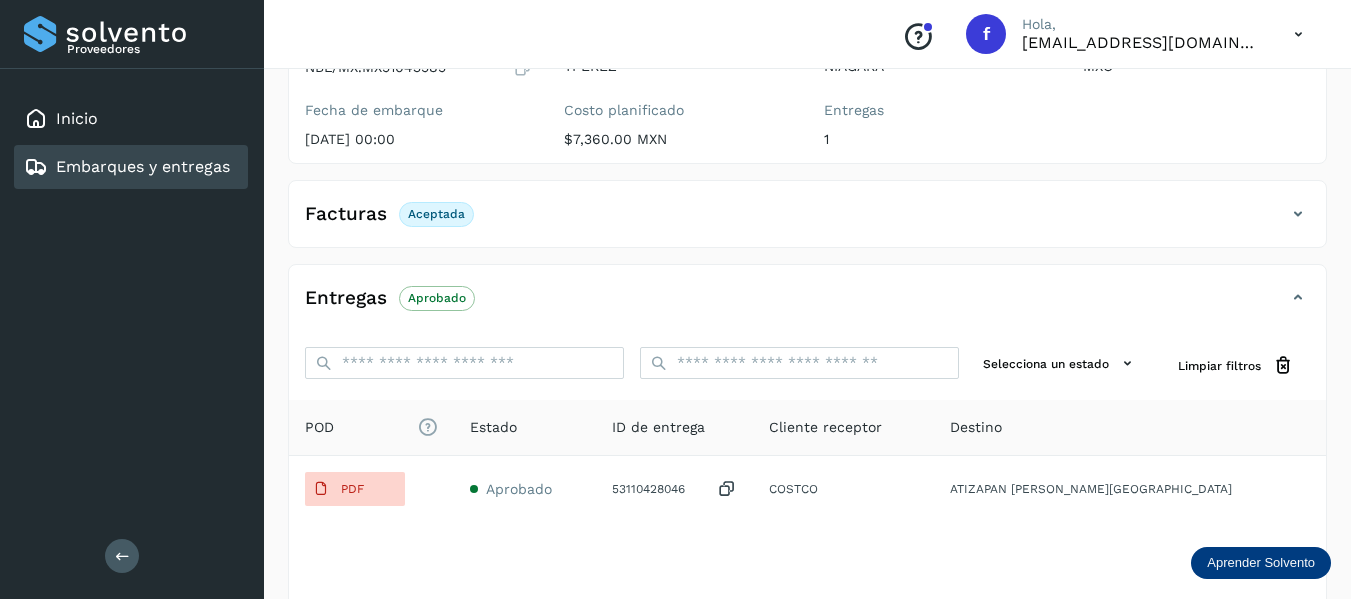 click on "Facturas Aceptada" at bounding box center [807, 222] 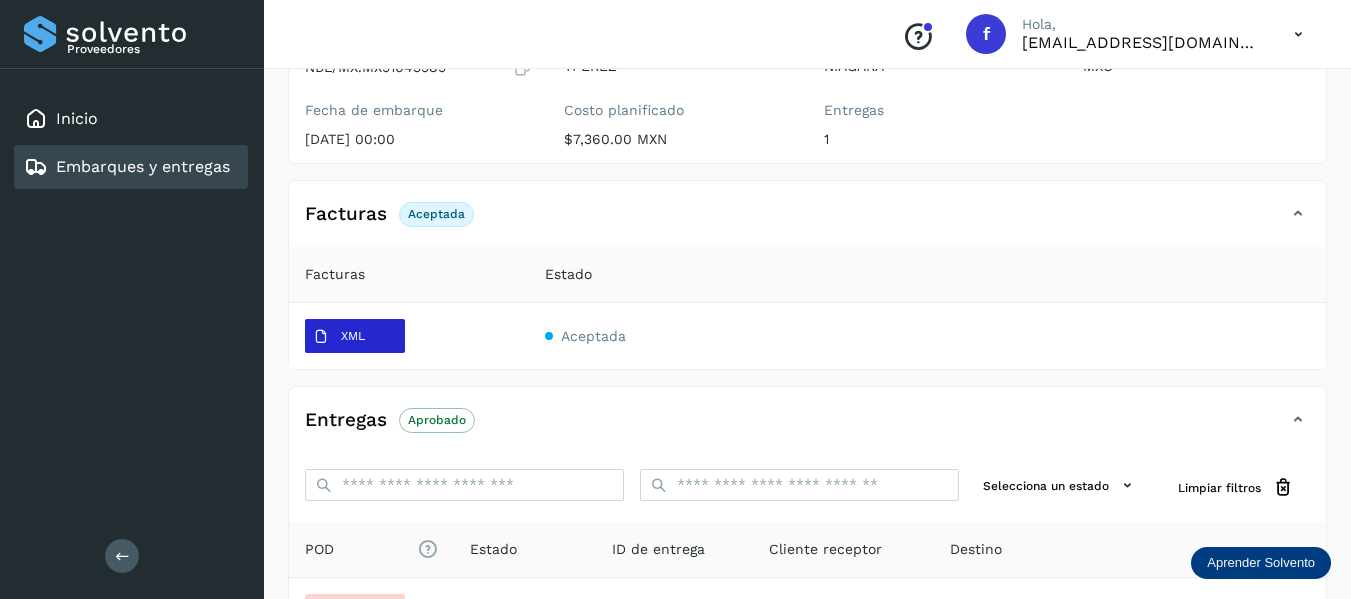 click on "XML" at bounding box center [339, 337] 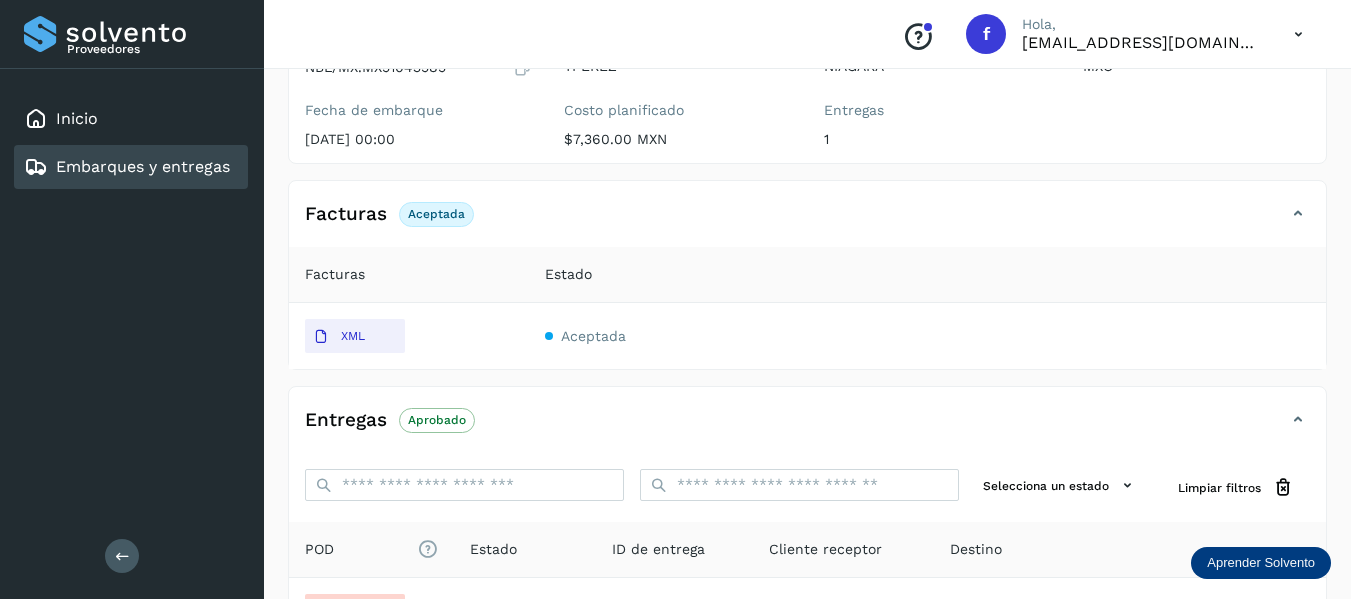 type 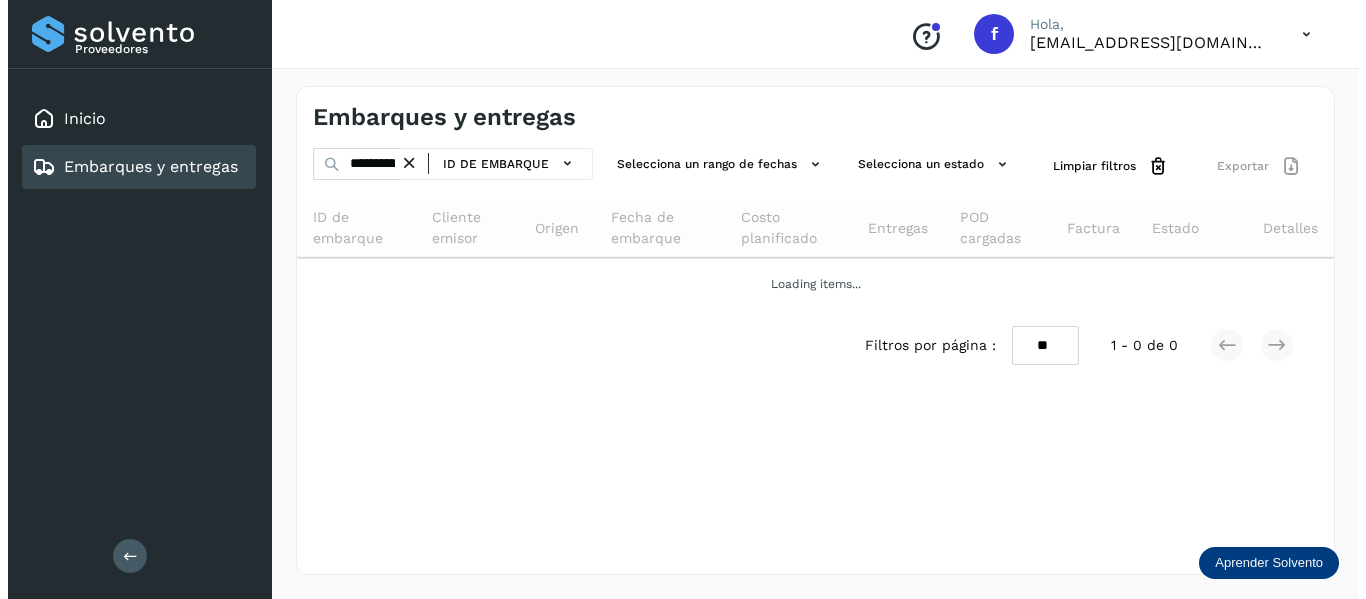 scroll, scrollTop: 0, scrollLeft: 0, axis: both 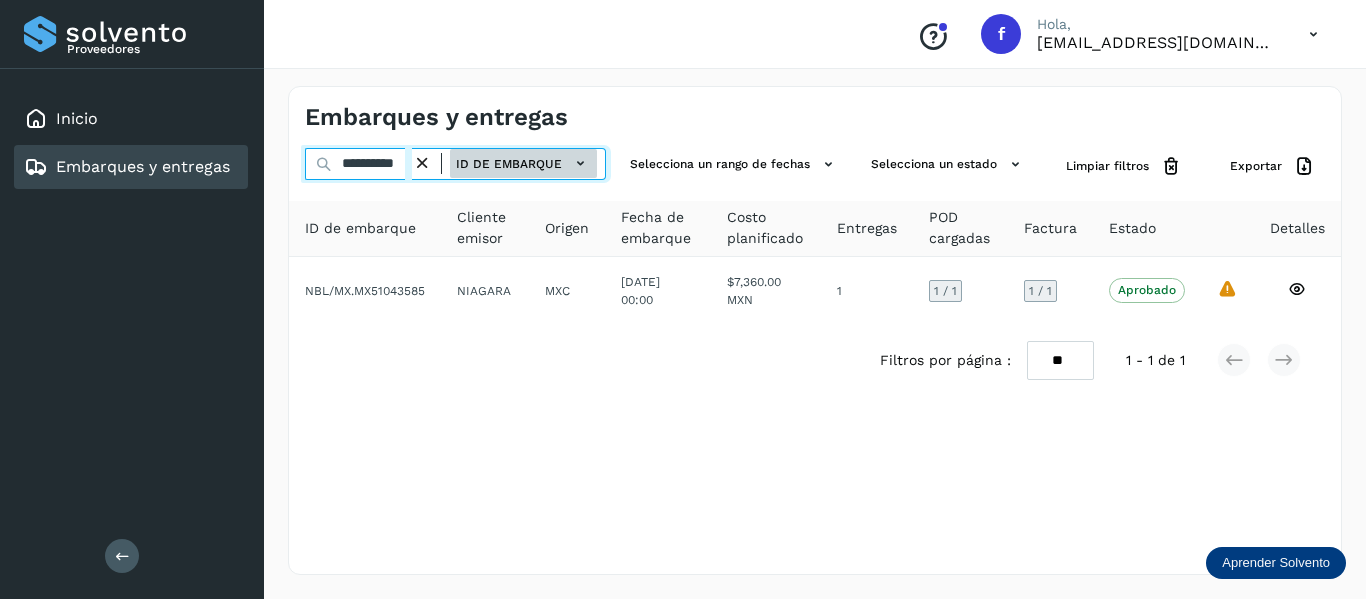 drag, startPoint x: 342, startPoint y: 168, endPoint x: 541, endPoint y: 170, distance: 199.01006 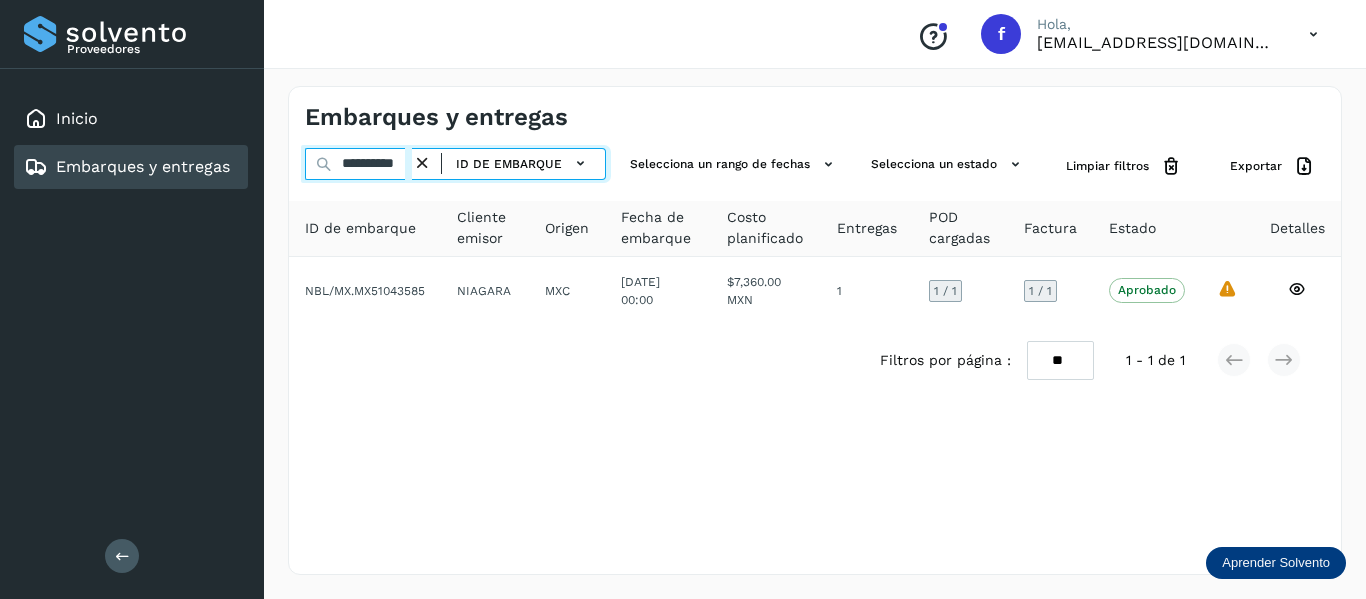 paste 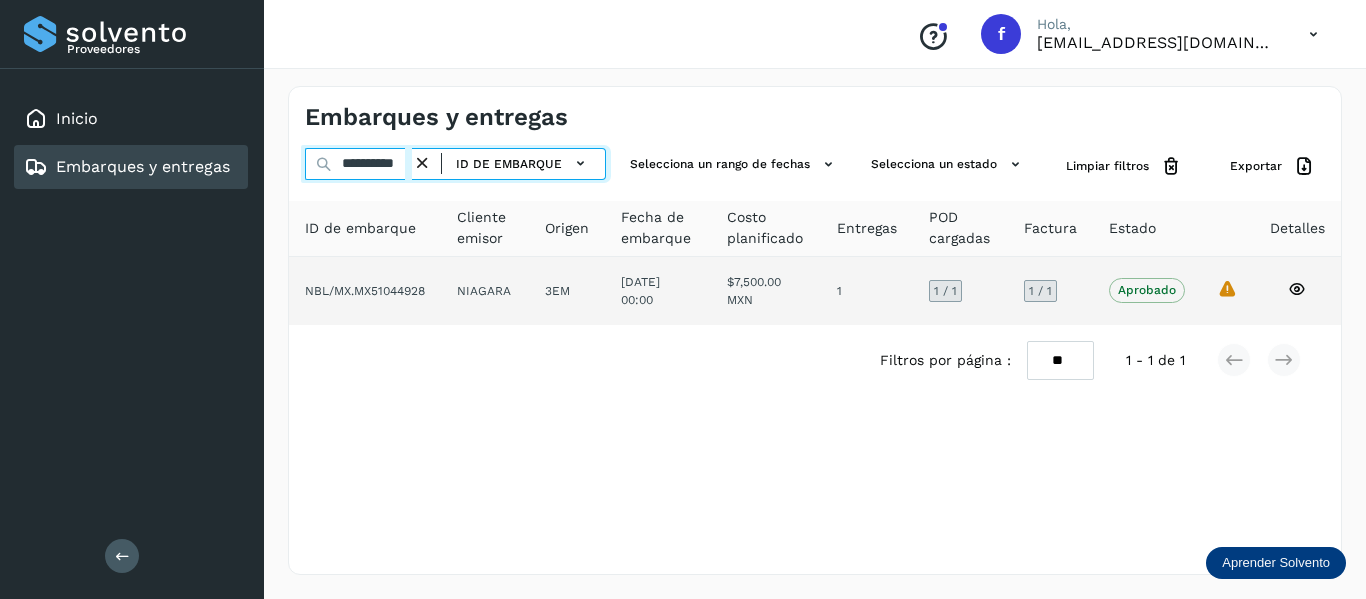 type on "**********" 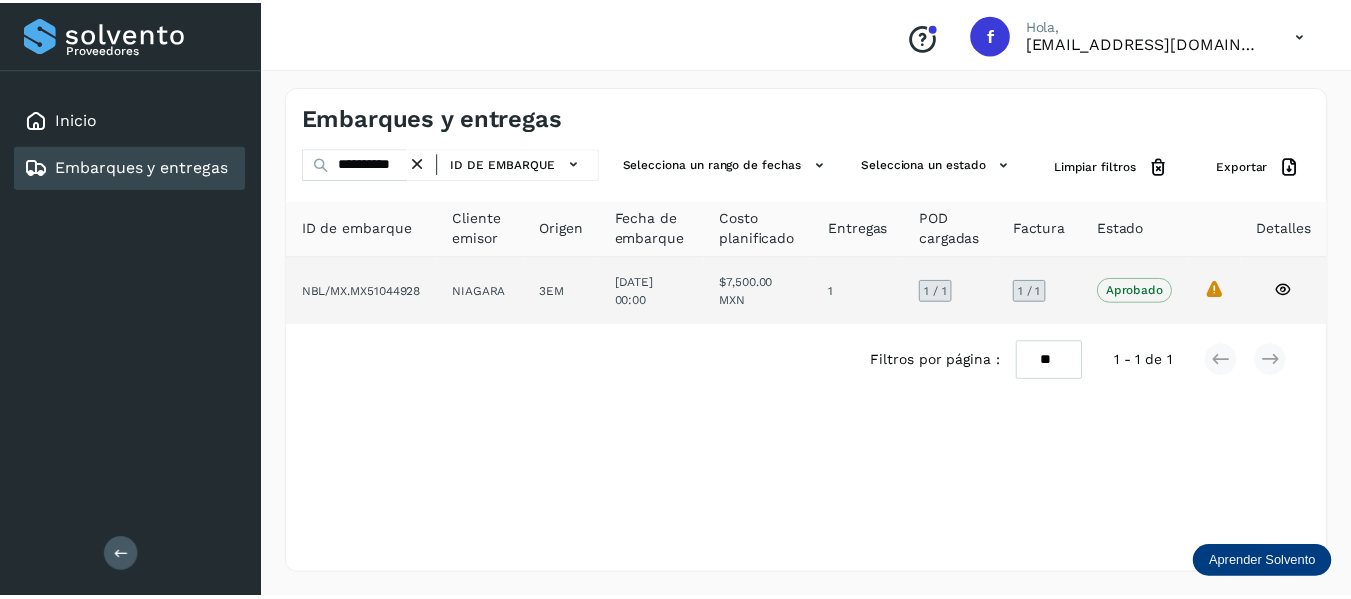 scroll, scrollTop: 0, scrollLeft: 0, axis: both 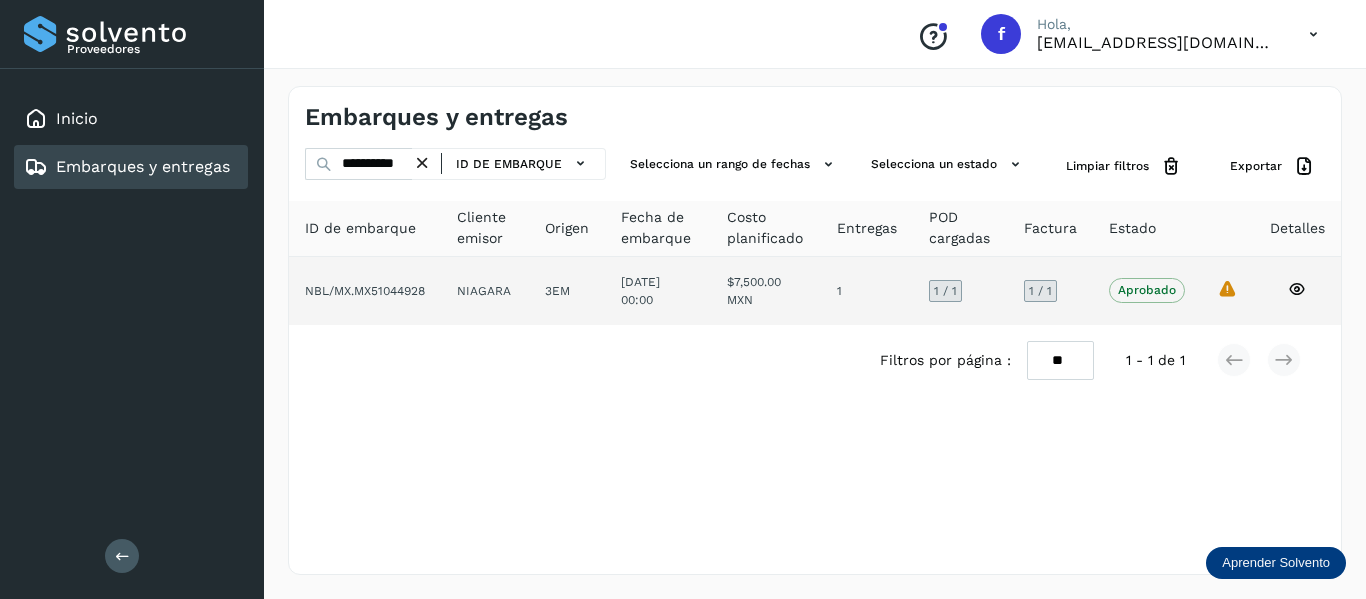 click on "La validación de Solvento para este embarque ha sido anulada debido al cambio de estado a “Aprobado con Excepción”" 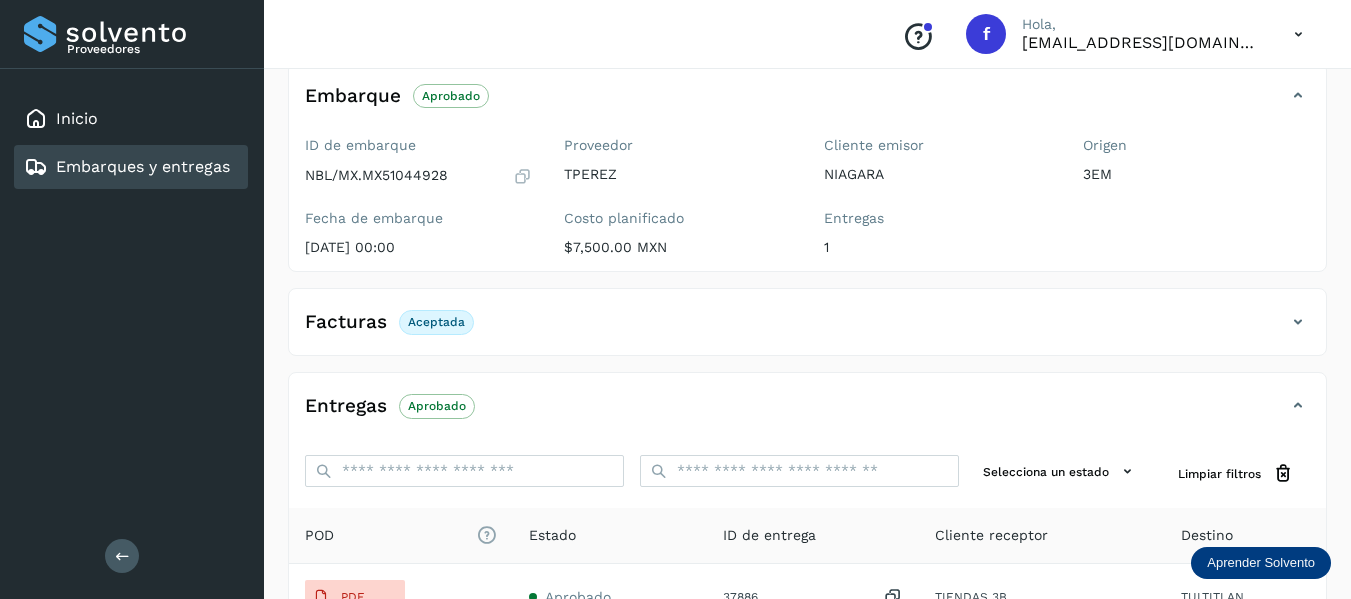 scroll, scrollTop: 200, scrollLeft: 0, axis: vertical 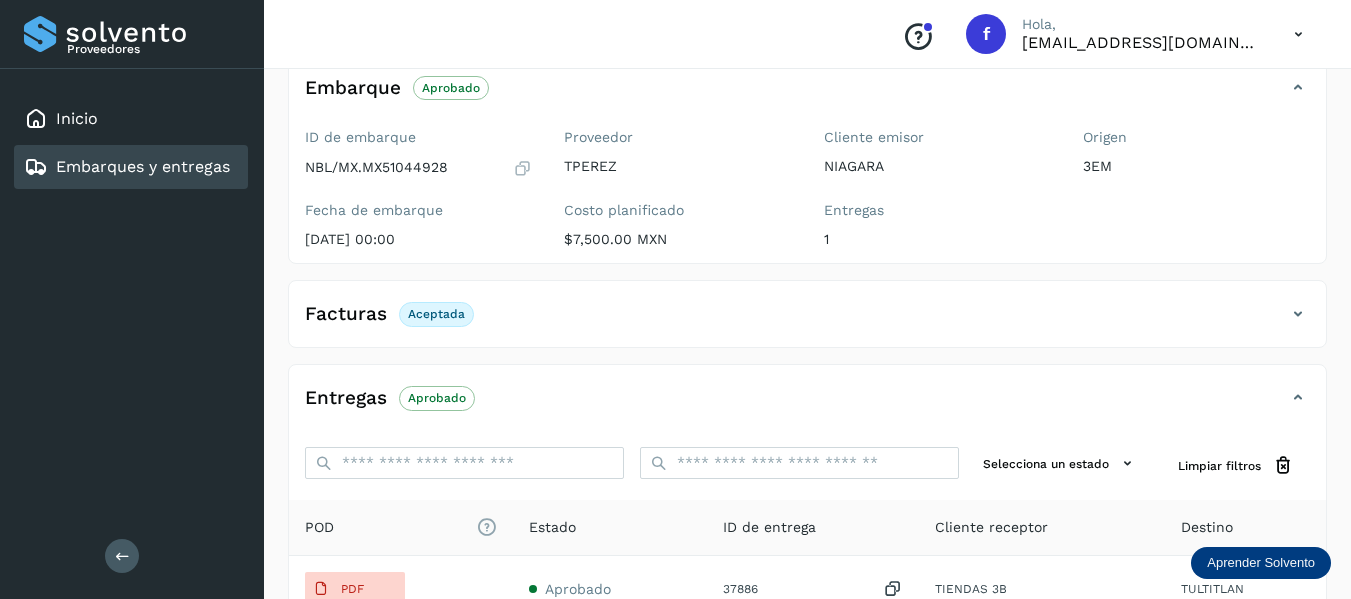click at bounding box center [1298, 314] 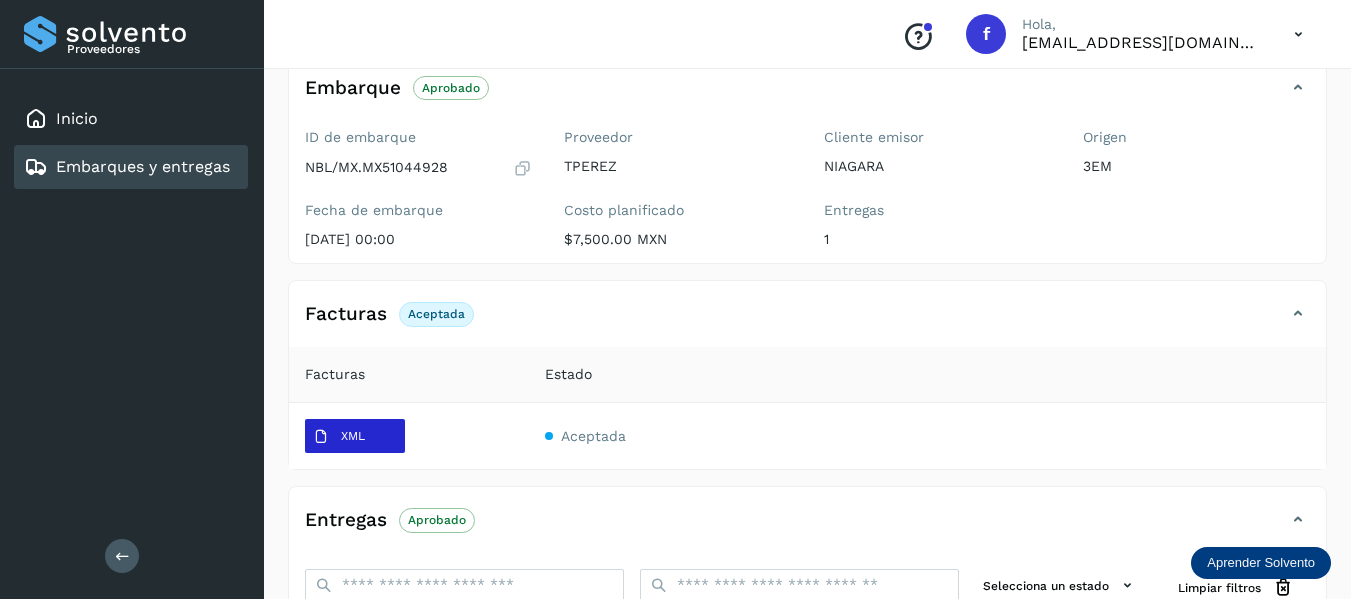 click on "XML" at bounding box center (355, 436) 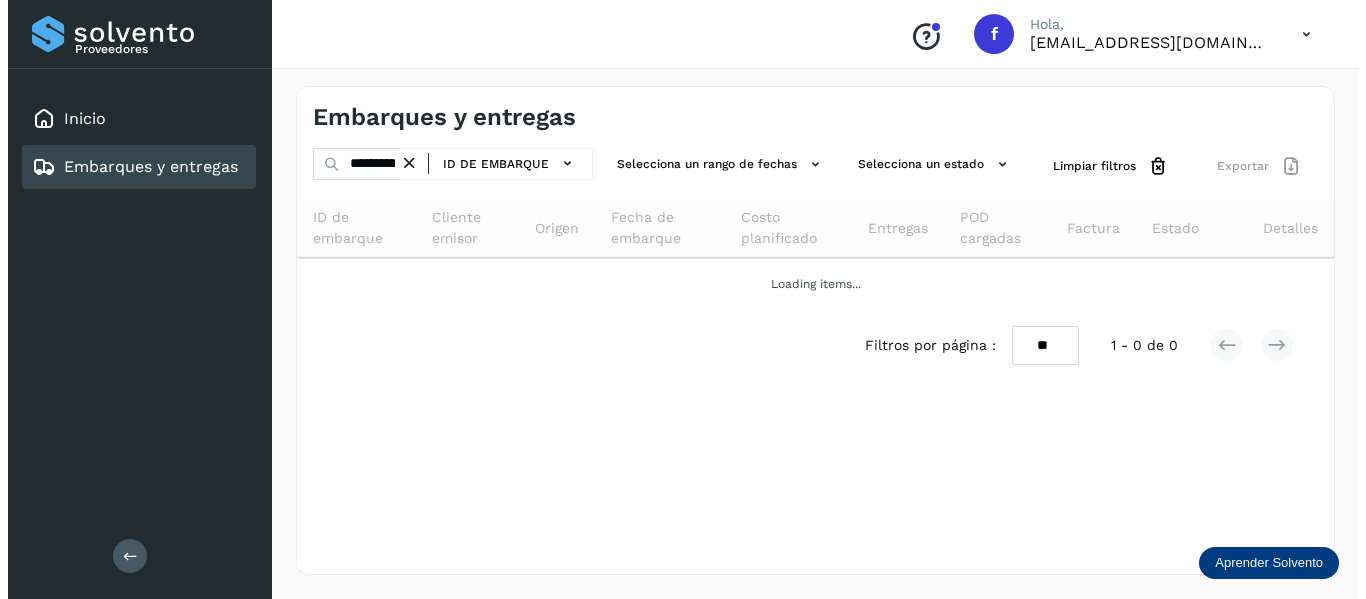 scroll, scrollTop: 0, scrollLeft: 0, axis: both 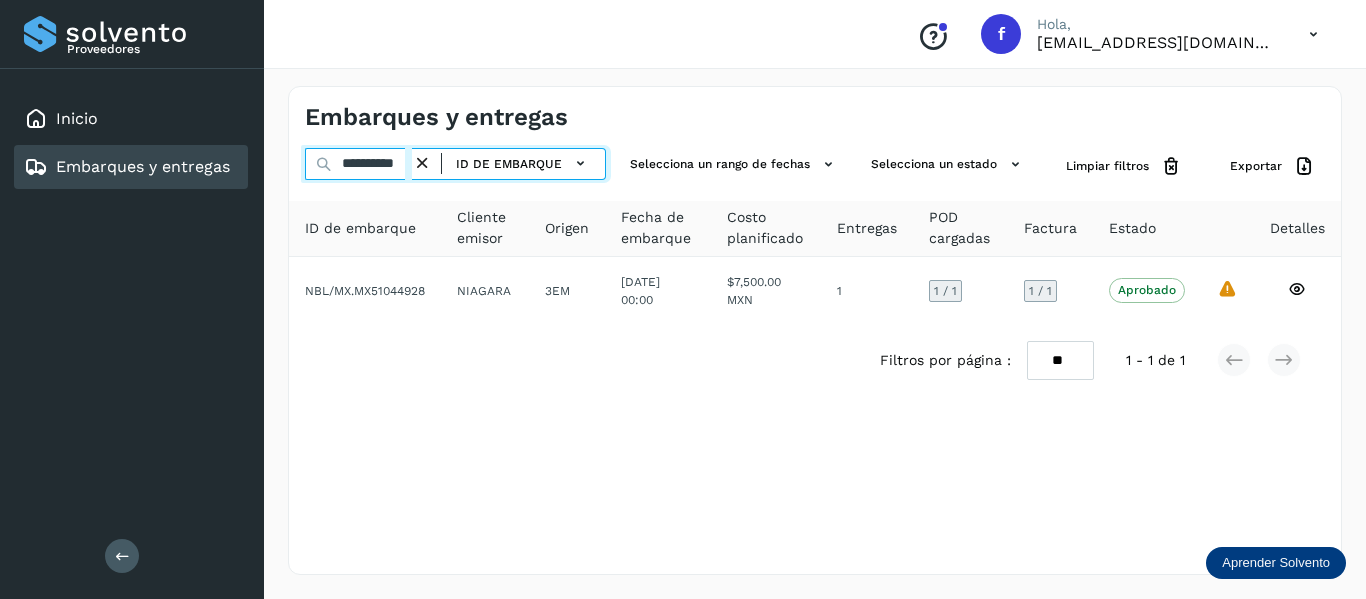 drag, startPoint x: 342, startPoint y: 161, endPoint x: 544, endPoint y: 196, distance: 205.00975 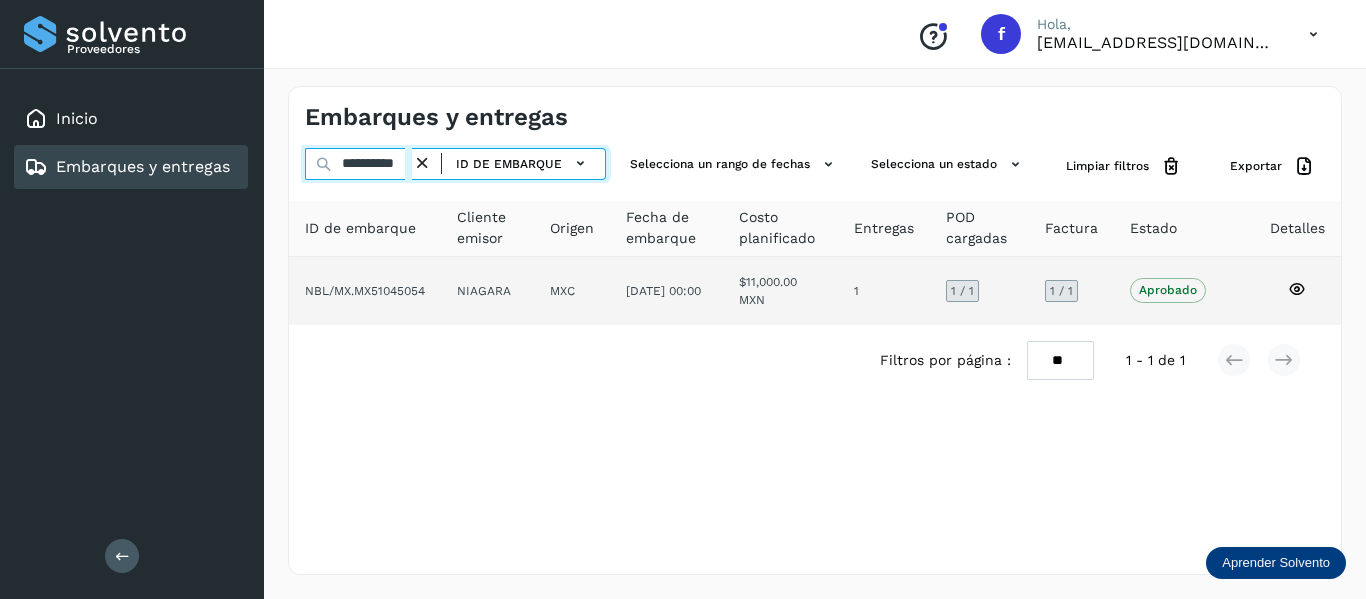 type on "**********" 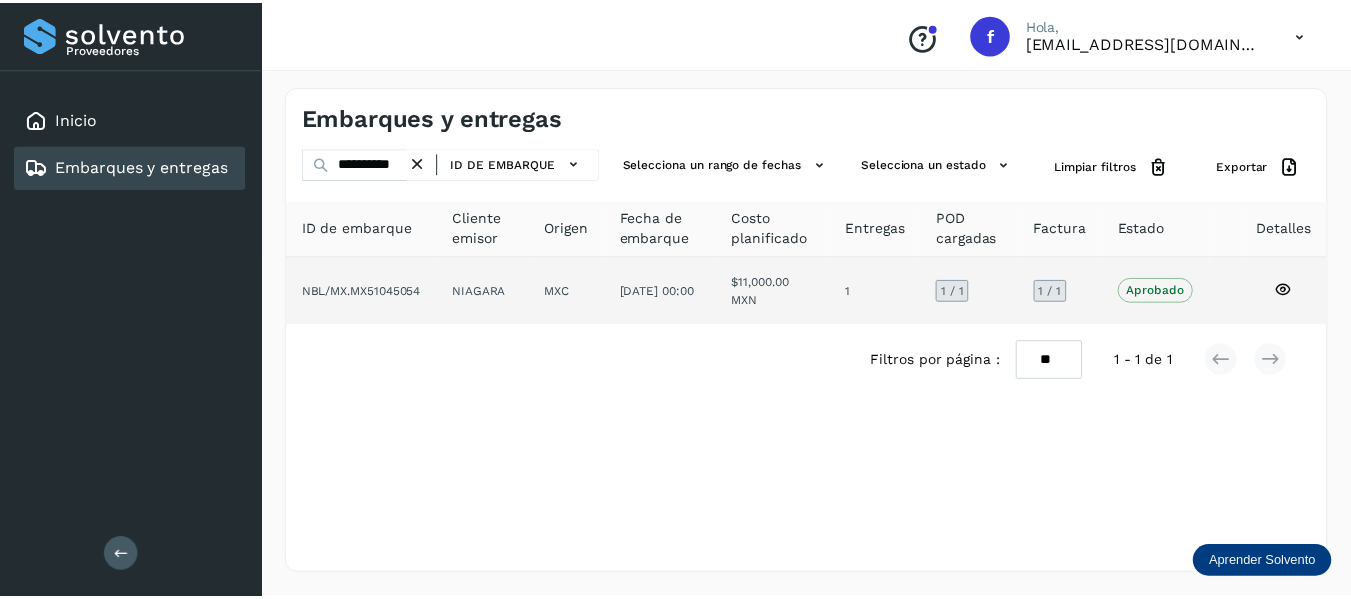 scroll, scrollTop: 0, scrollLeft: 0, axis: both 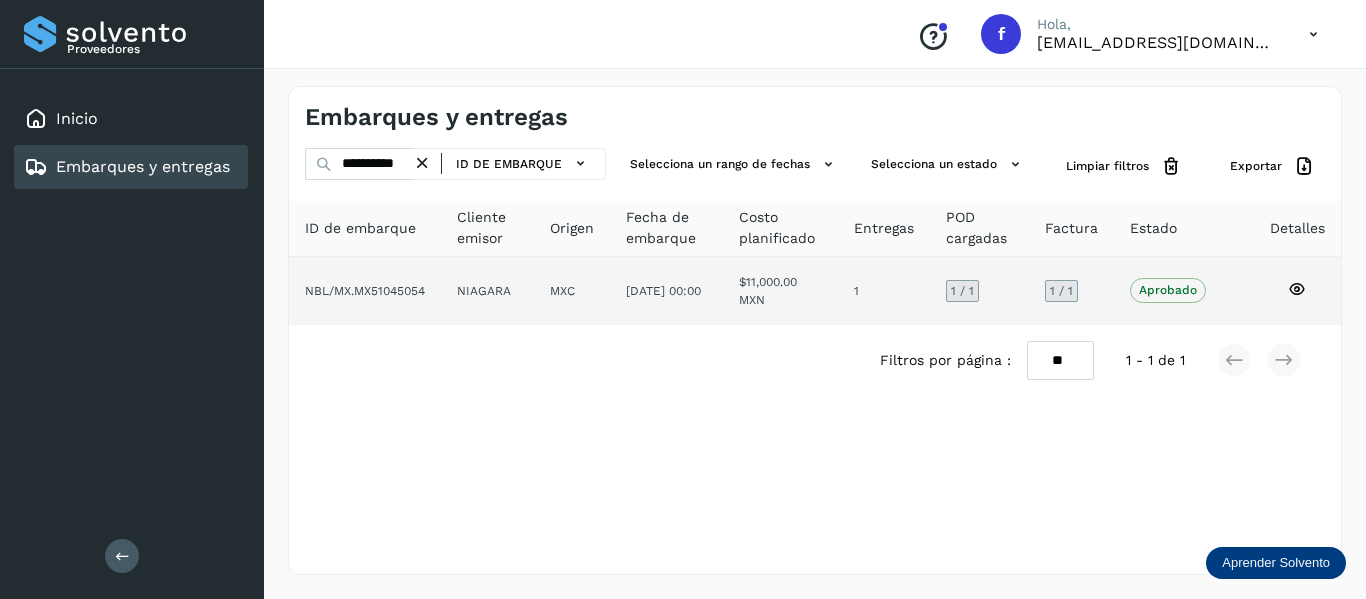 click 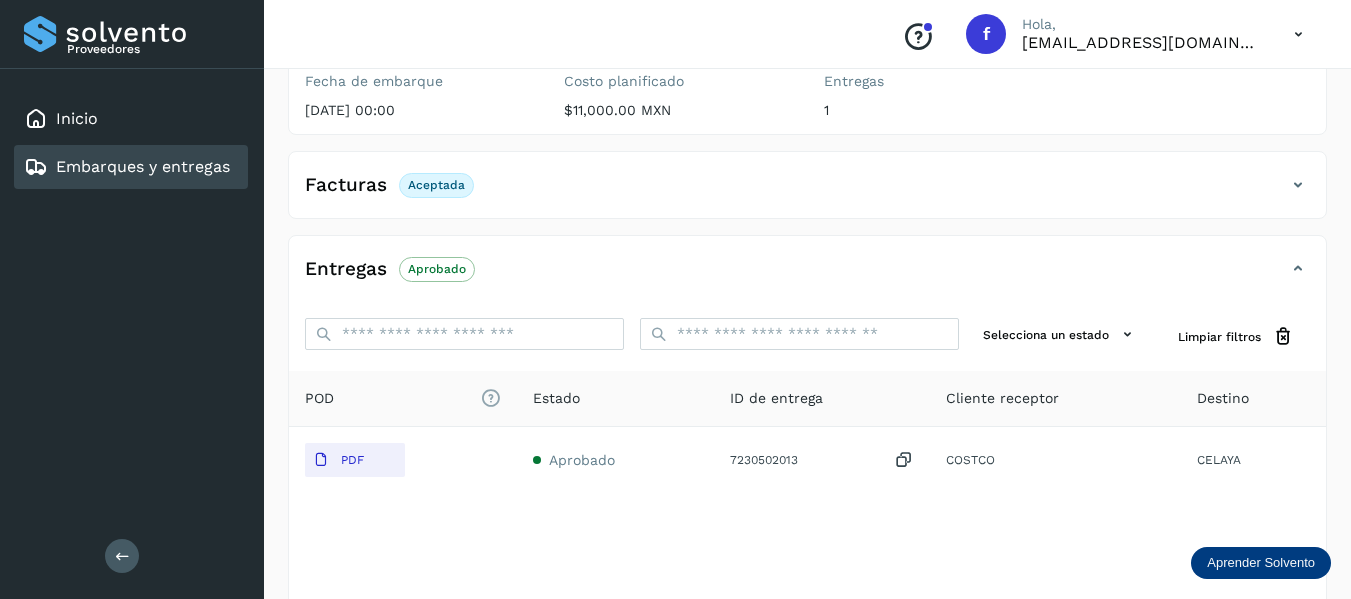 scroll, scrollTop: 300, scrollLeft: 0, axis: vertical 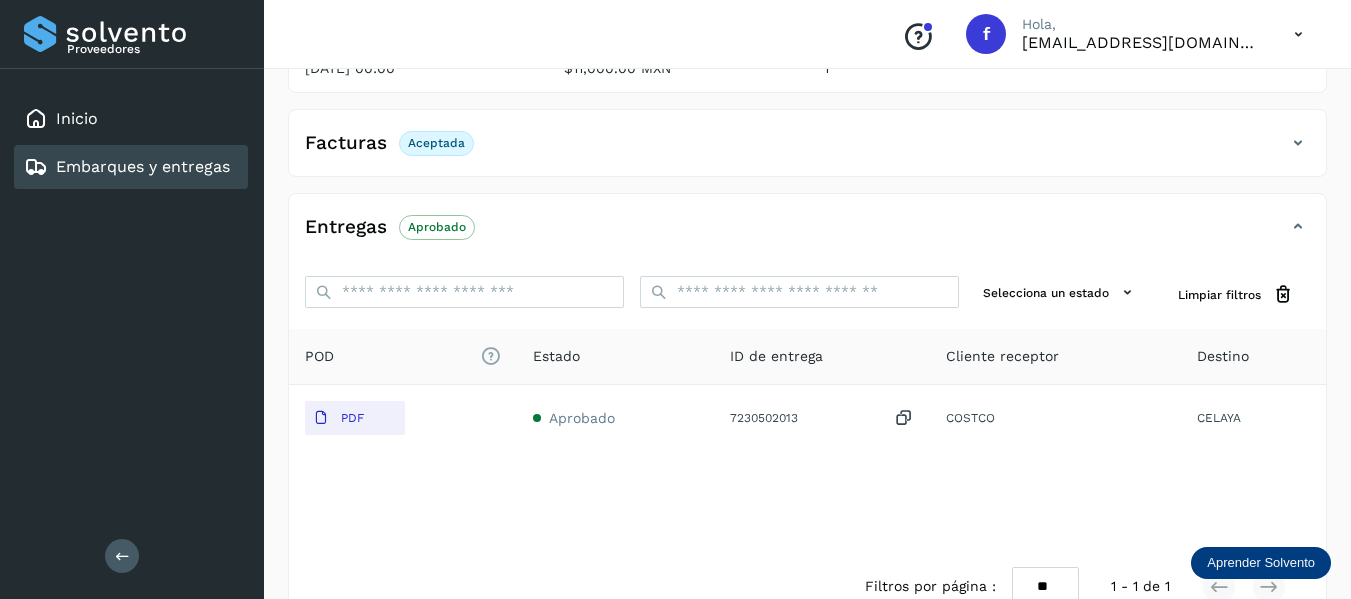 click at bounding box center (1298, 143) 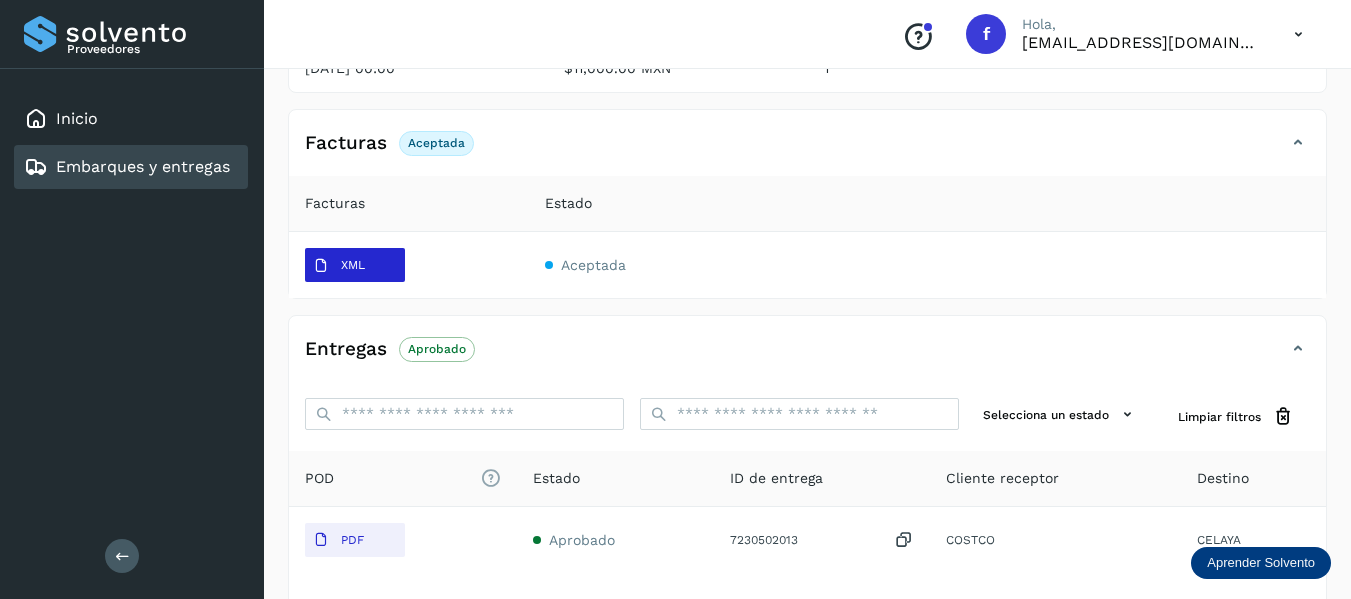 click on "XML" at bounding box center (355, 265) 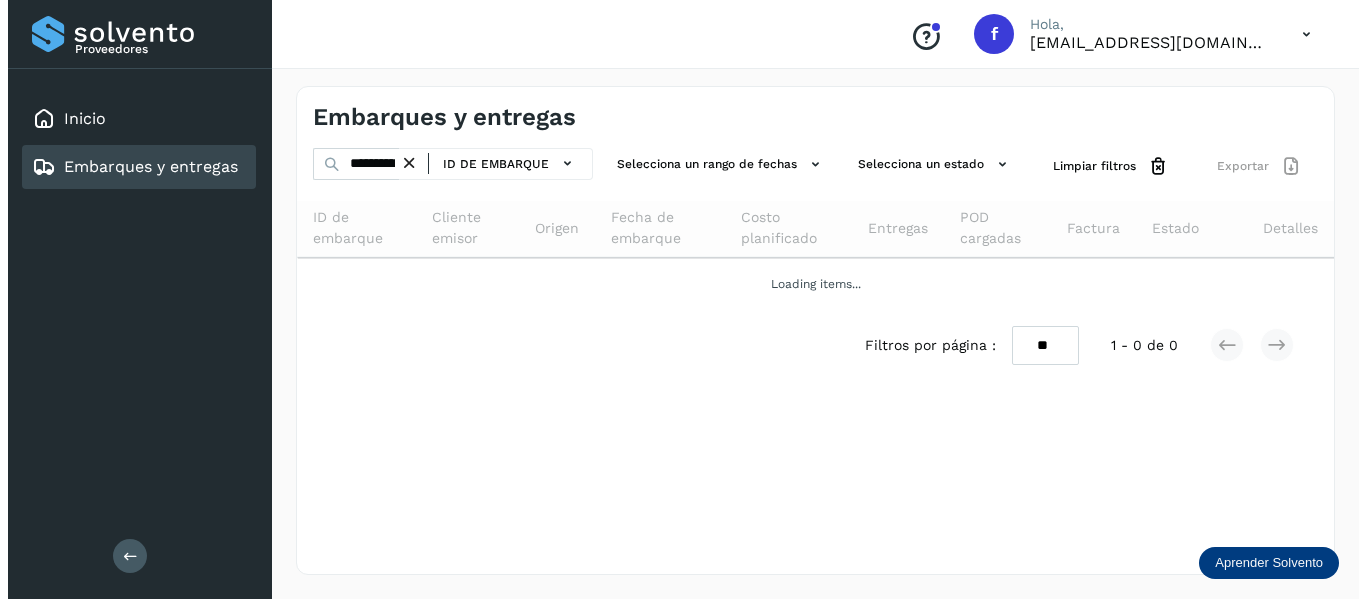 scroll, scrollTop: 0, scrollLeft: 0, axis: both 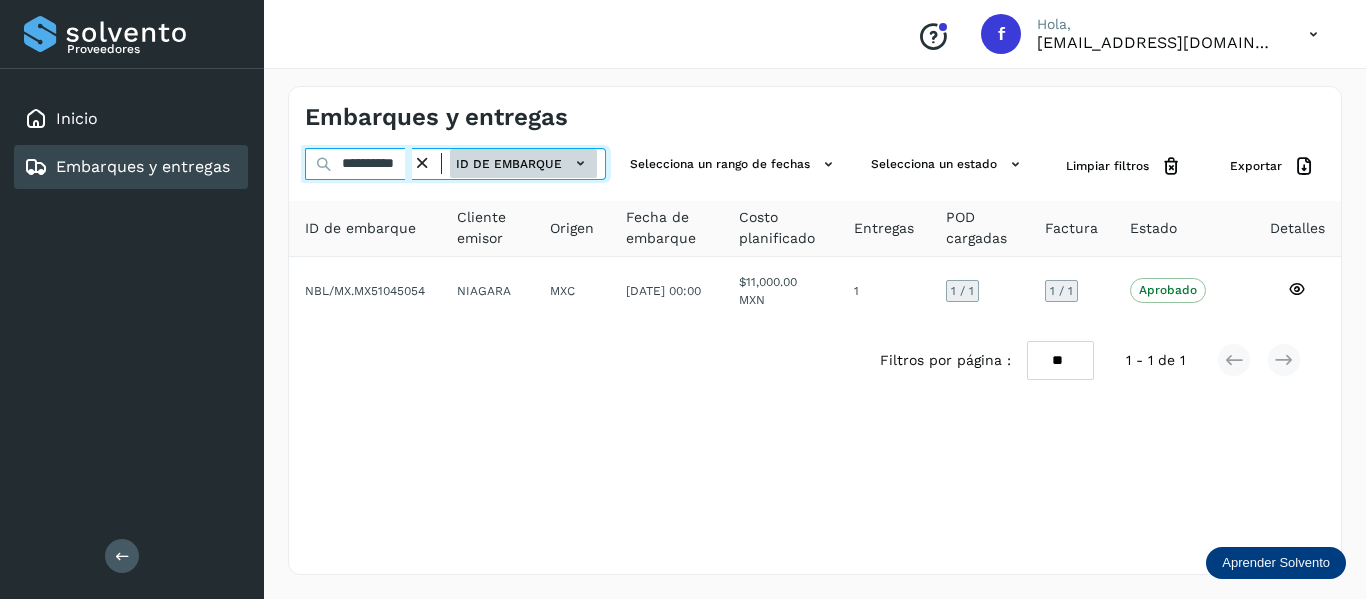 drag, startPoint x: 336, startPoint y: 164, endPoint x: 494, endPoint y: 167, distance: 158.02847 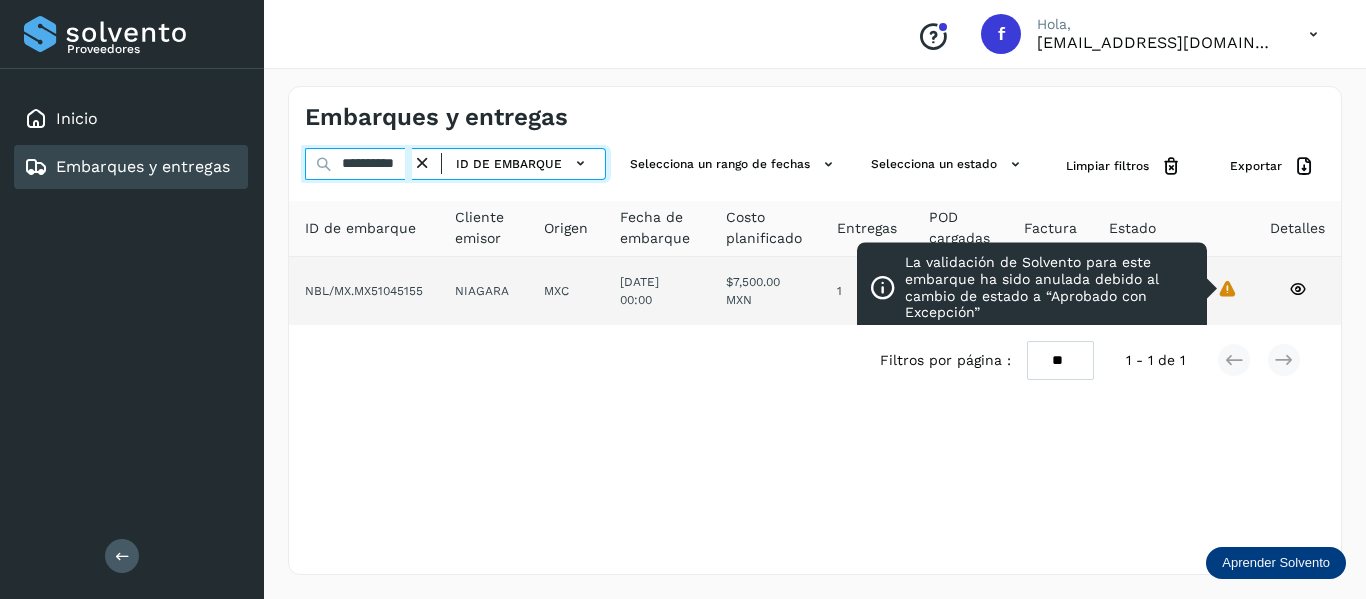 type on "**********" 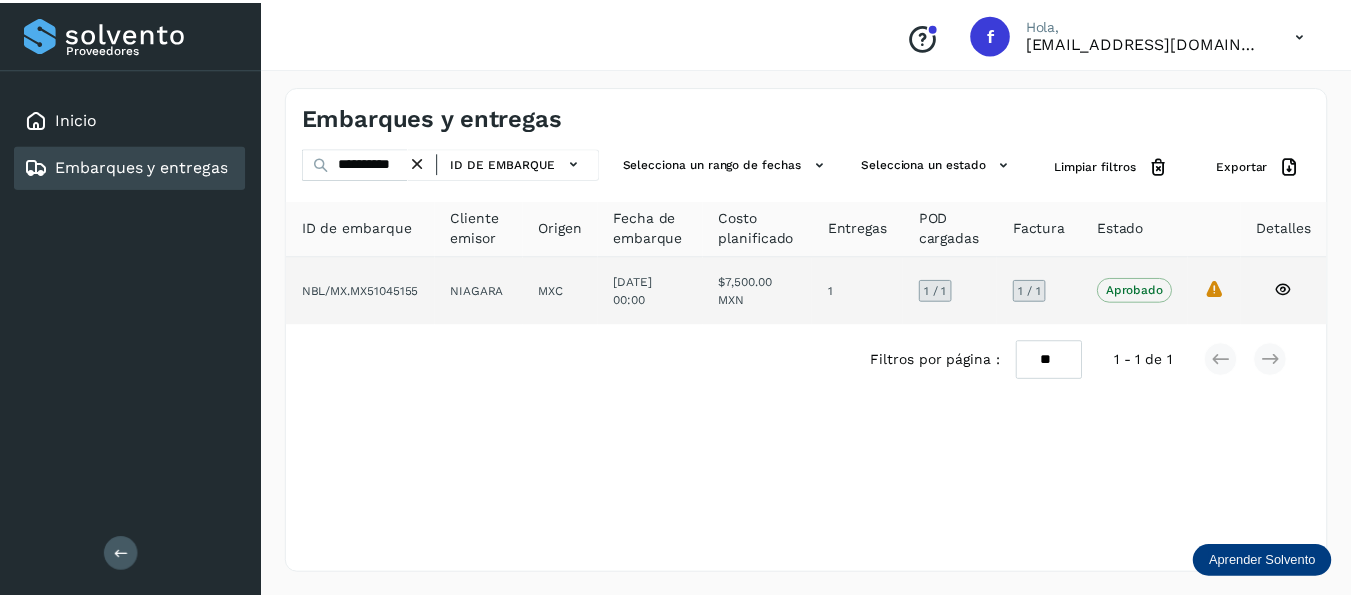 scroll, scrollTop: 0, scrollLeft: 0, axis: both 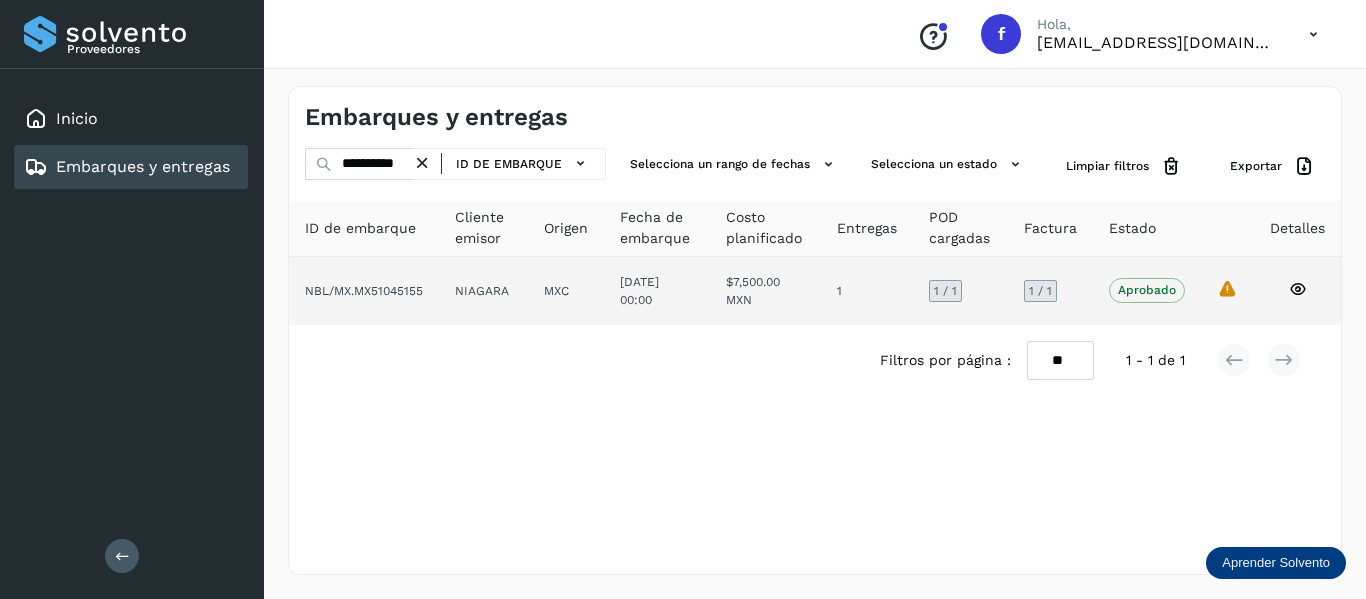 click 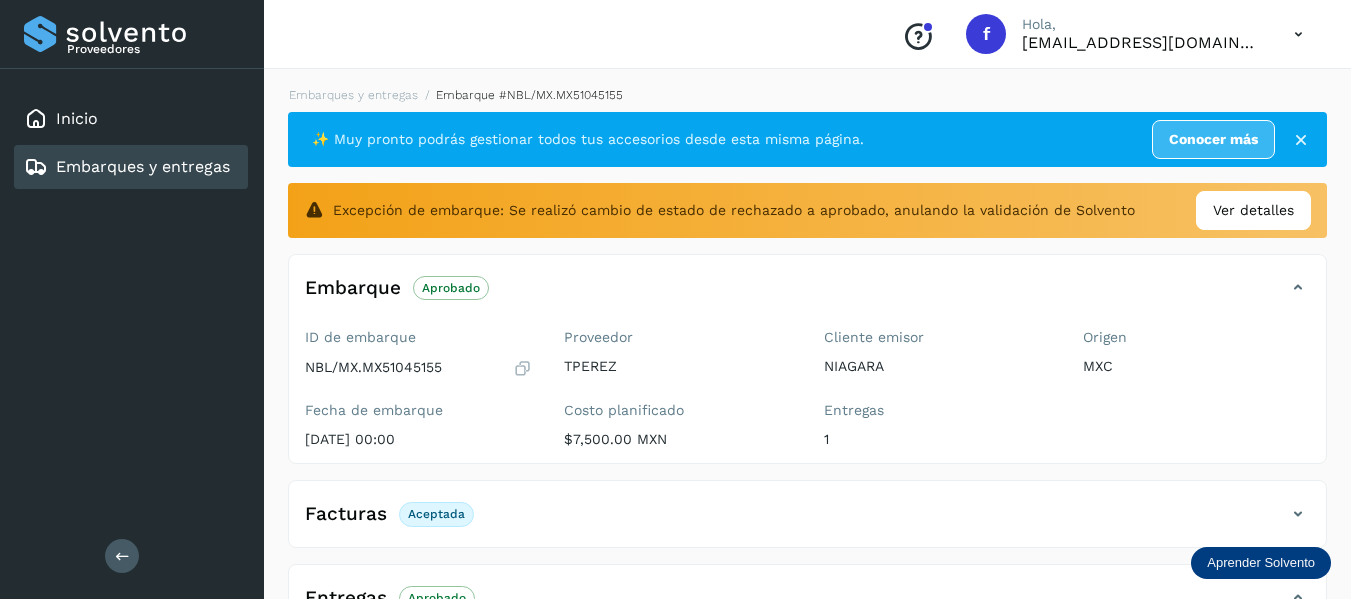 scroll, scrollTop: 200, scrollLeft: 0, axis: vertical 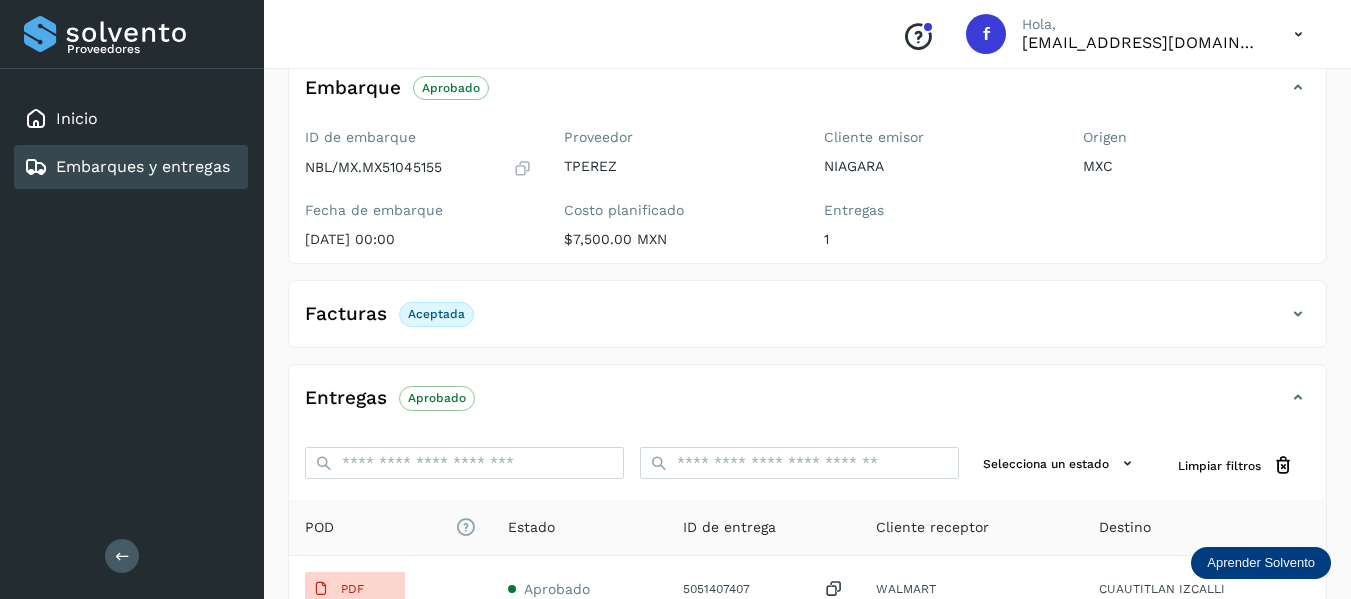 click at bounding box center (1298, 314) 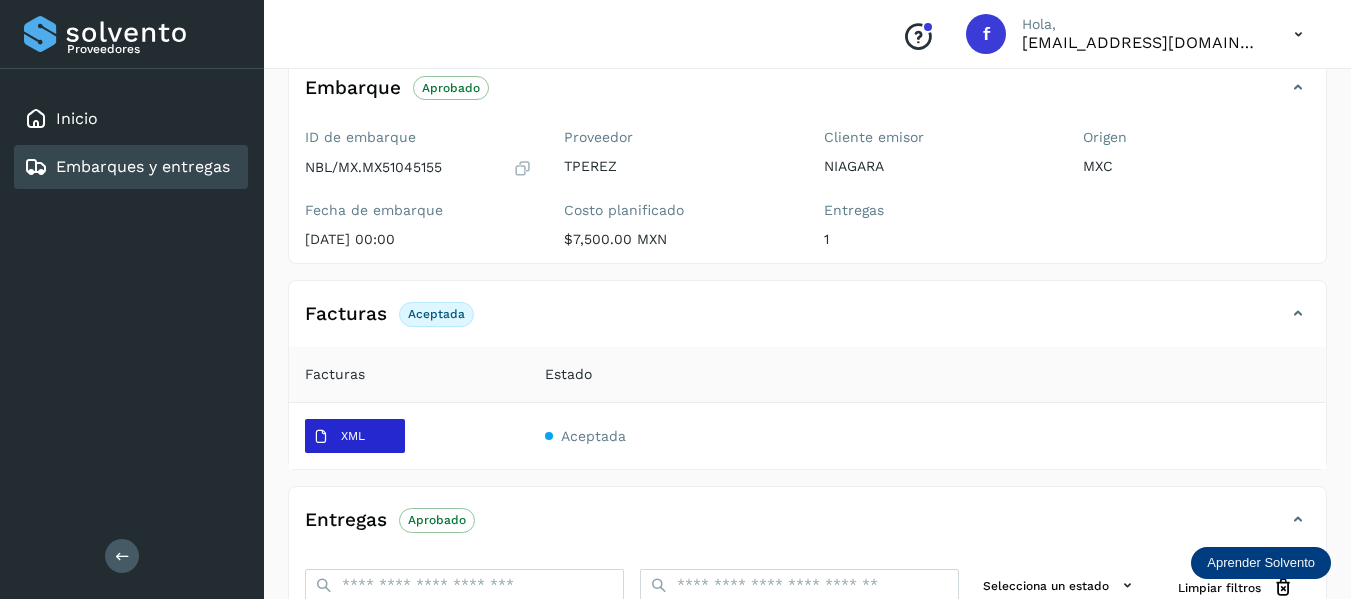 click on "XML" at bounding box center [339, 437] 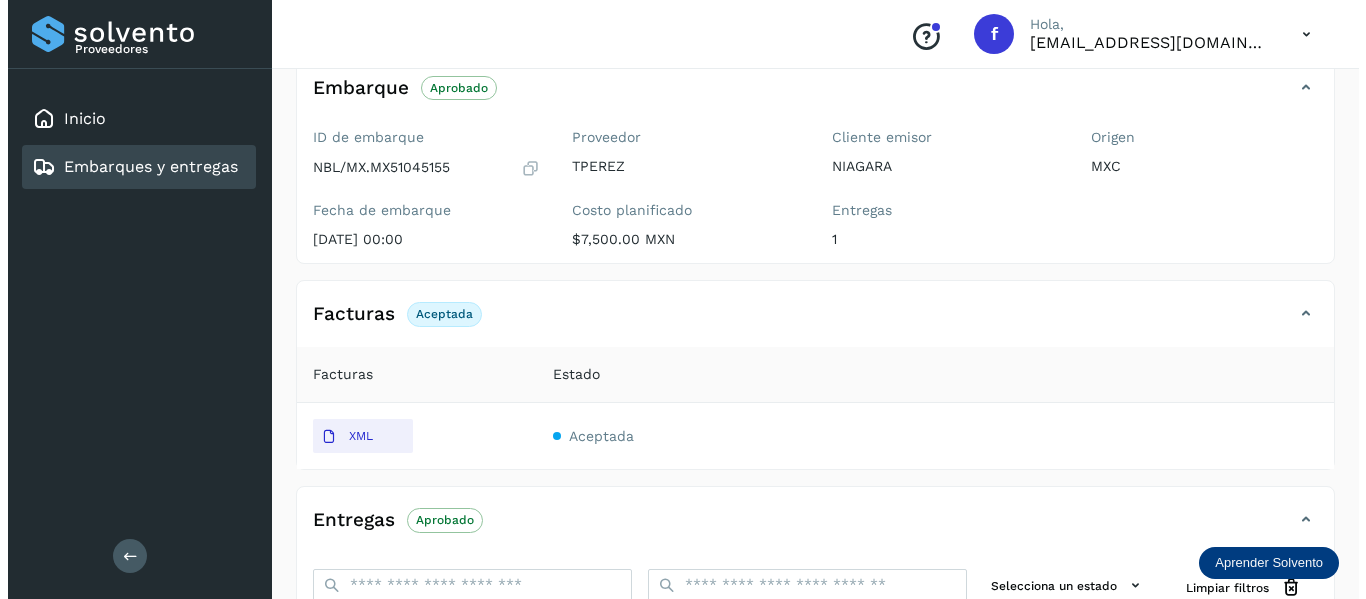 scroll, scrollTop: 0, scrollLeft: 0, axis: both 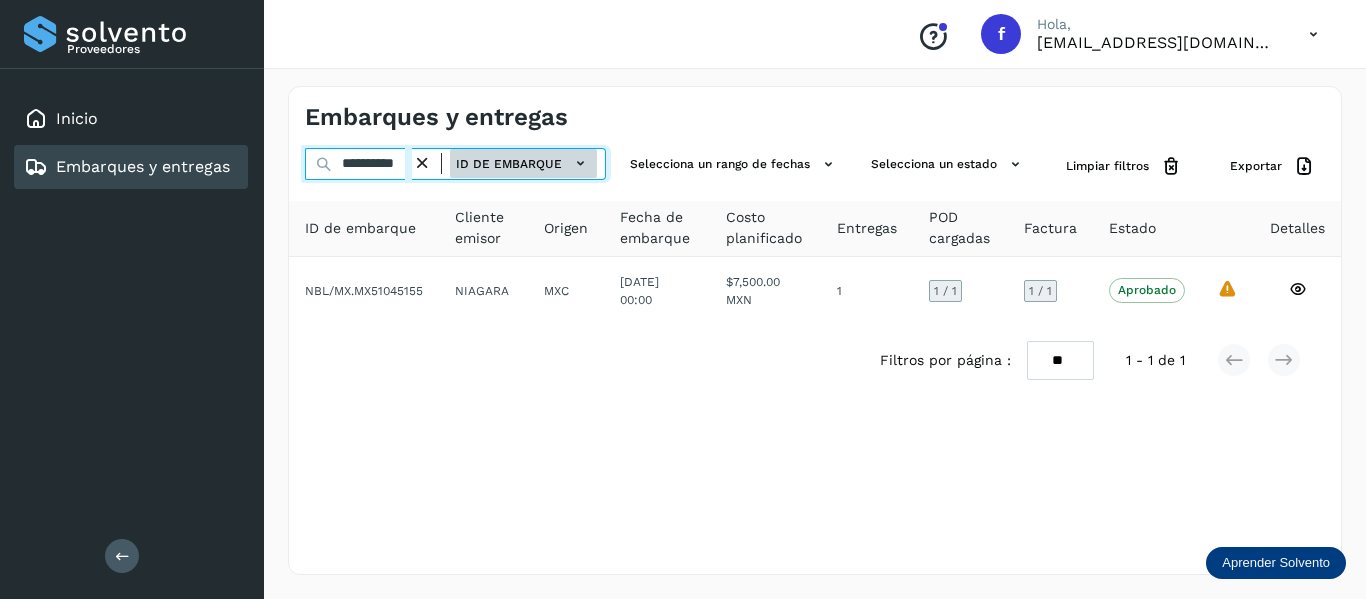 drag, startPoint x: 341, startPoint y: 160, endPoint x: 462, endPoint y: 173, distance: 121.69634 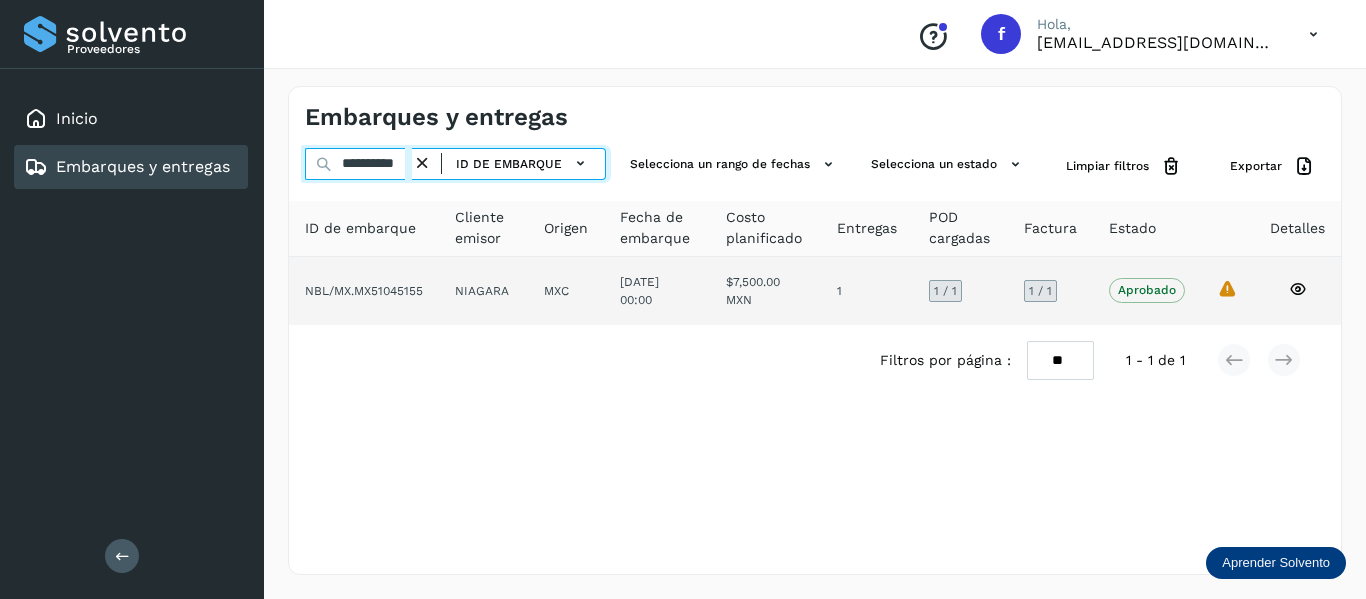 paste 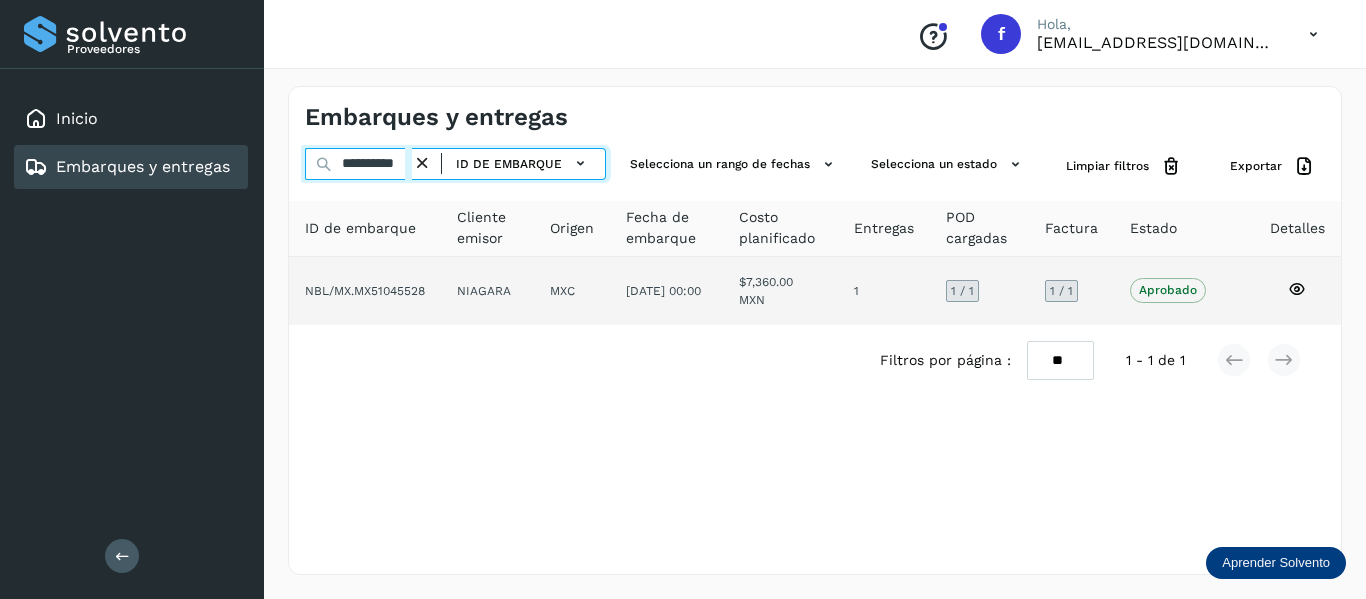 type on "**********" 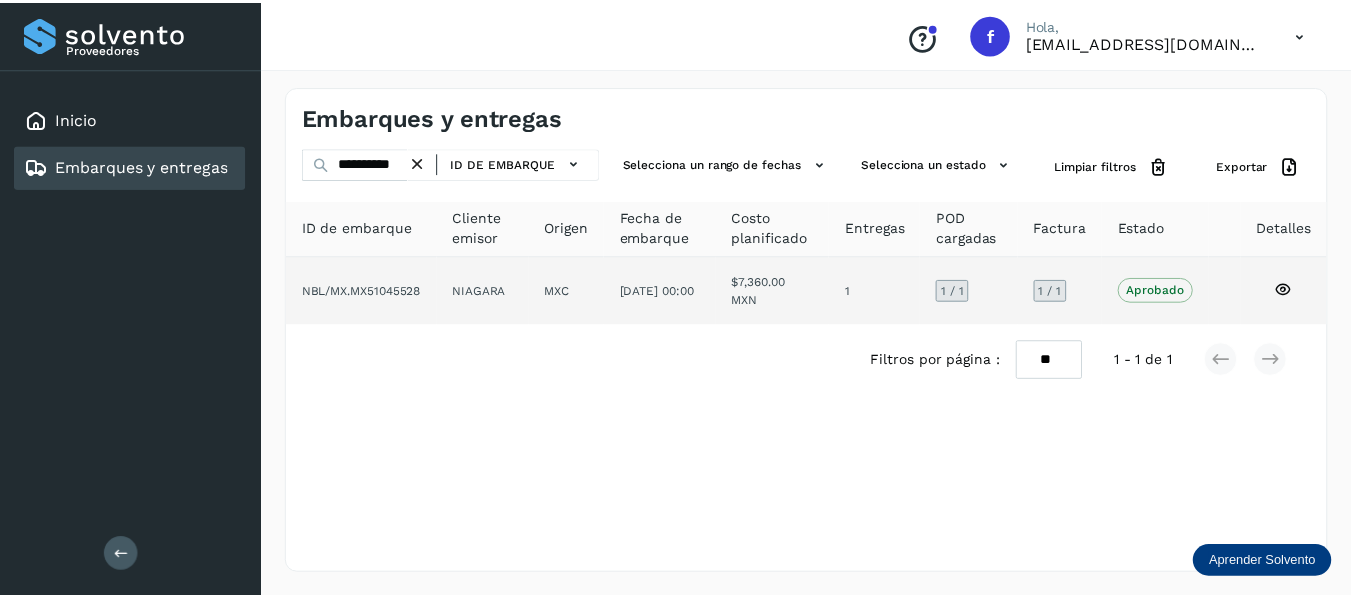 scroll, scrollTop: 0, scrollLeft: 0, axis: both 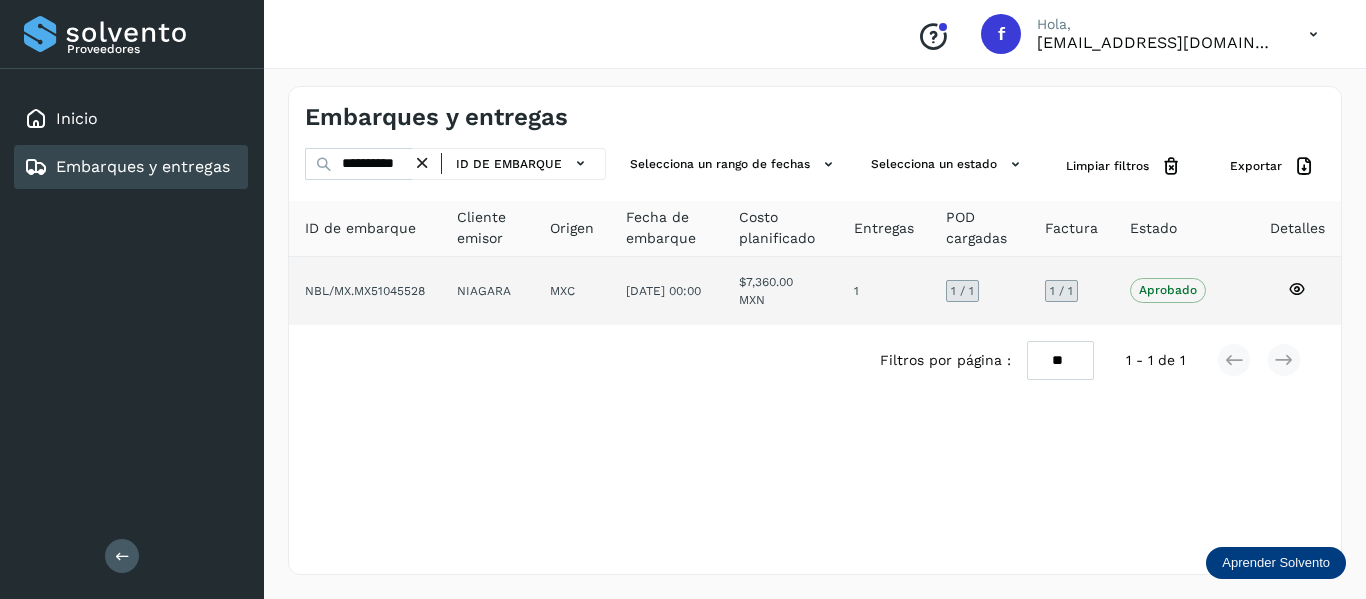 click 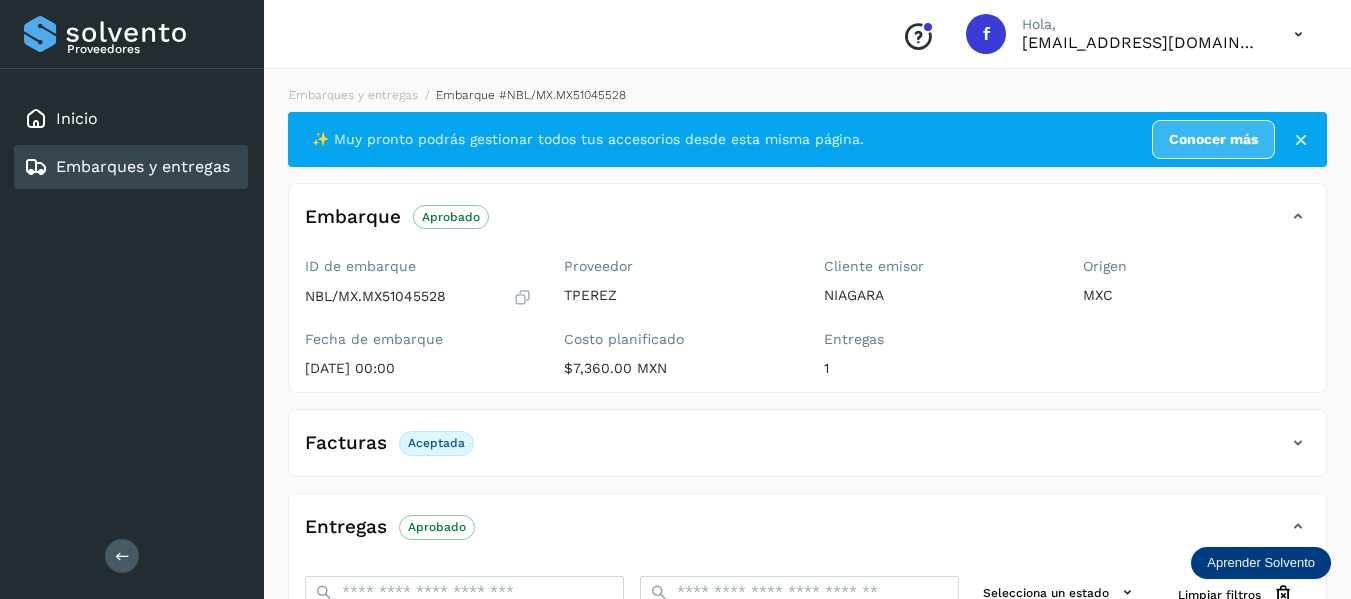 click at bounding box center (1298, 443) 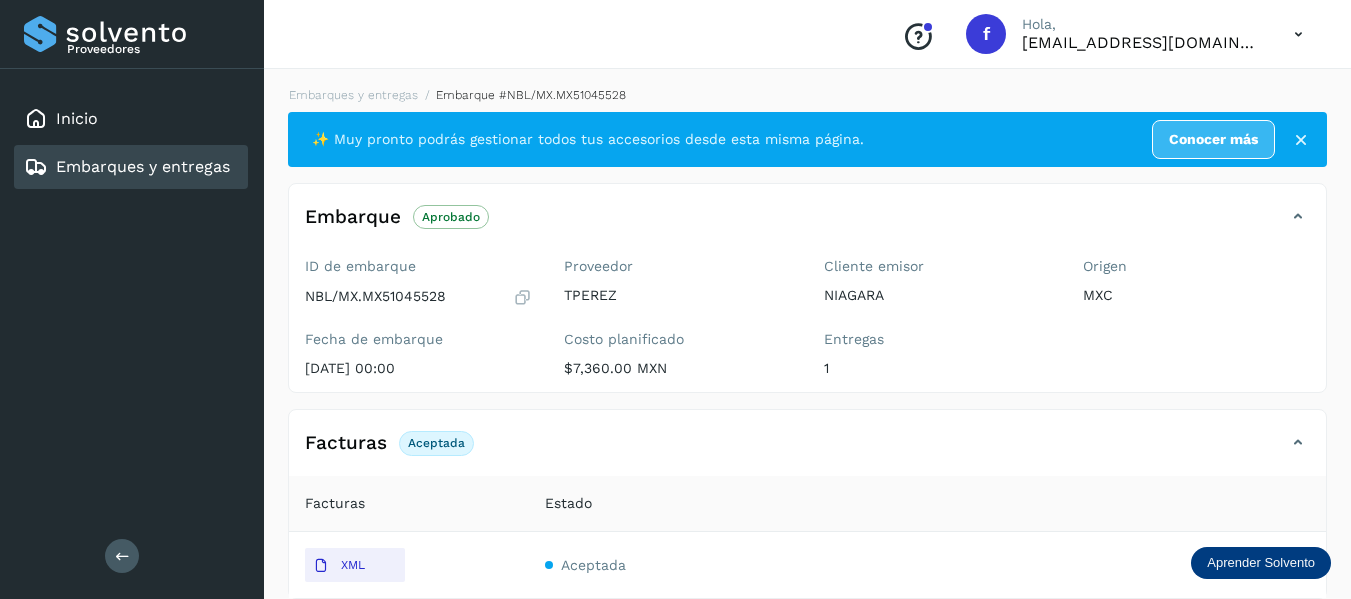 scroll, scrollTop: 200, scrollLeft: 0, axis: vertical 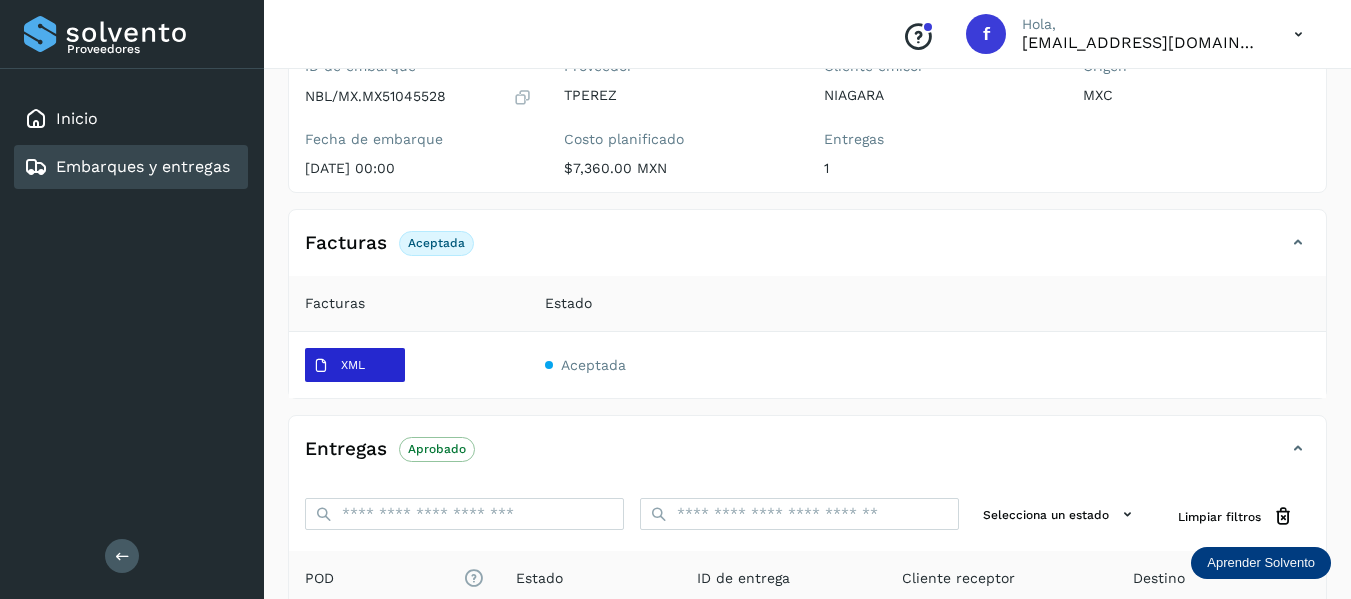 click on "XML" at bounding box center (353, 365) 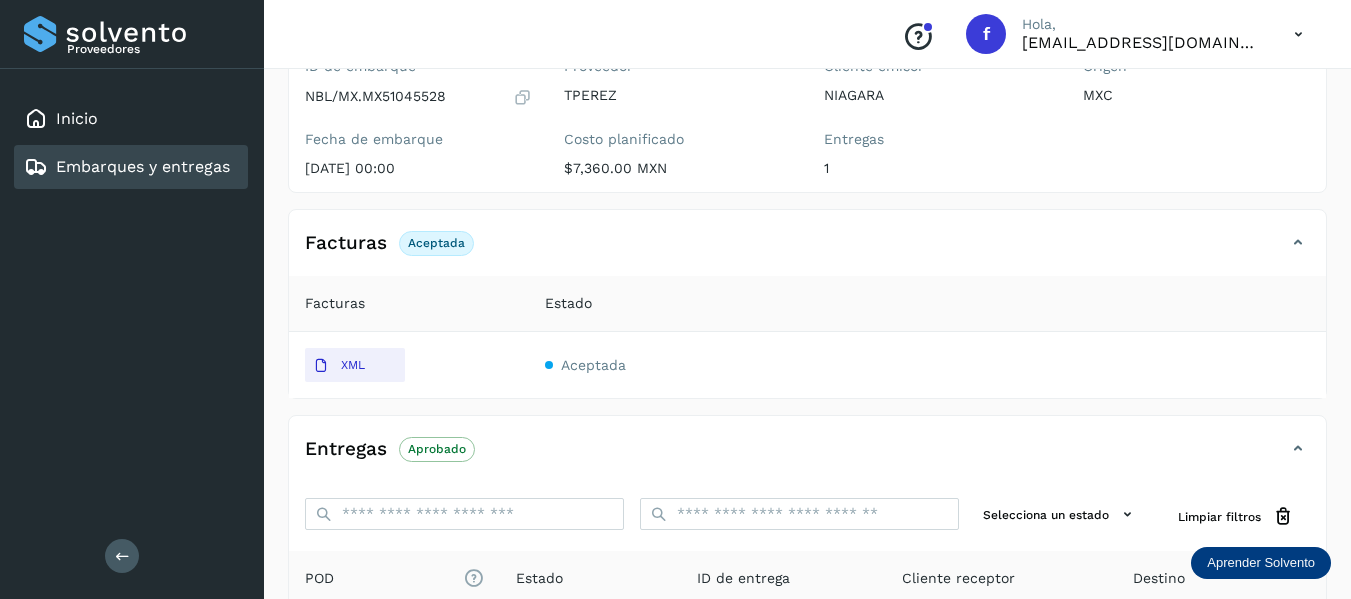 type 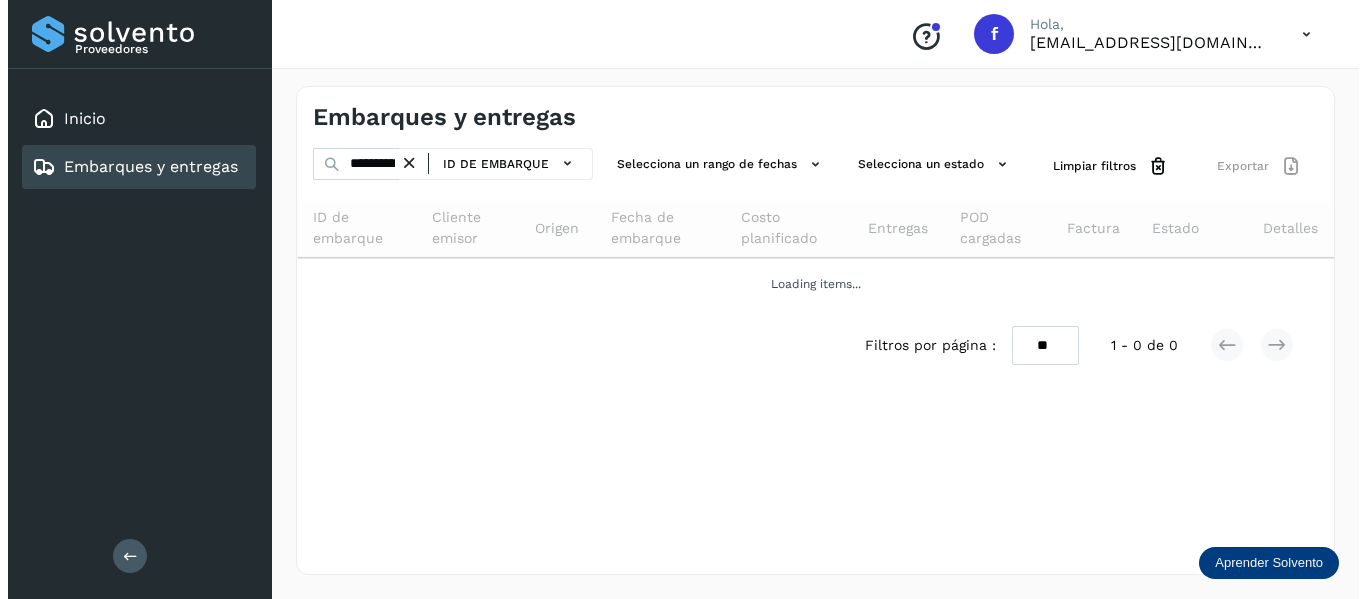 scroll, scrollTop: 0, scrollLeft: 0, axis: both 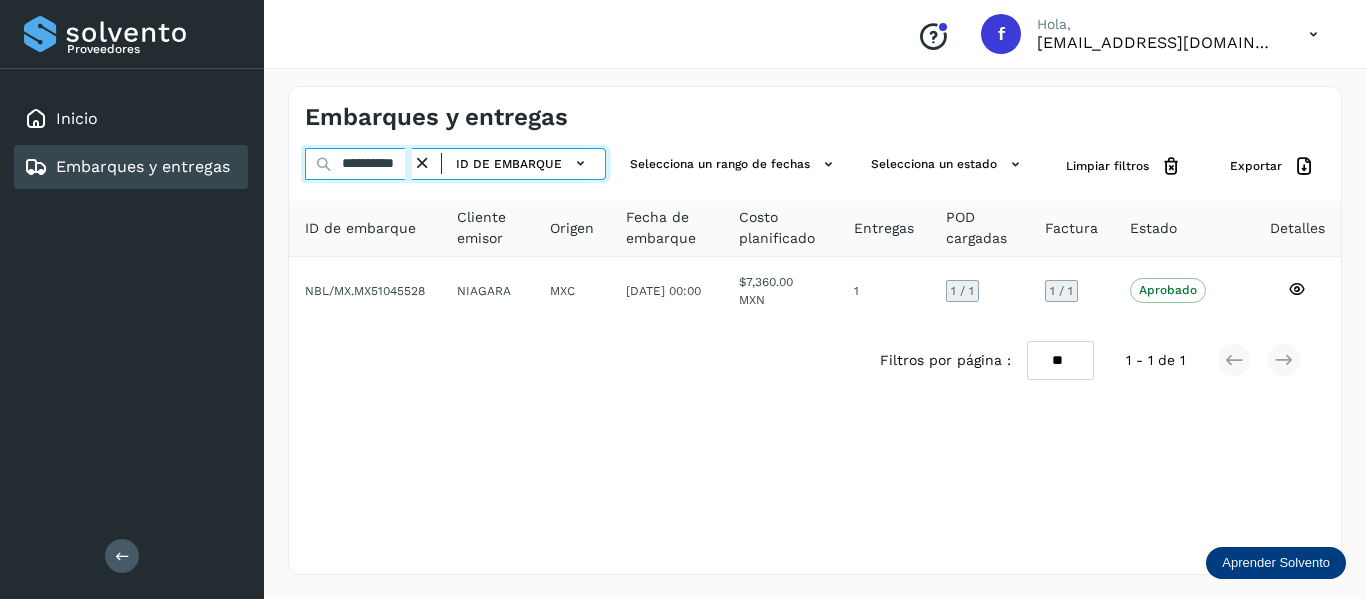 drag, startPoint x: 342, startPoint y: 168, endPoint x: 494, endPoint y: 196, distance: 154.55743 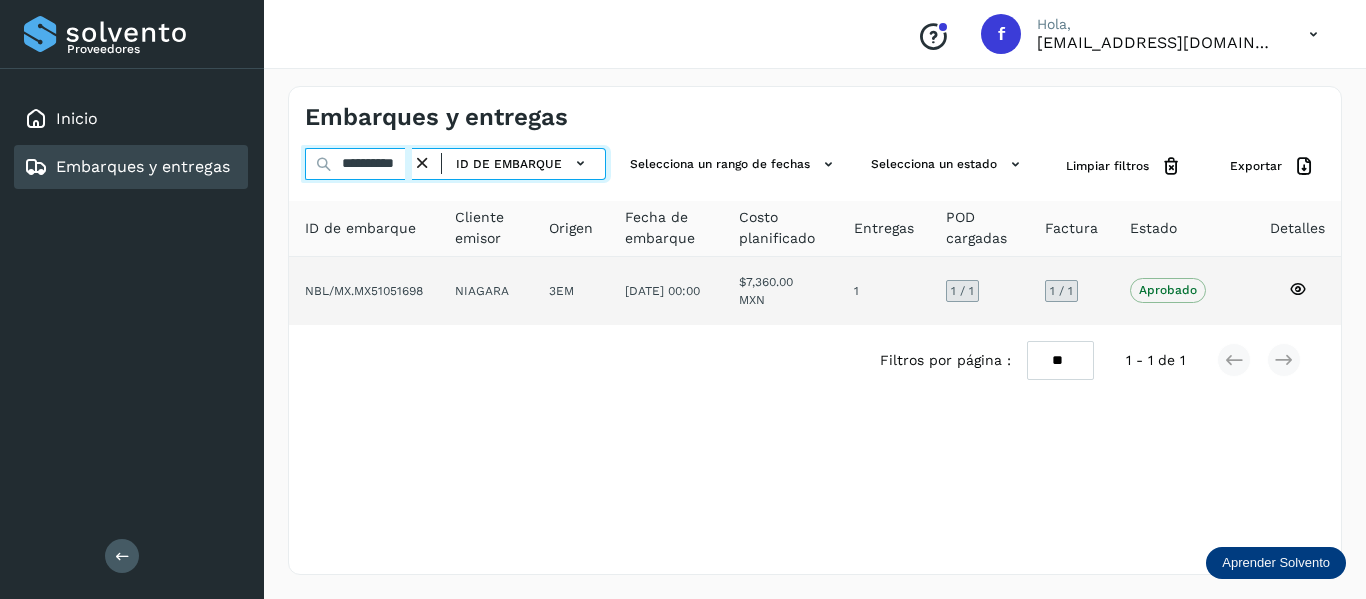 type on "**********" 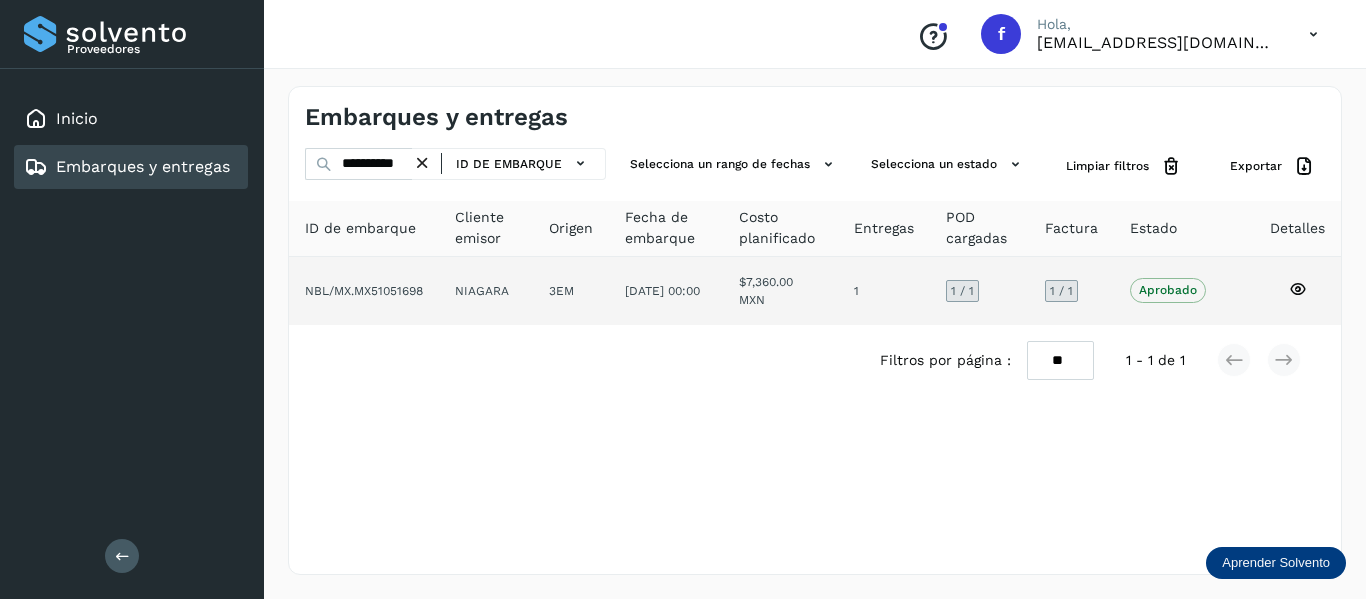 click on "Aprobado
Verifica el estado de la factura o entregas asociadas a este embarque" 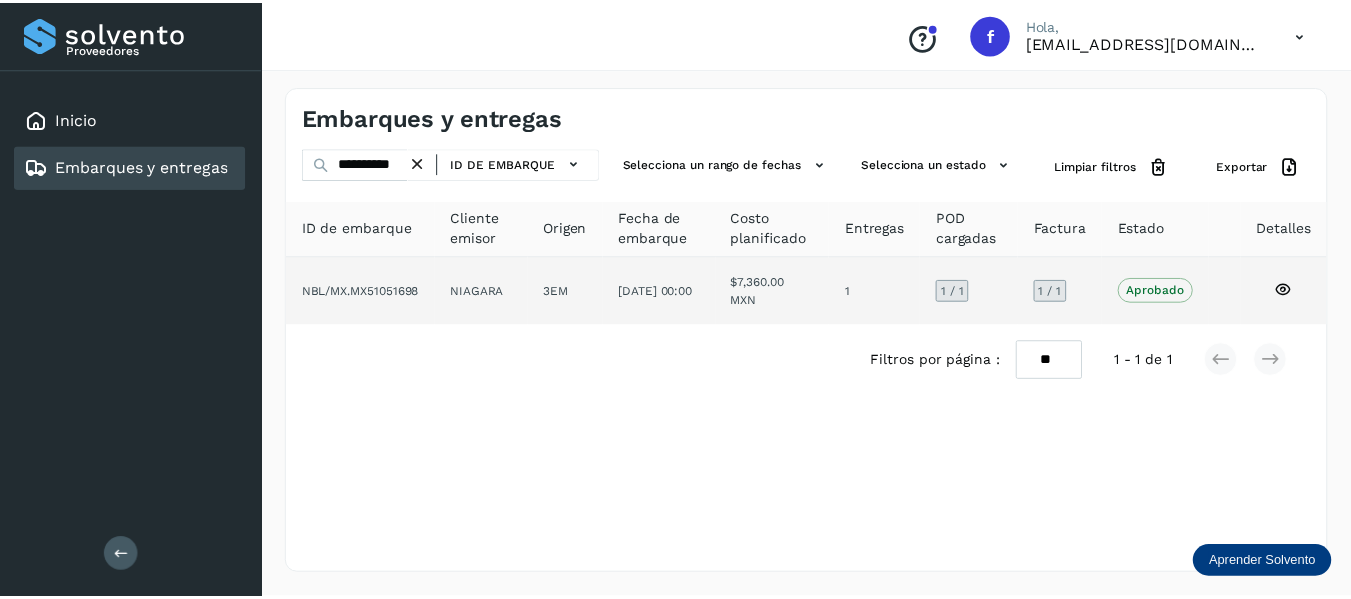 scroll, scrollTop: 0, scrollLeft: 0, axis: both 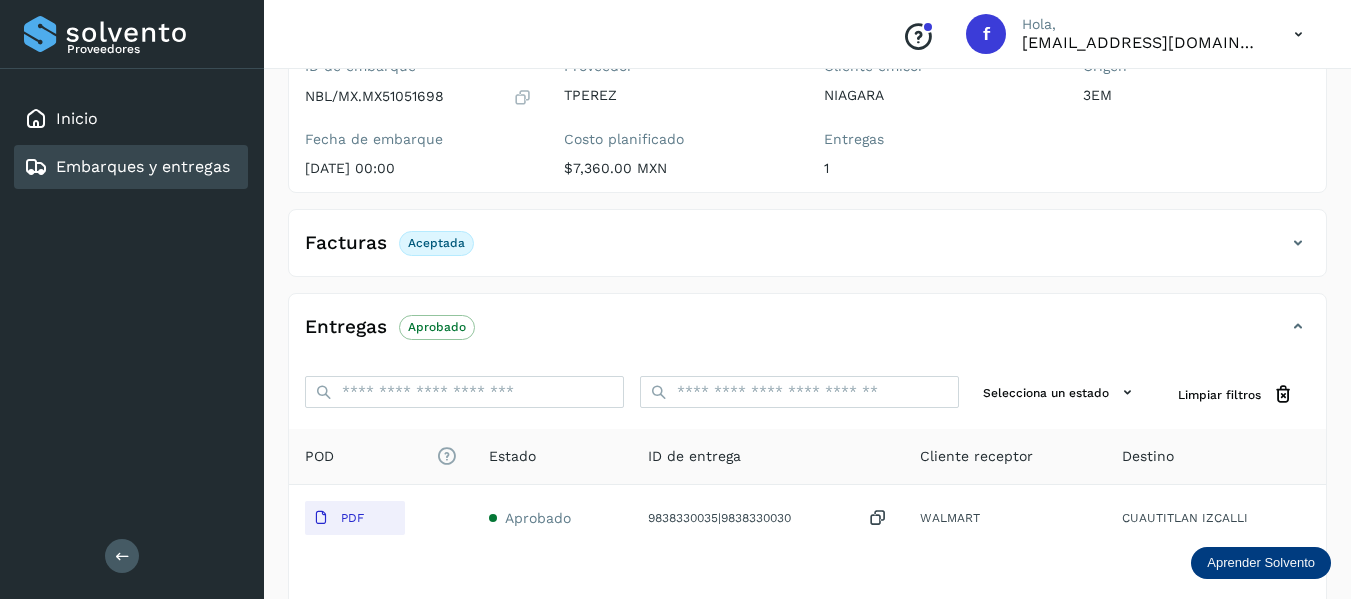 click at bounding box center (1298, 243) 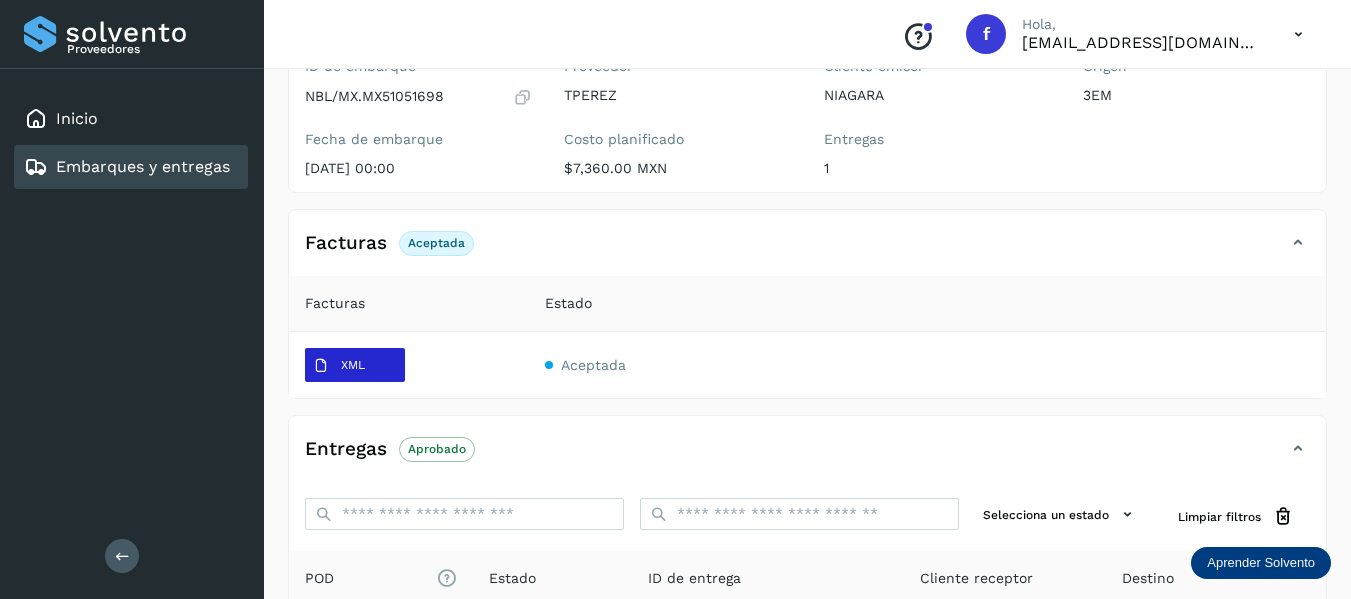 click on "XML" at bounding box center [355, 365] 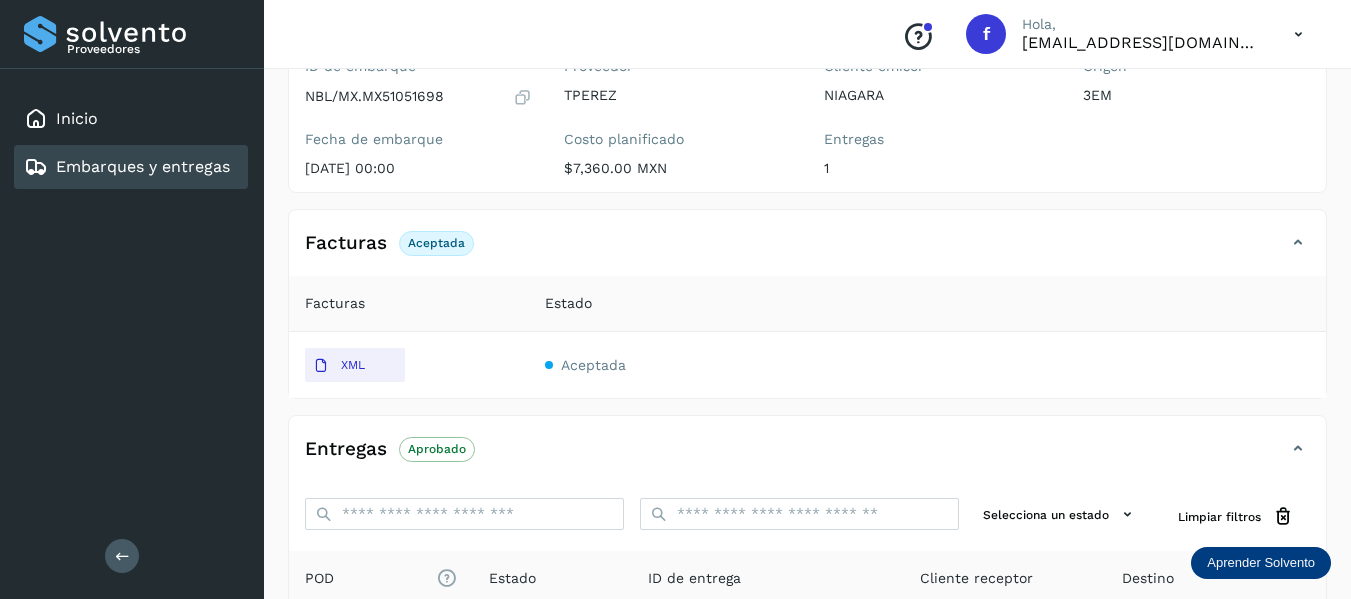 type 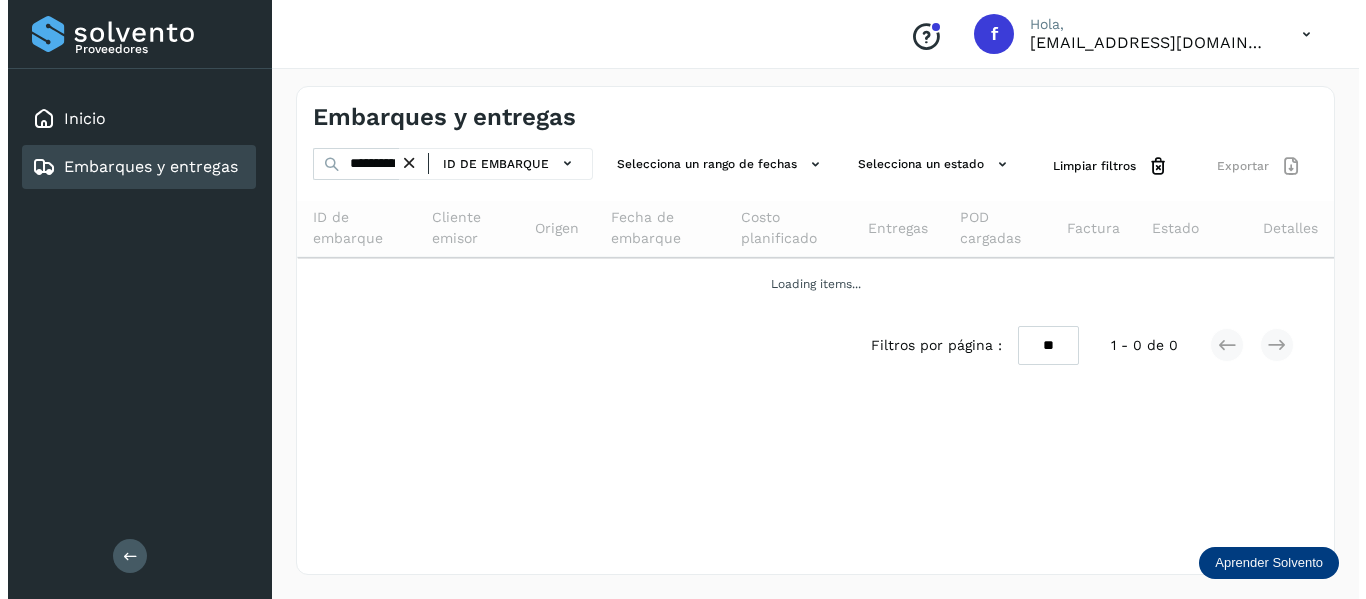 scroll, scrollTop: 0, scrollLeft: 0, axis: both 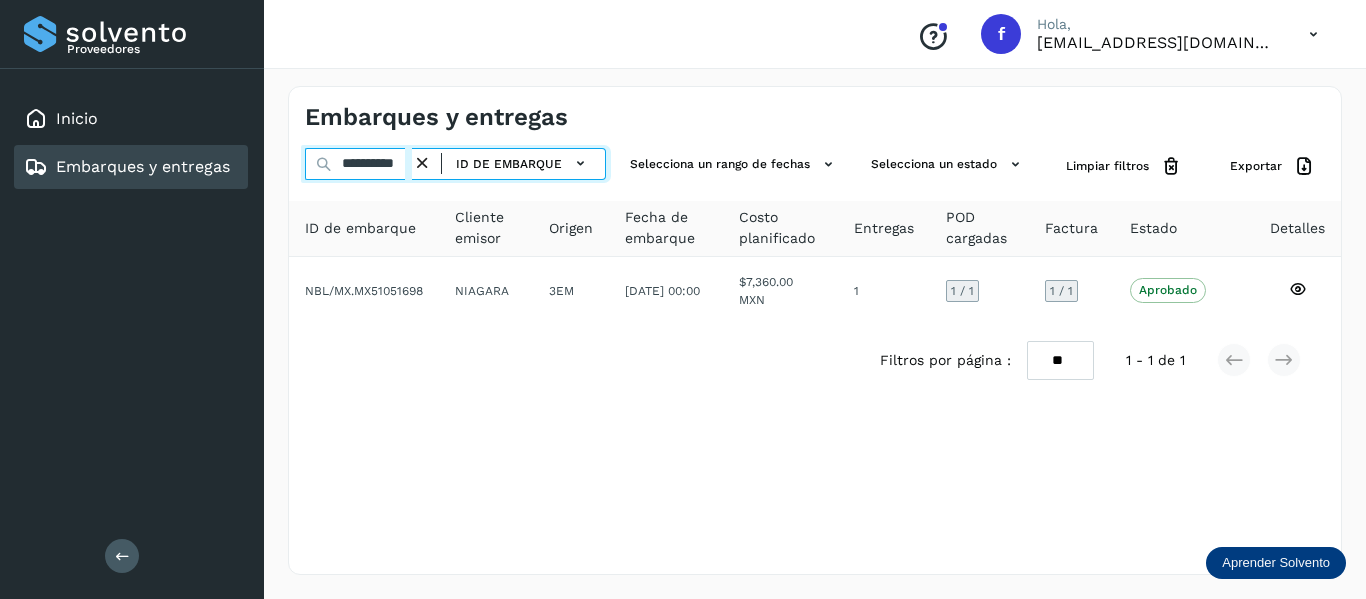 drag, startPoint x: 344, startPoint y: 168, endPoint x: 470, endPoint y: 179, distance: 126.47925 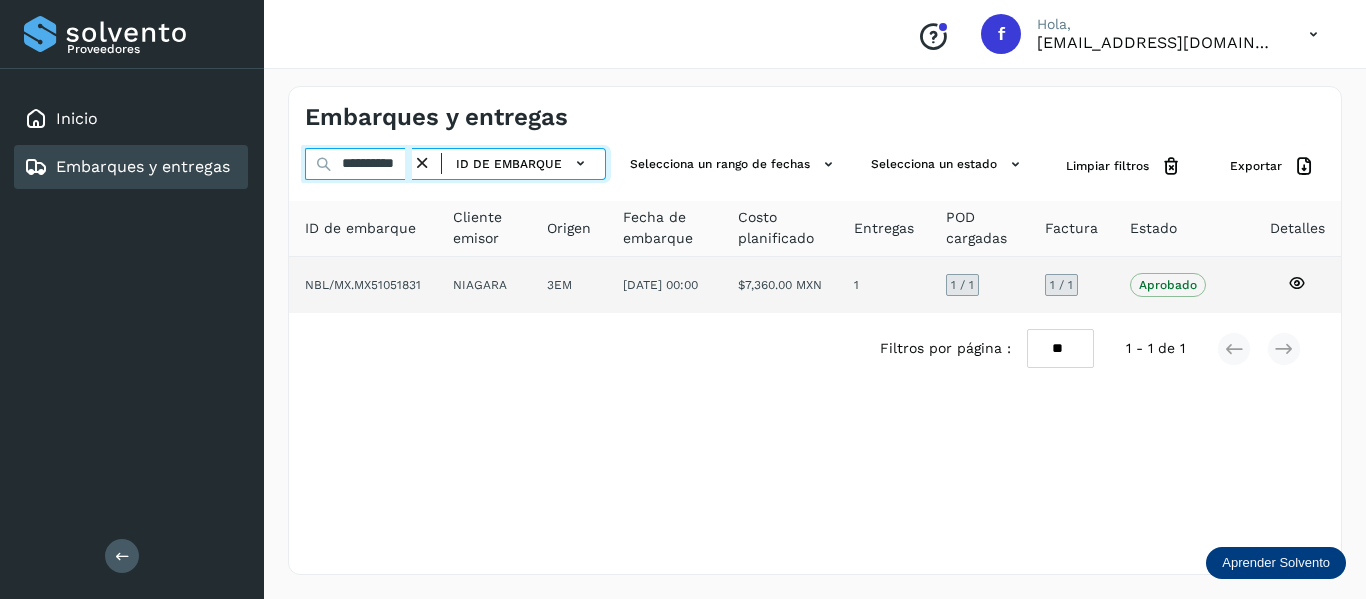 type on "**********" 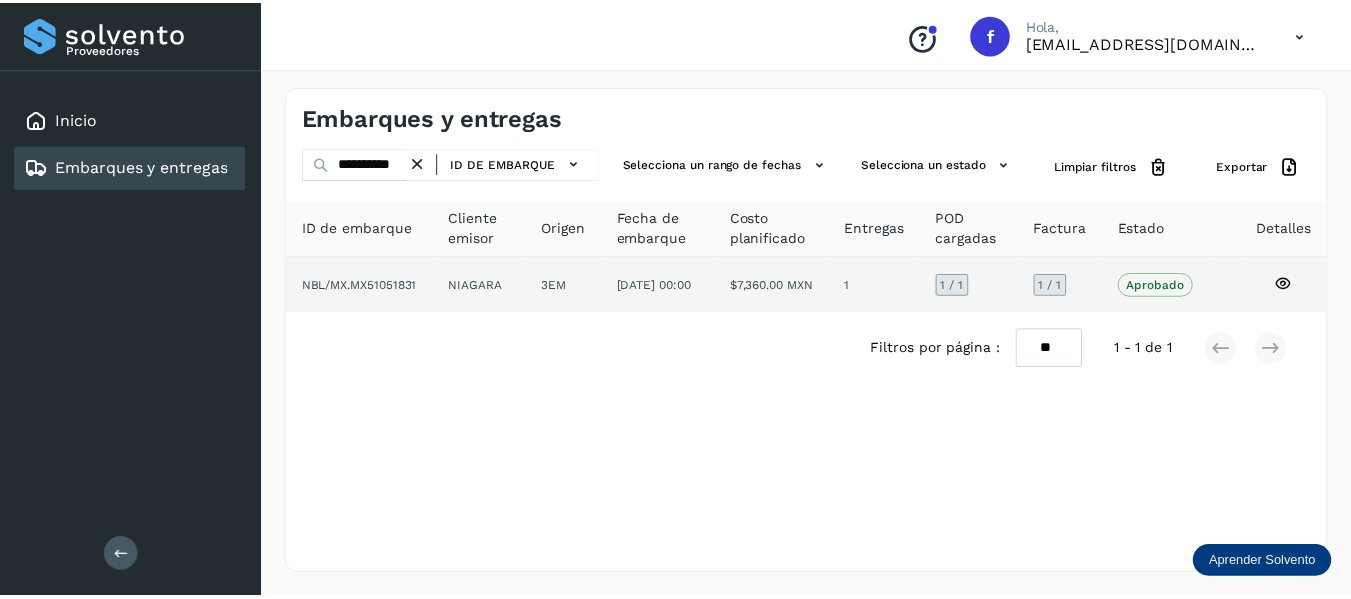 scroll, scrollTop: 0, scrollLeft: 0, axis: both 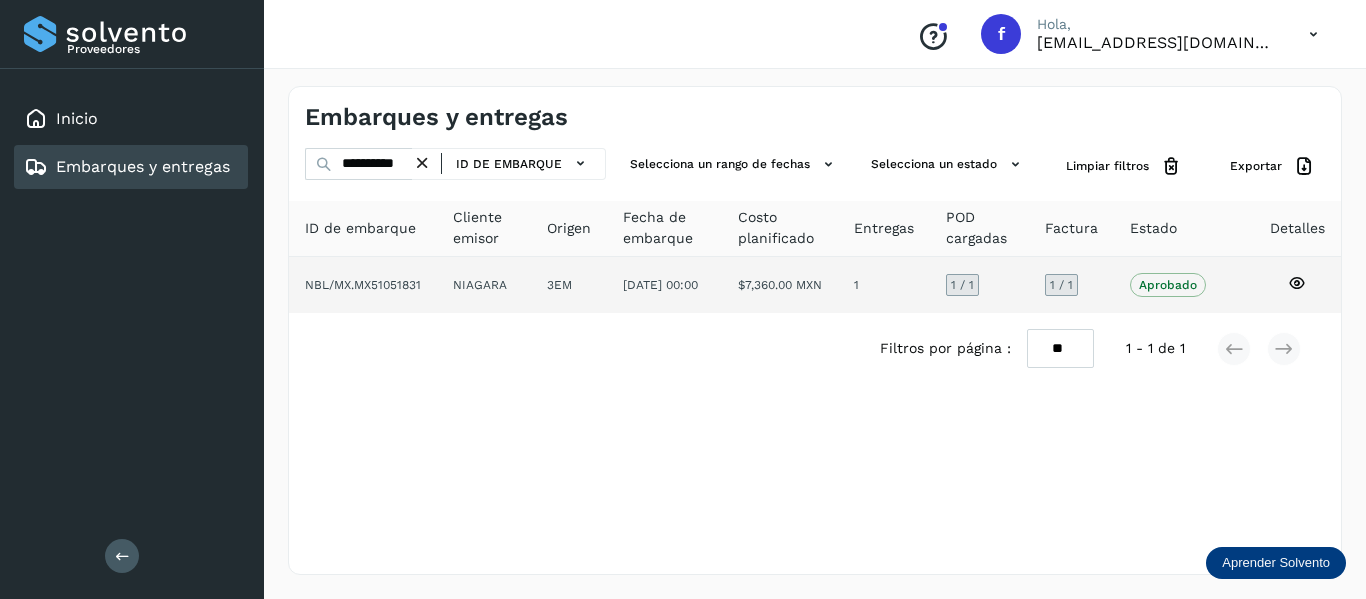 click 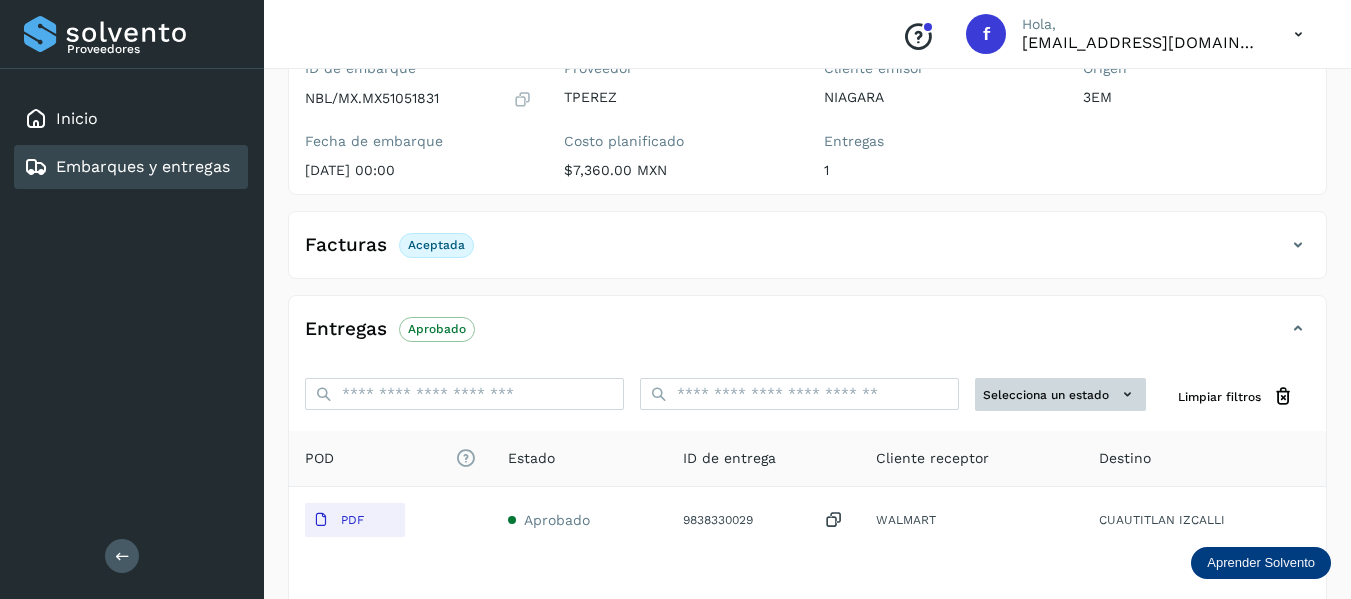 scroll, scrollTop: 200, scrollLeft: 0, axis: vertical 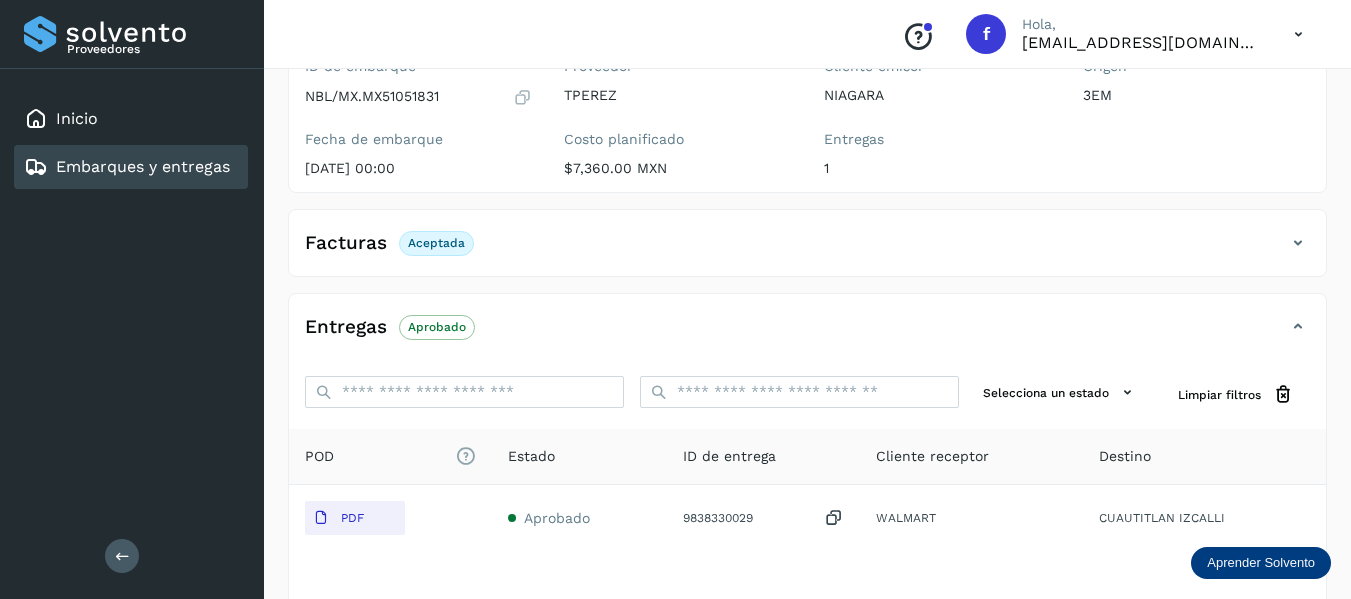 click at bounding box center (1298, 243) 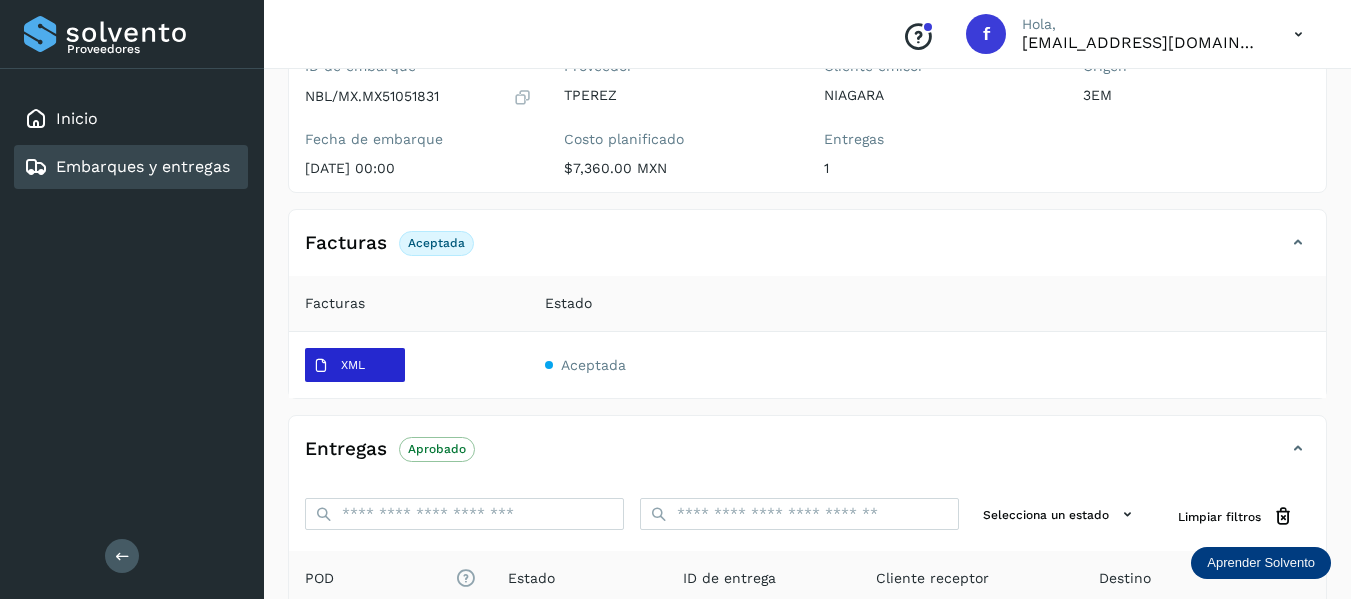 click on "XML" at bounding box center (355, 365) 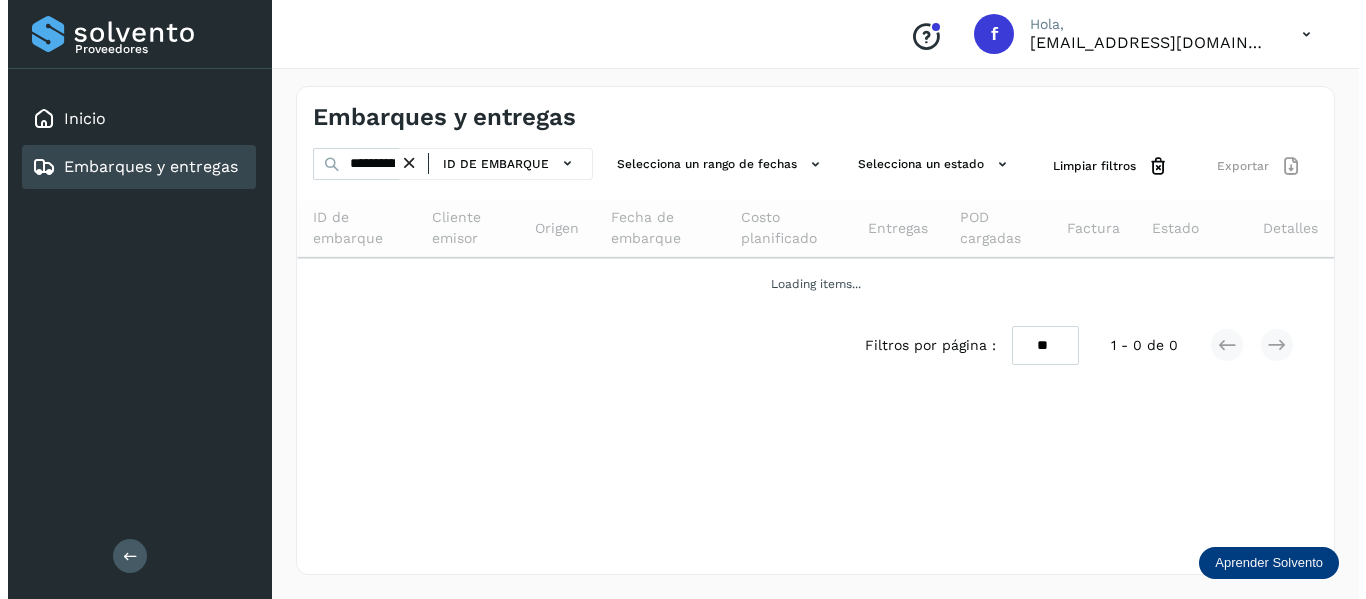 scroll, scrollTop: 0, scrollLeft: 0, axis: both 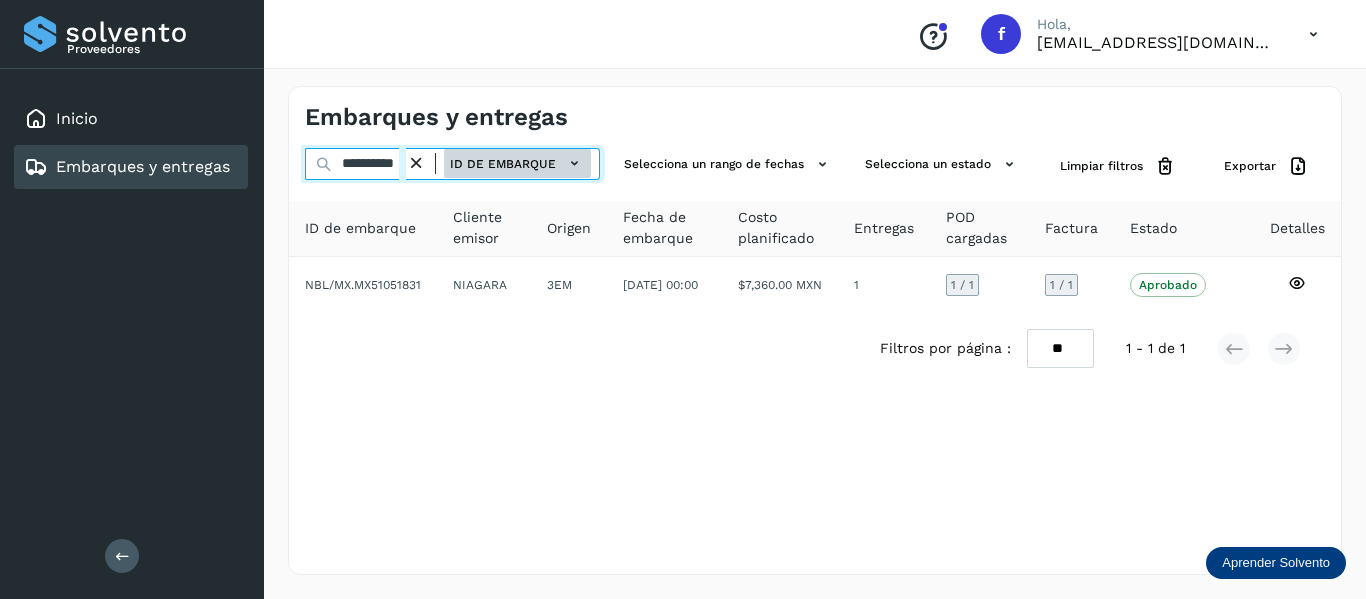 drag, startPoint x: 343, startPoint y: 161, endPoint x: 516, endPoint y: 161, distance: 173 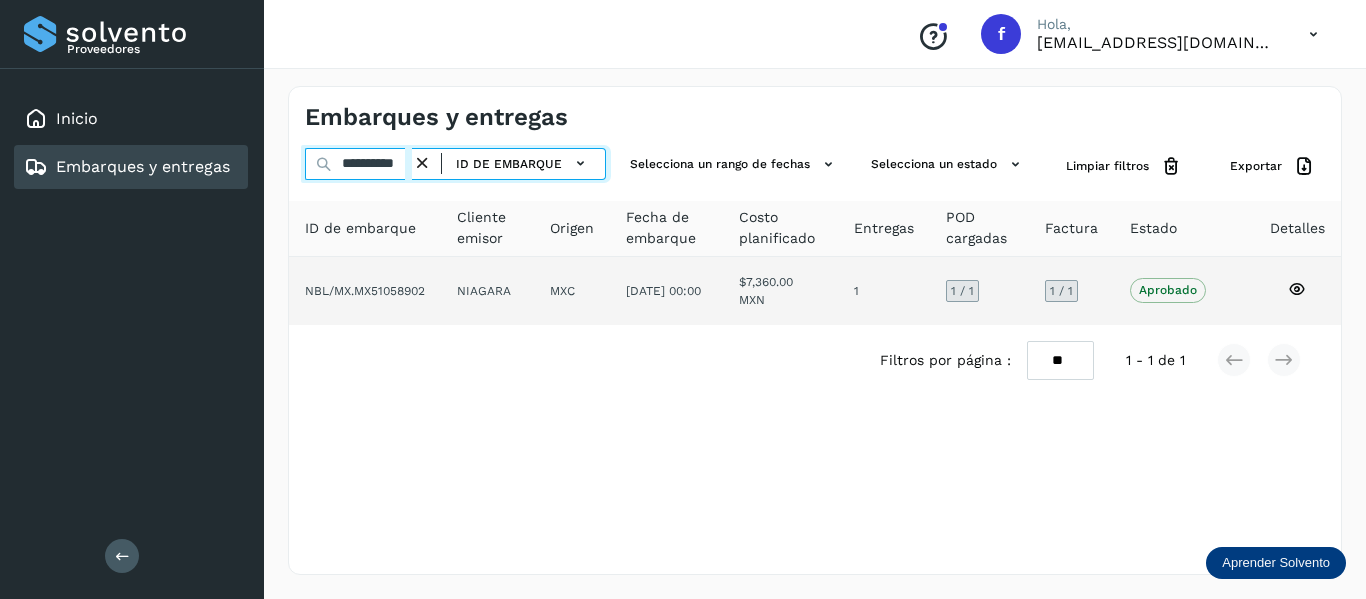 type on "**********" 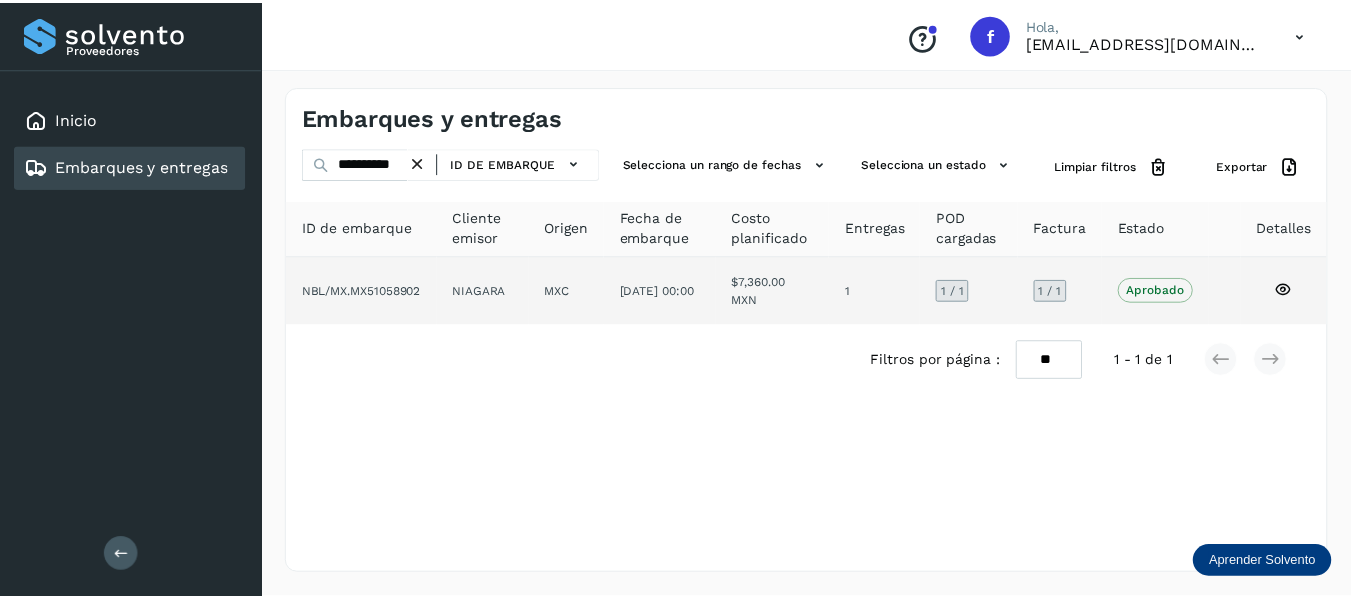scroll, scrollTop: 0, scrollLeft: 0, axis: both 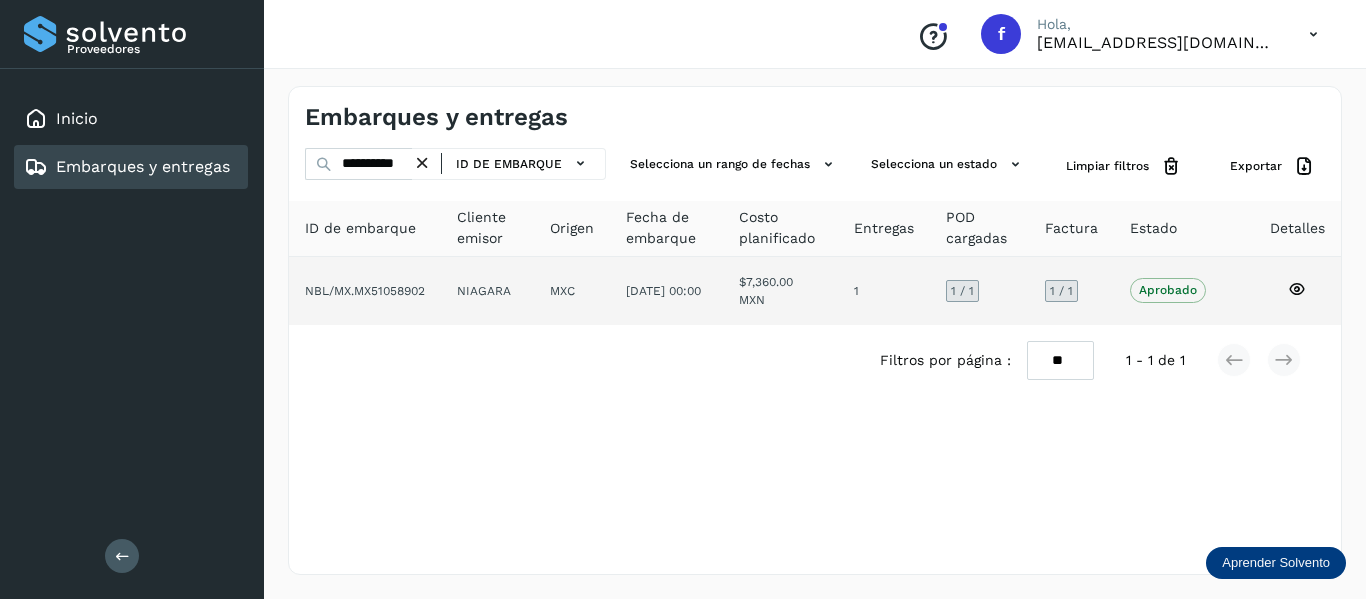 click on "Aprobado
Verifica el estado de la factura o entregas asociadas a este embarque" 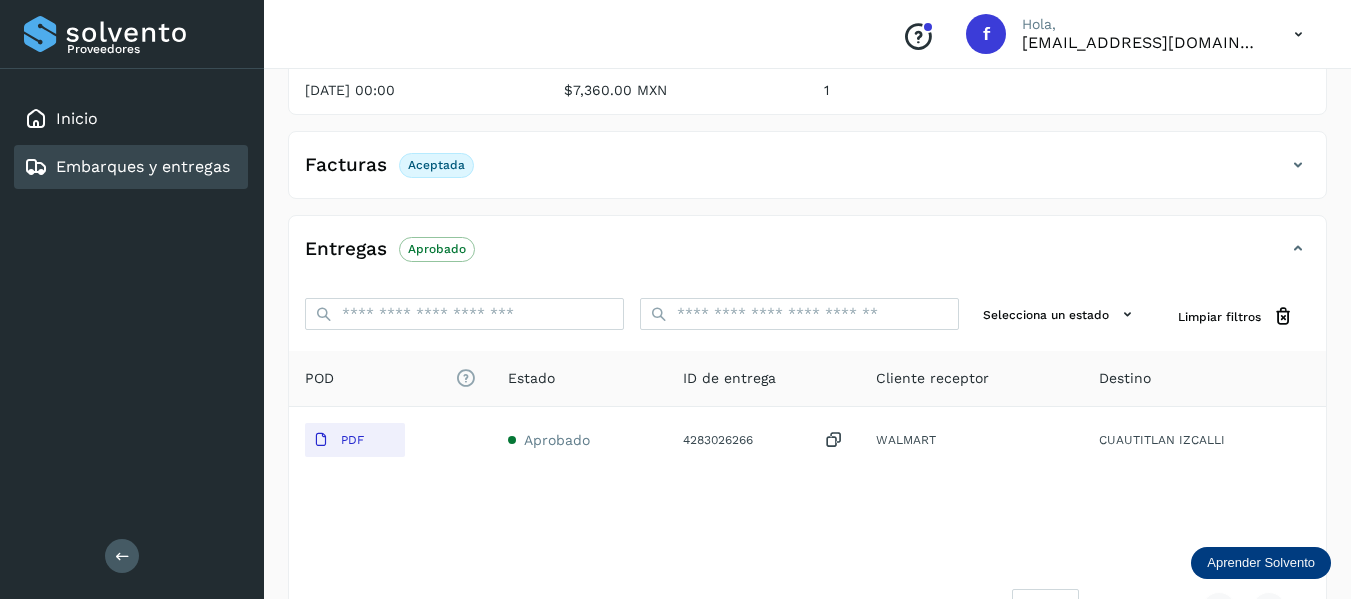 scroll, scrollTop: 300, scrollLeft: 0, axis: vertical 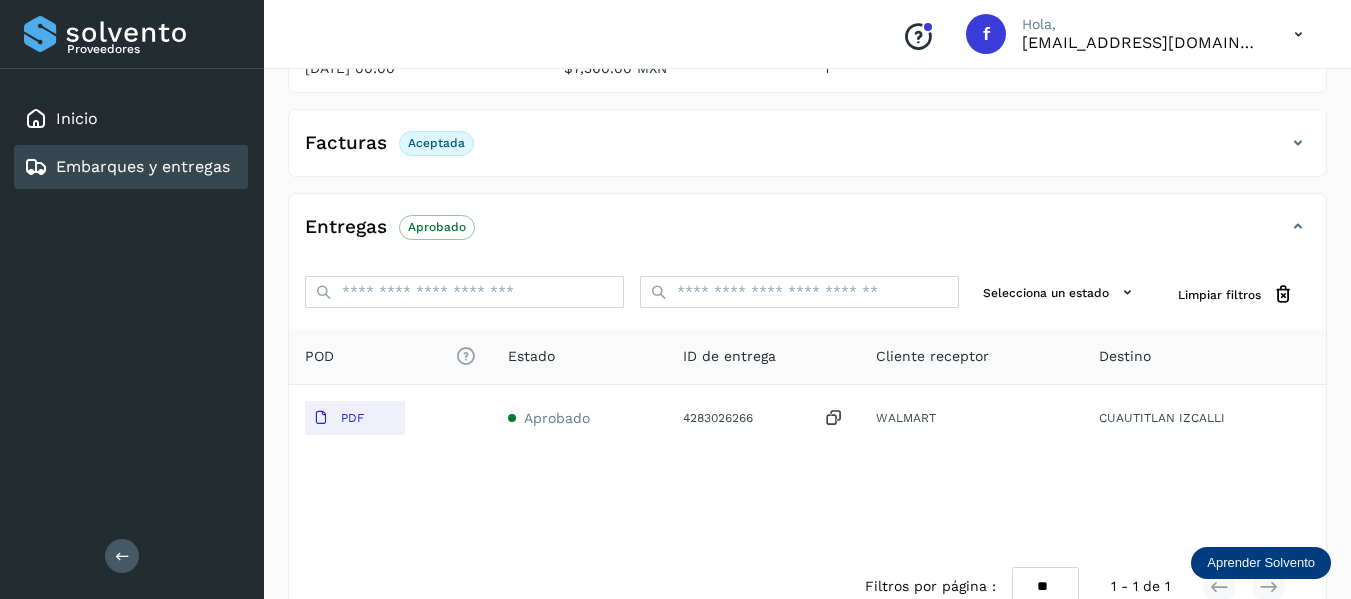 click at bounding box center [1298, 143] 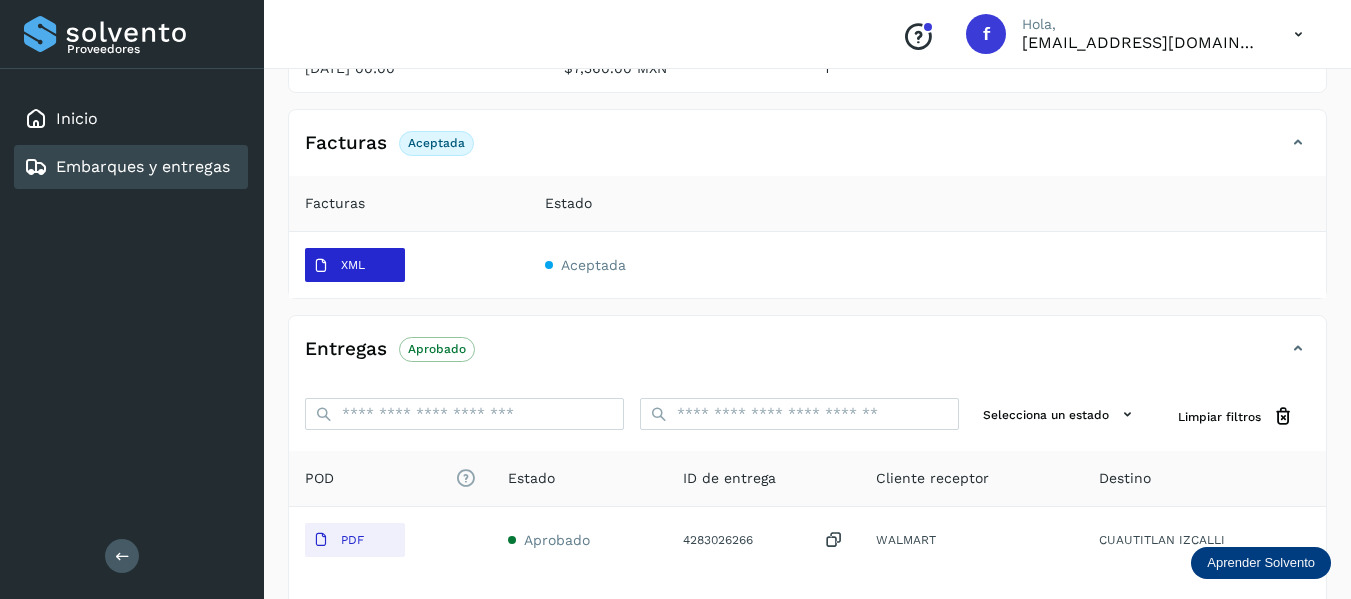 click on "XML" at bounding box center (355, 265) 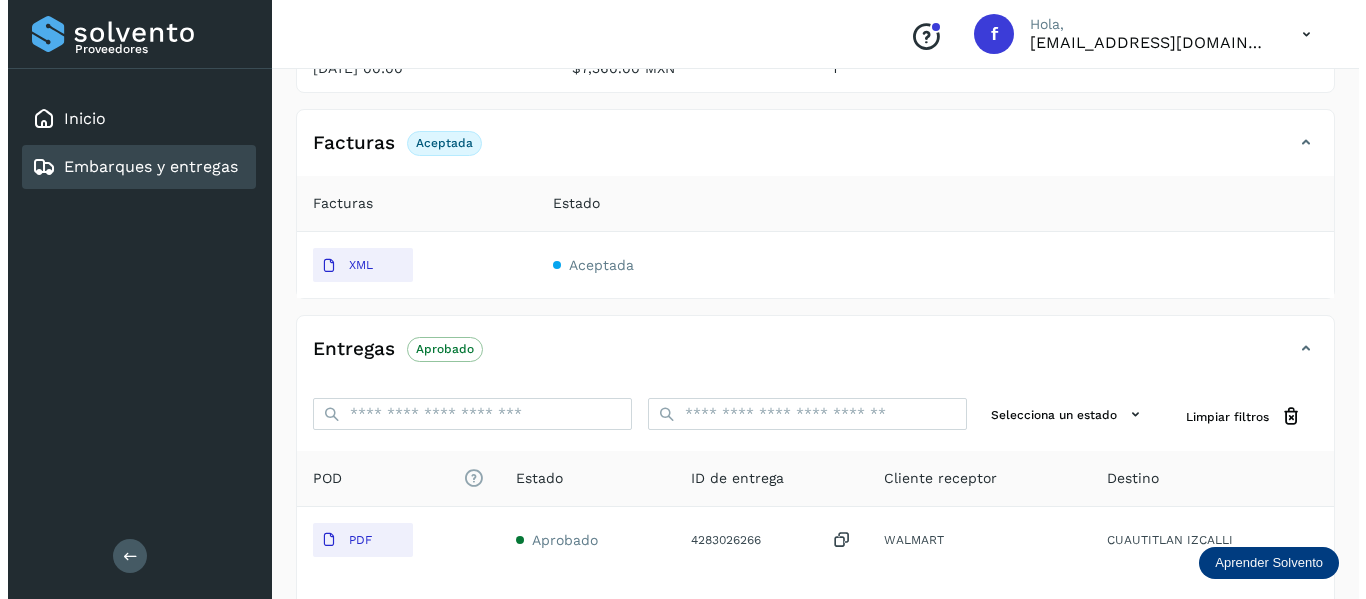 scroll, scrollTop: 0, scrollLeft: 0, axis: both 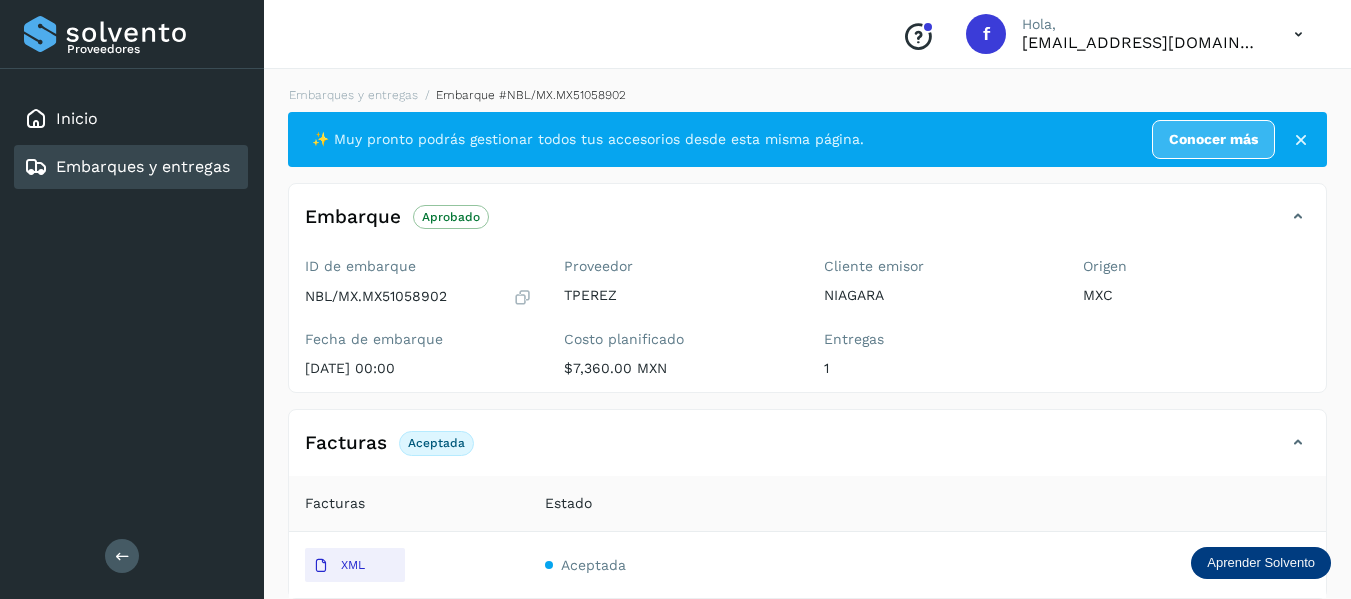 type 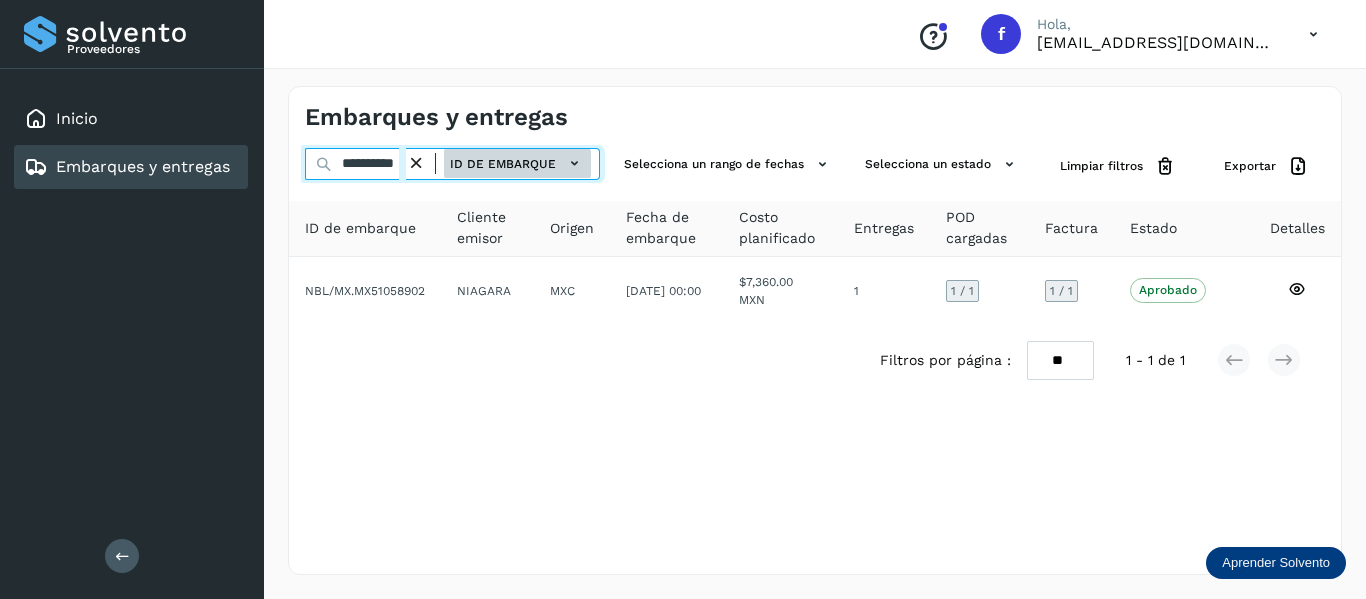 scroll, scrollTop: 0, scrollLeft: 19, axis: horizontal 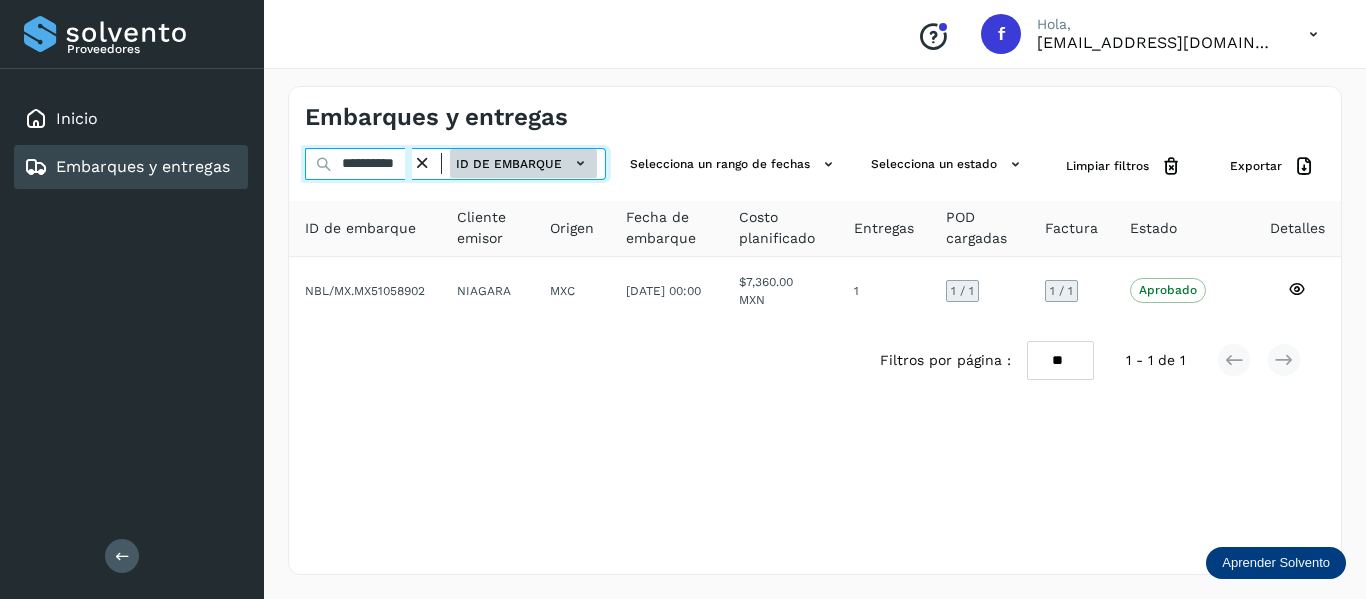 drag, startPoint x: 345, startPoint y: 167, endPoint x: 488, endPoint y: 159, distance: 143.2236 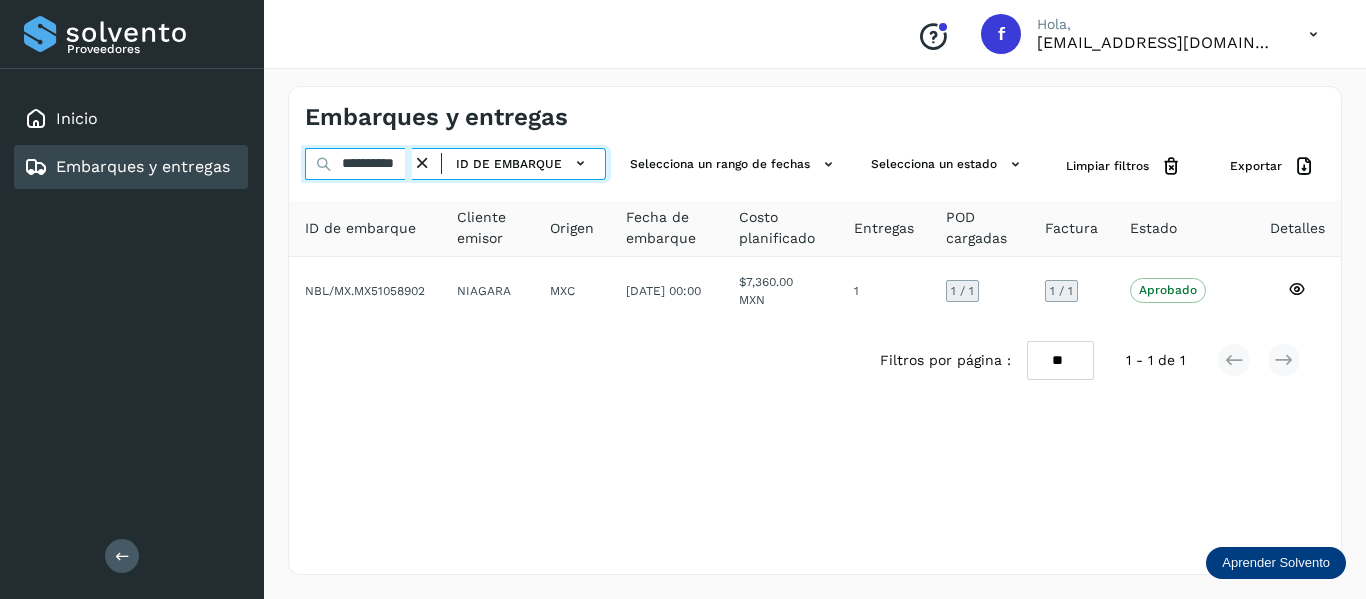 paste 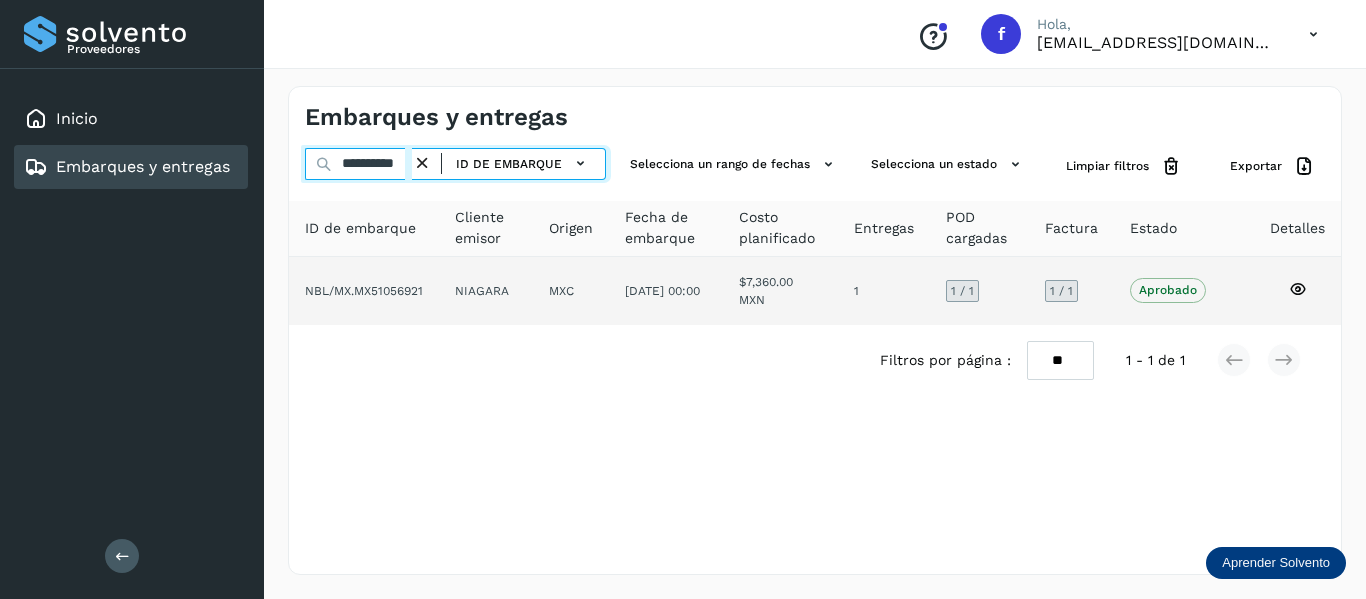 type on "**********" 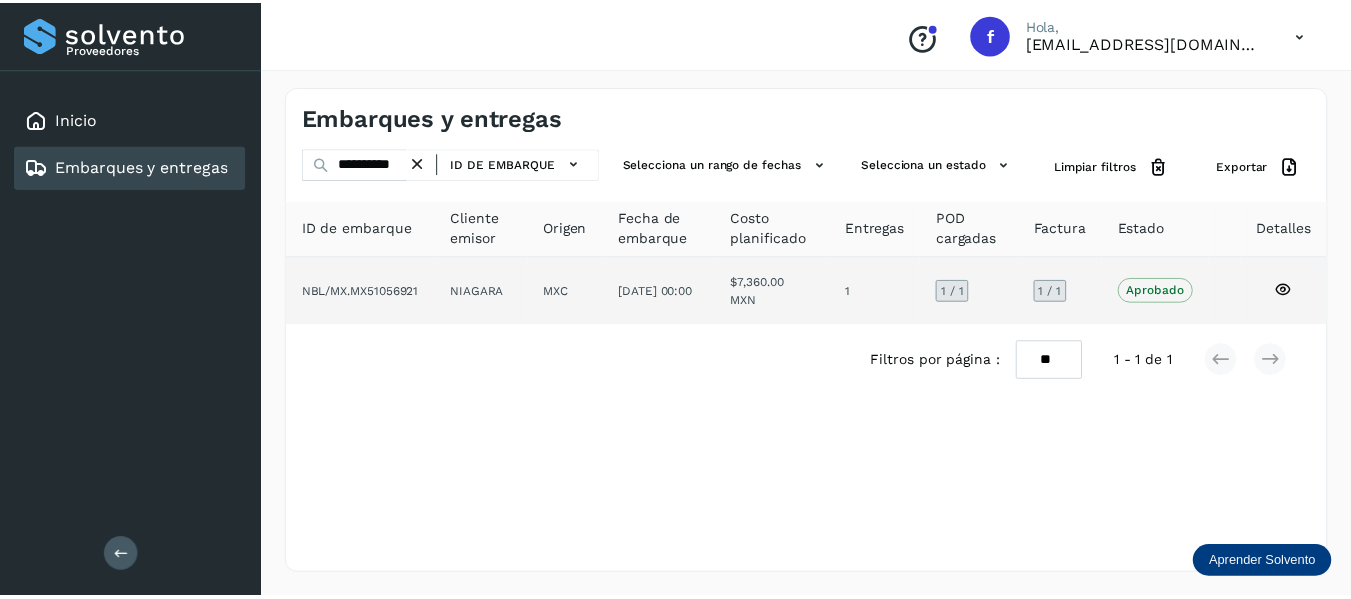 scroll, scrollTop: 0, scrollLeft: 0, axis: both 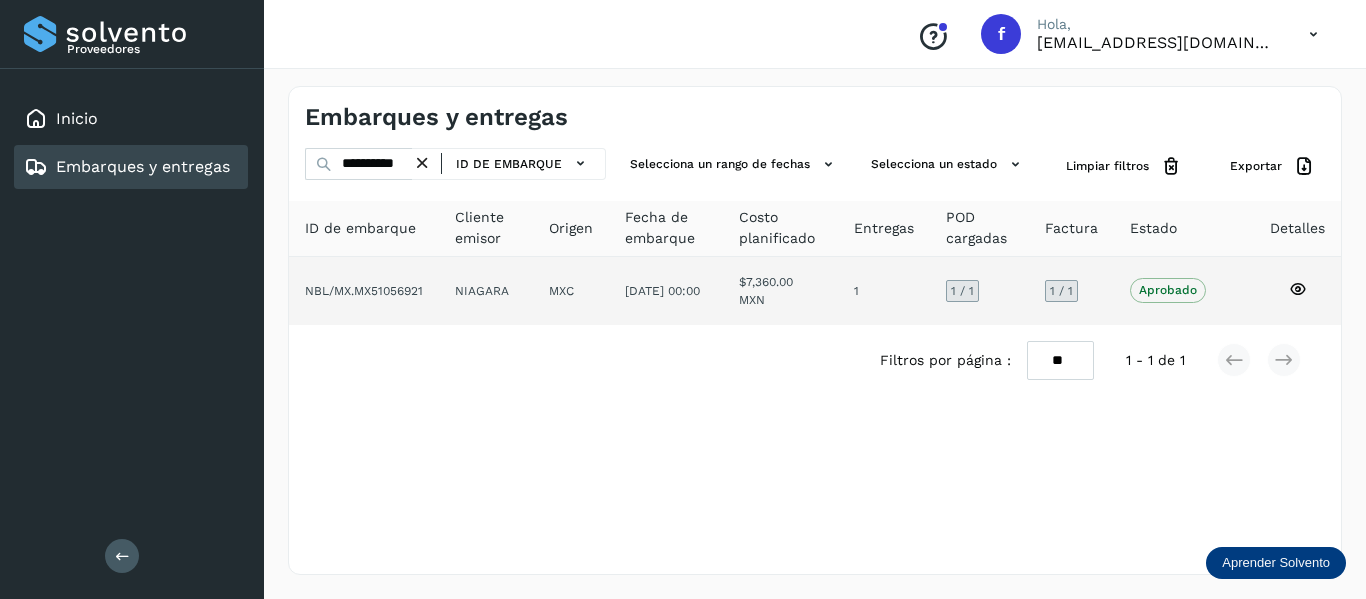 click 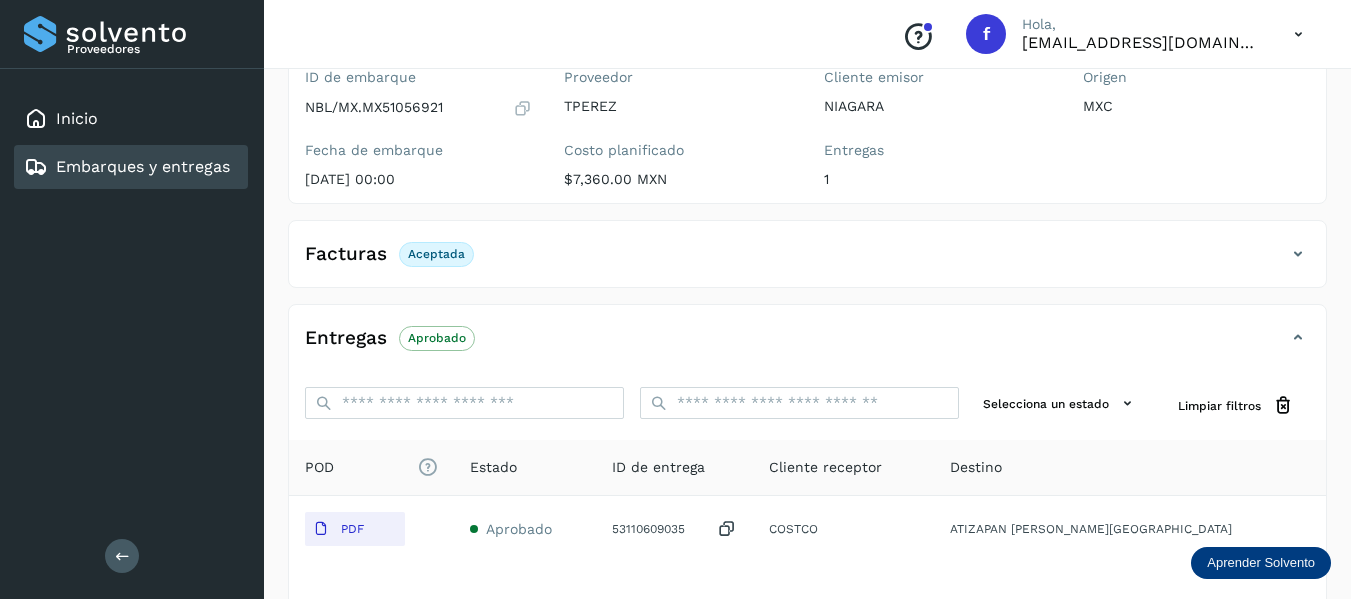 scroll, scrollTop: 200, scrollLeft: 0, axis: vertical 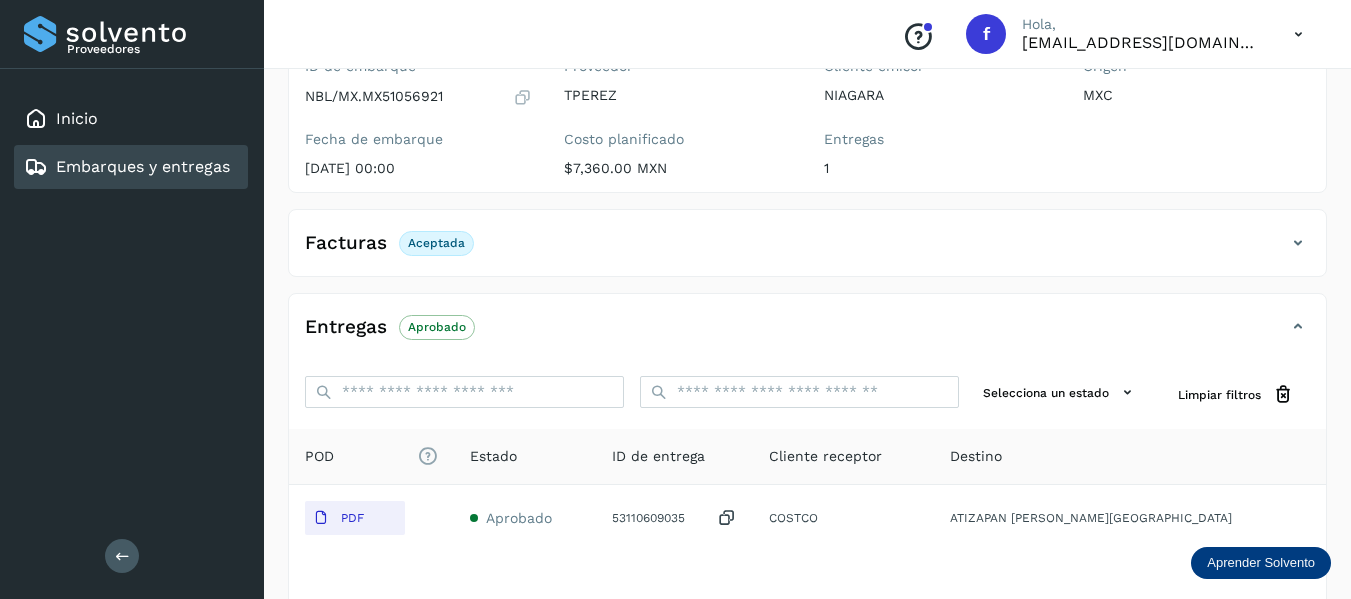 click at bounding box center (1298, 243) 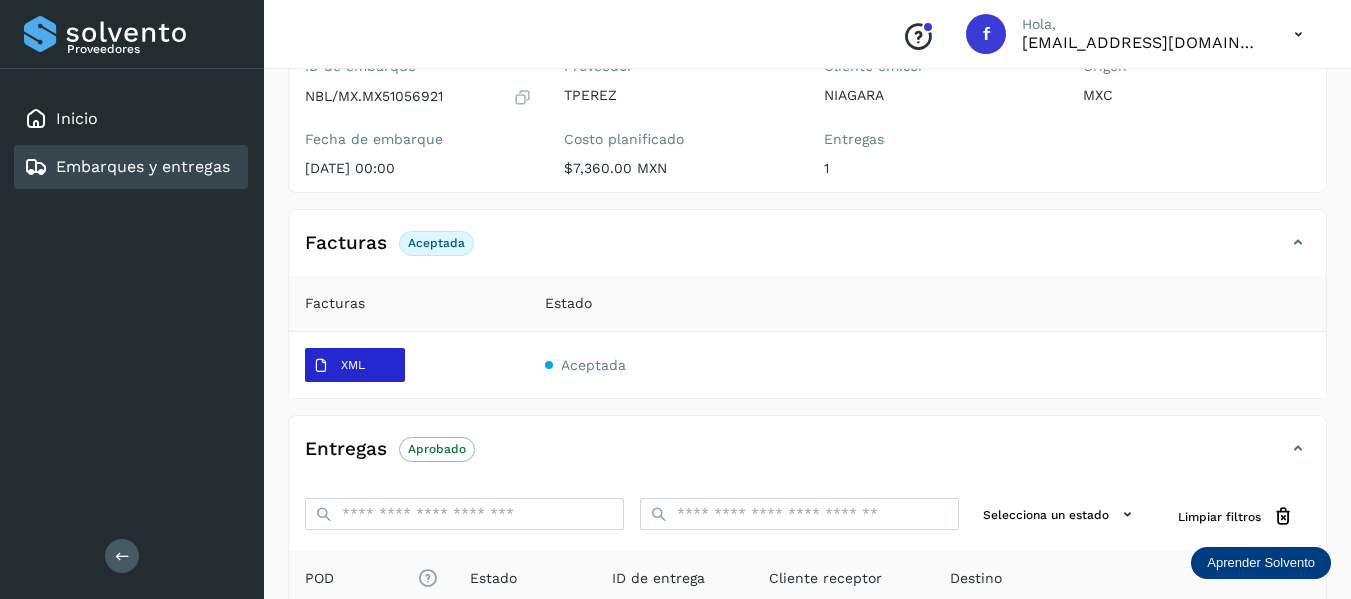 click on "XML" at bounding box center (339, 366) 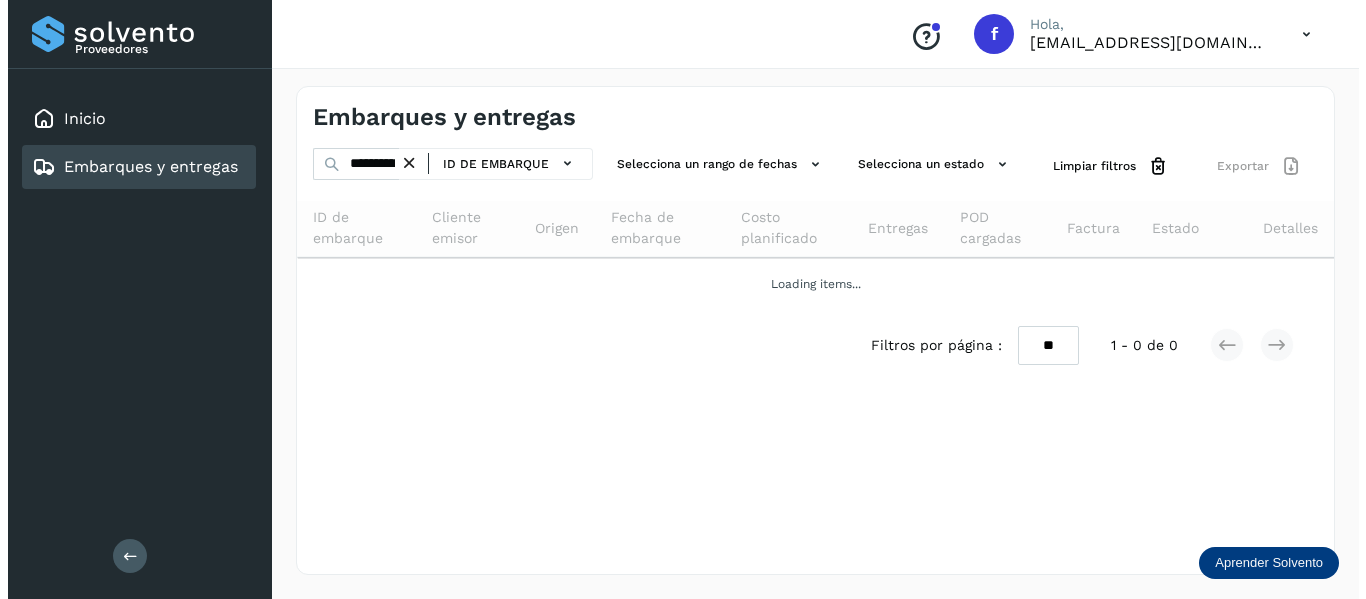 scroll, scrollTop: 0, scrollLeft: 0, axis: both 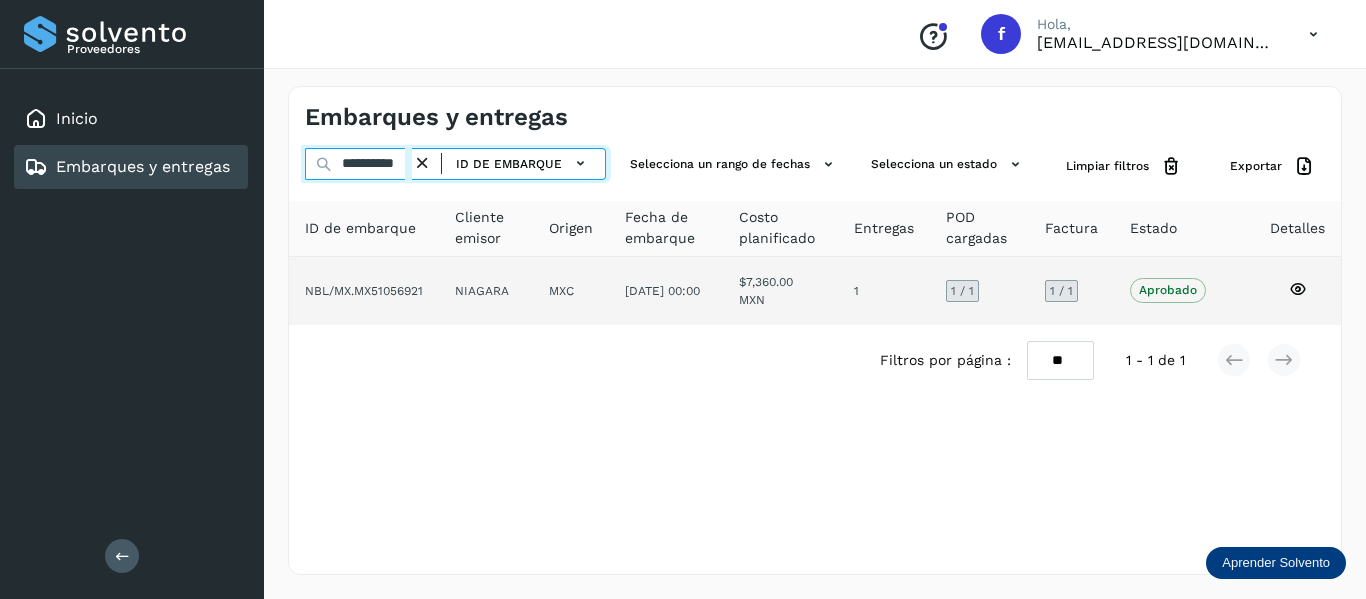 drag, startPoint x: 339, startPoint y: 161, endPoint x: 809, endPoint y: 275, distance: 483.62796 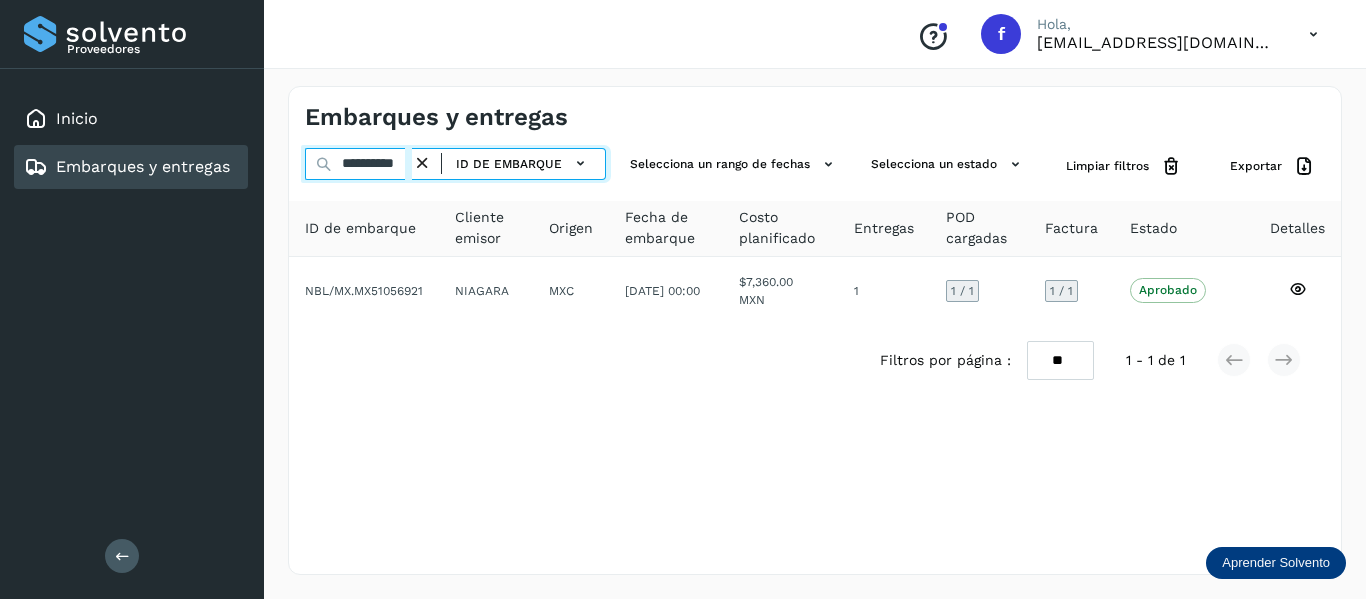 scroll, scrollTop: 0, scrollLeft: 18, axis: horizontal 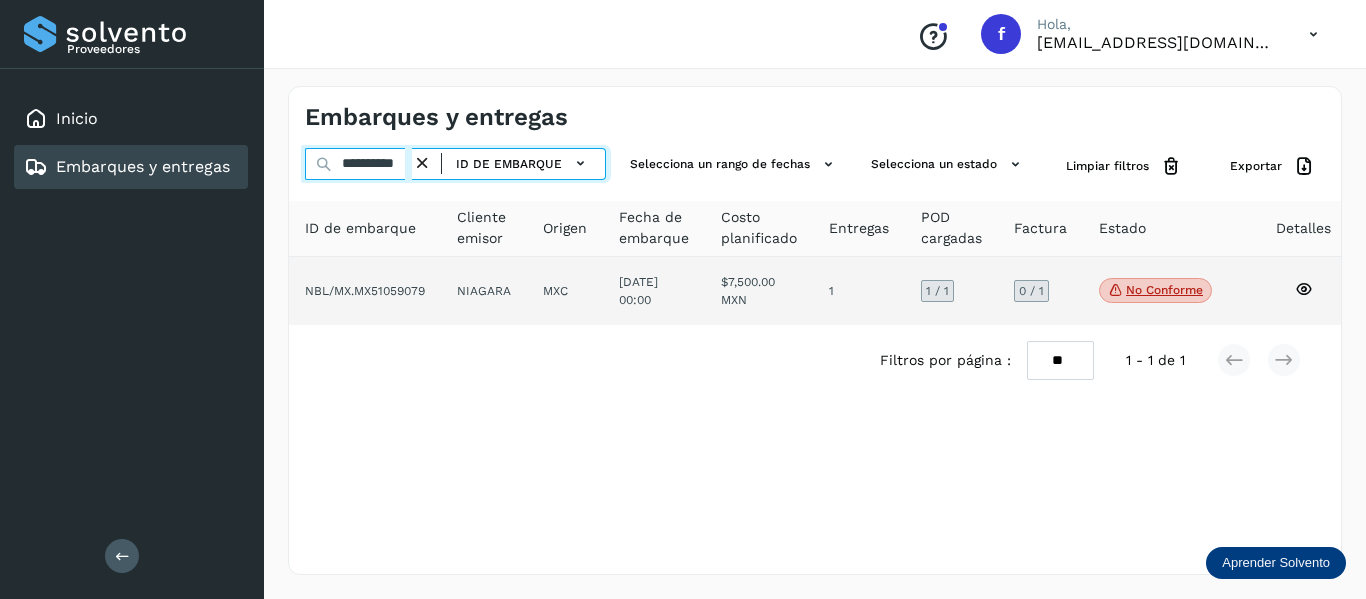 type on "**********" 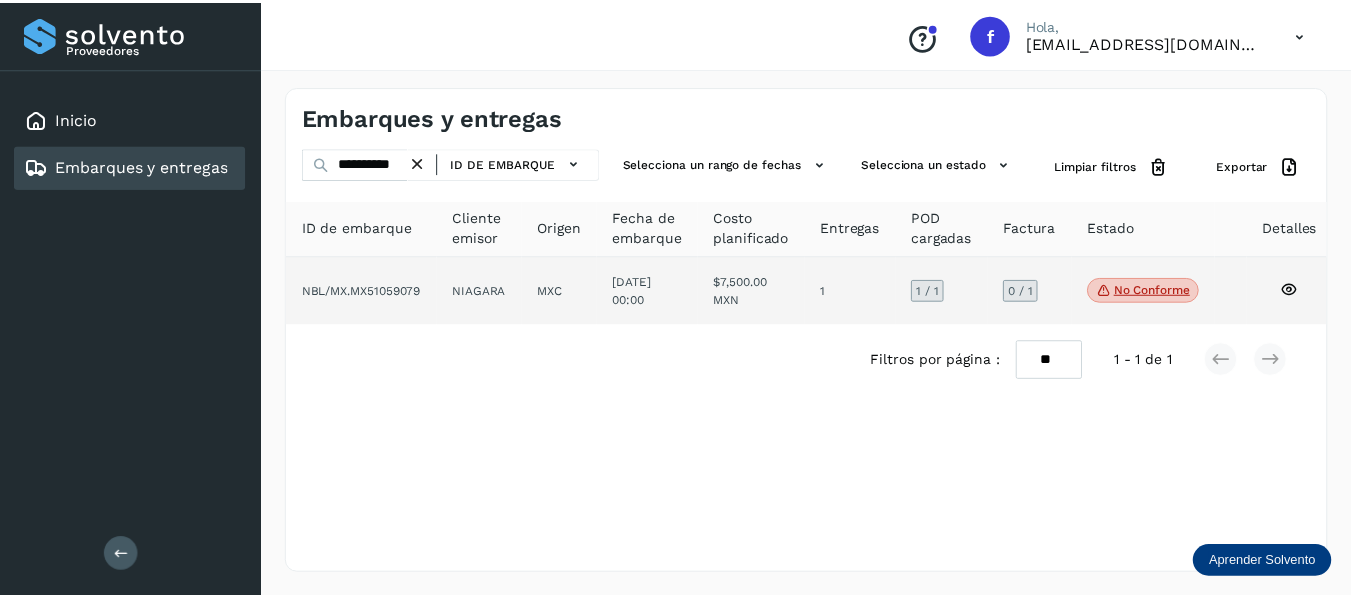 scroll, scrollTop: 0, scrollLeft: 0, axis: both 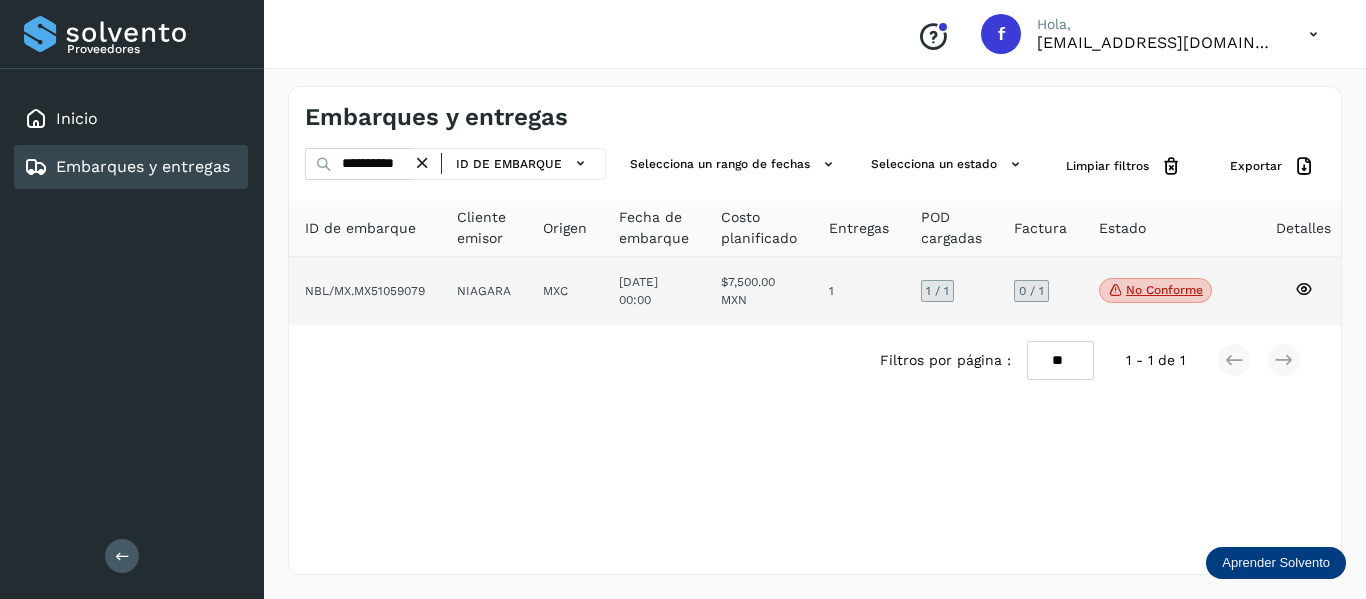 click 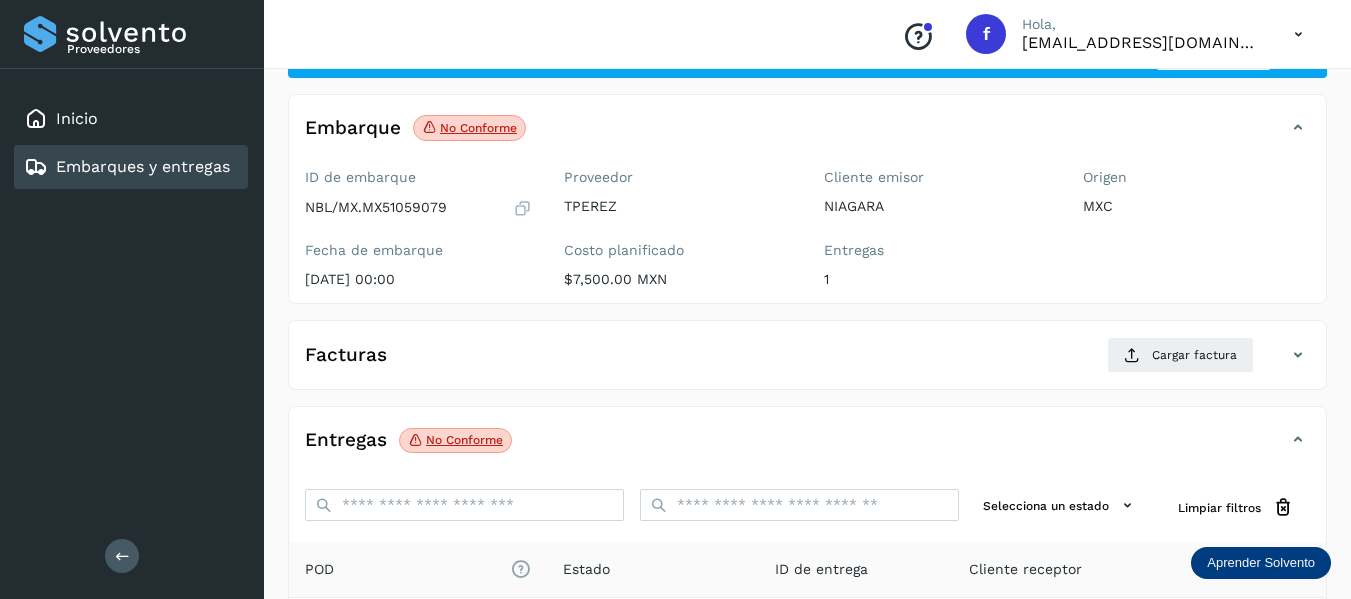 scroll, scrollTop: 200, scrollLeft: 0, axis: vertical 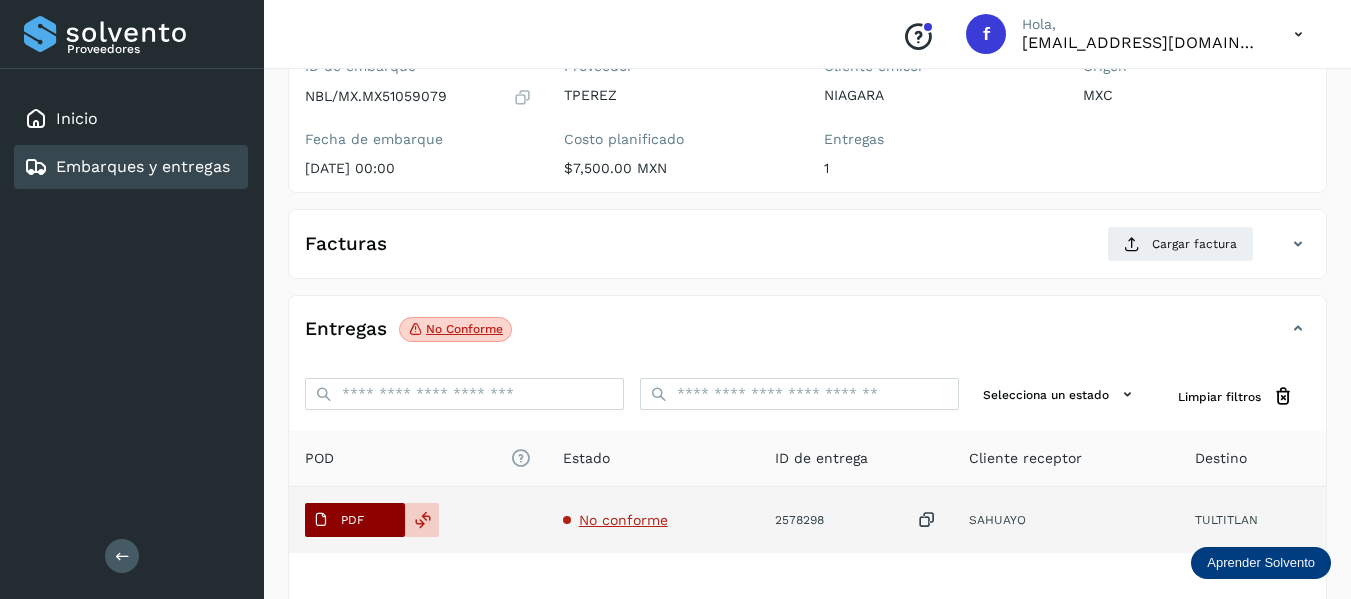 click on "PDF" at bounding box center (352, 520) 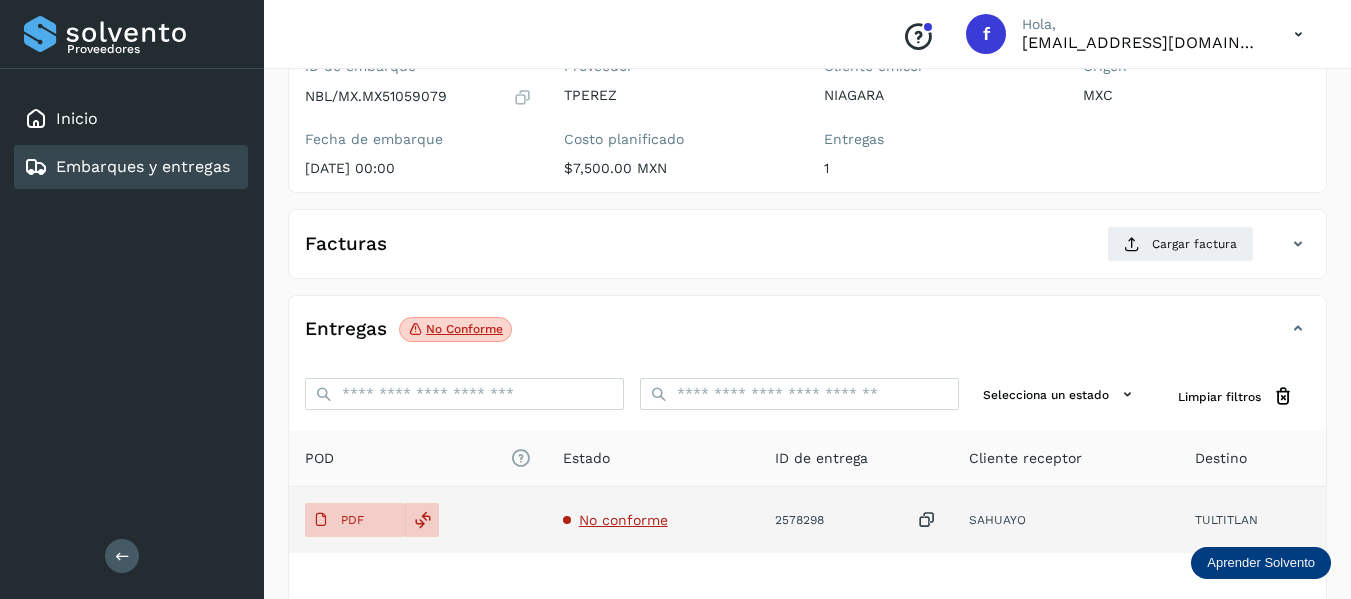 click on "No conforme" at bounding box center [623, 520] 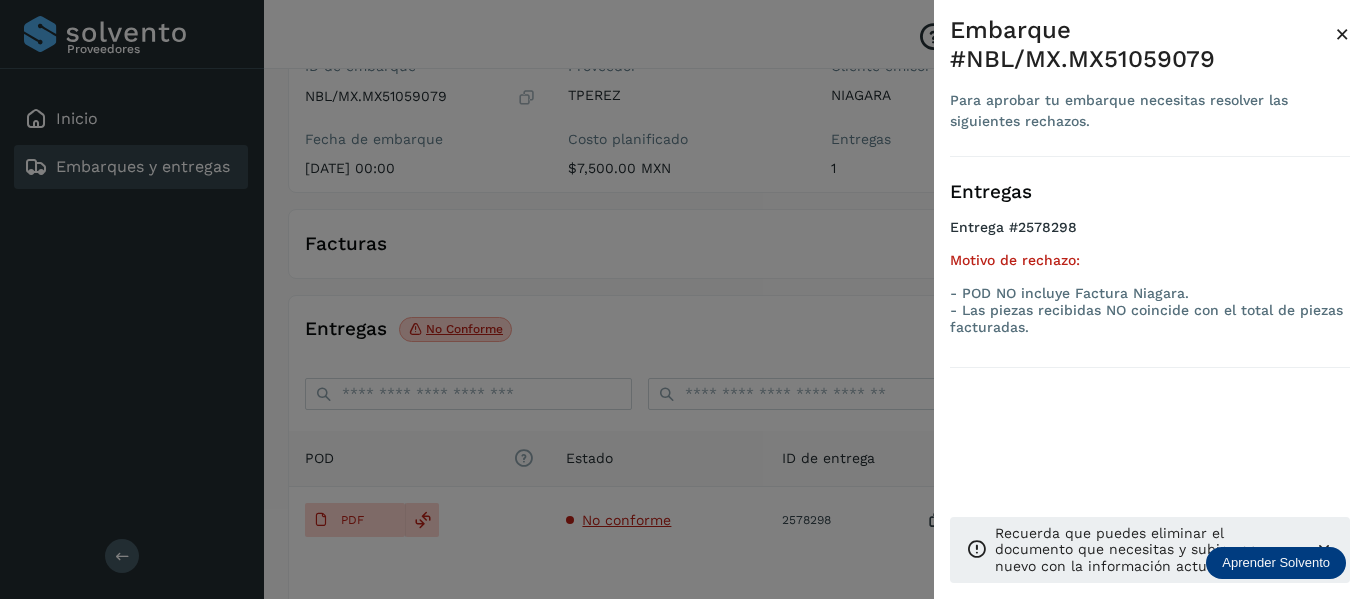 click at bounding box center (683, 299) 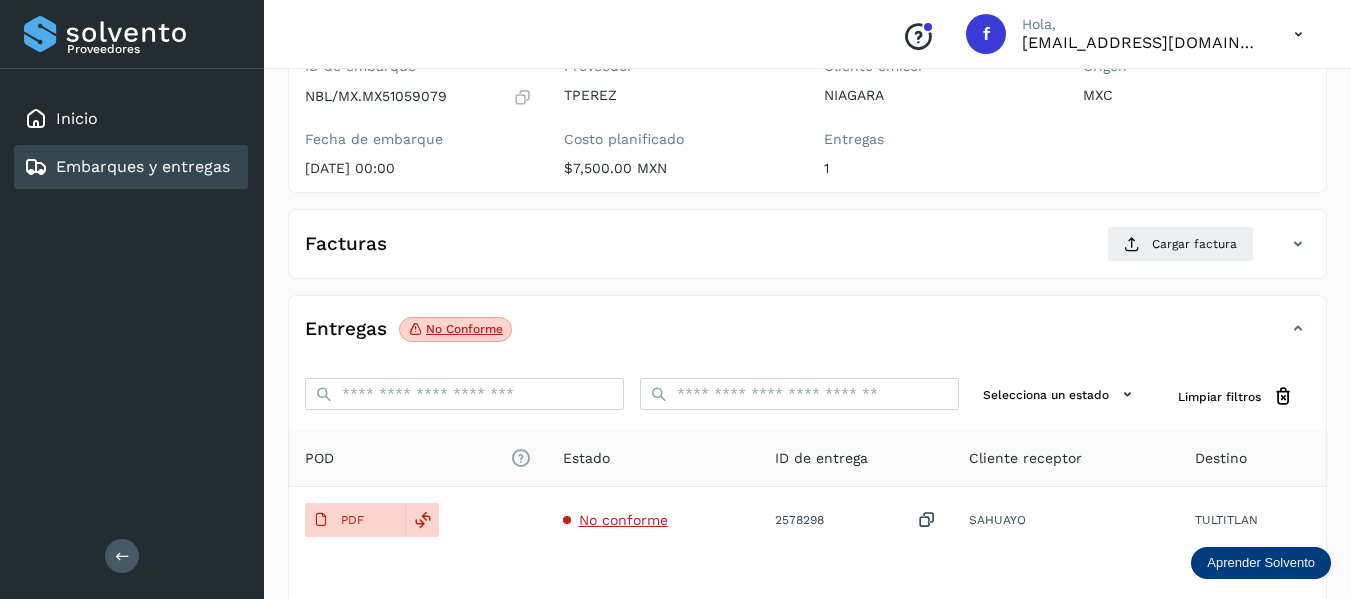 click on "Facturas Cargar factura Aún no has subido ninguna factura" 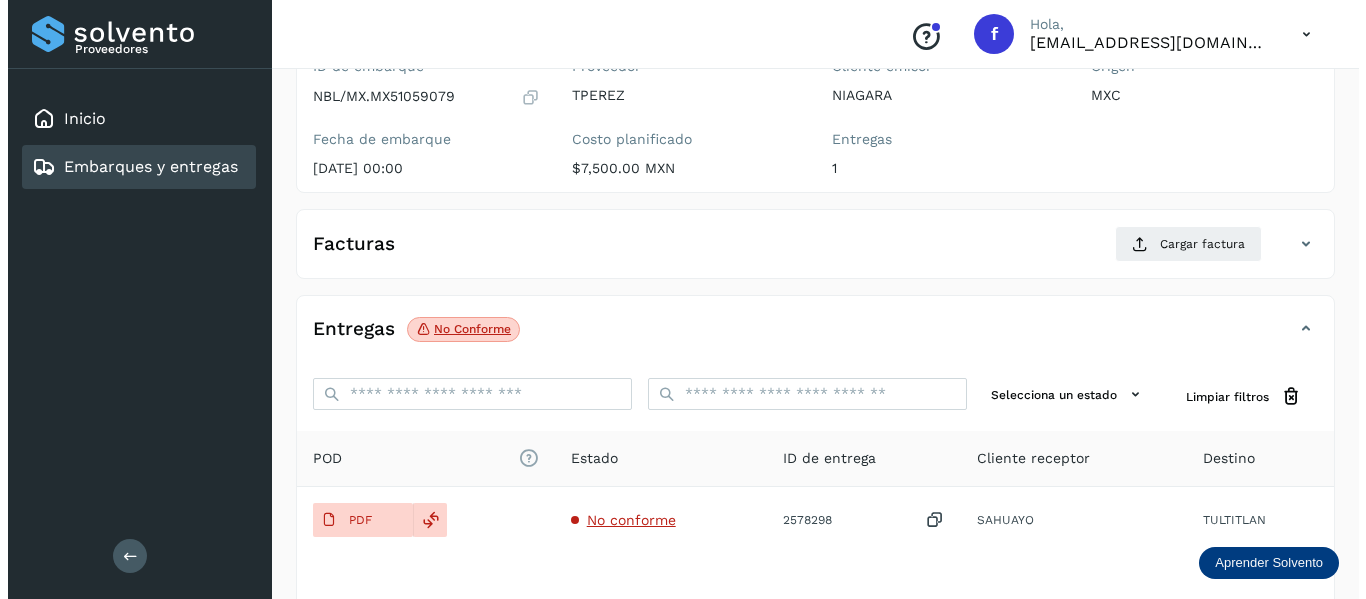 scroll, scrollTop: 0, scrollLeft: 0, axis: both 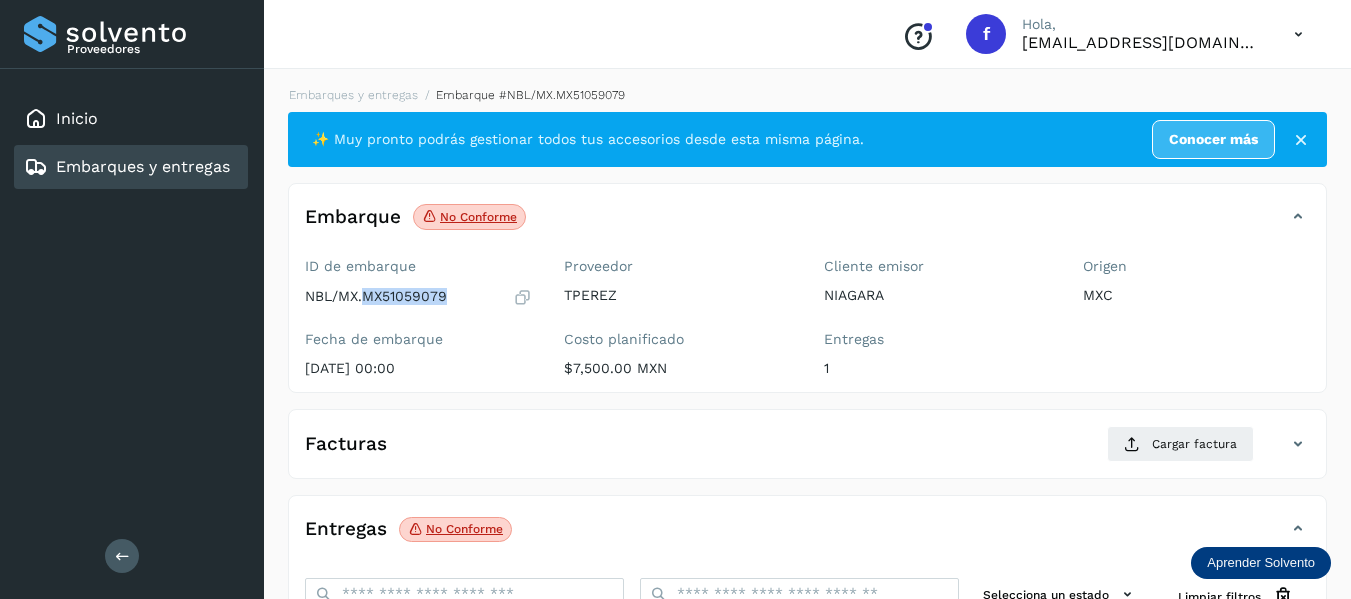 drag, startPoint x: 366, startPoint y: 294, endPoint x: 446, endPoint y: 288, distance: 80.224686 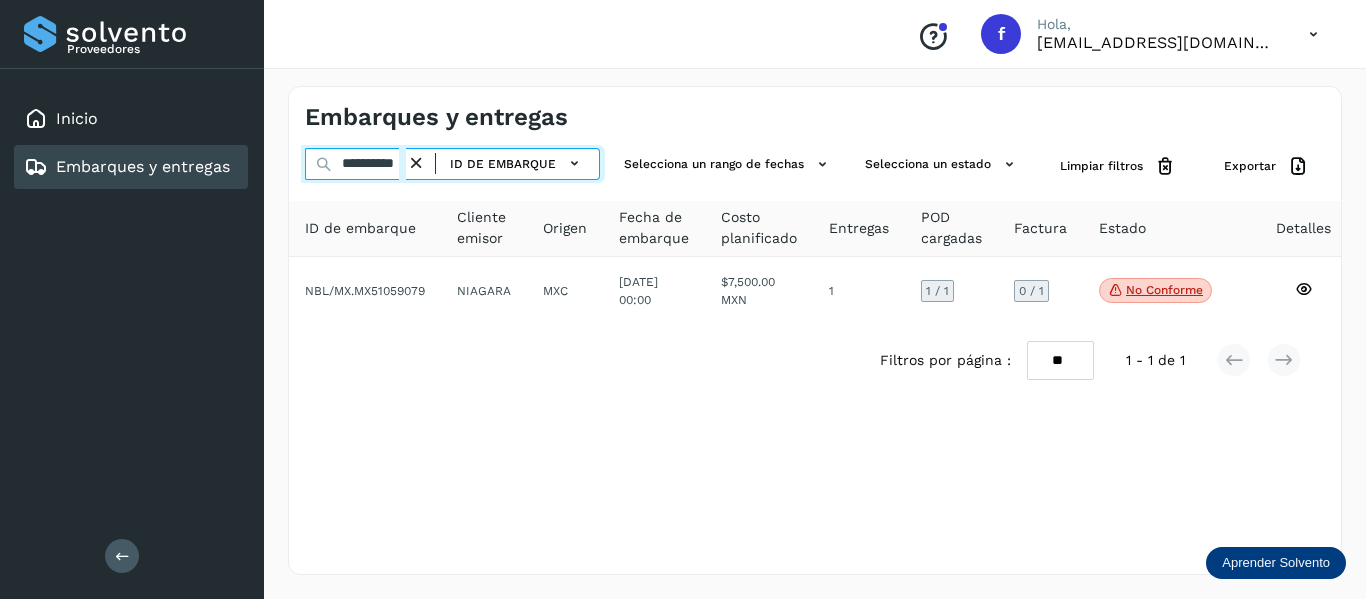 click on "**********" at bounding box center [355, 164] 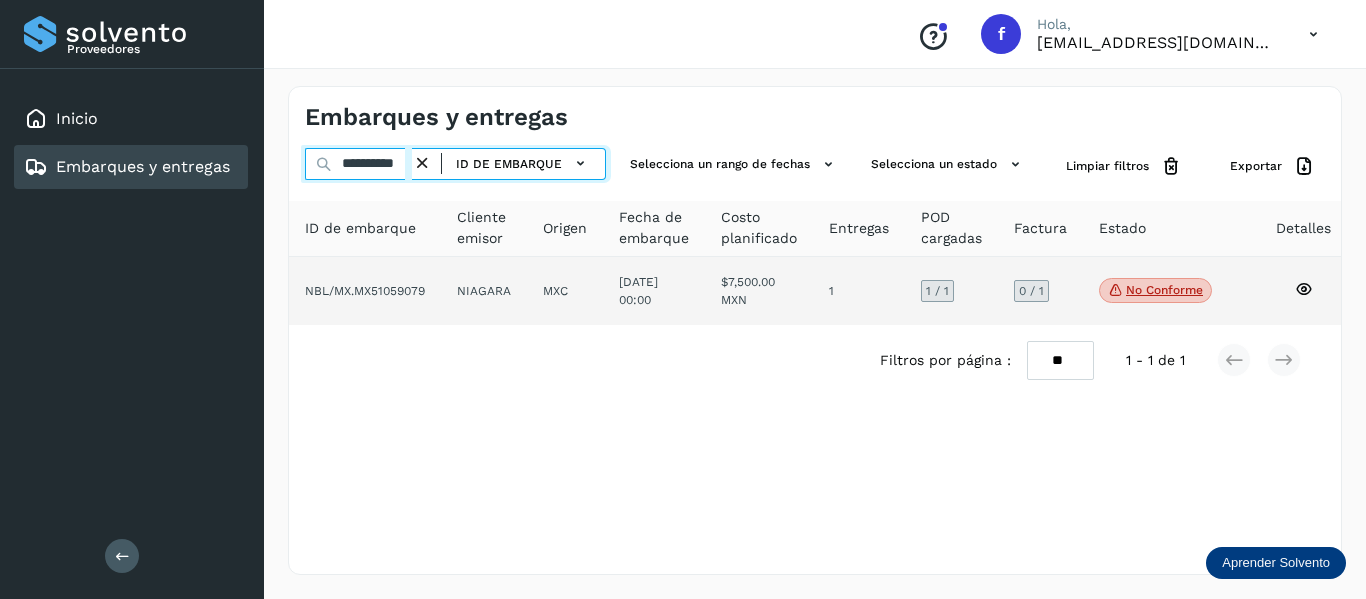 drag, startPoint x: 343, startPoint y: 162, endPoint x: 603, endPoint y: 291, distance: 290.243 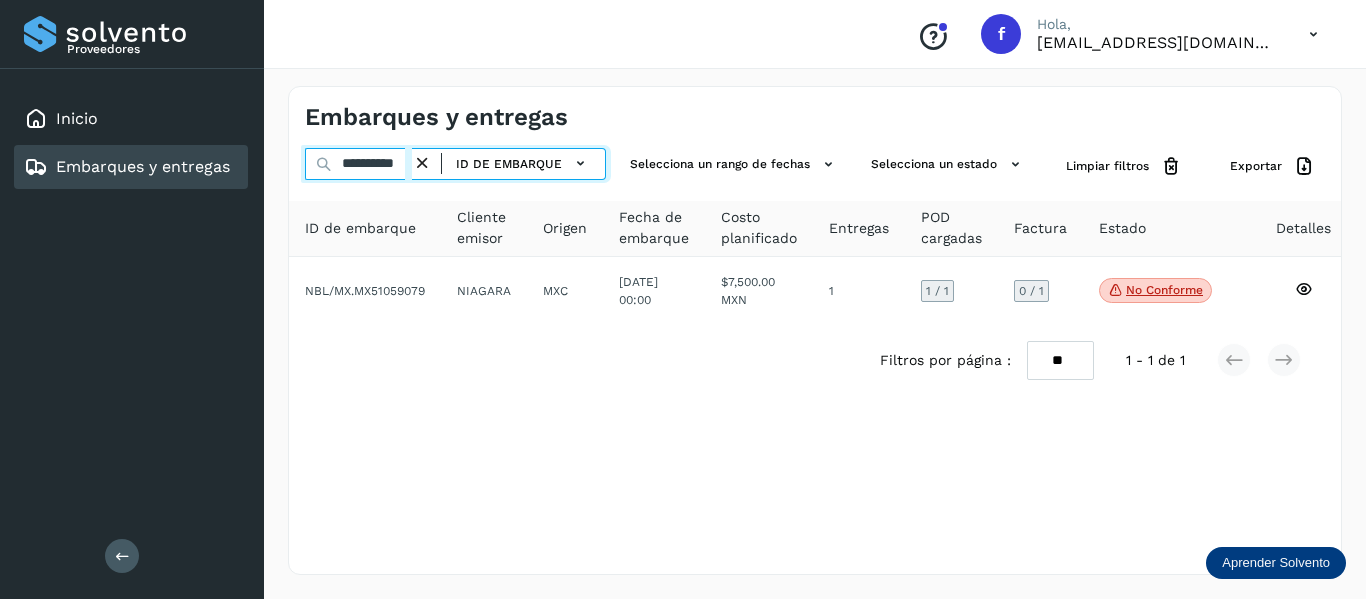 paste 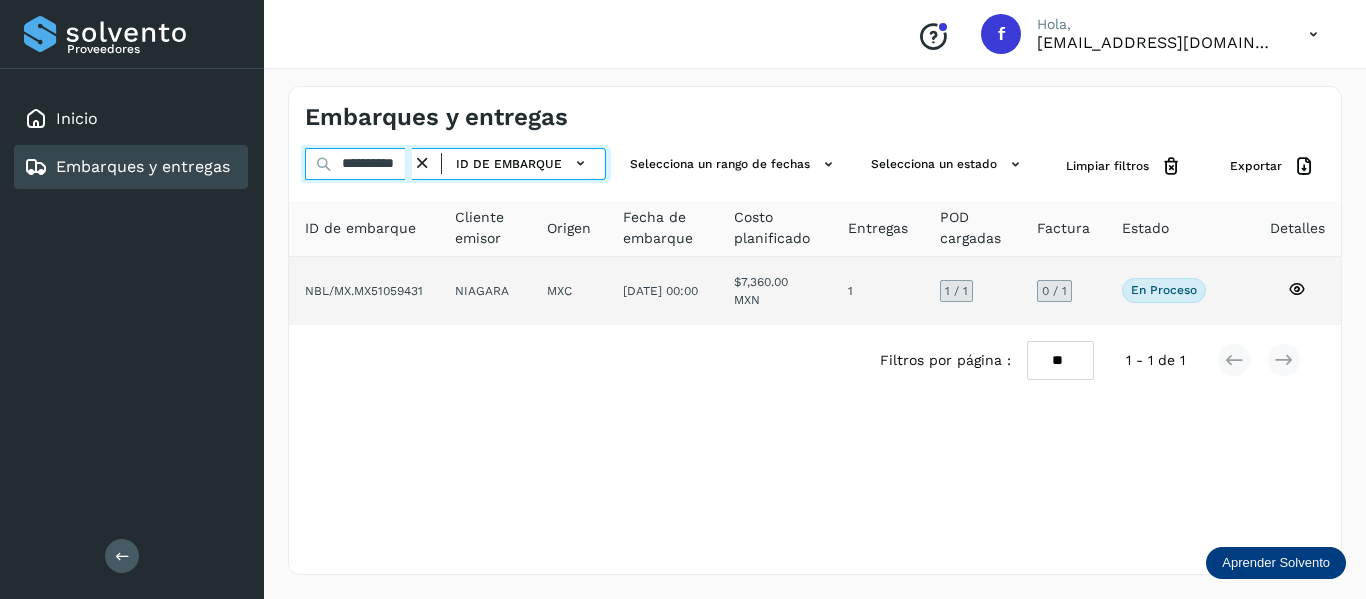 type on "**********" 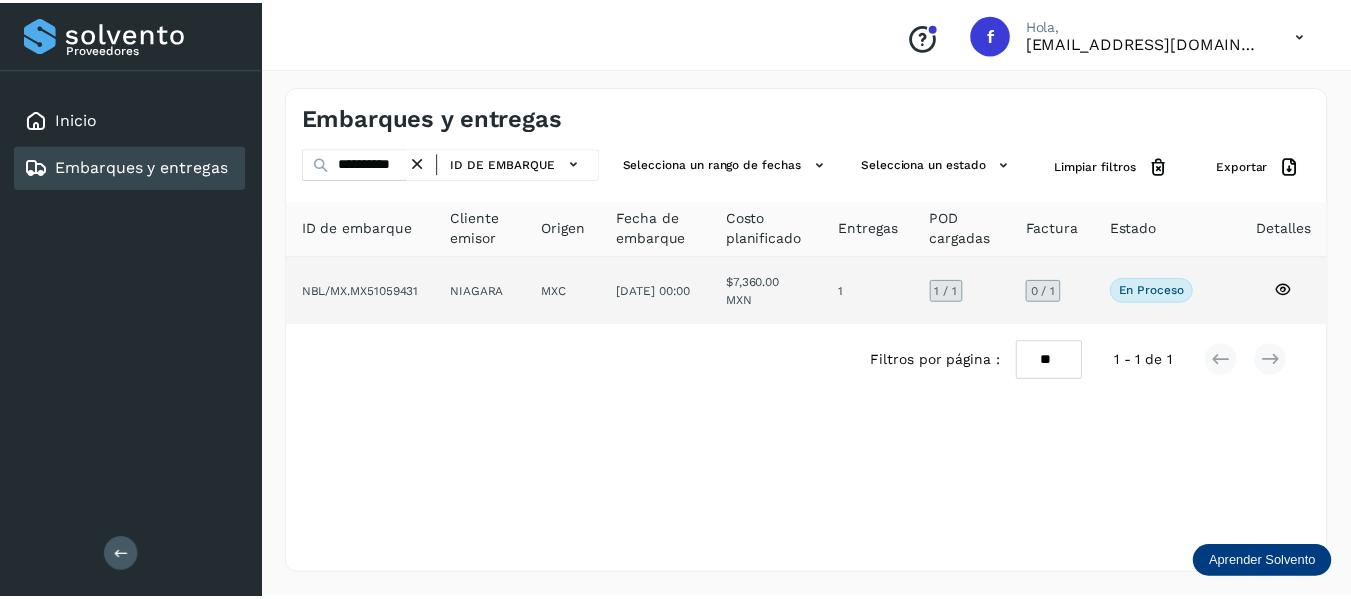 scroll, scrollTop: 0, scrollLeft: 0, axis: both 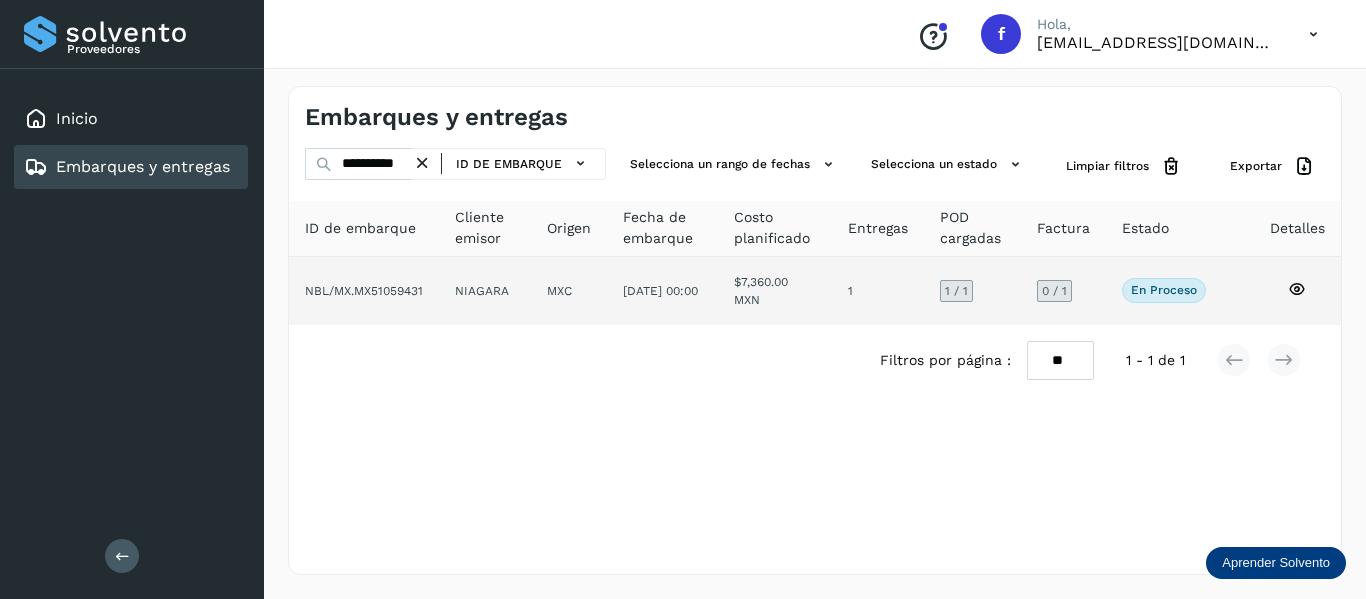 click 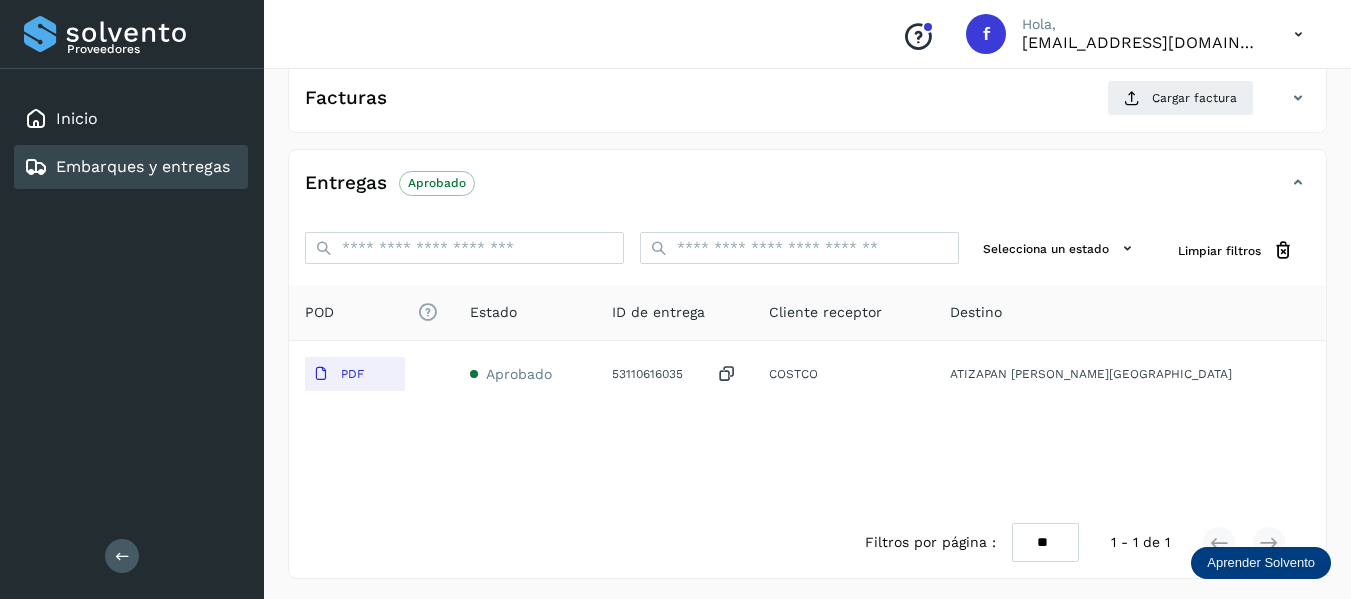 scroll, scrollTop: 350, scrollLeft: 0, axis: vertical 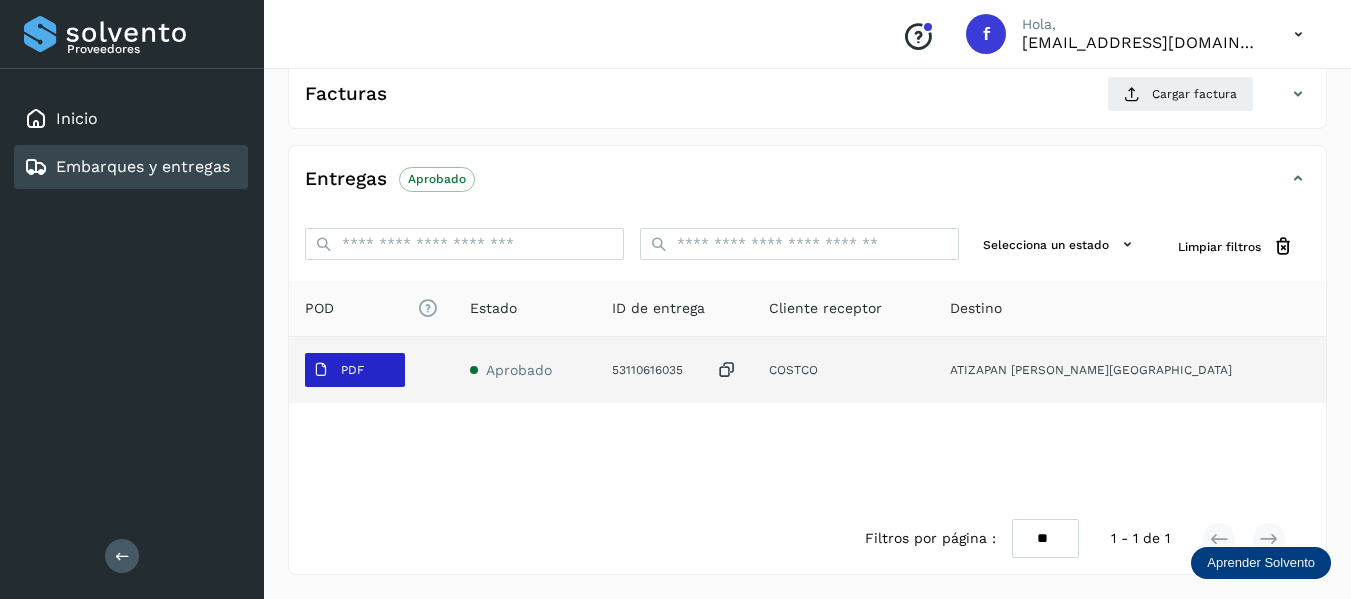 click on "PDF" at bounding box center (352, 370) 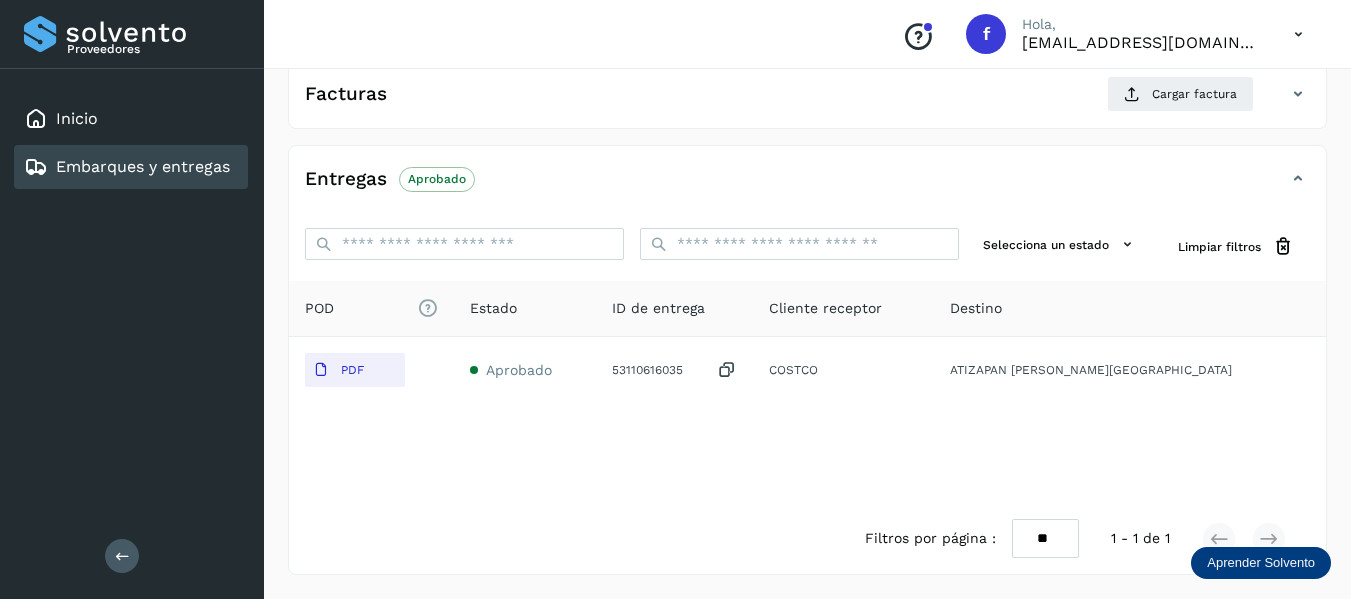 type 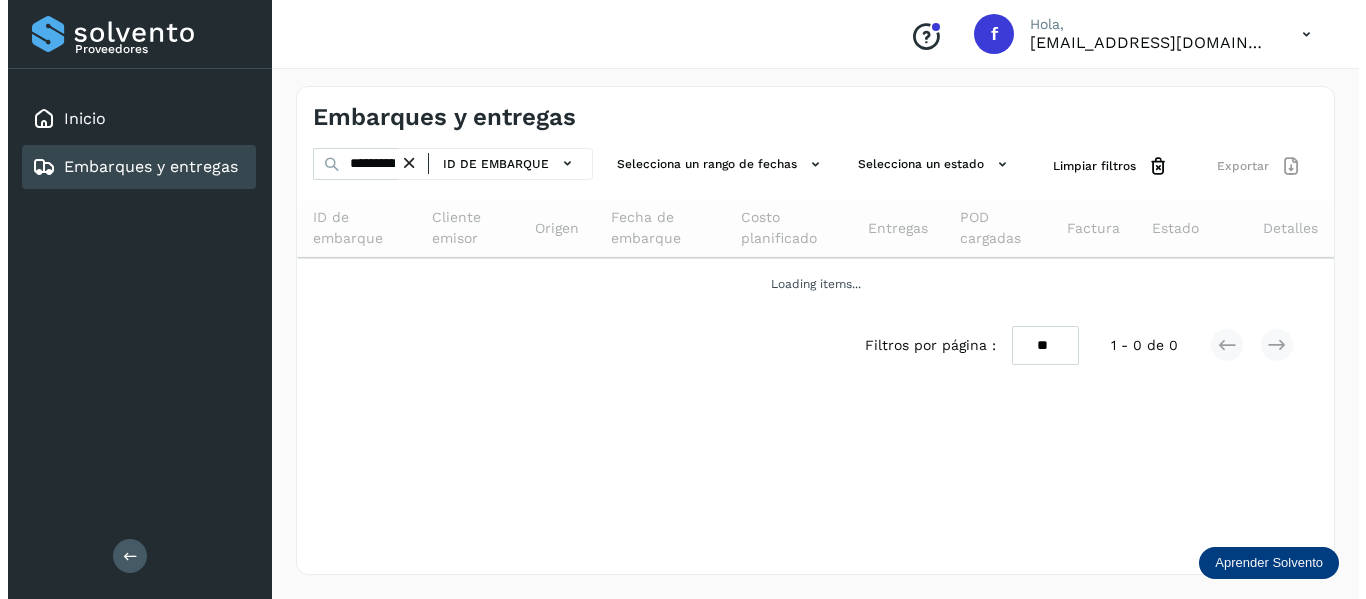 scroll, scrollTop: 0, scrollLeft: 0, axis: both 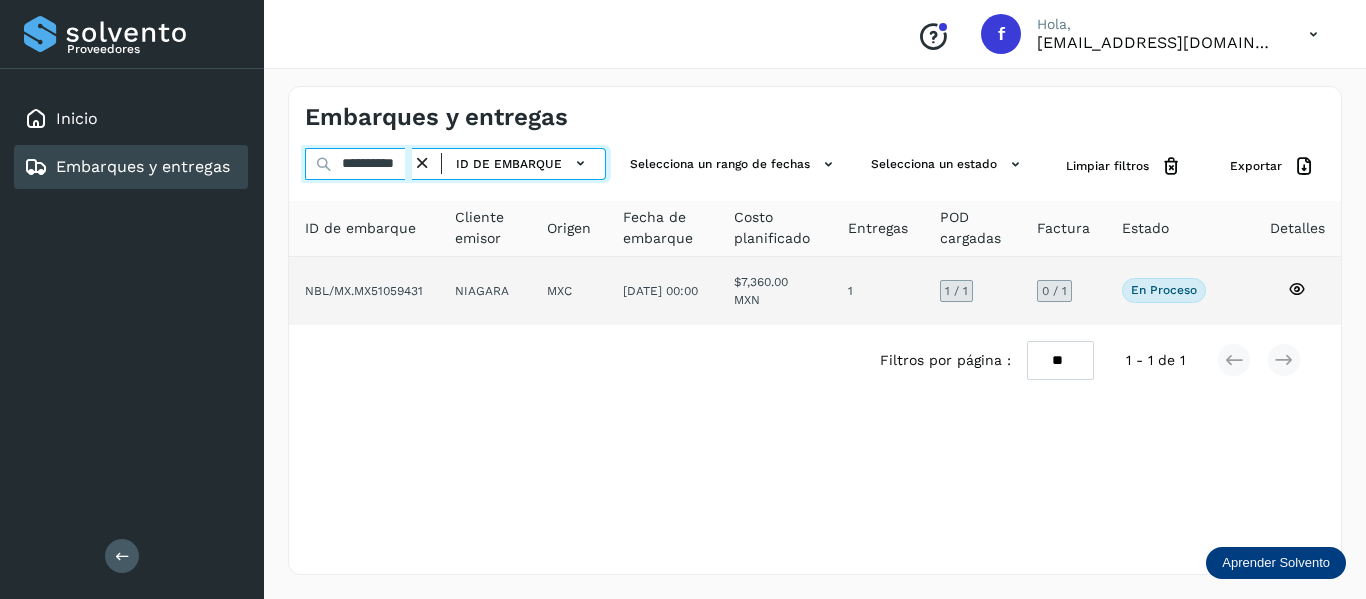 drag, startPoint x: 341, startPoint y: 171, endPoint x: 562, endPoint y: 265, distance: 240.16037 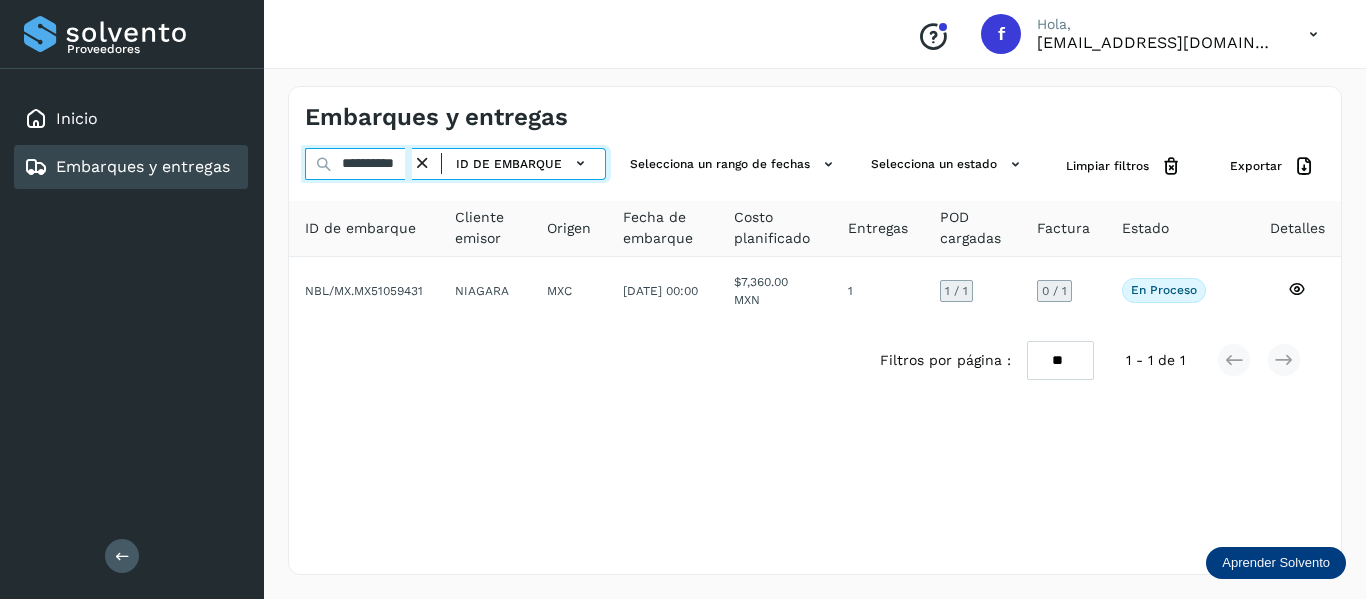paste 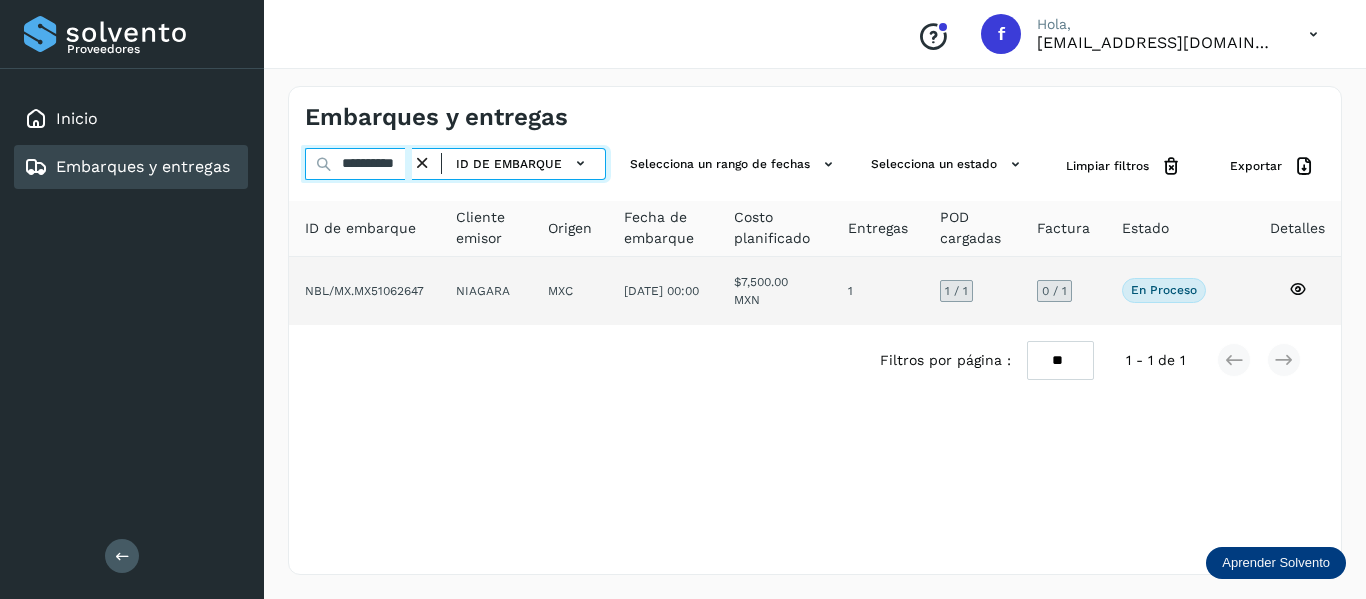 type on "**********" 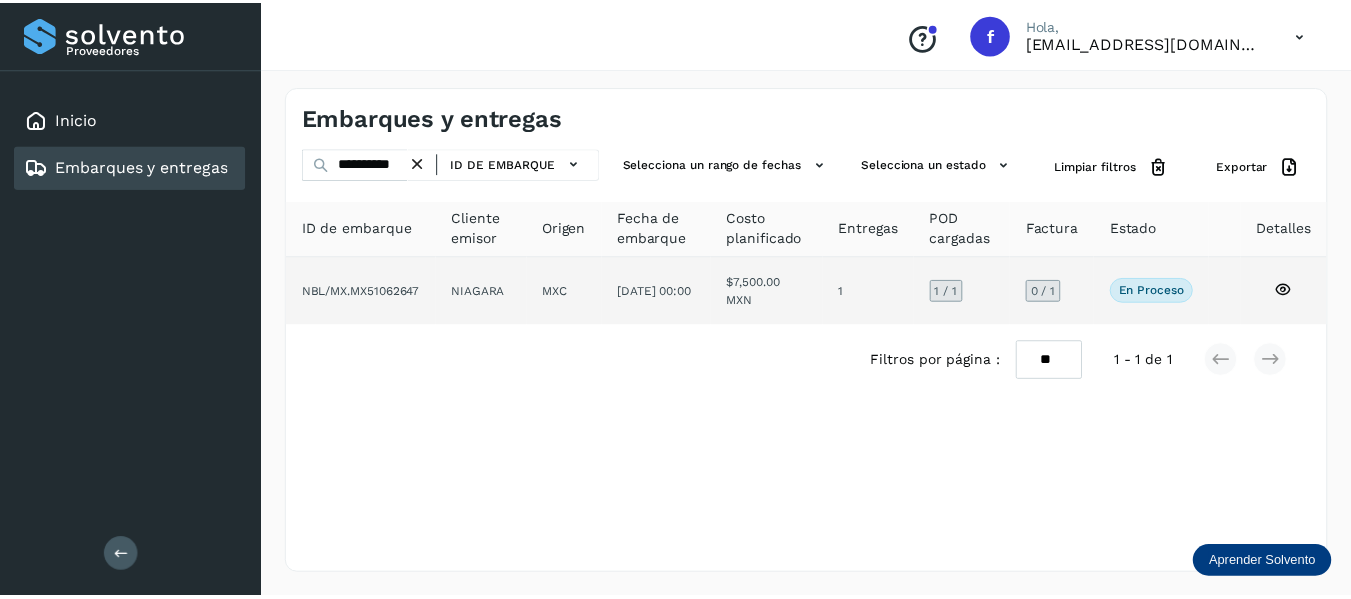 scroll, scrollTop: 0, scrollLeft: 0, axis: both 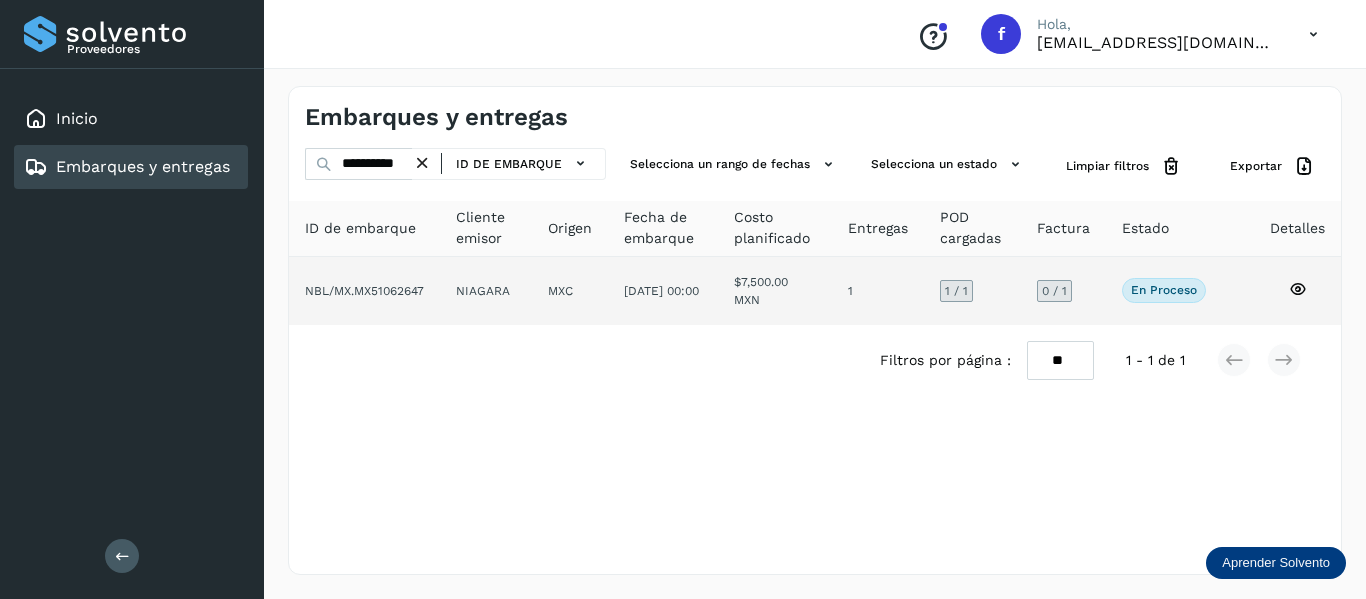 click 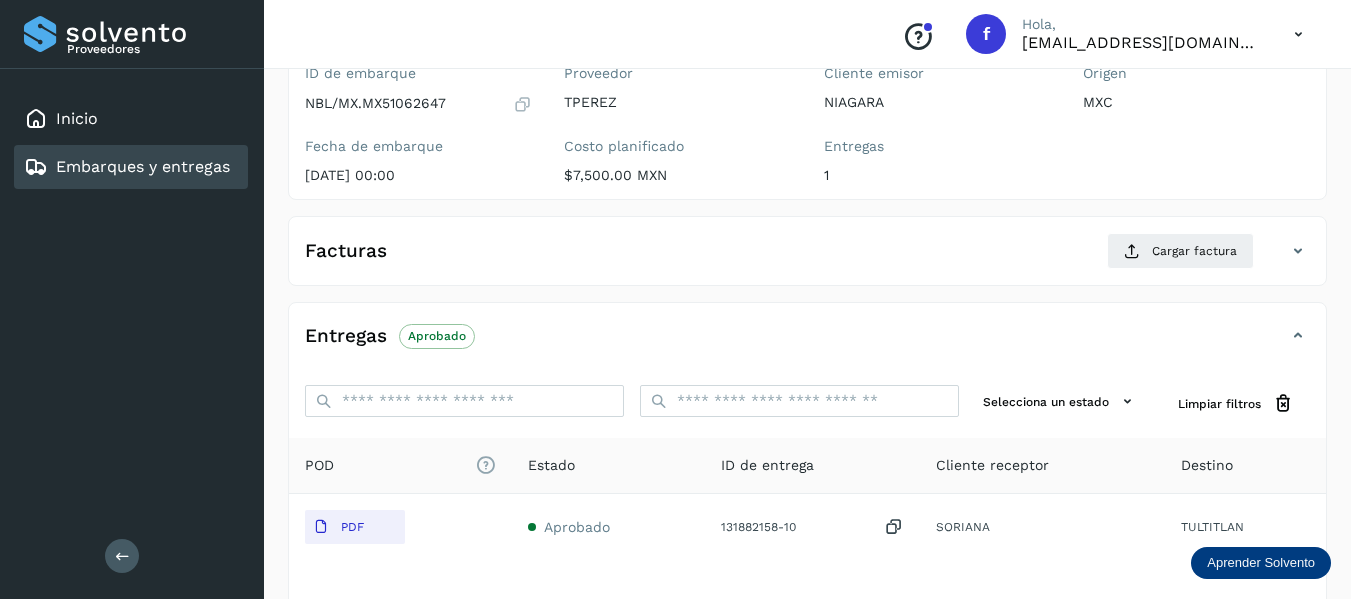 scroll, scrollTop: 200, scrollLeft: 0, axis: vertical 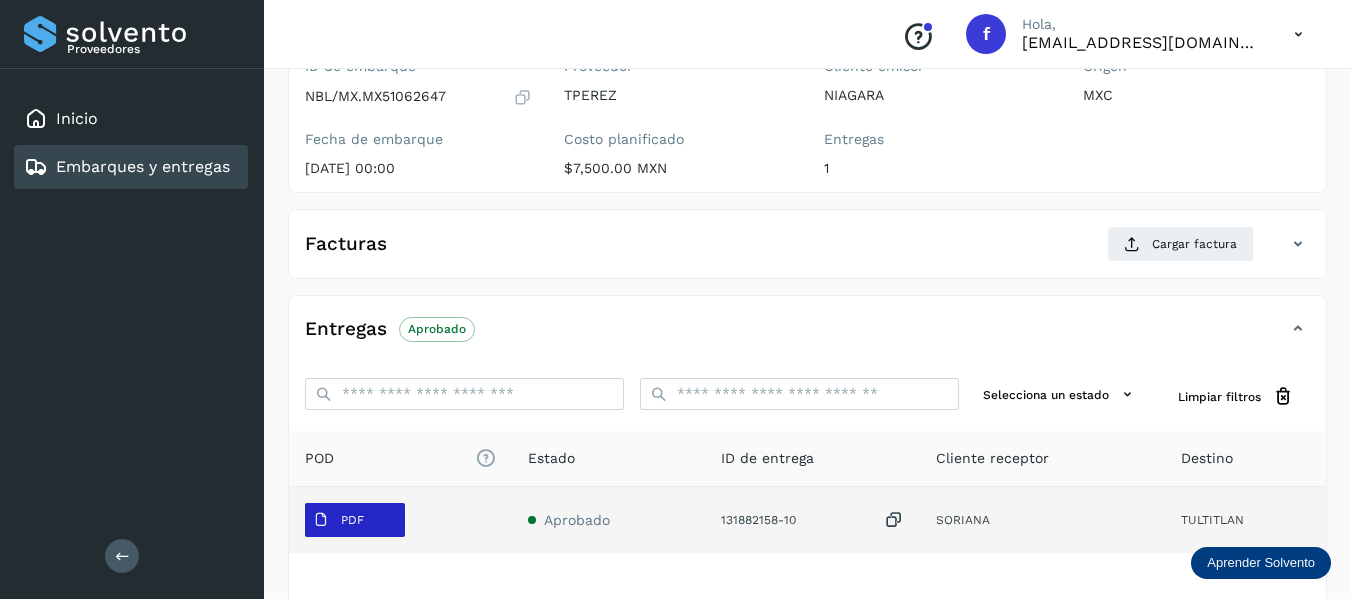 click on "PDF" at bounding box center [352, 520] 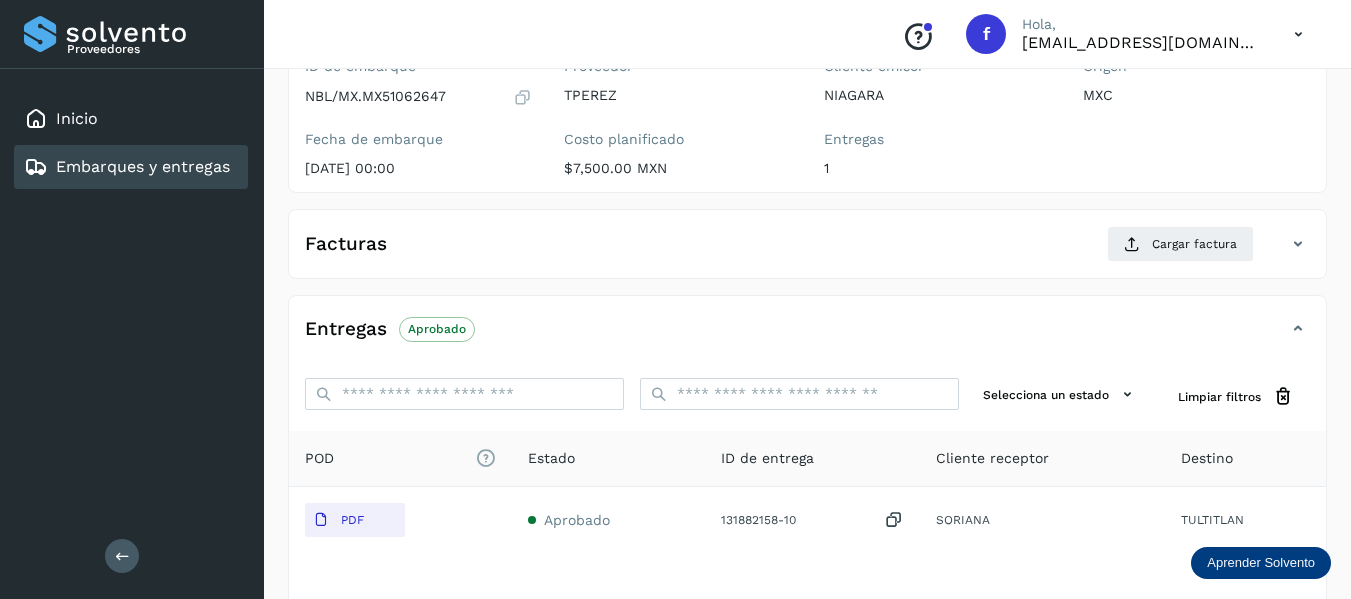 type 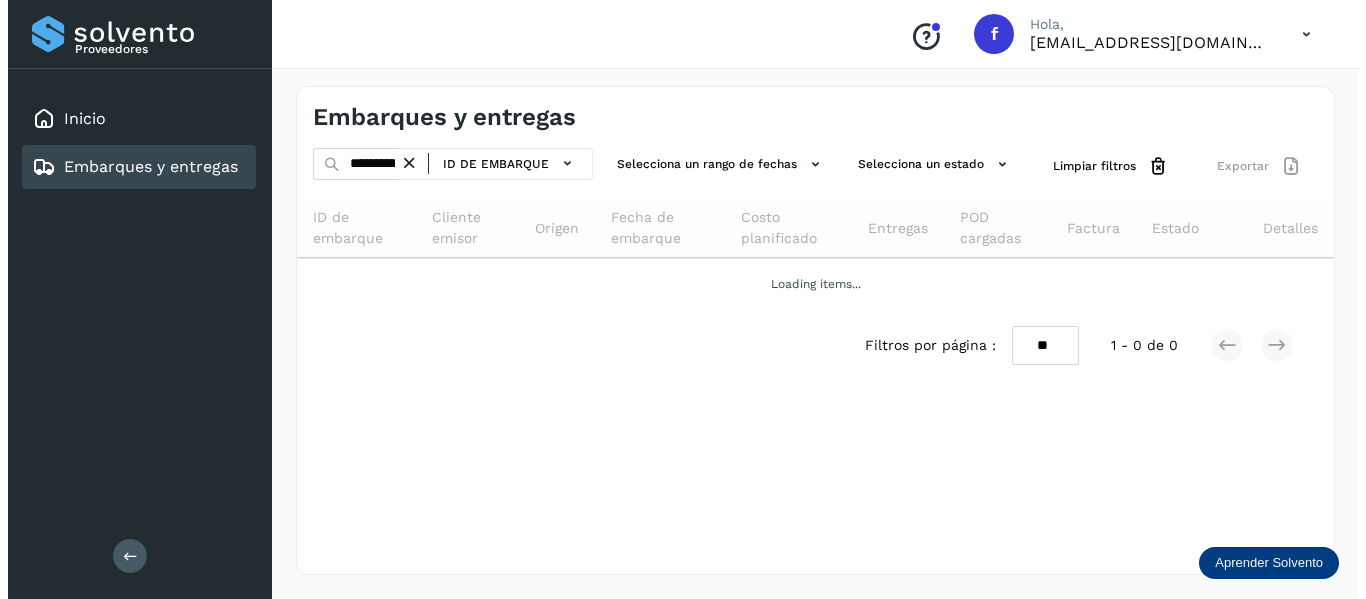 scroll, scrollTop: 0, scrollLeft: 0, axis: both 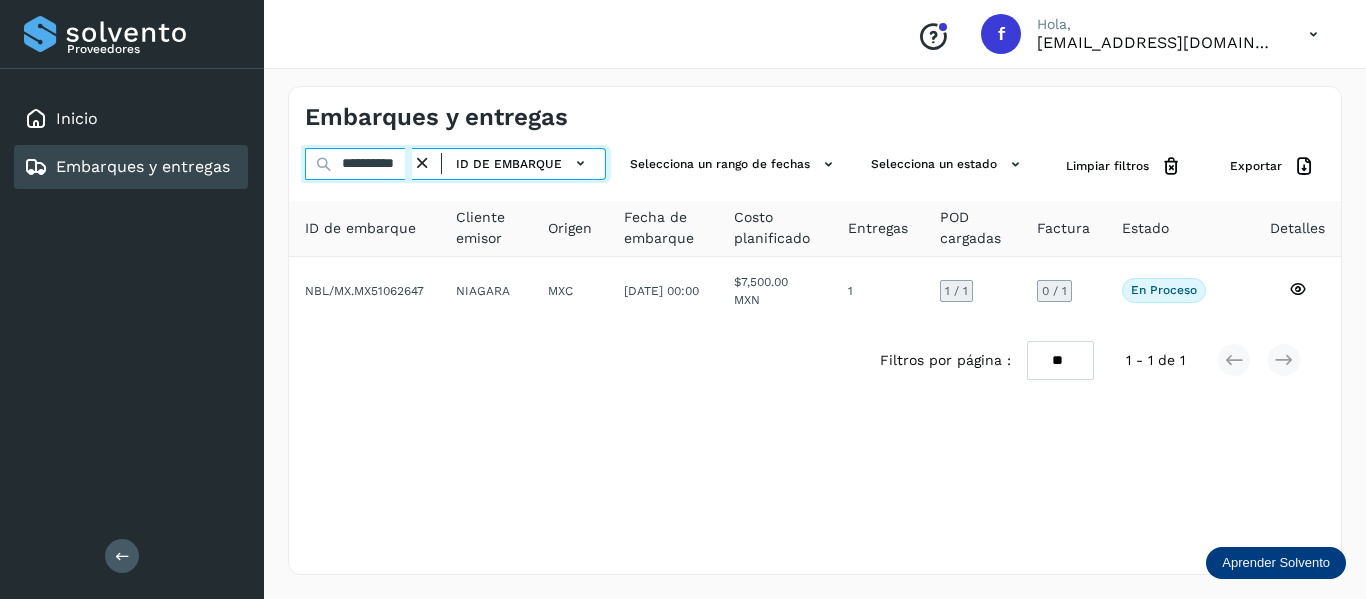 drag, startPoint x: 341, startPoint y: 159, endPoint x: 489, endPoint y: 185, distance: 150.26643 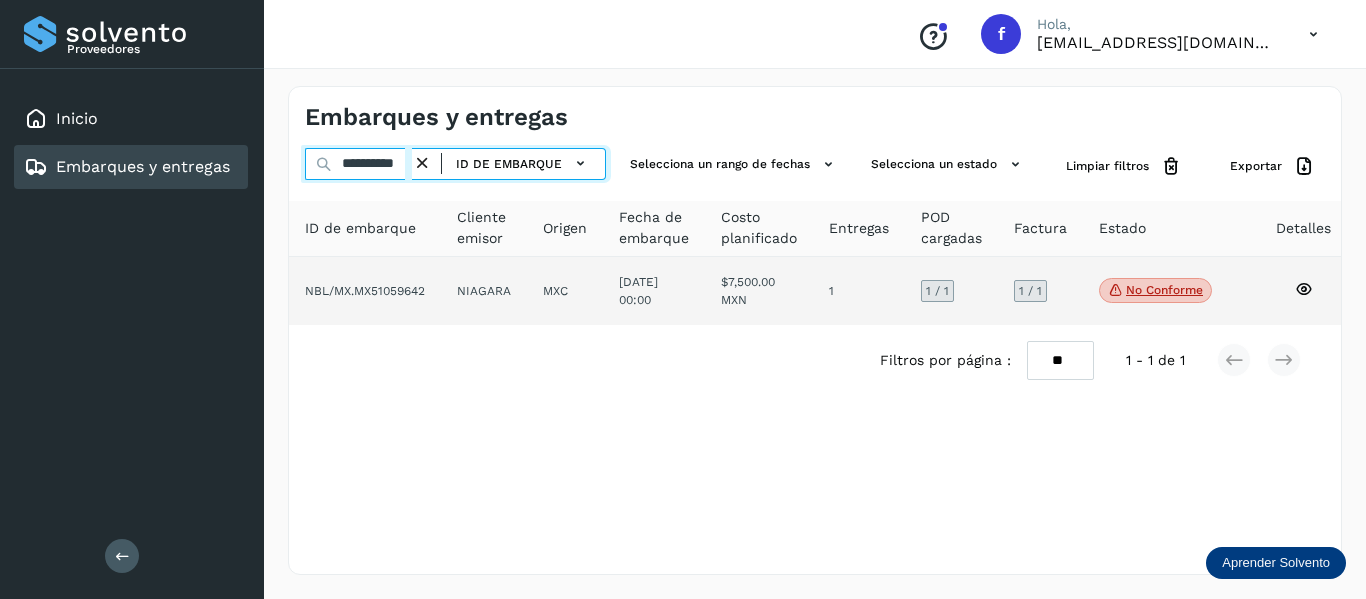 type on "**********" 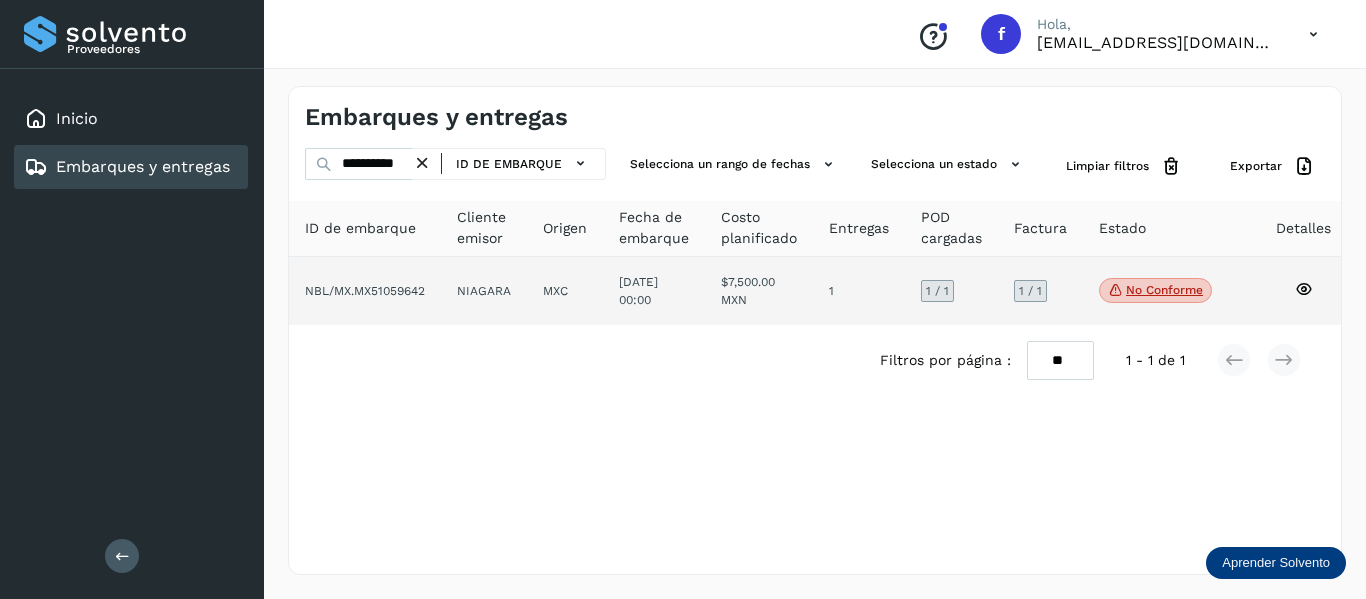 click on "No conforme
Verifica el estado de la factura o entregas asociadas a este embarque" 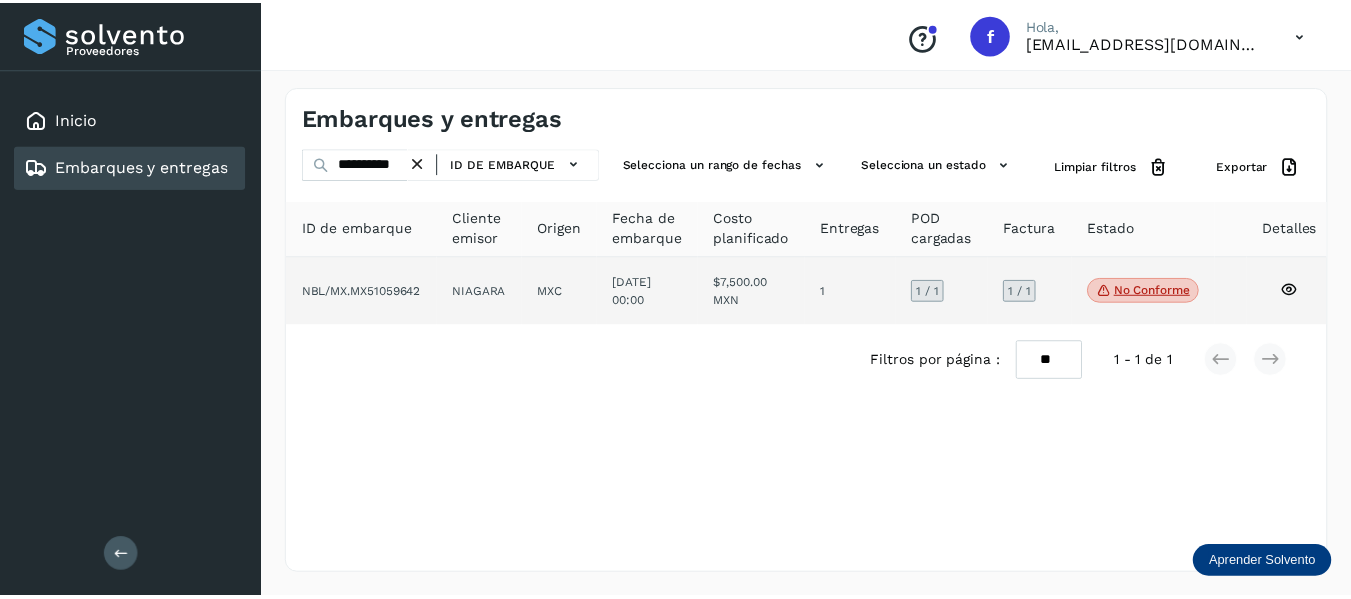 scroll, scrollTop: 0, scrollLeft: 0, axis: both 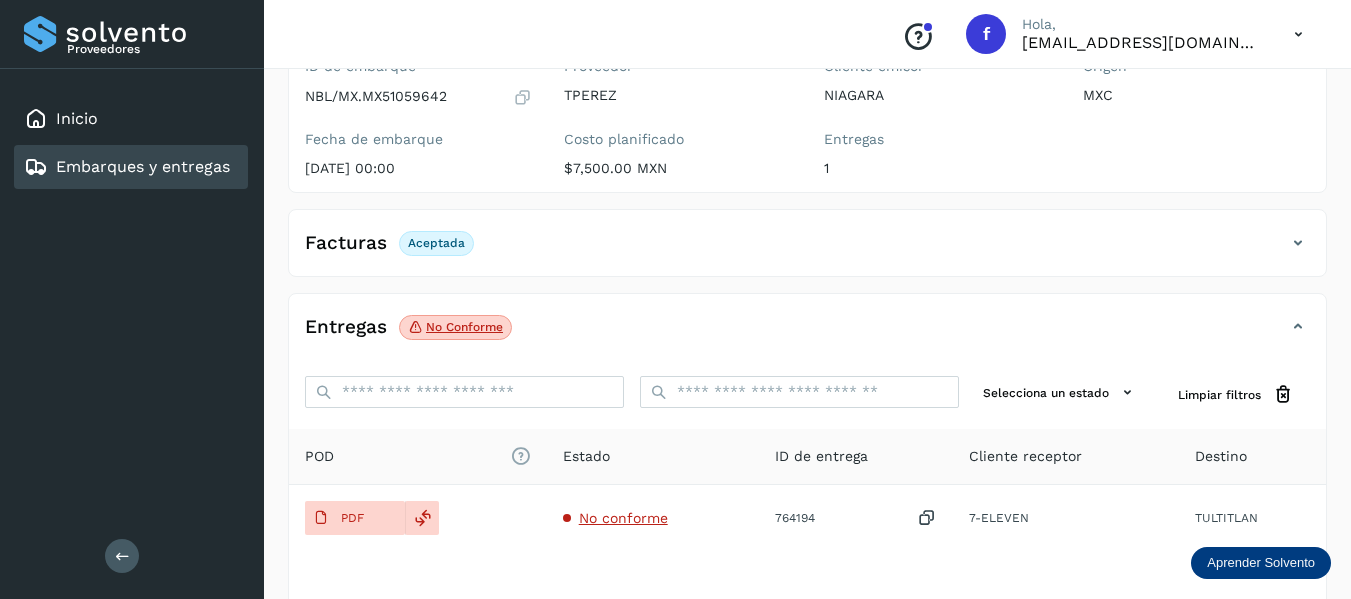click on "Facturas Aceptada" at bounding box center [807, 251] 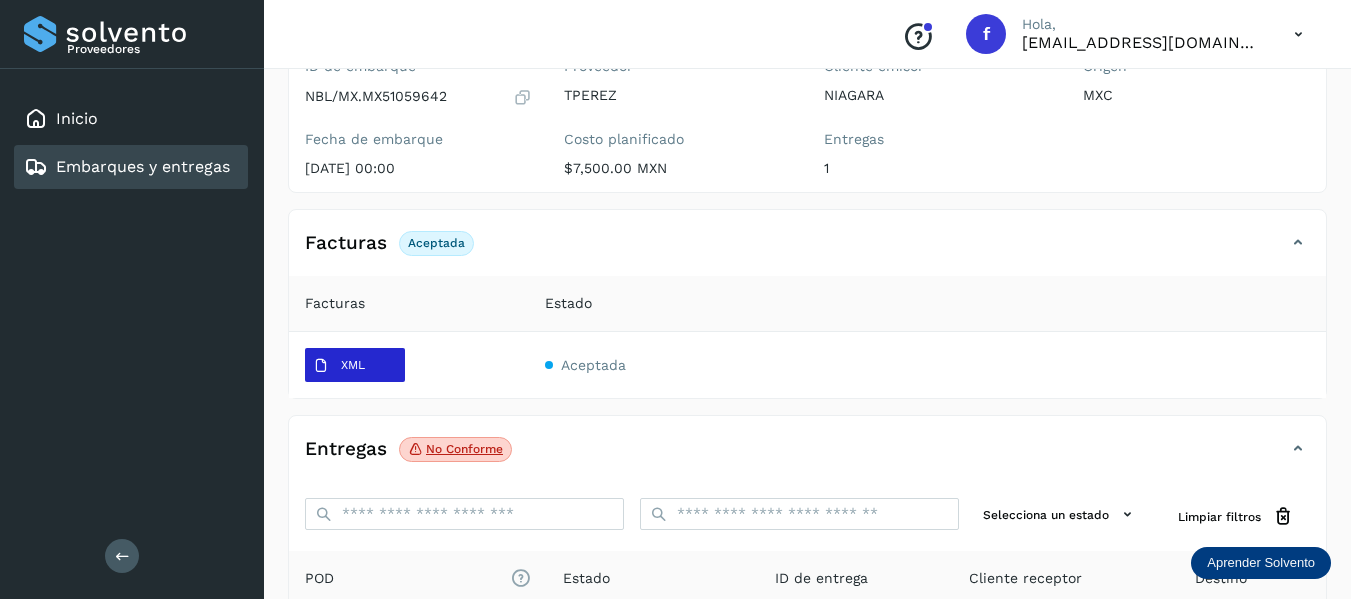 click on "XML" at bounding box center (353, 365) 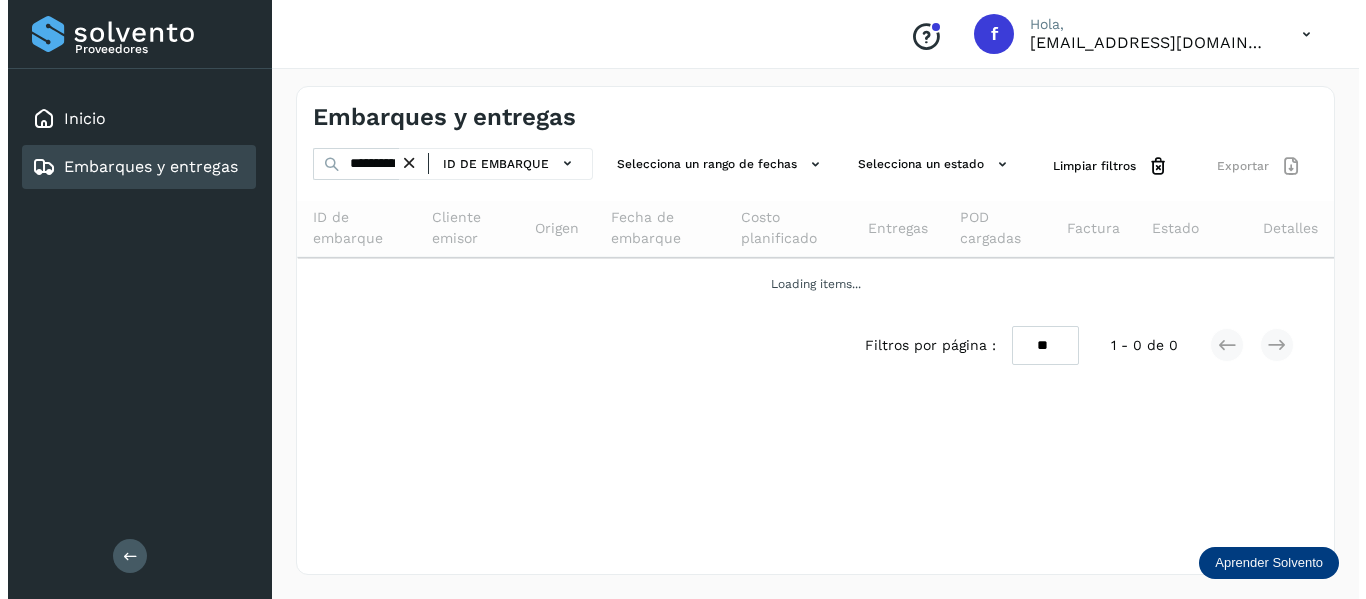 scroll, scrollTop: 0, scrollLeft: 0, axis: both 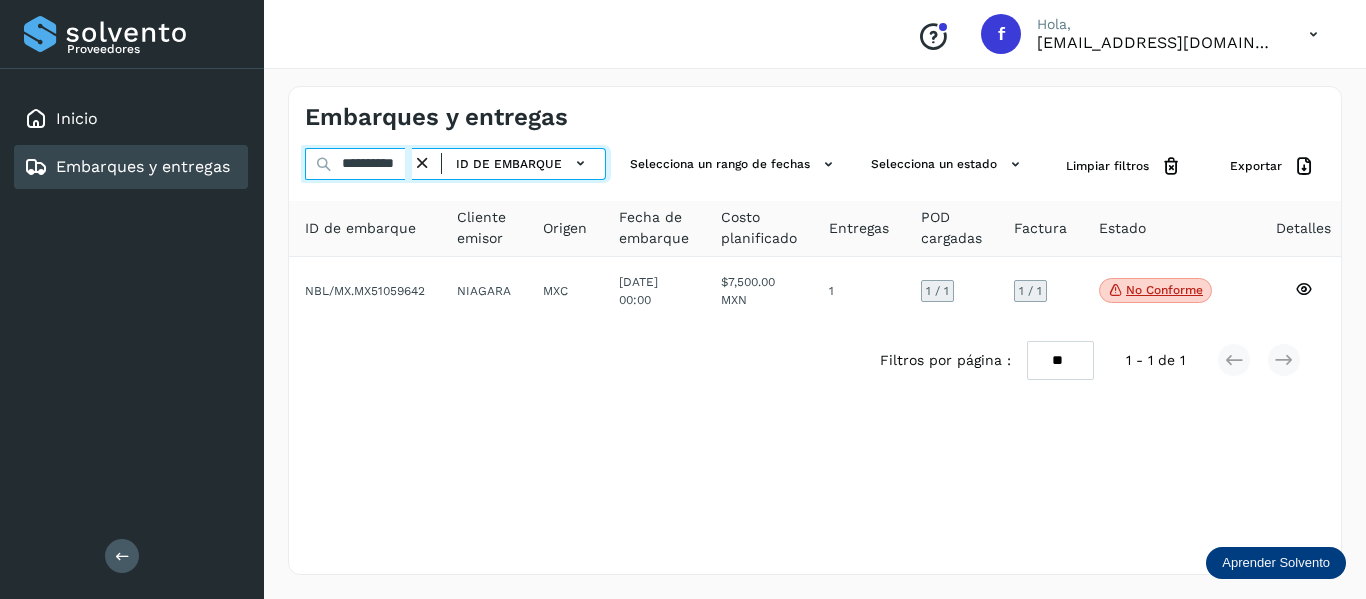 drag, startPoint x: 340, startPoint y: 169, endPoint x: 547, endPoint y: 214, distance: 211.83484 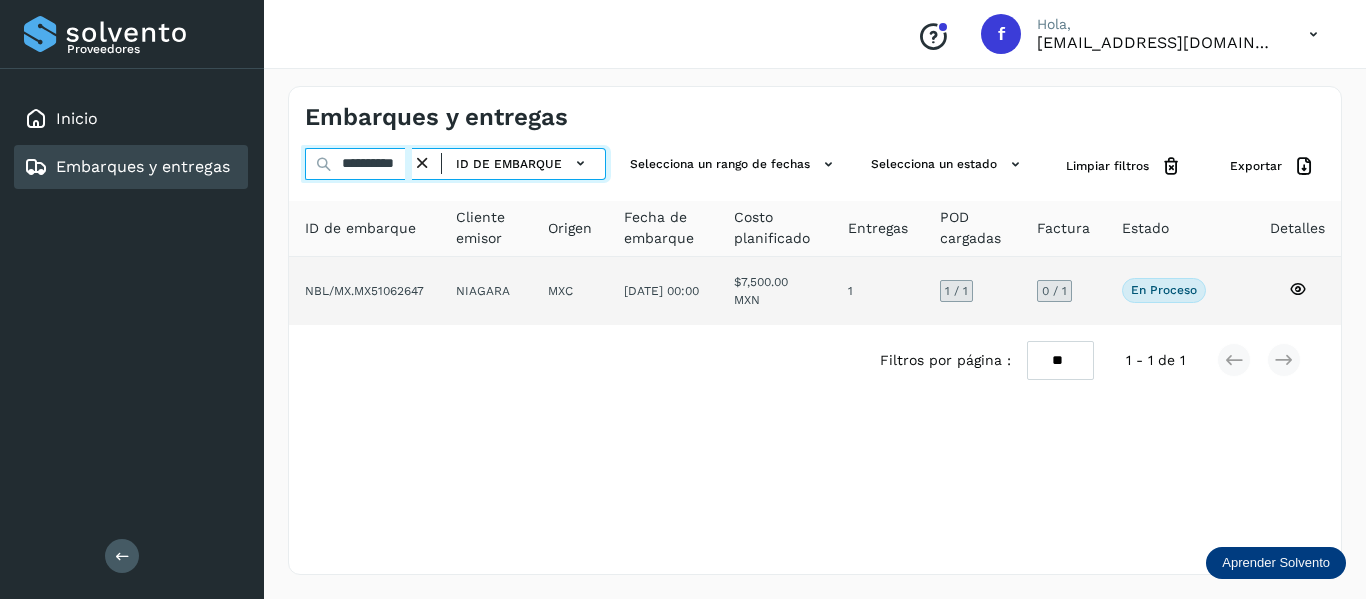 type on "**********" 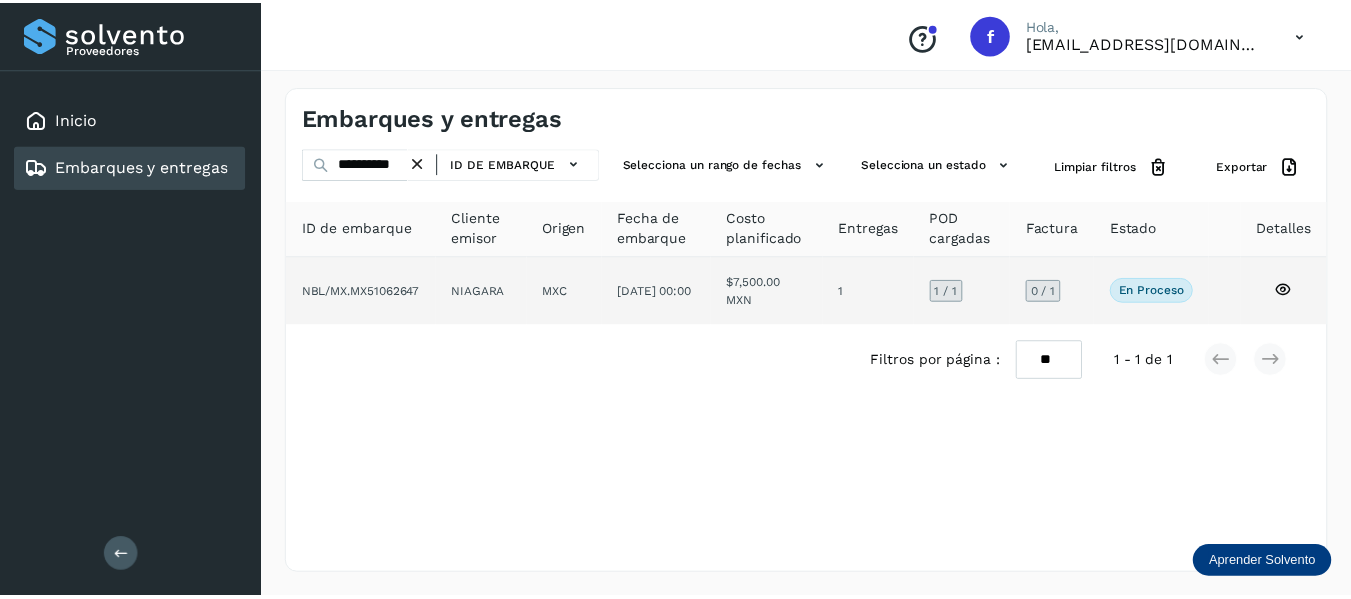 scroll, scrollTop: 0, scrollLeft: 0, axis: both 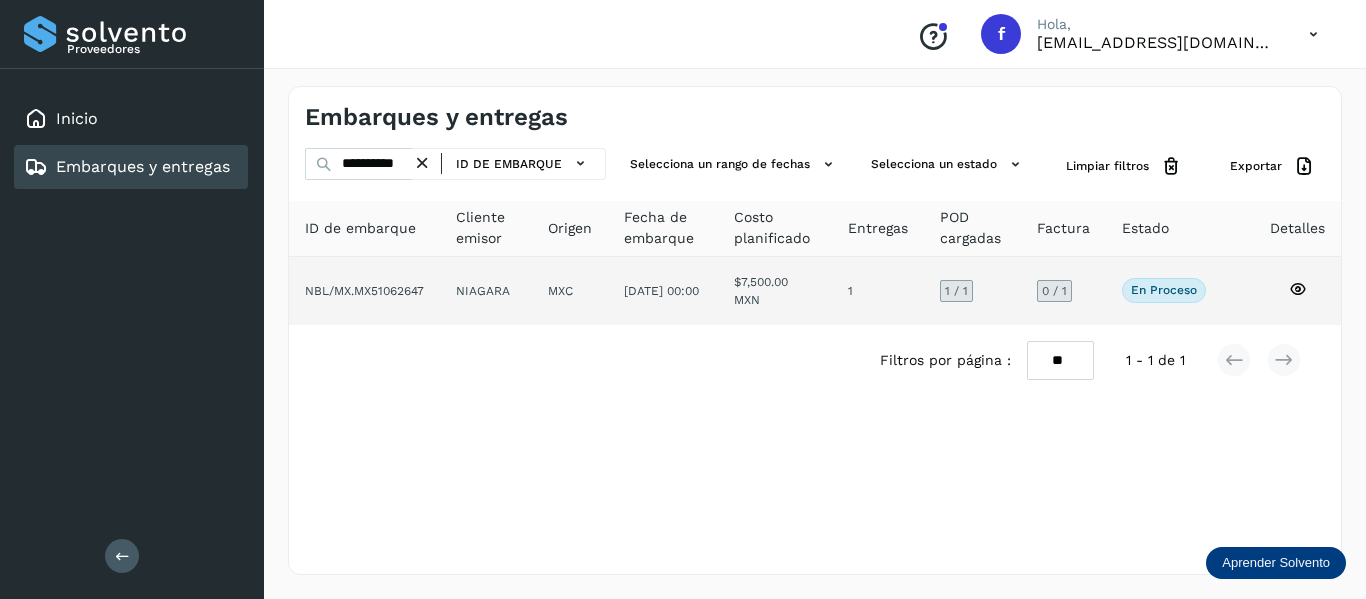 click 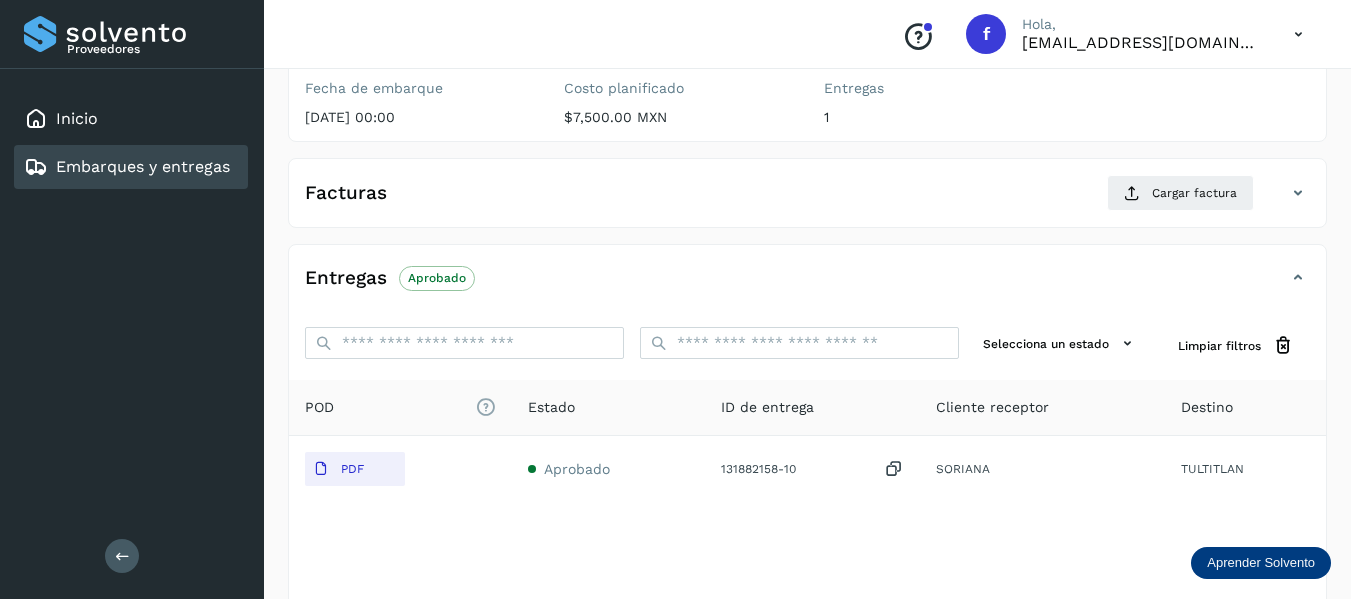 scroll, scrollTop: 300, scrollLeft: 0, axis: vertical 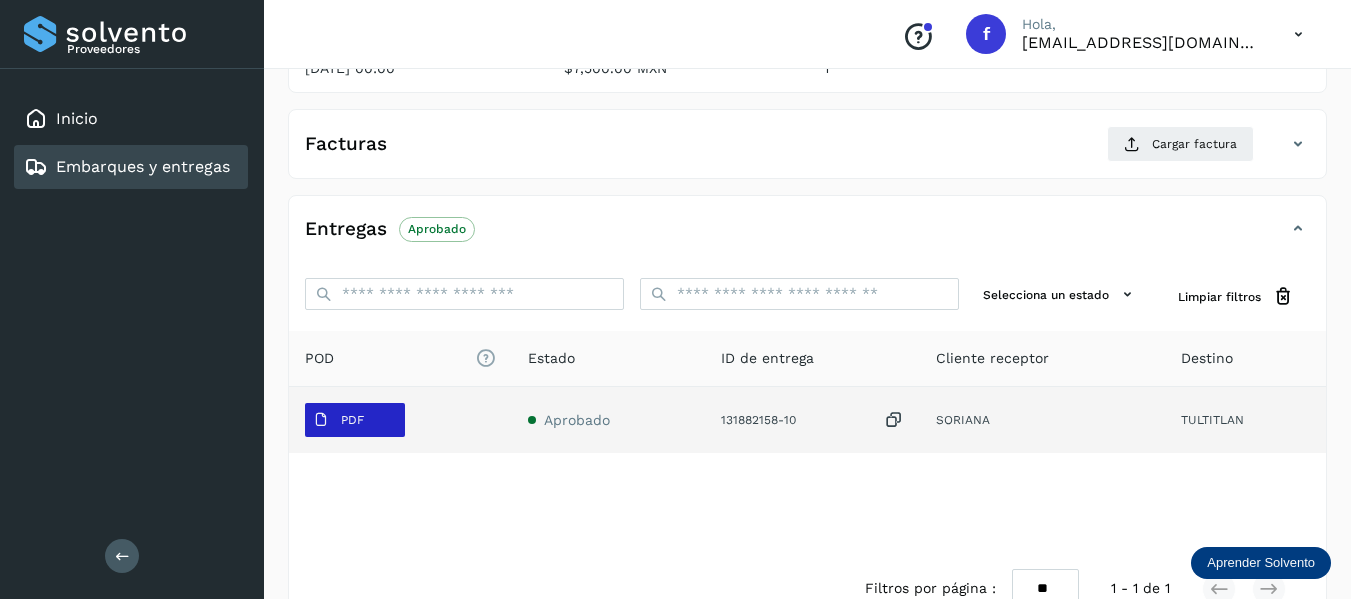 click on "PDF" at bounding box center (352, 420) 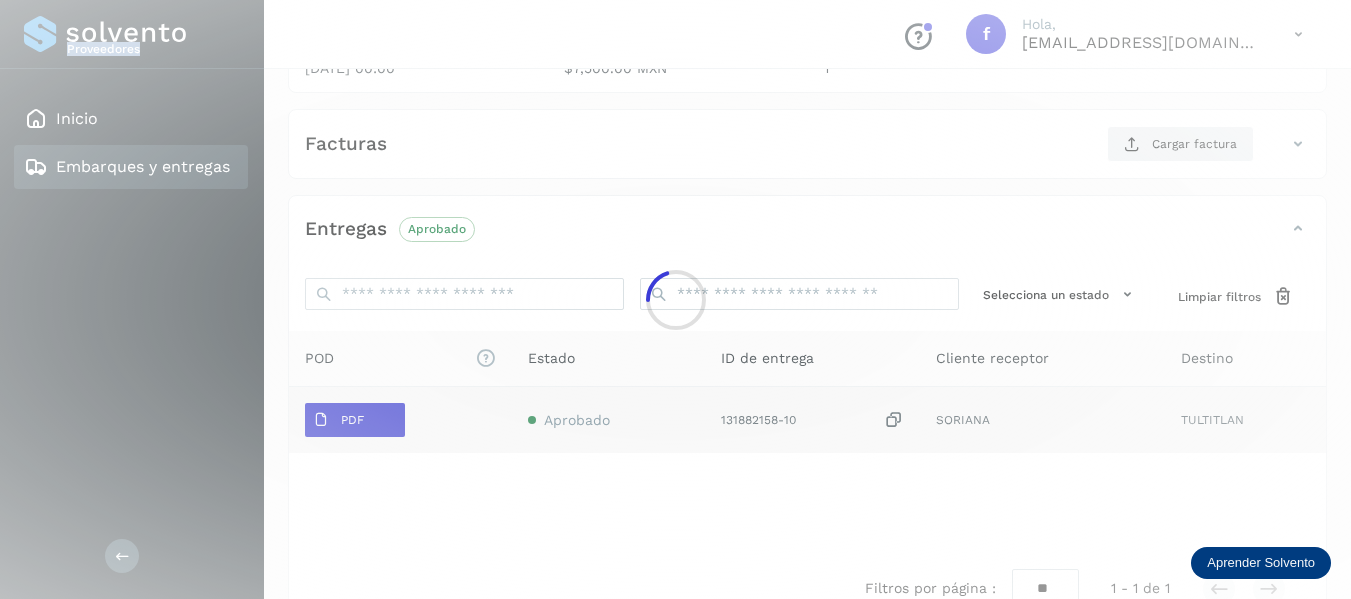 click 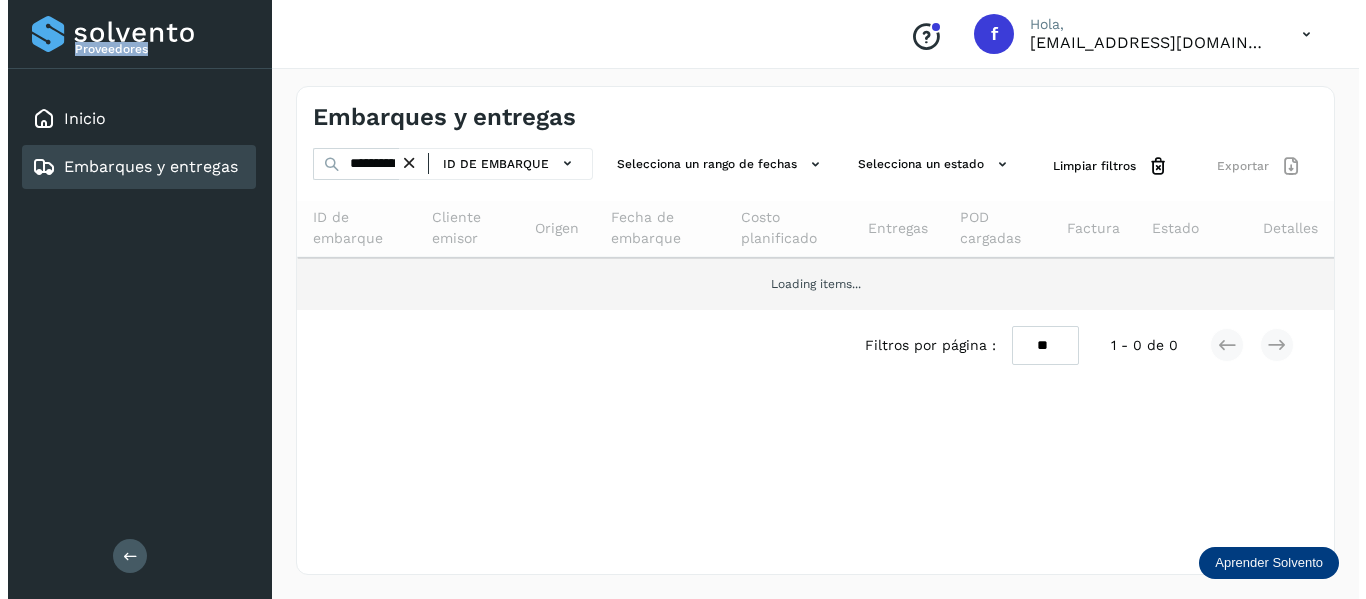 scroll, scrollTop: 0, scrollLeft: 0, axis: both 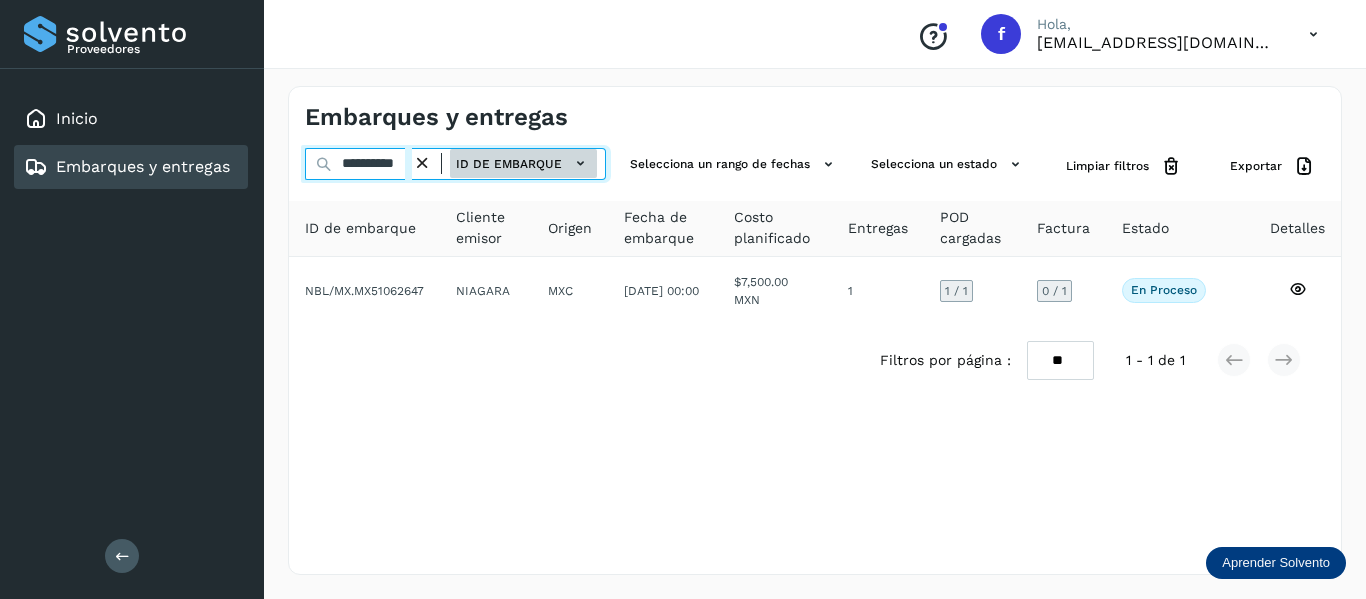 drag, startPoint x: 346, startPoint y: 162, endPoint x: 535, endPoint y: 168, distance: 189.09521 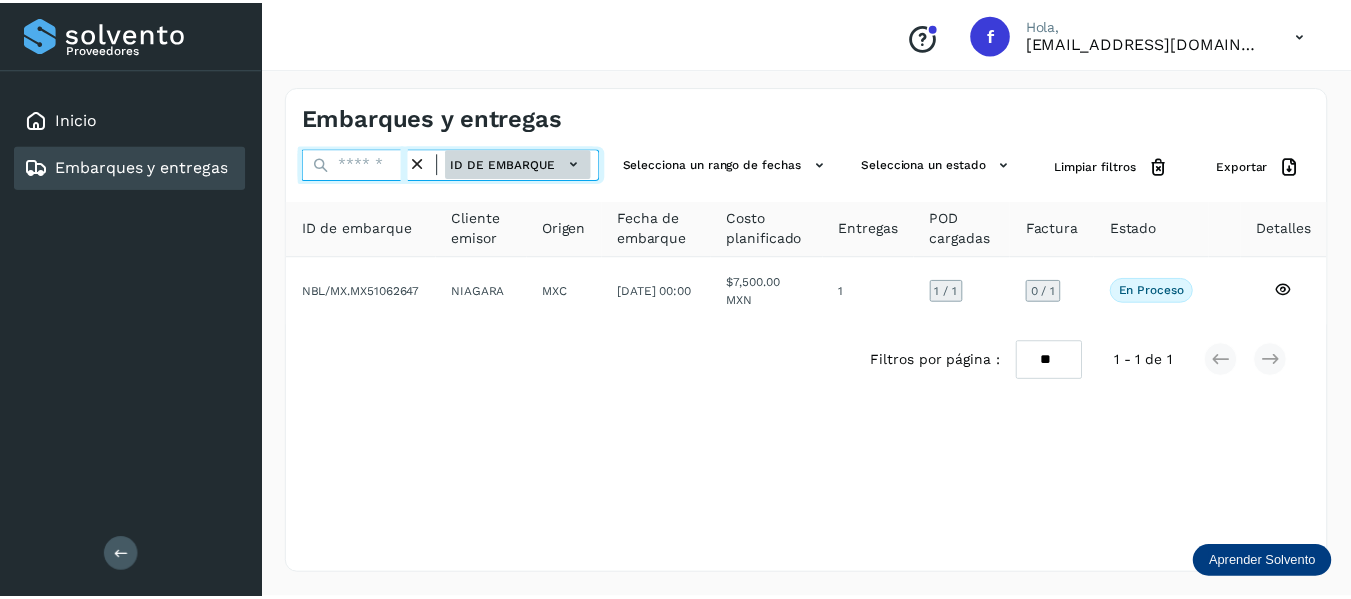 scroll, scrollTop: 0, scrollLeft: 0, axis: both 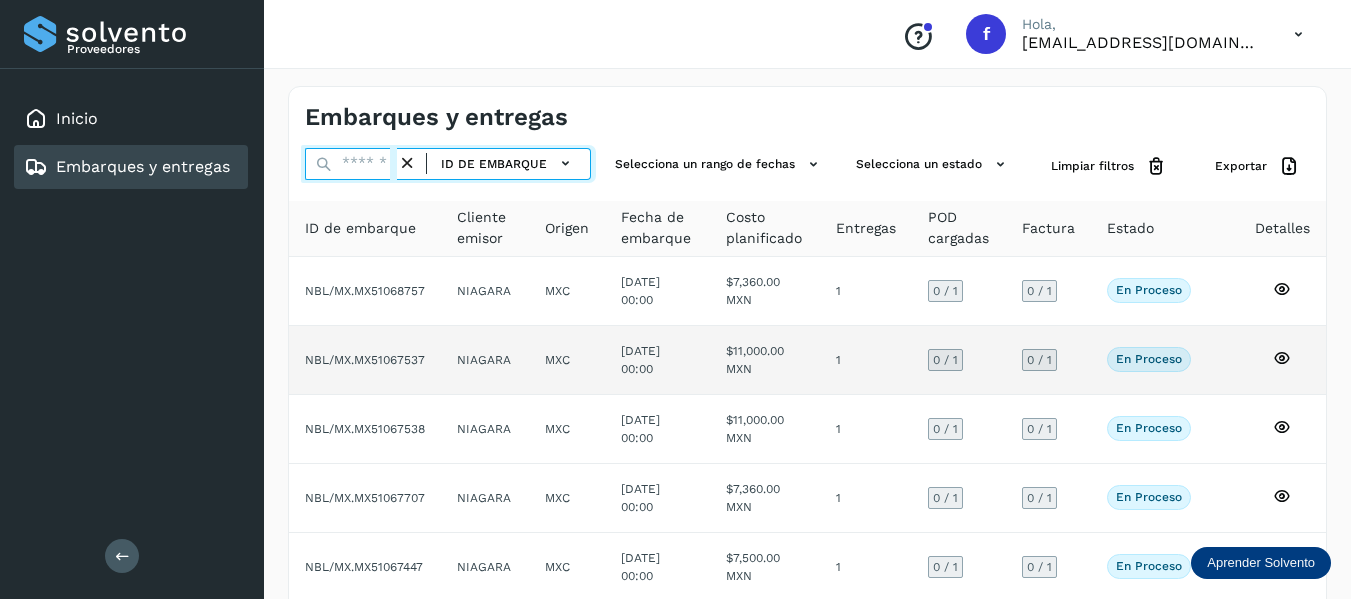 type 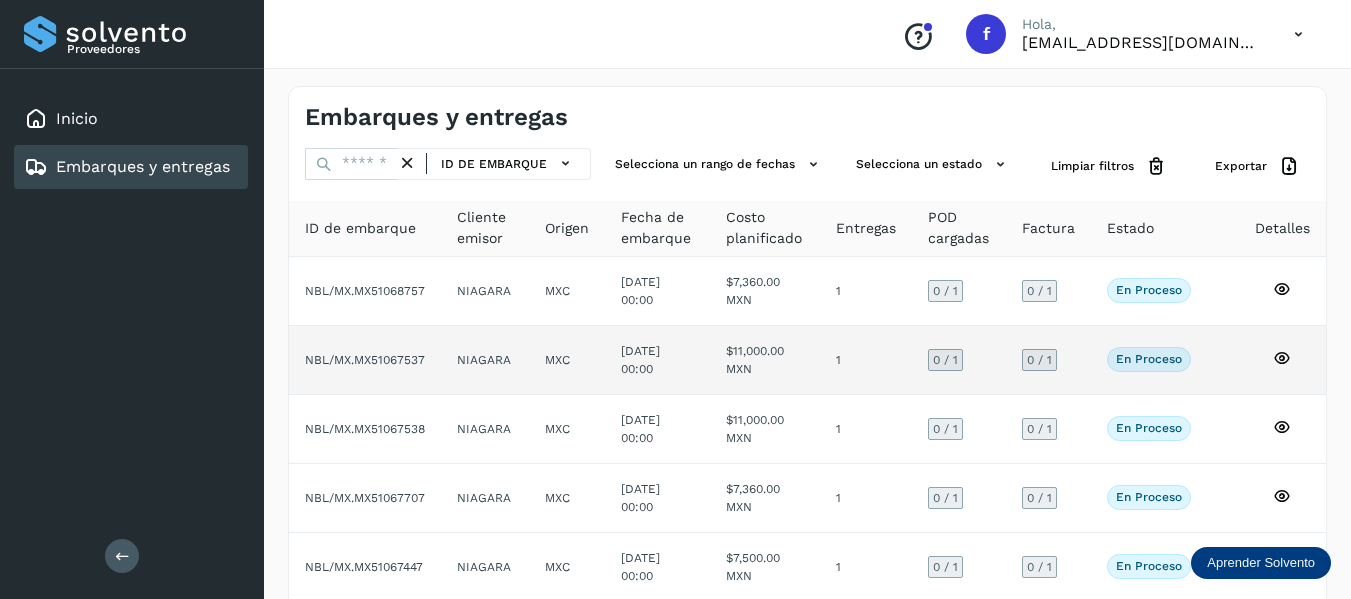 click 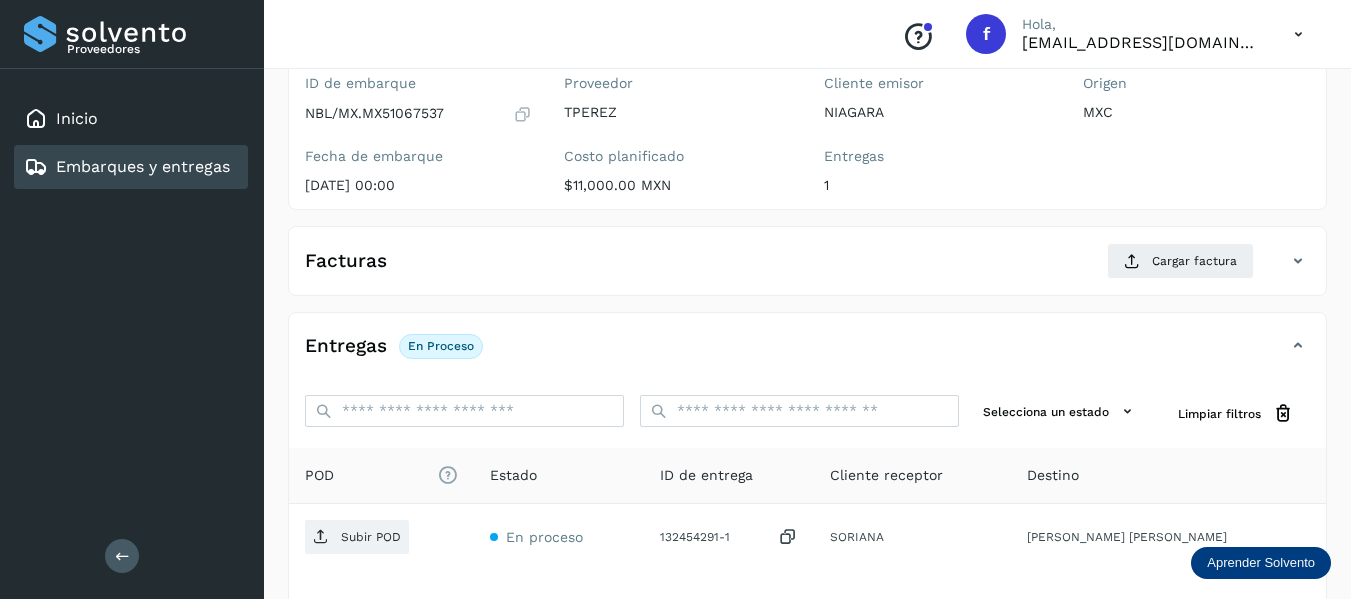 scroll, scrollTop: 200, scrollLeft: 0, axis: vertical 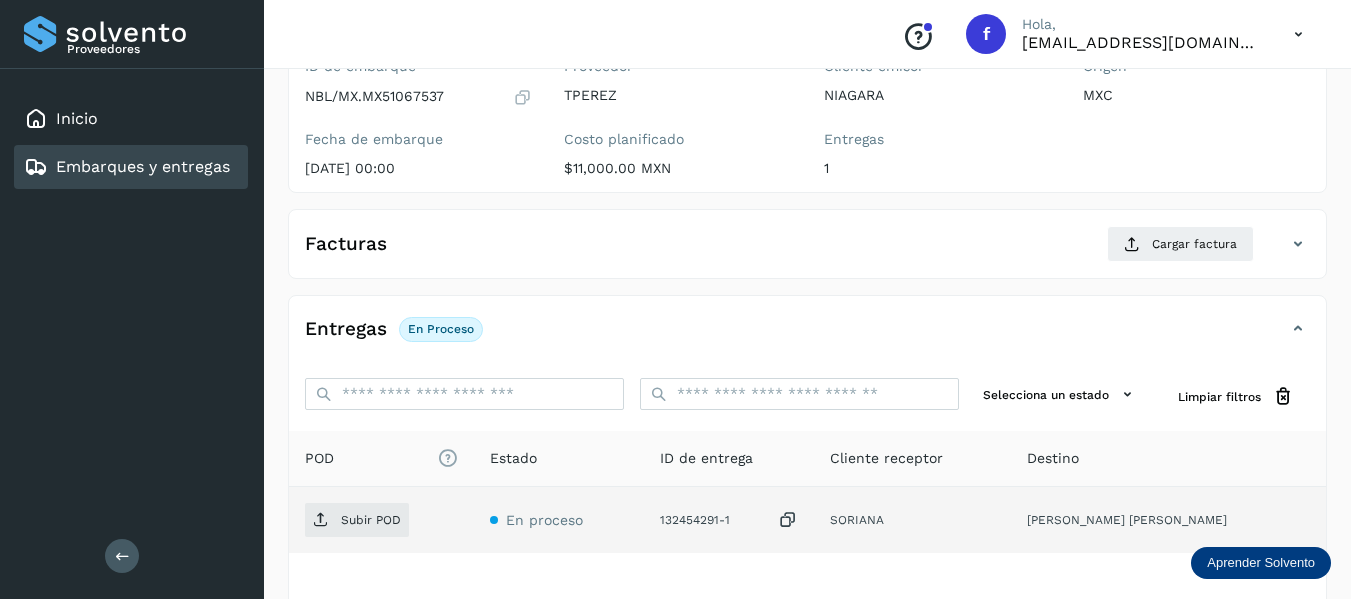 click at bounding box center (788, 520) 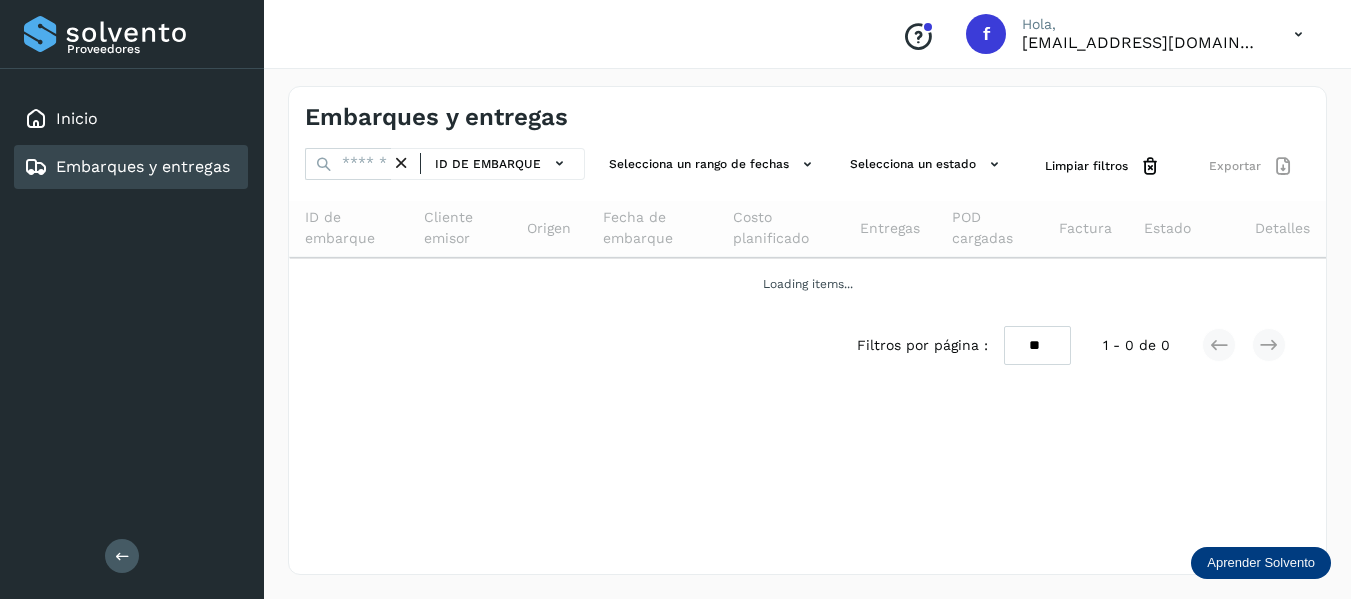 scroll, scrollTop: 0, scrollLeft: 0, axis: both 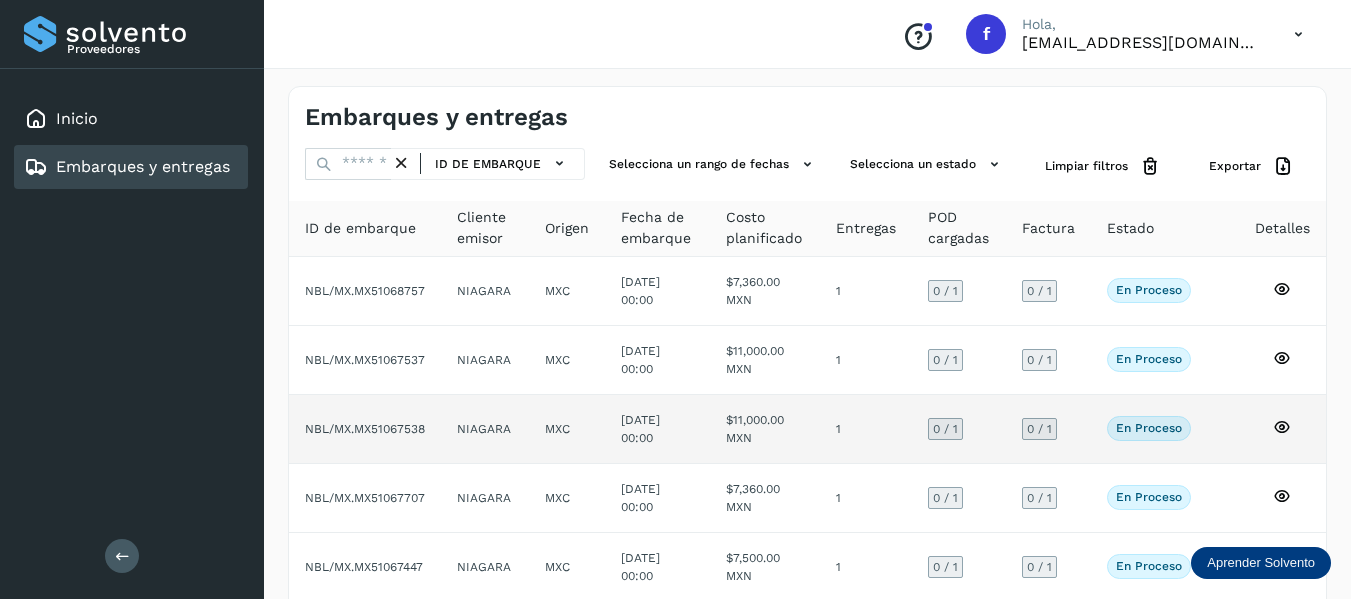 click 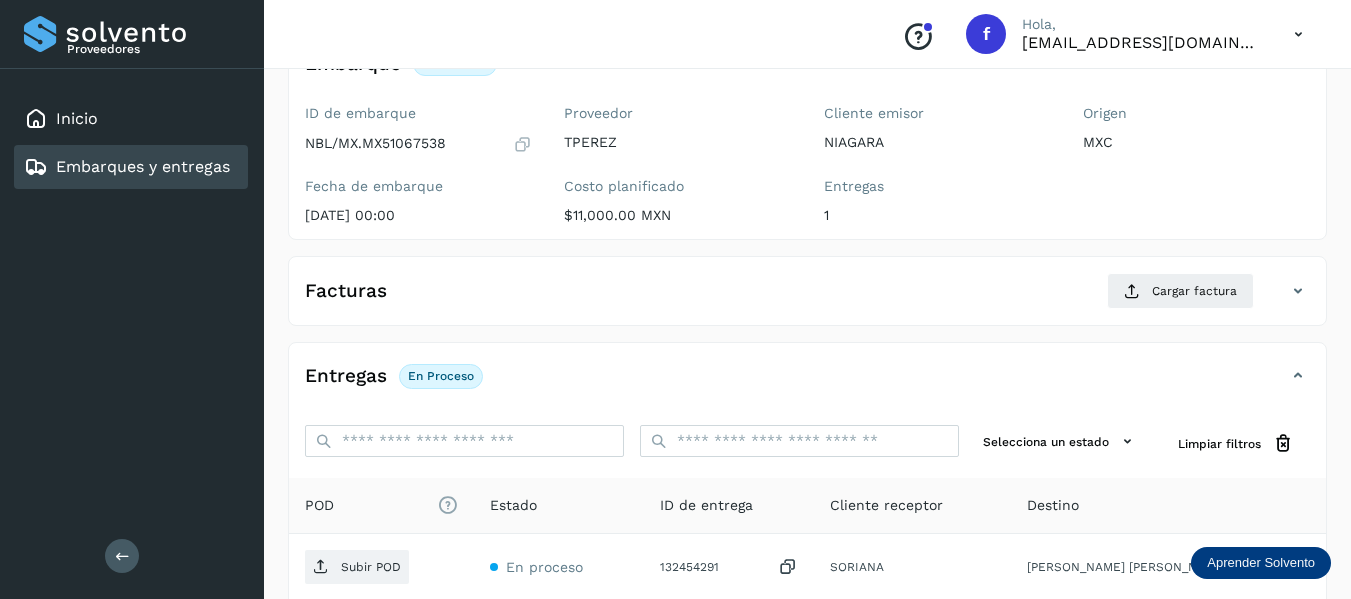 scroll, scrollTop: 200, scrollLeft: 0, axis: vertical 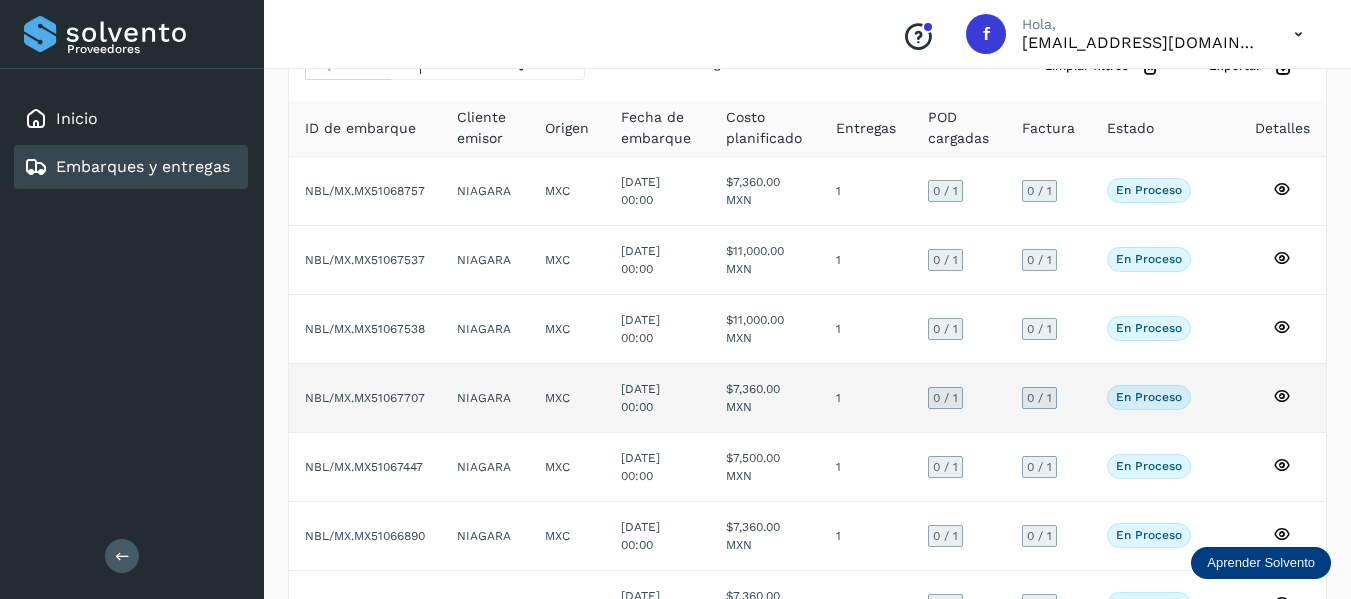 click 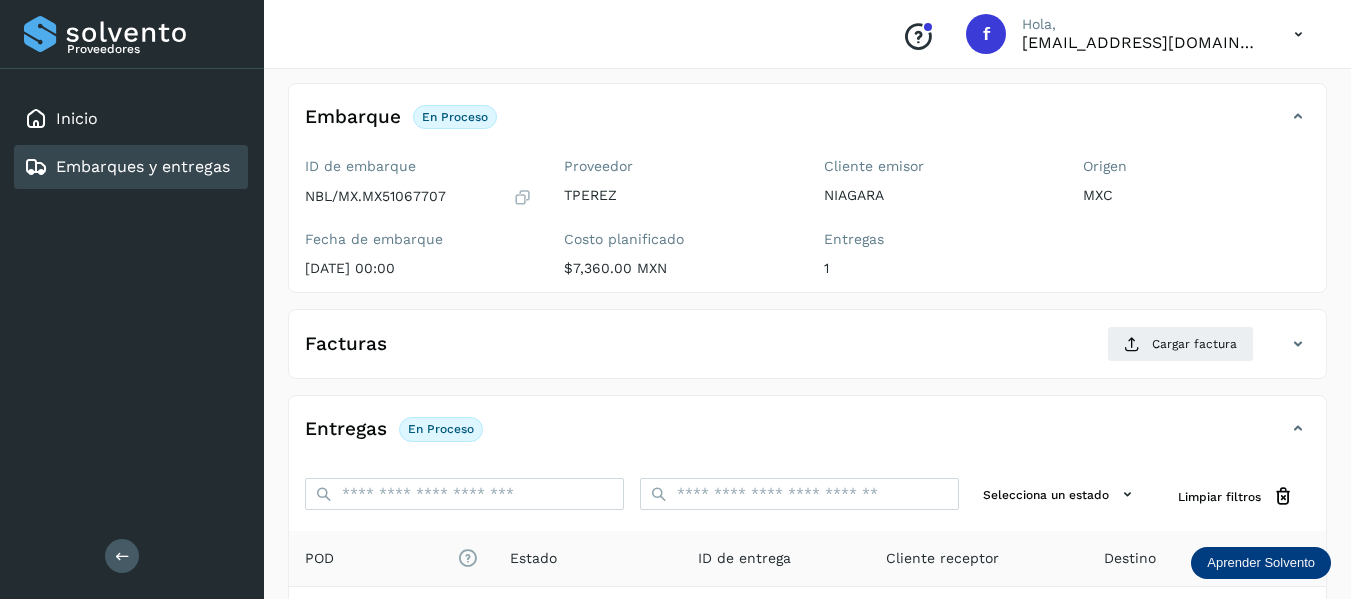 click at bounding box center [522, 197] 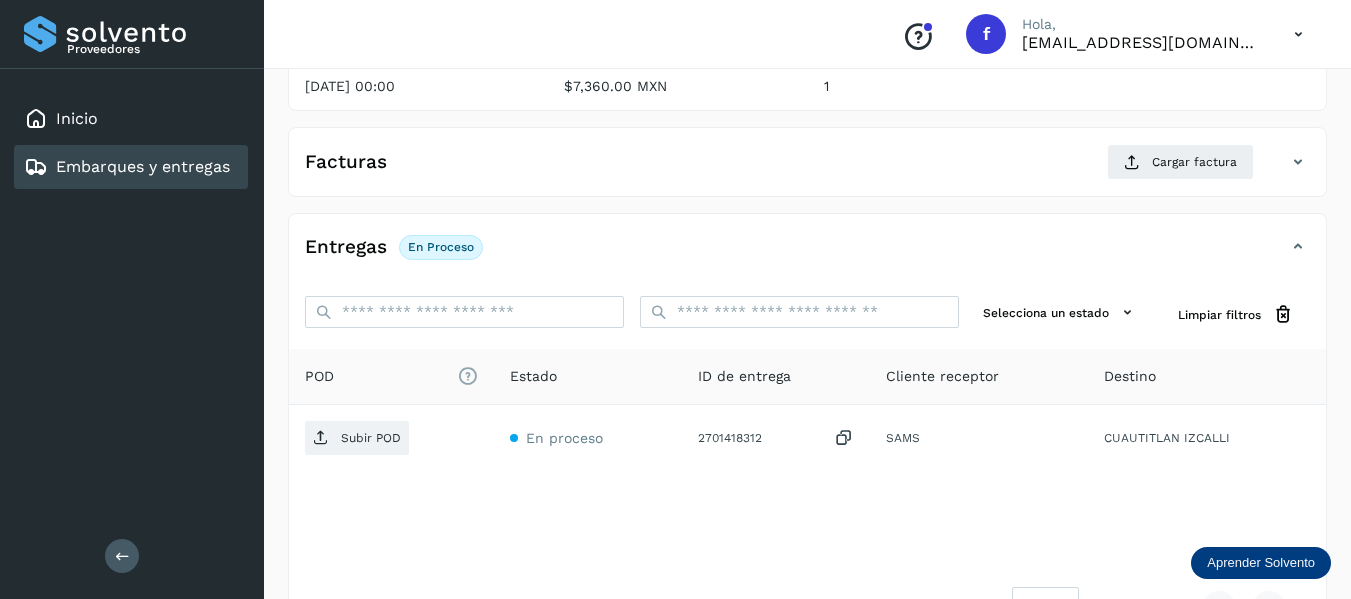 scroll, scrollTop: 350, scrollLeft: 0, axis: vertical 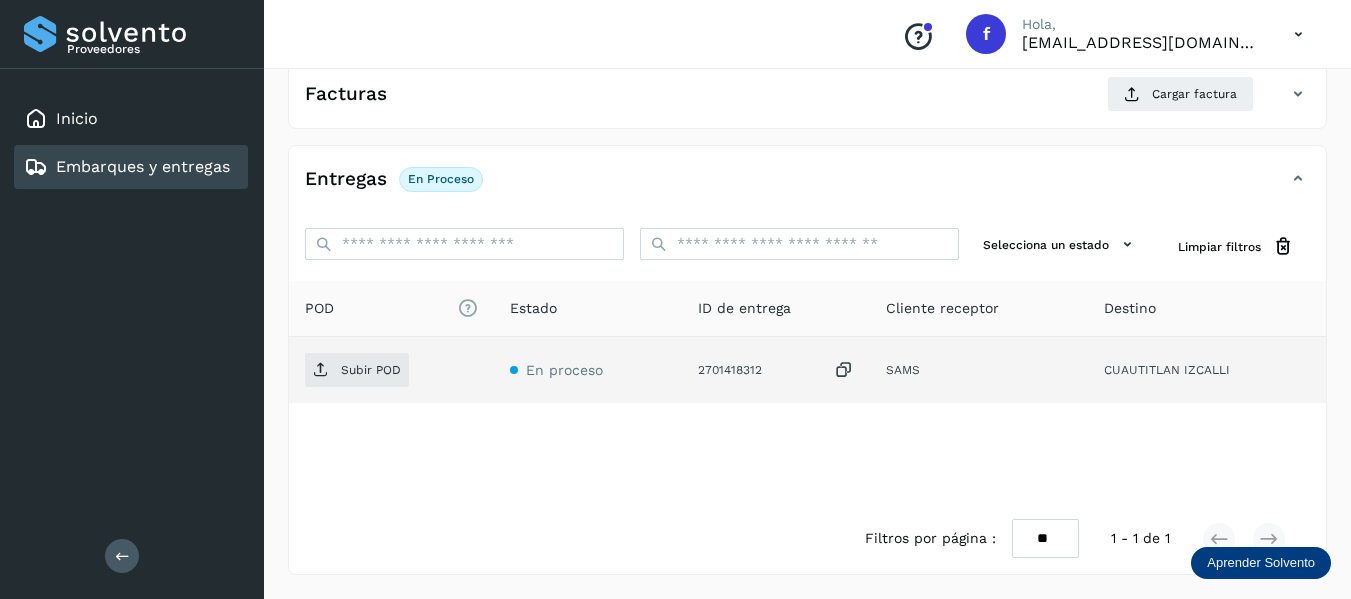 click at bounding box center (844, 370) 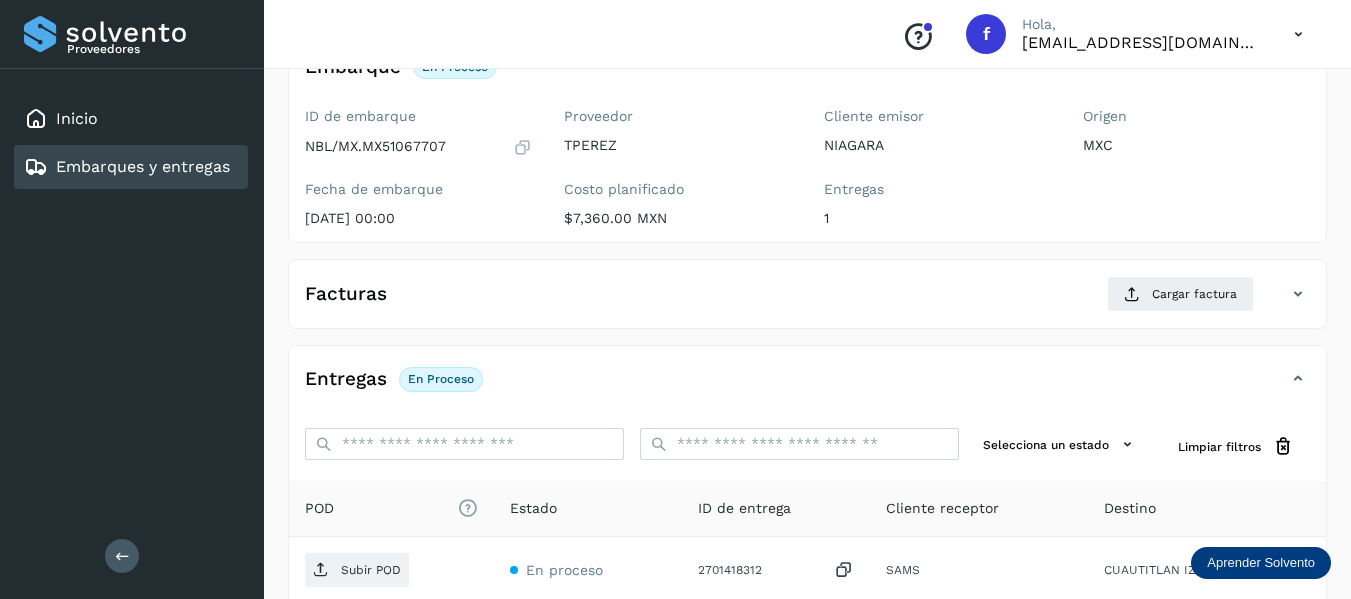 scroll, scrollTop: 250, scrollLeft: 0, axis: vertical 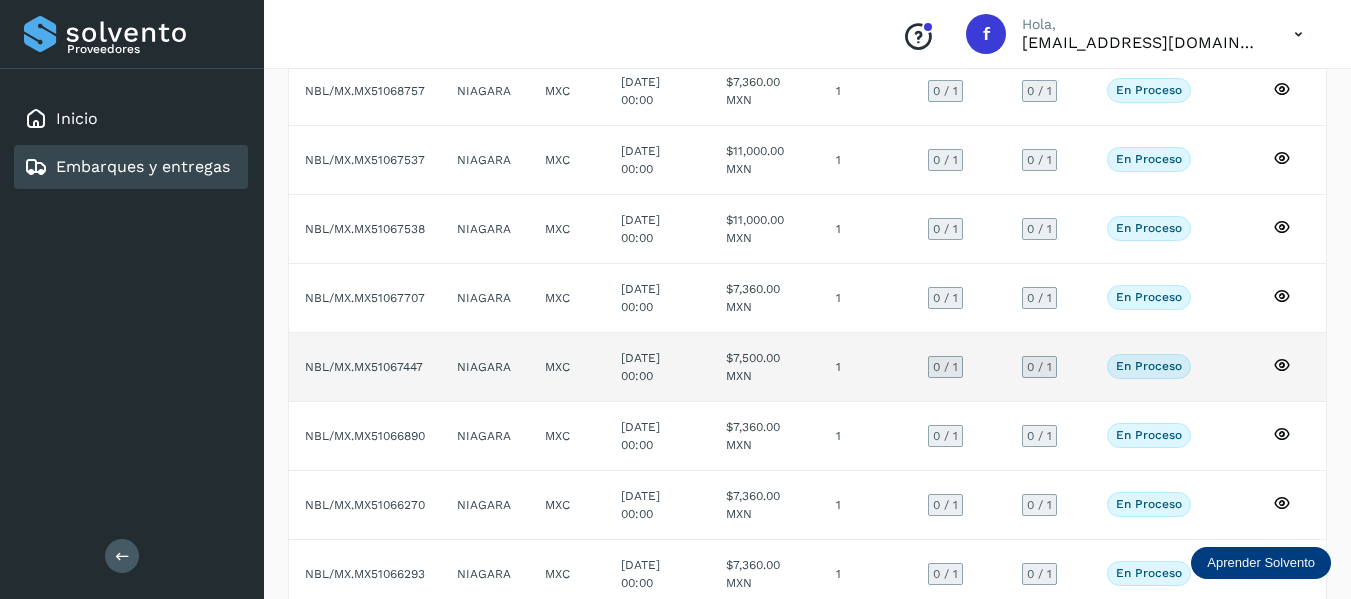 click 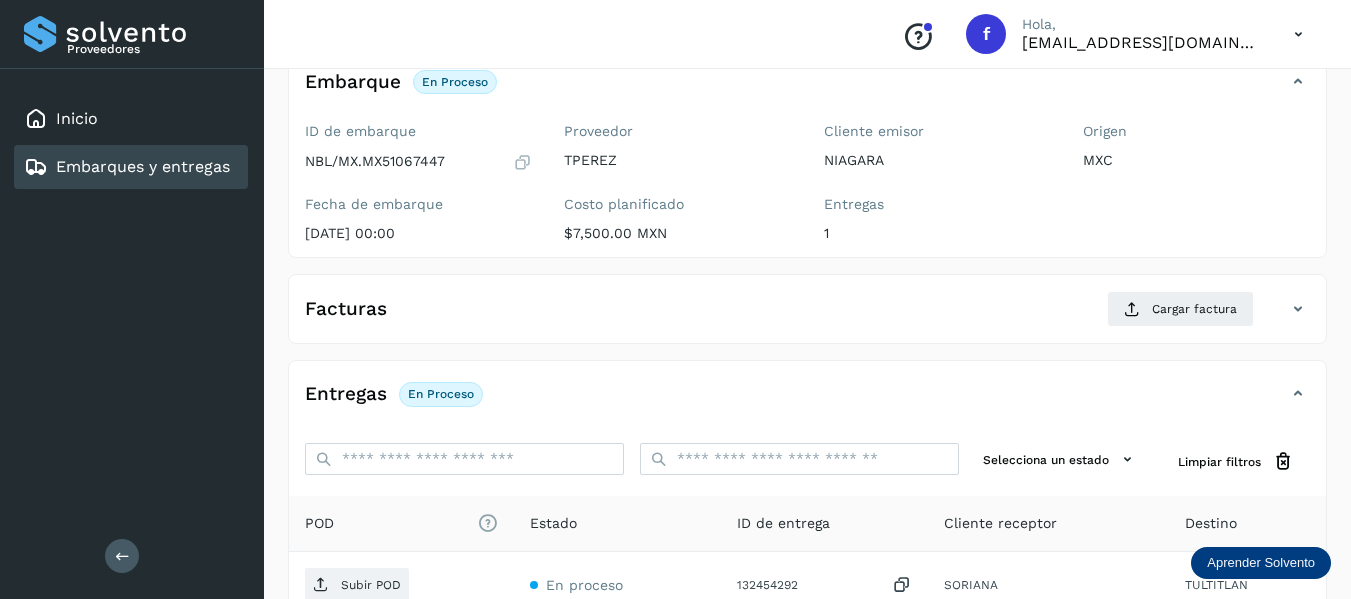 scroll, scrollTop: 100, scrollLeft: 0, axis: vertical 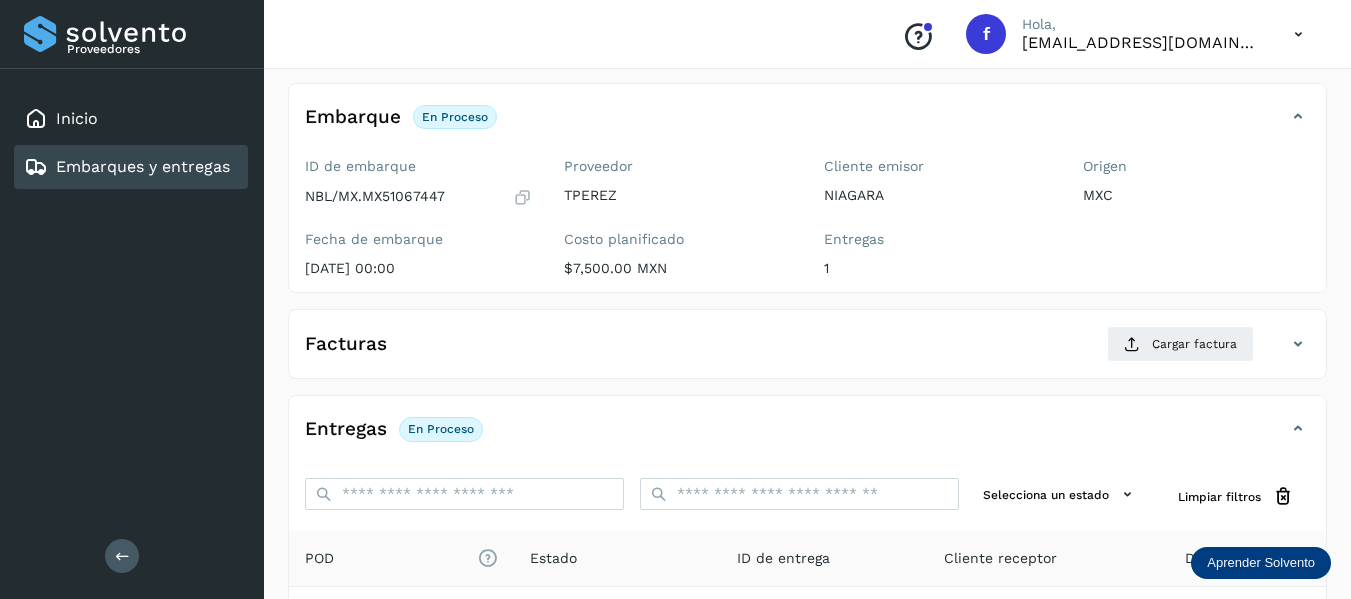 click at bounding box center (522, 197) 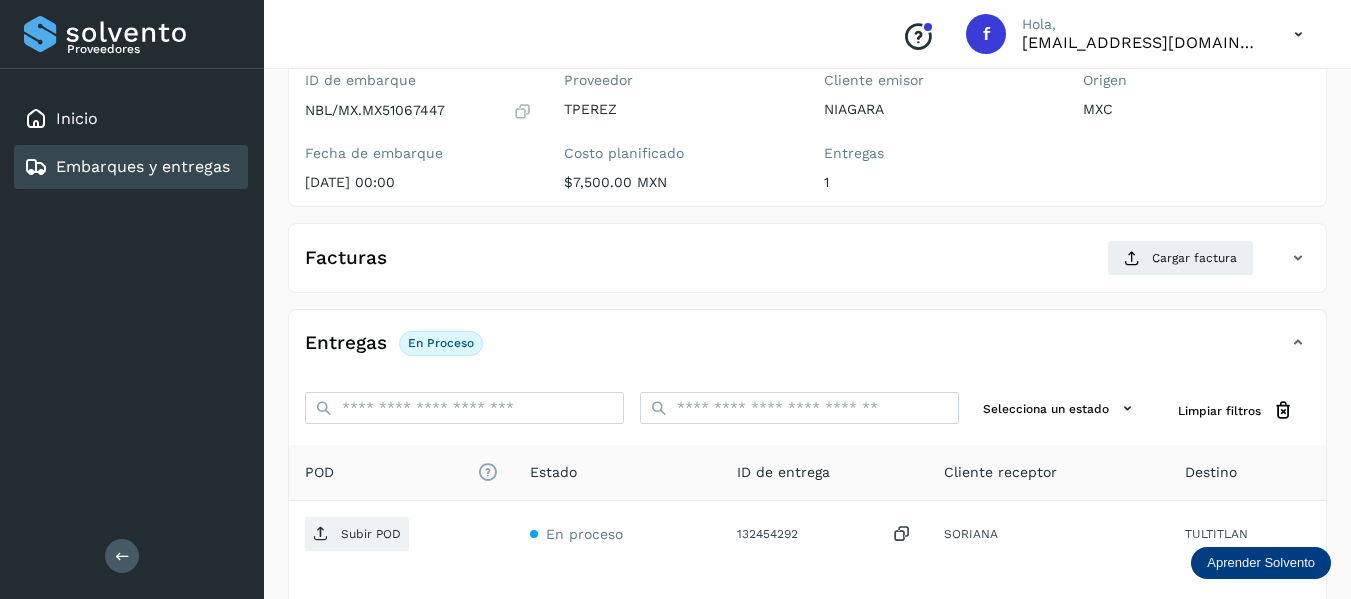 scroll, scrollTop: 300, scrollLeft: 0, axis: vertical 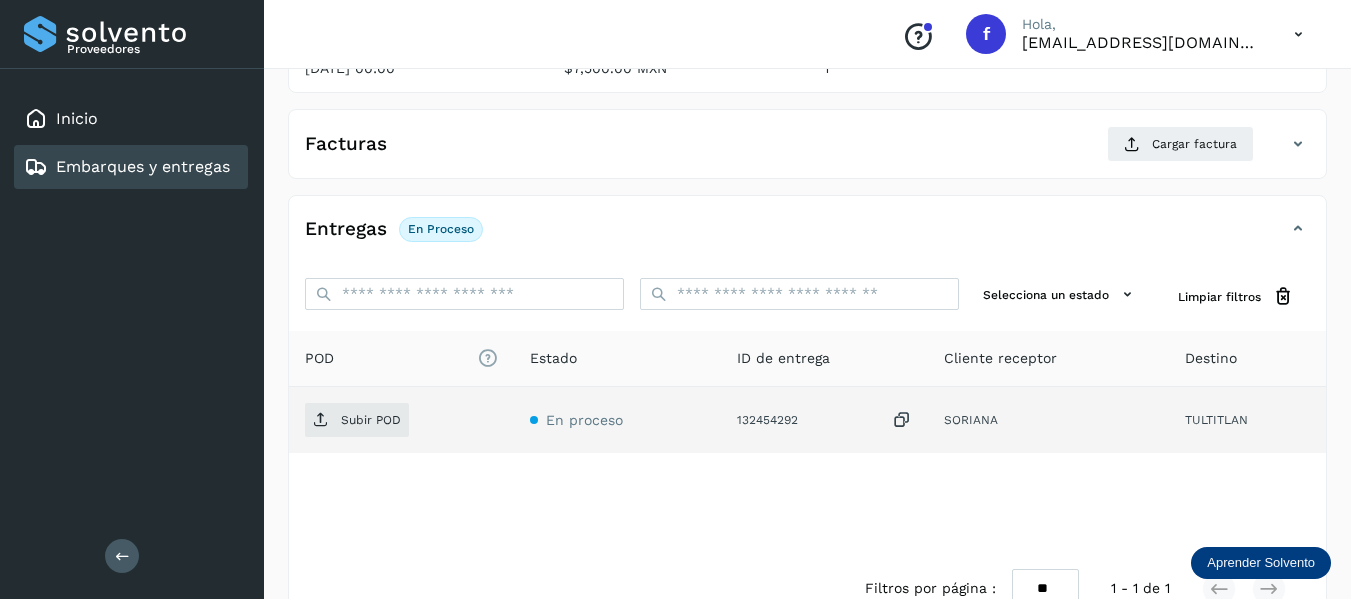 click at bounding box center [902, 420] 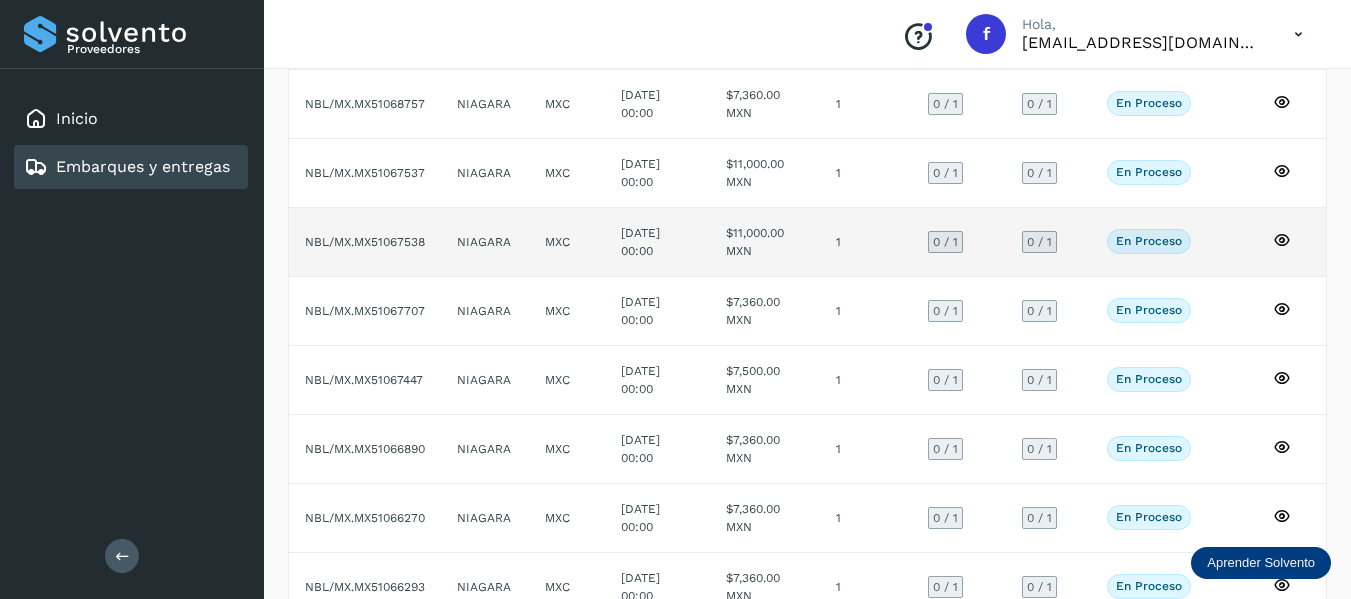 scroll, scrollTop: 200, scrollLeft: 0, axis: vertical 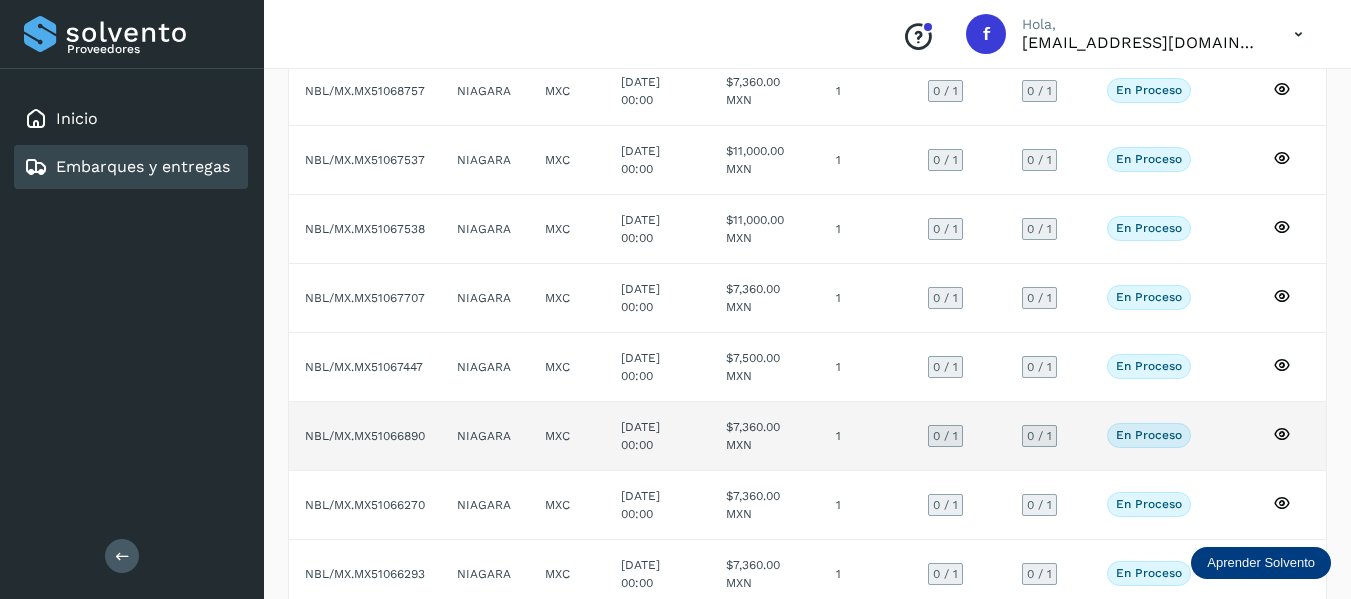 click on "En proceso
Verifica el estado de la factura o entregas asociadas a este embarque" 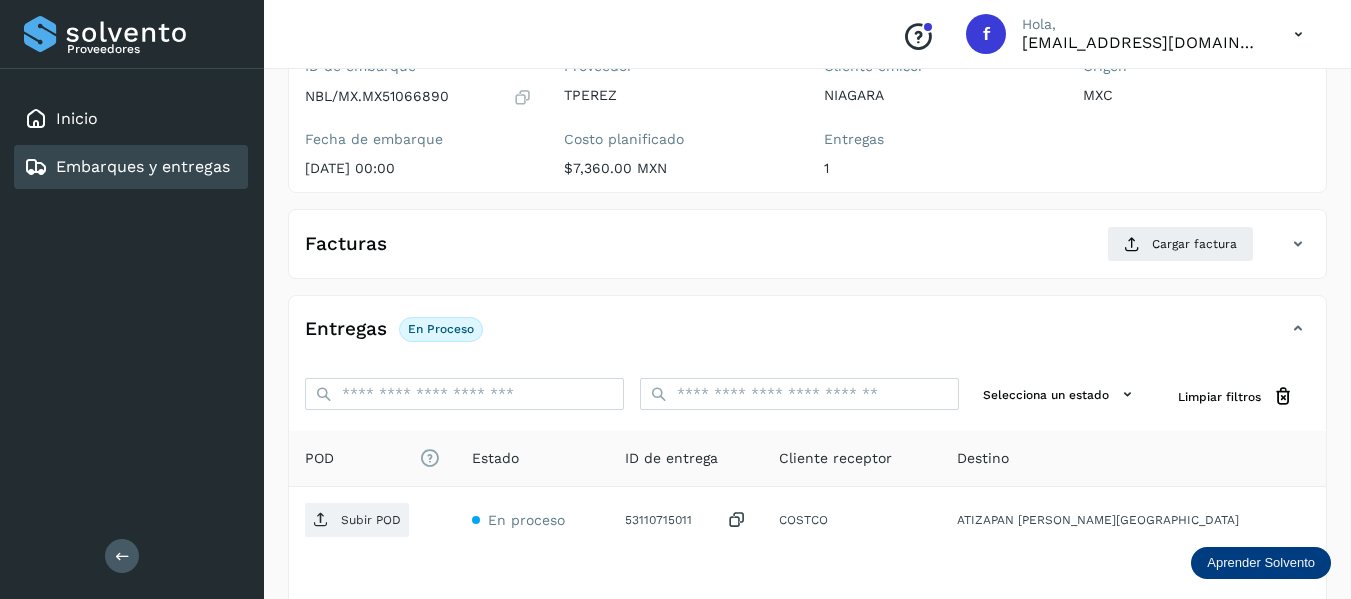 click at bounding box center [522, 97] 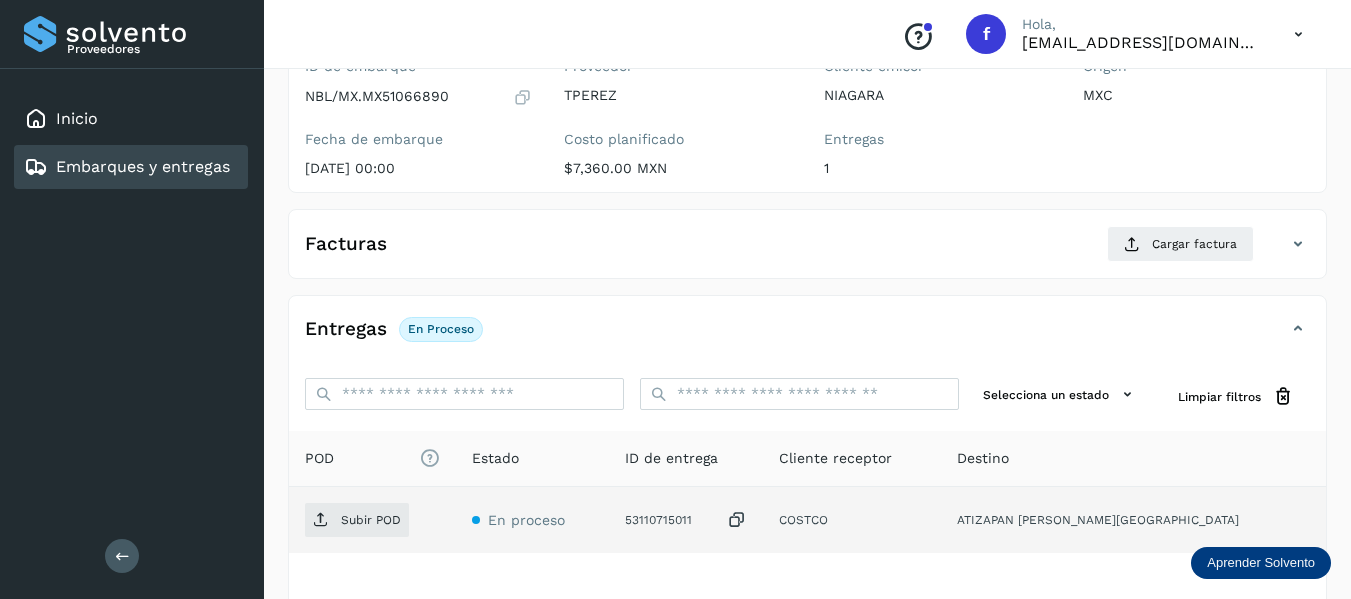 click at bounding box center [737, 520] 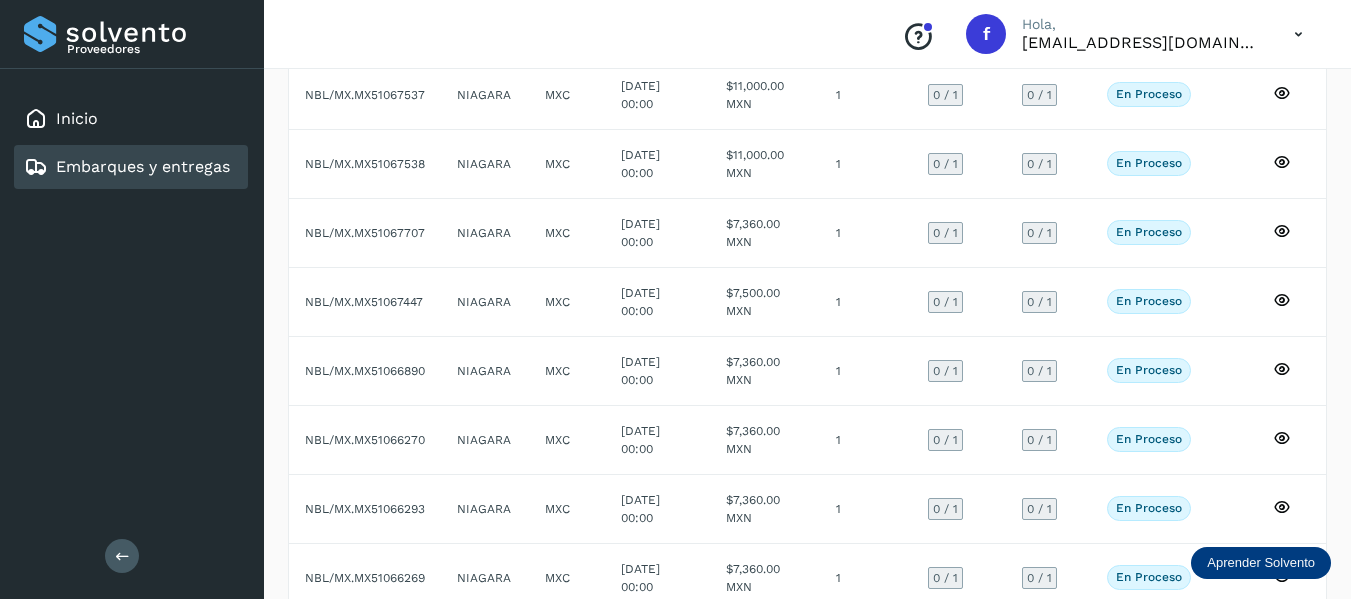 scroll, scrollTop: 300, scrollLeft: 0, axis: vertical 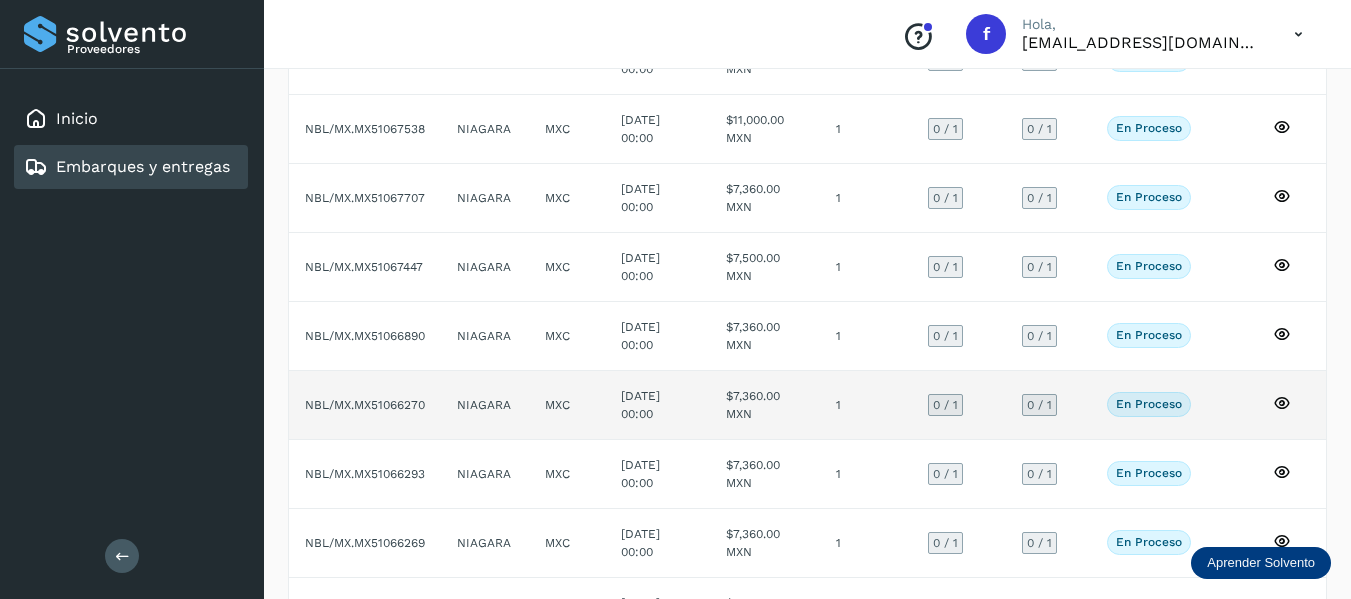 click 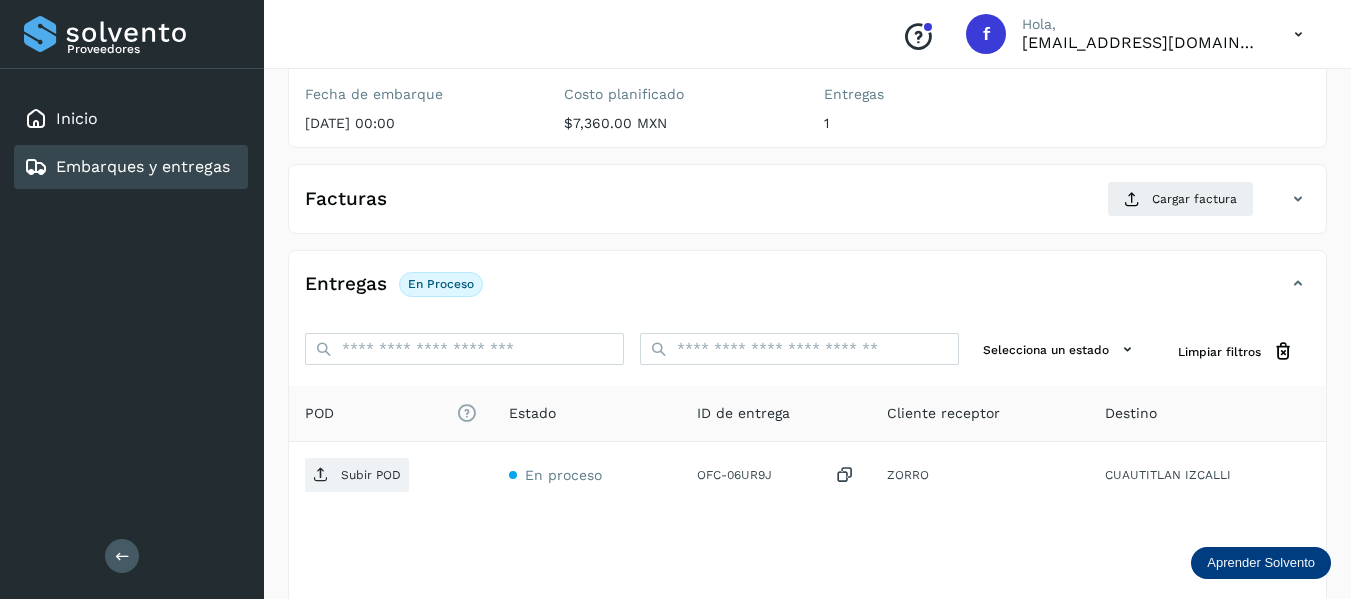 scroll, scrollTop: 200, scrollLeft: 0, axis: vertical 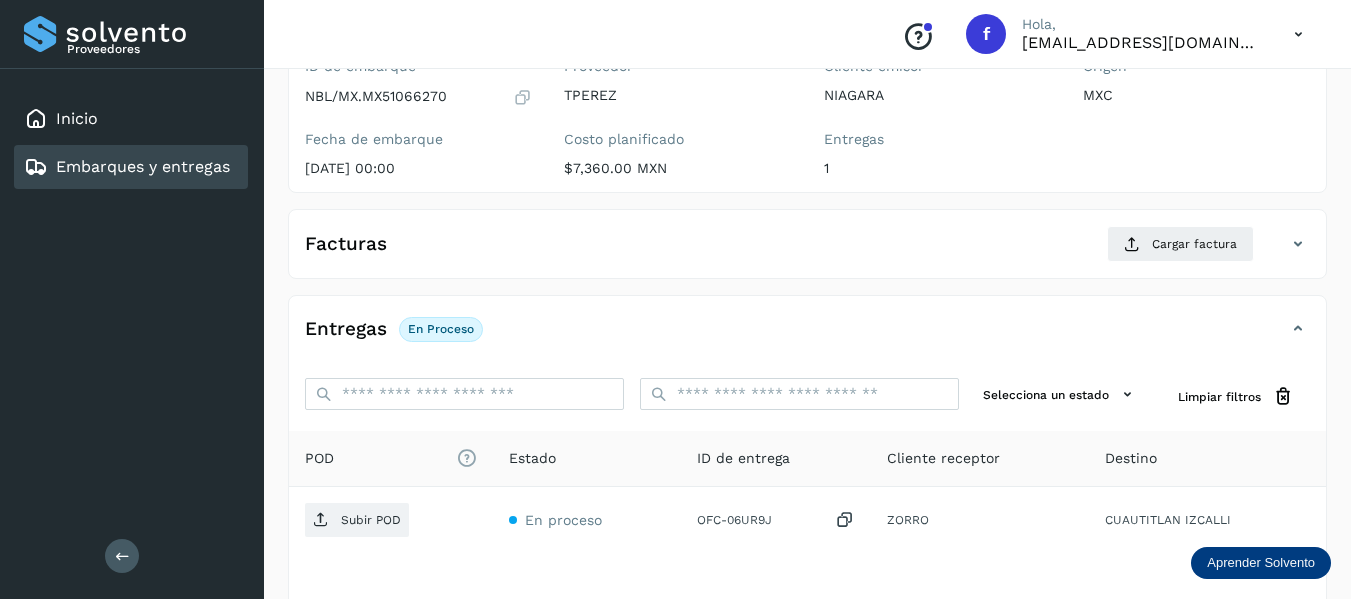 click at bounding box center [522, 97] 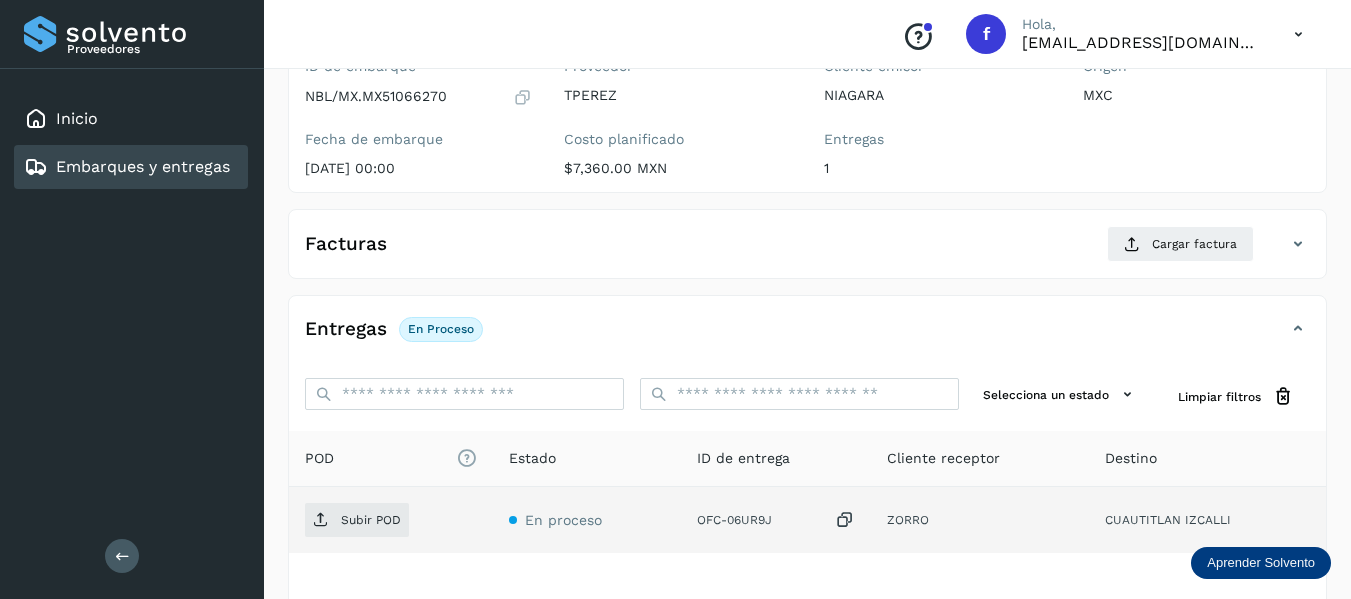 click at bounding box center [845, 520] 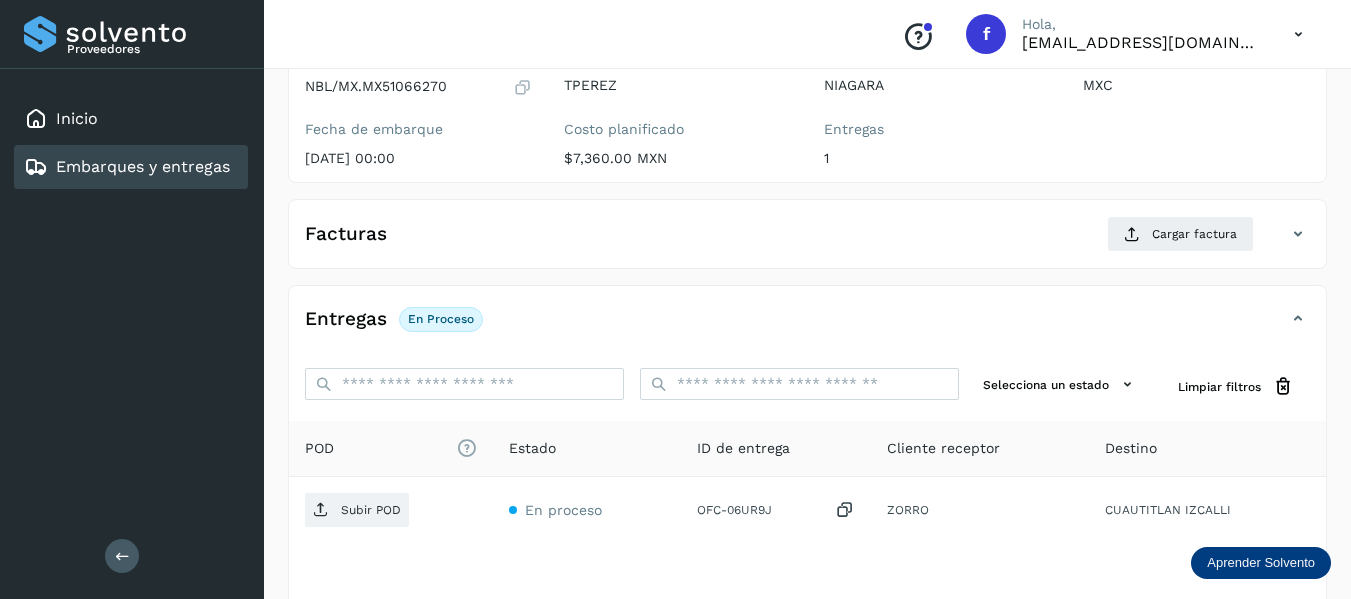 scroll, scrollTop: 150, scrollLeft: 0, axis: vertical 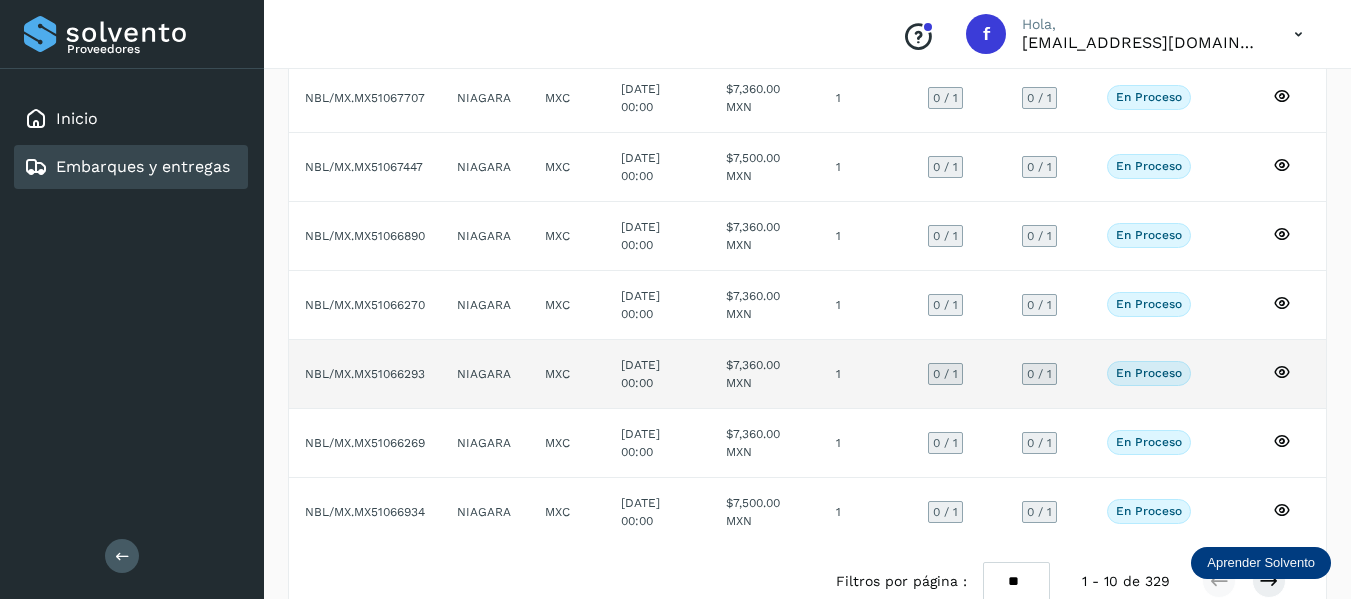 click 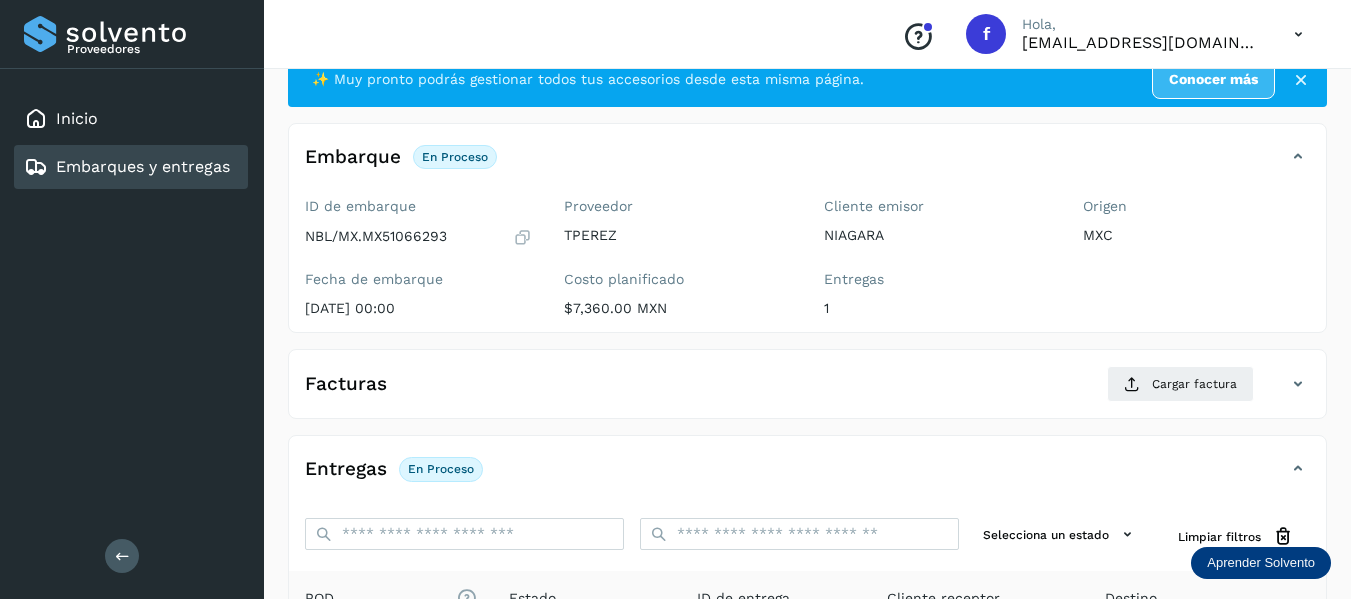 scroll, scrollTop: 50, scrollLeft: 0, axis: vertical 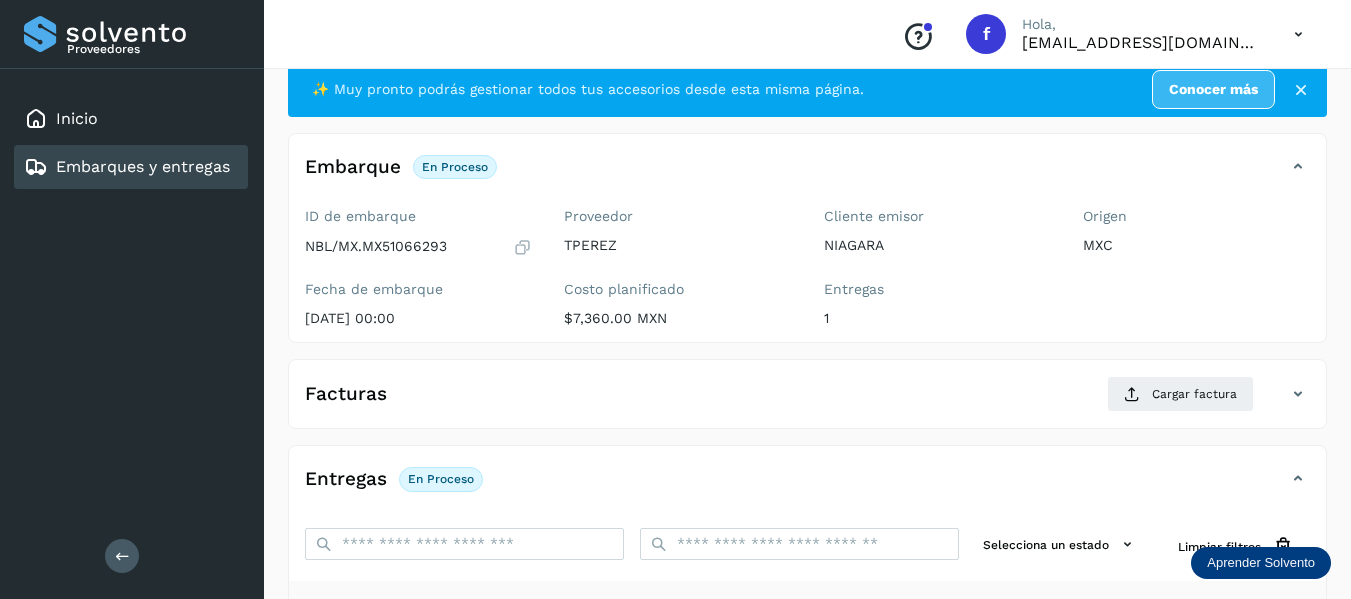 click at bounding box center (522, 247) 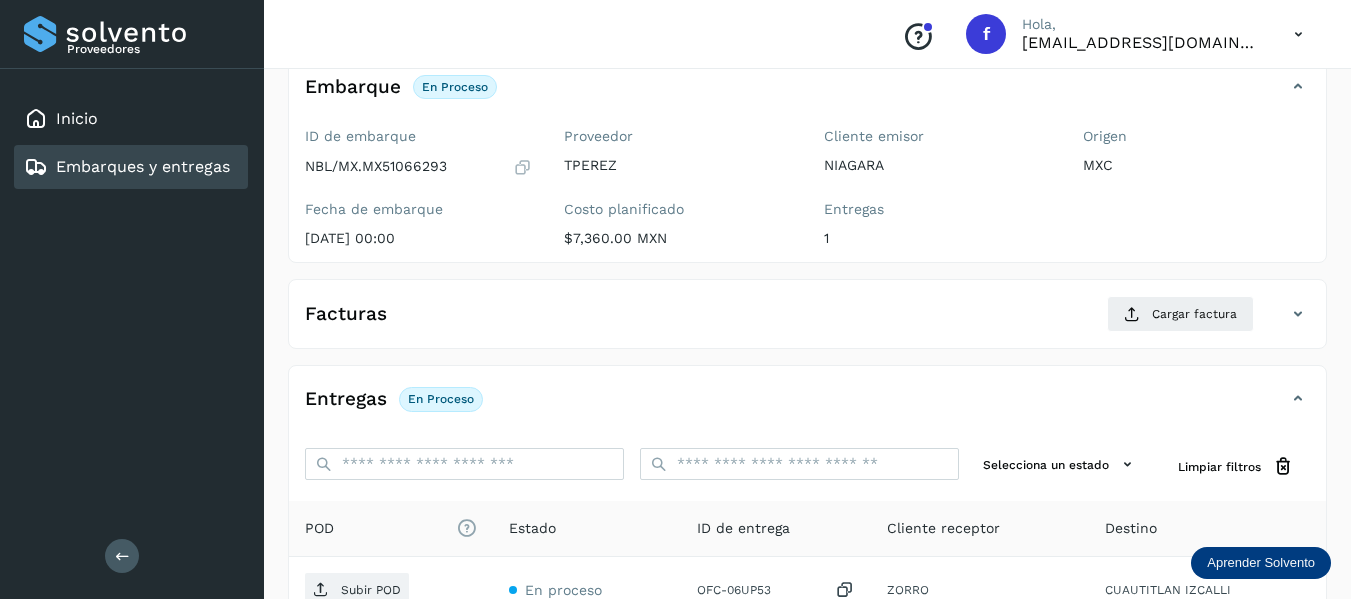 scroll, scrollTop: 350, scrollLeft: 0, axis: vertical 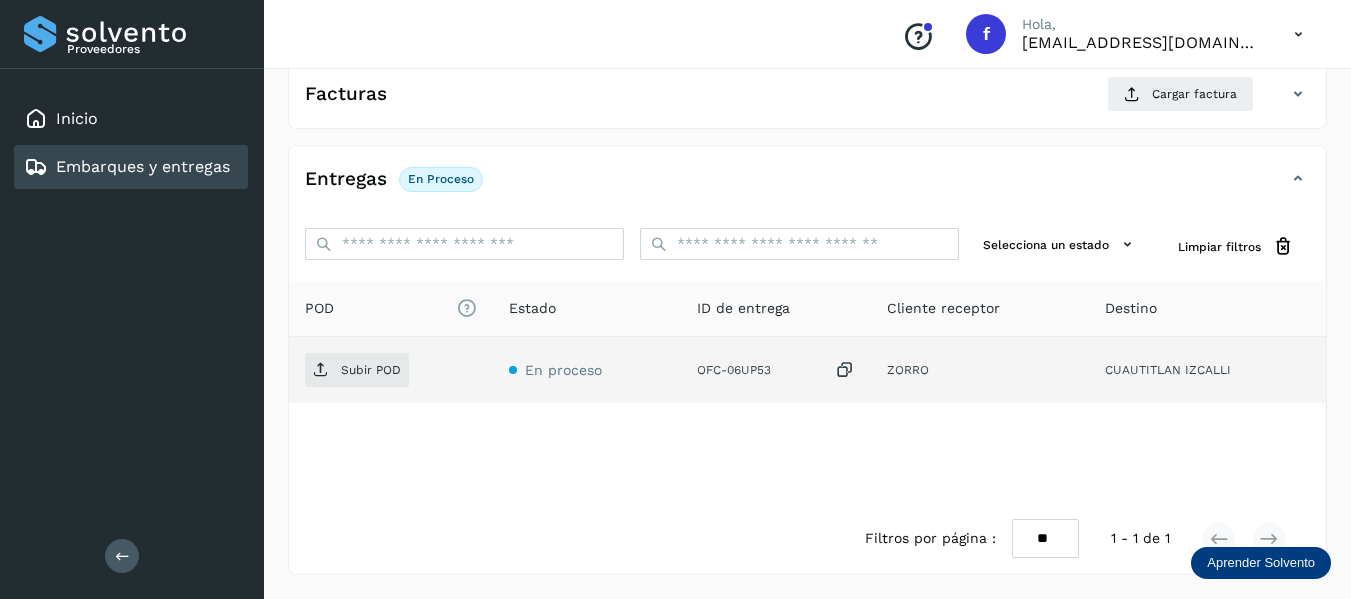 click at bounding box center [845, 370] 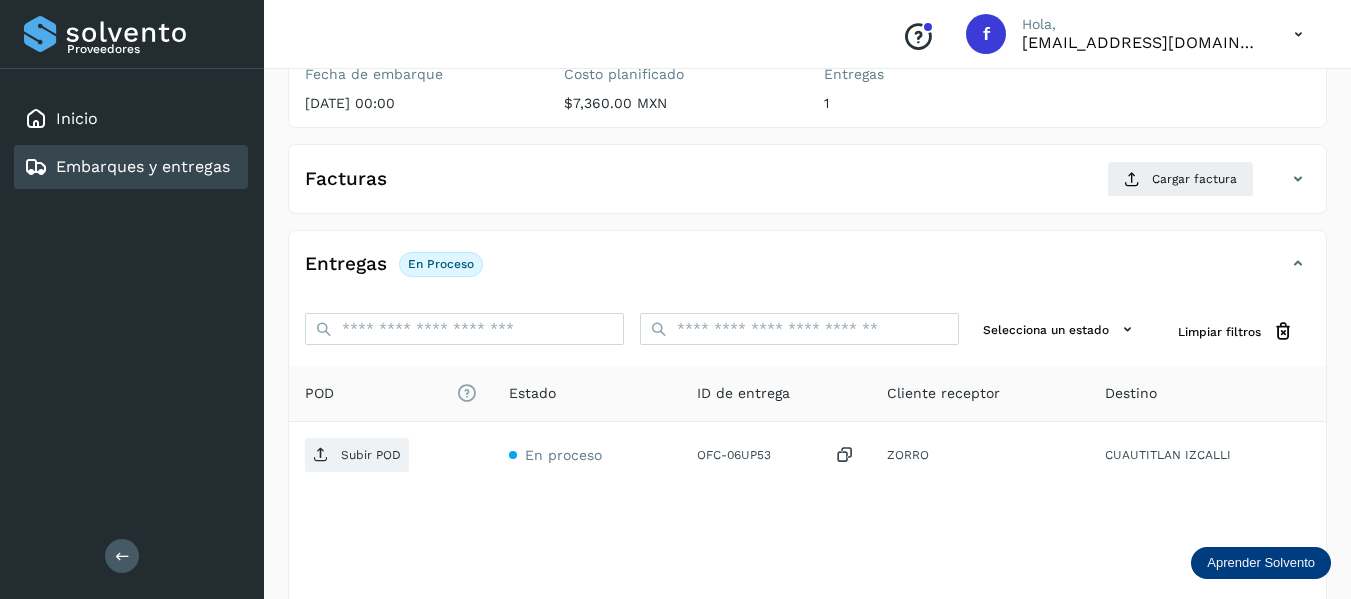 scroll, scrollTop: 150, scrollLeft: 0, axis: vertical 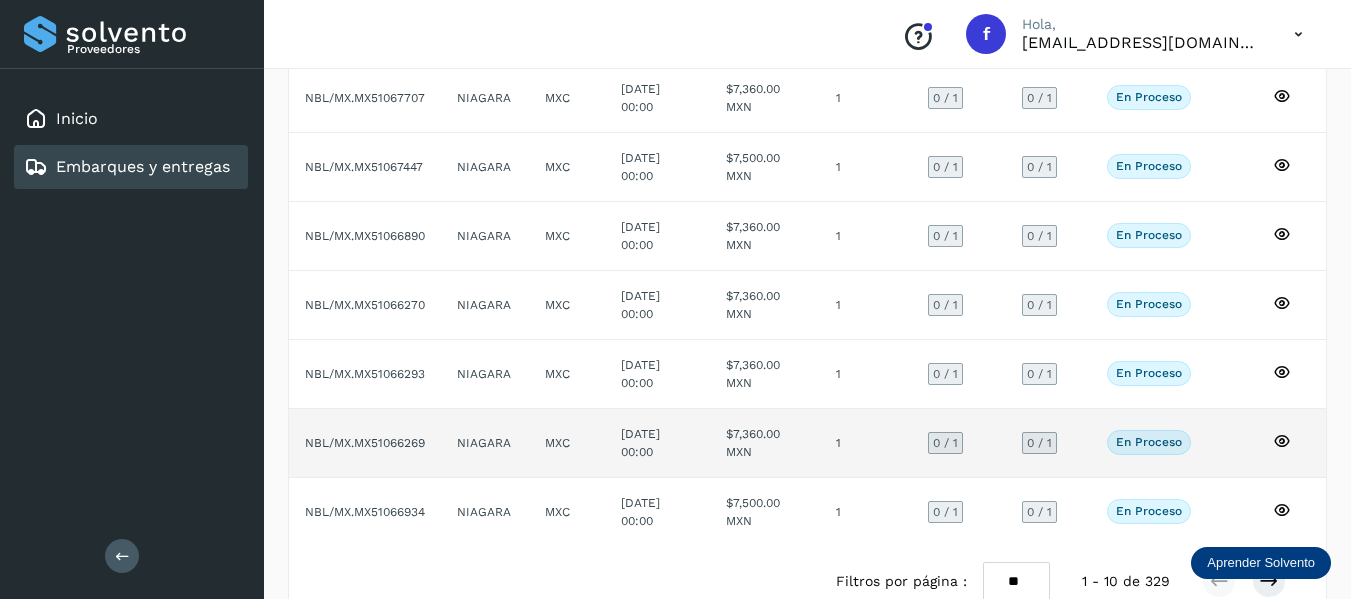 click 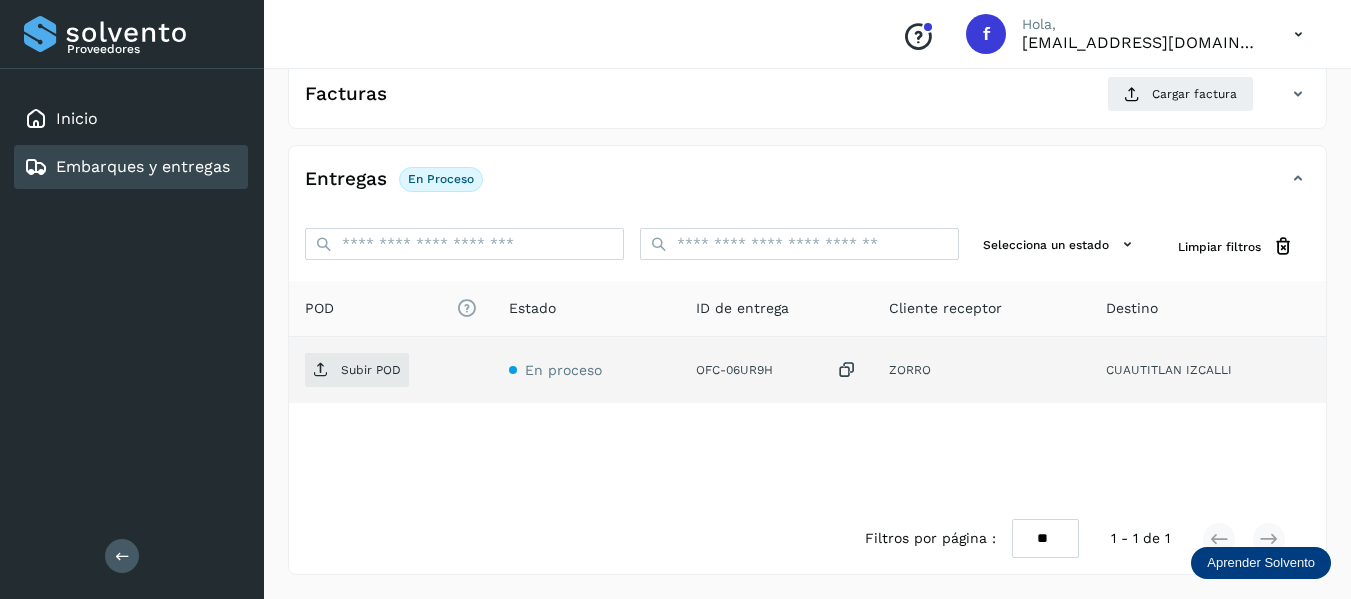 scroll, scrollTop: 150, scrollLeft: 0, axis: vertical 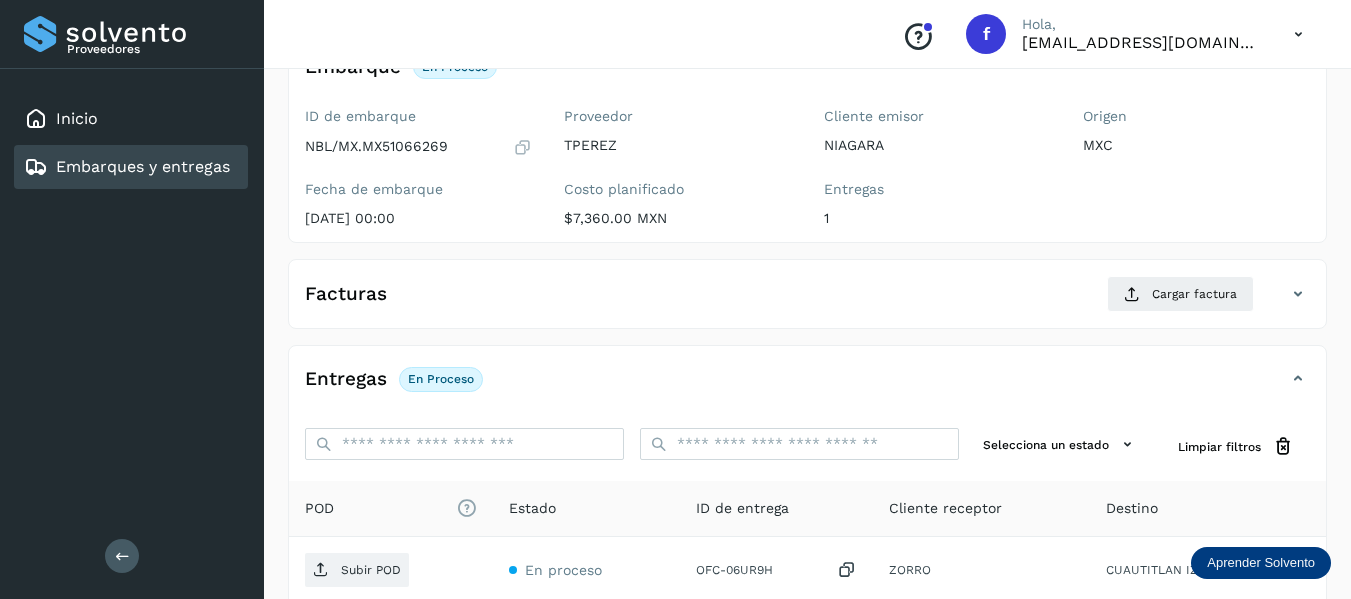 click at bounding box center (522, 147) 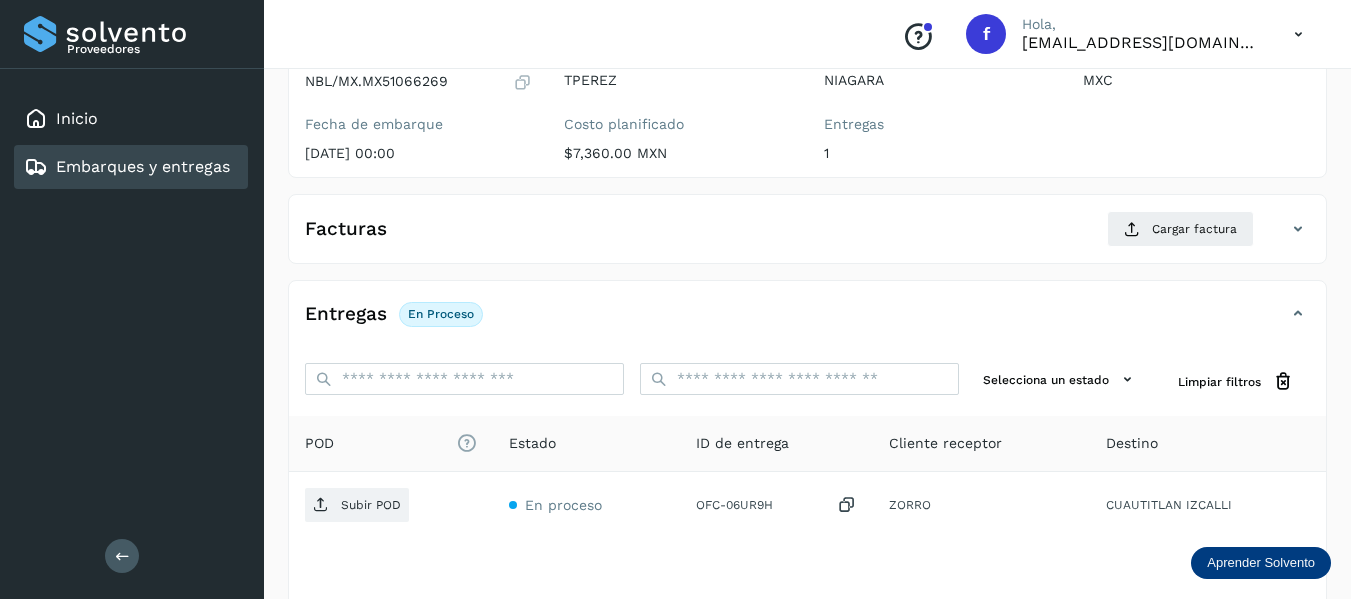scroll, scrollTop: 250, scrollLeft: 0, axis: vertical 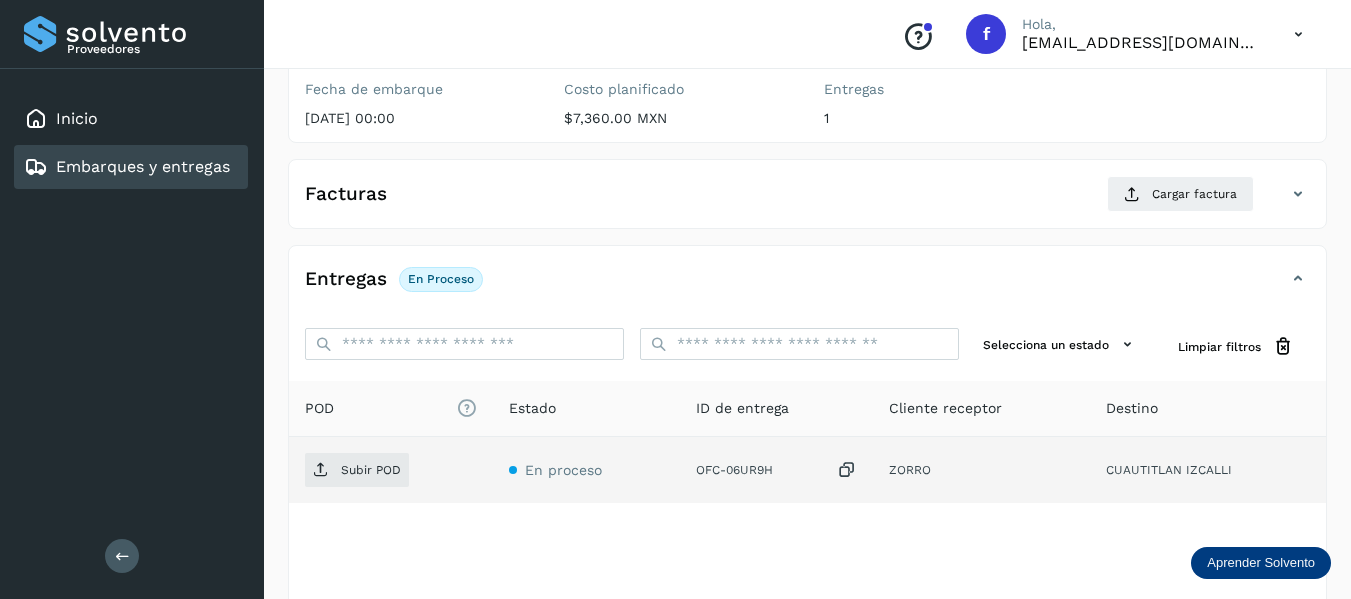 click at bounding box center [847, 470] 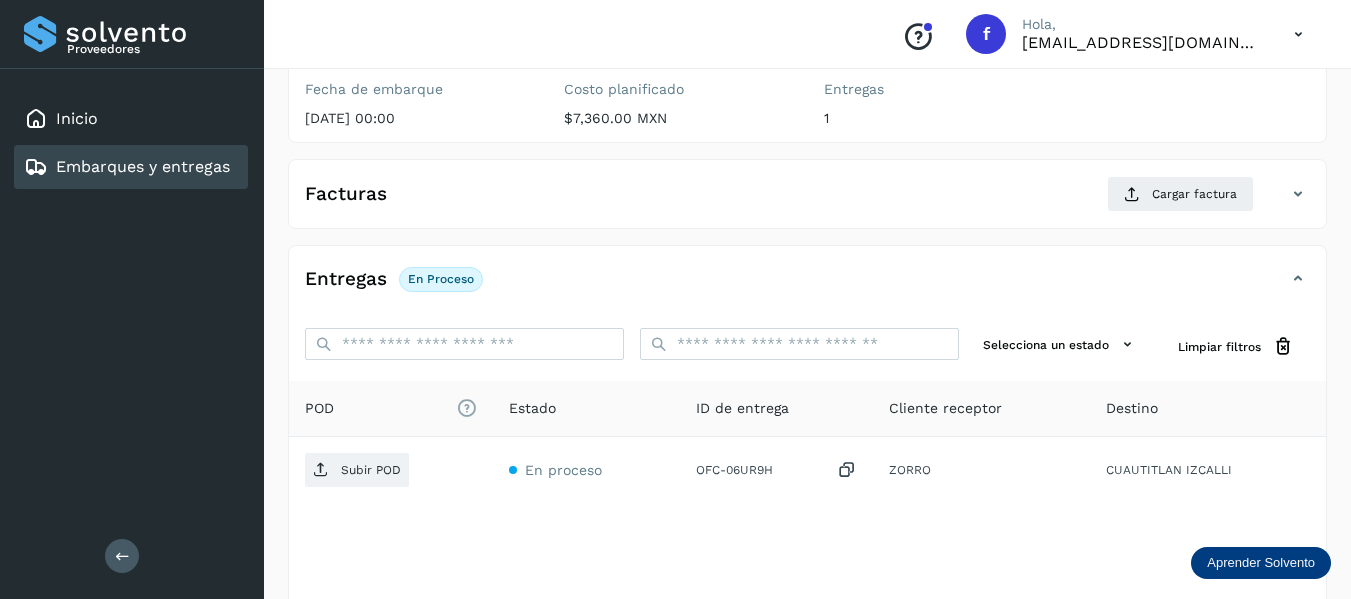 scroll, scrollTop: 150, scrollLeft: 0, axis: vertical 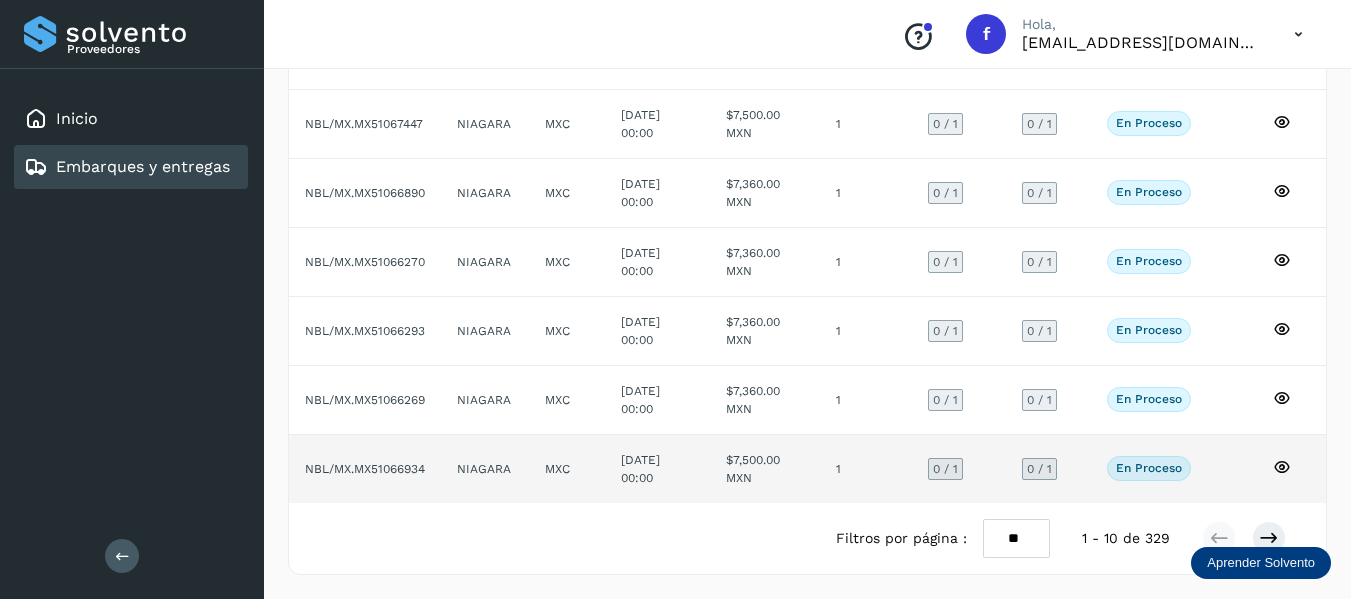click 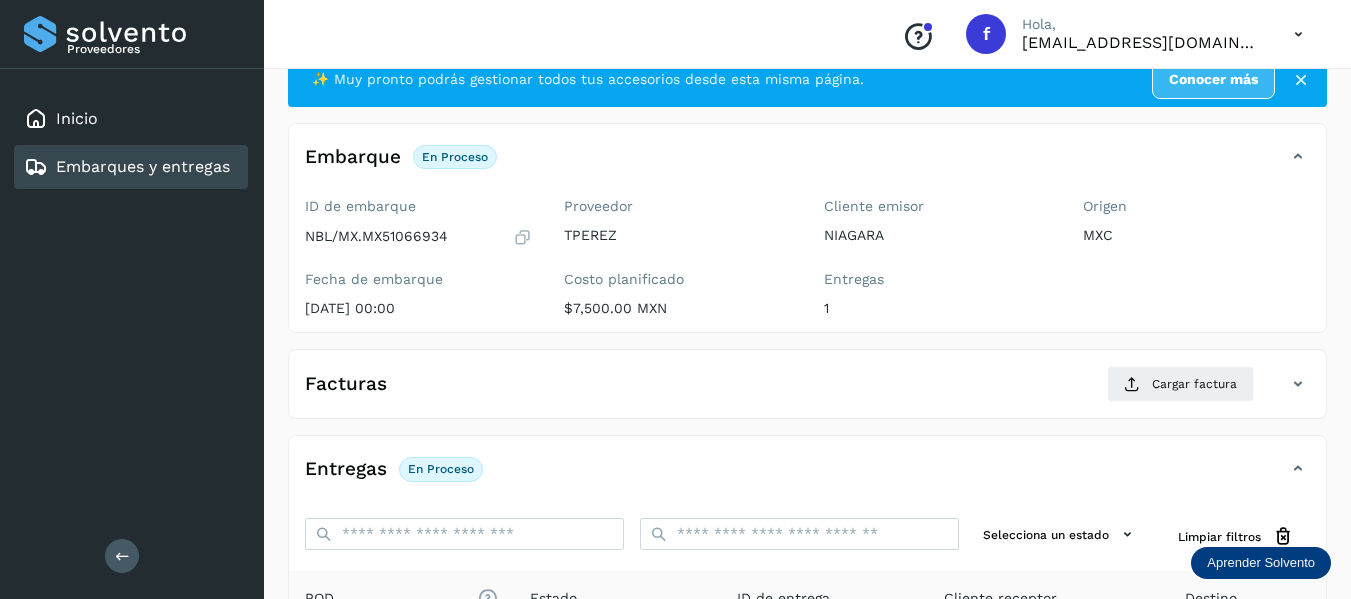 scroll, scrollTop: 50, scrollLeft: 0, axis: vertical 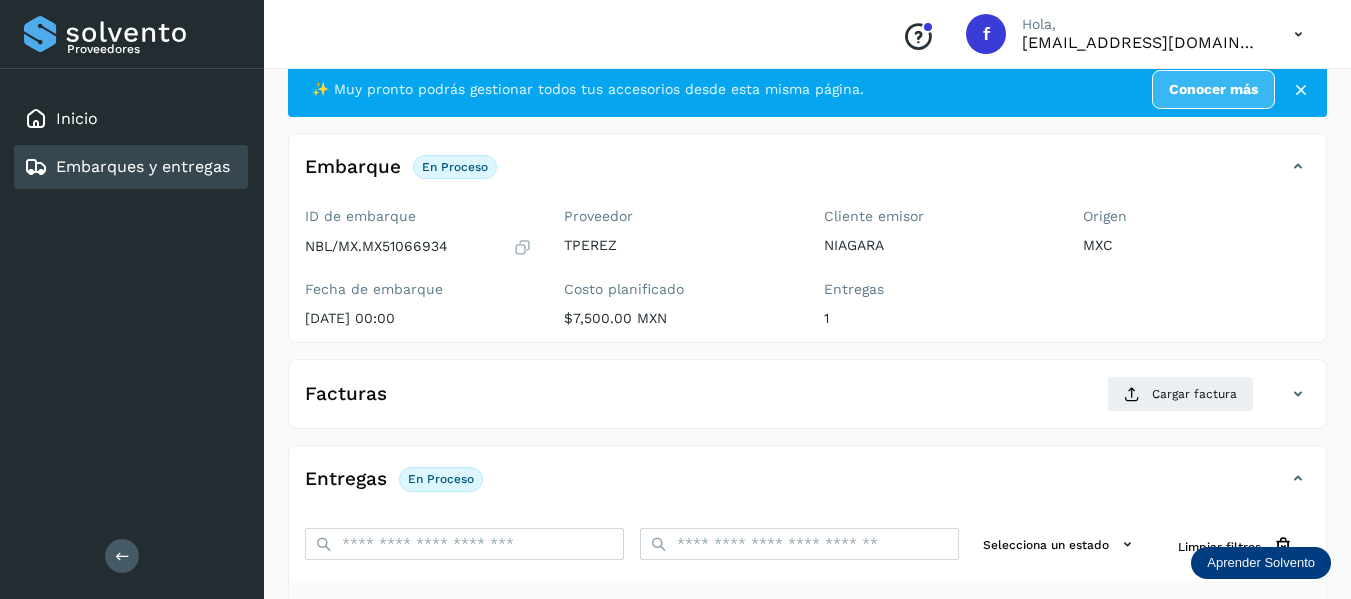 click at bounding box center [522, 247] 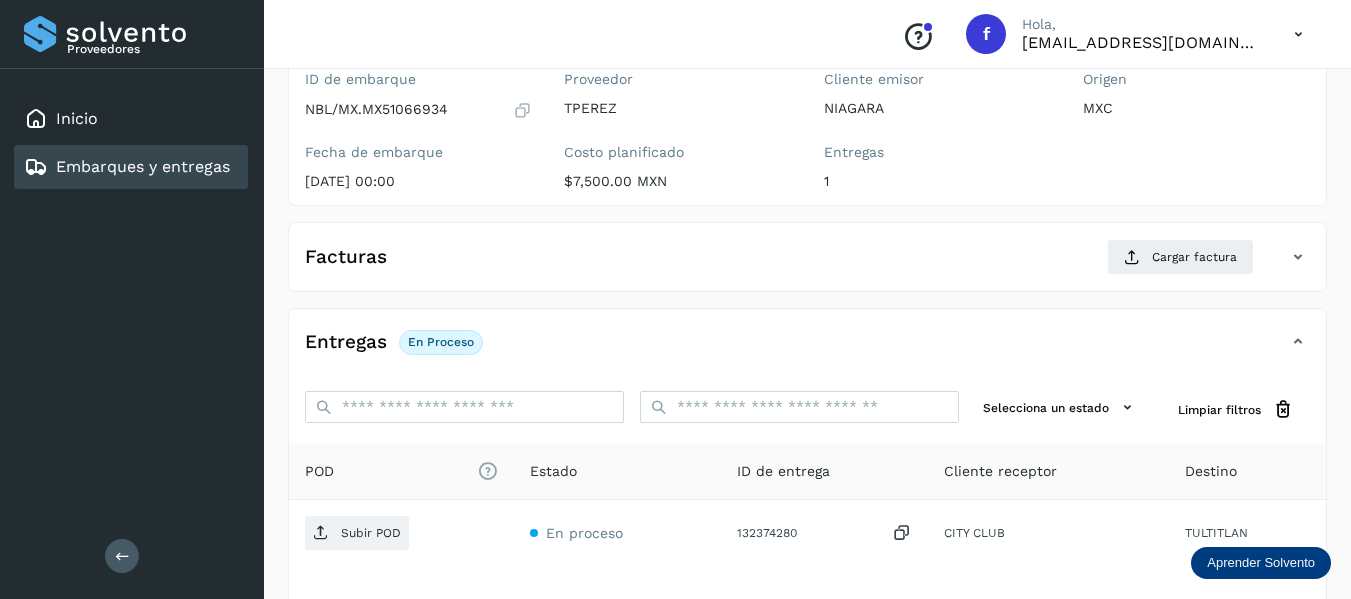 scroll, scrollTop: 250, scrollLeft: 0, axis: vertical 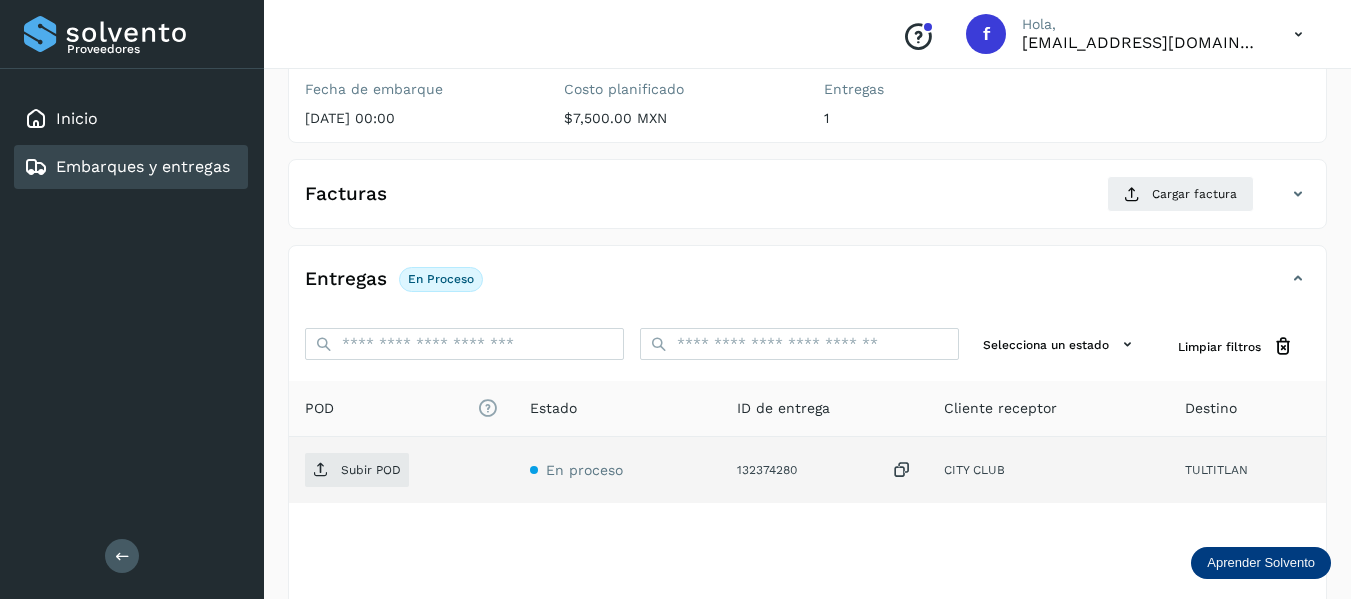 click on "132374280" 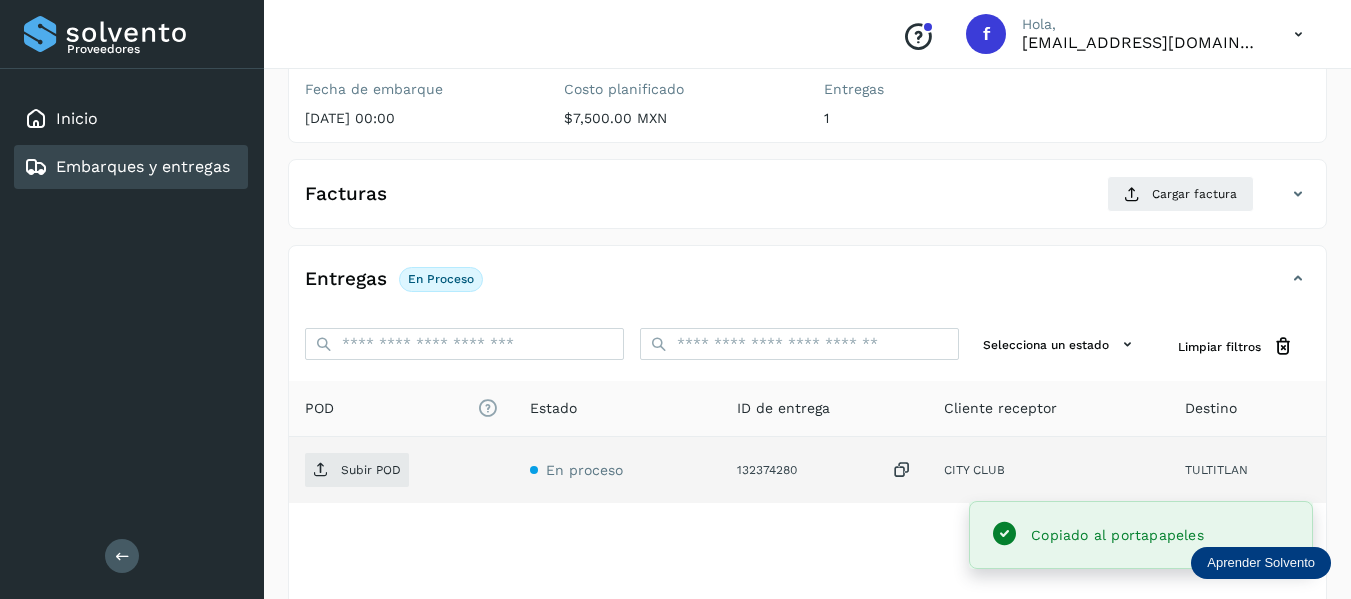 click at bounding box center (902, 470) 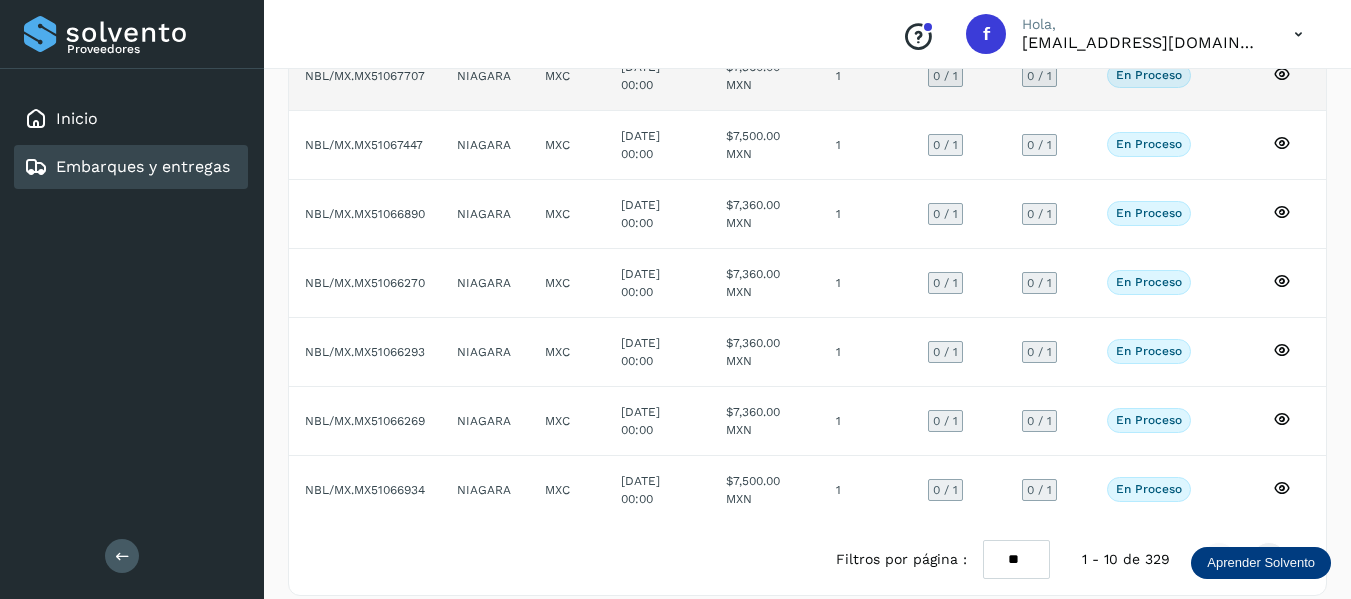 scroll, scrollTop: 443, scrollLeft: 0, axis: vertical 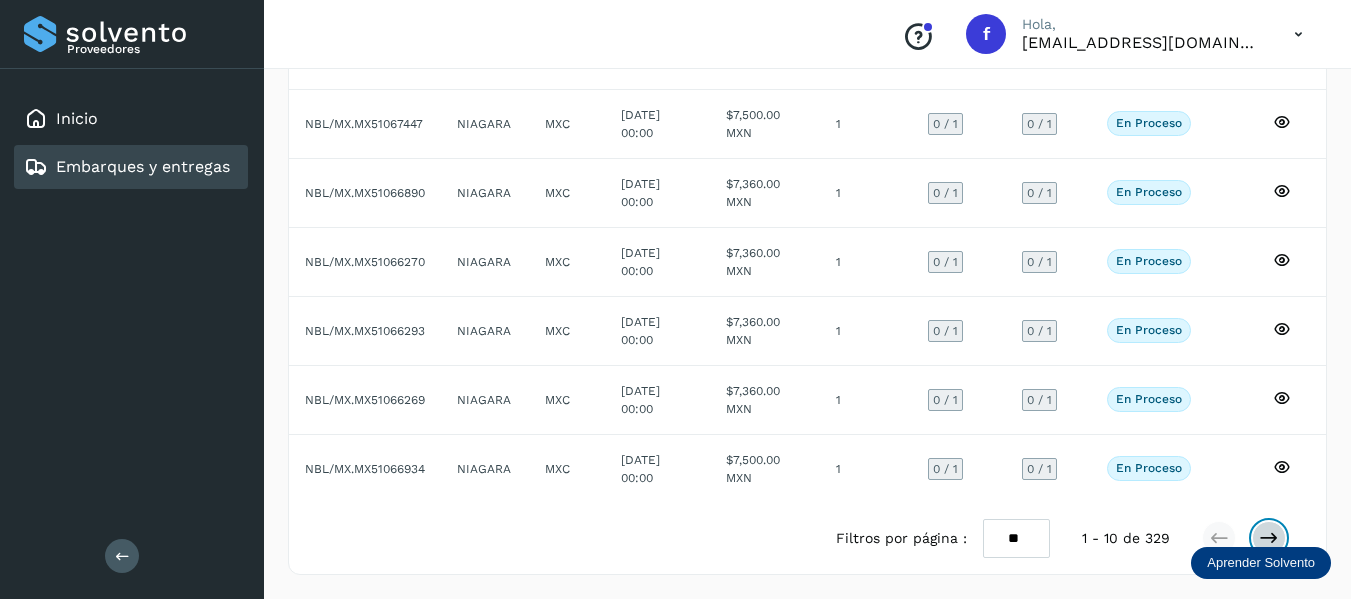 click at bounding box center (1269, 538) 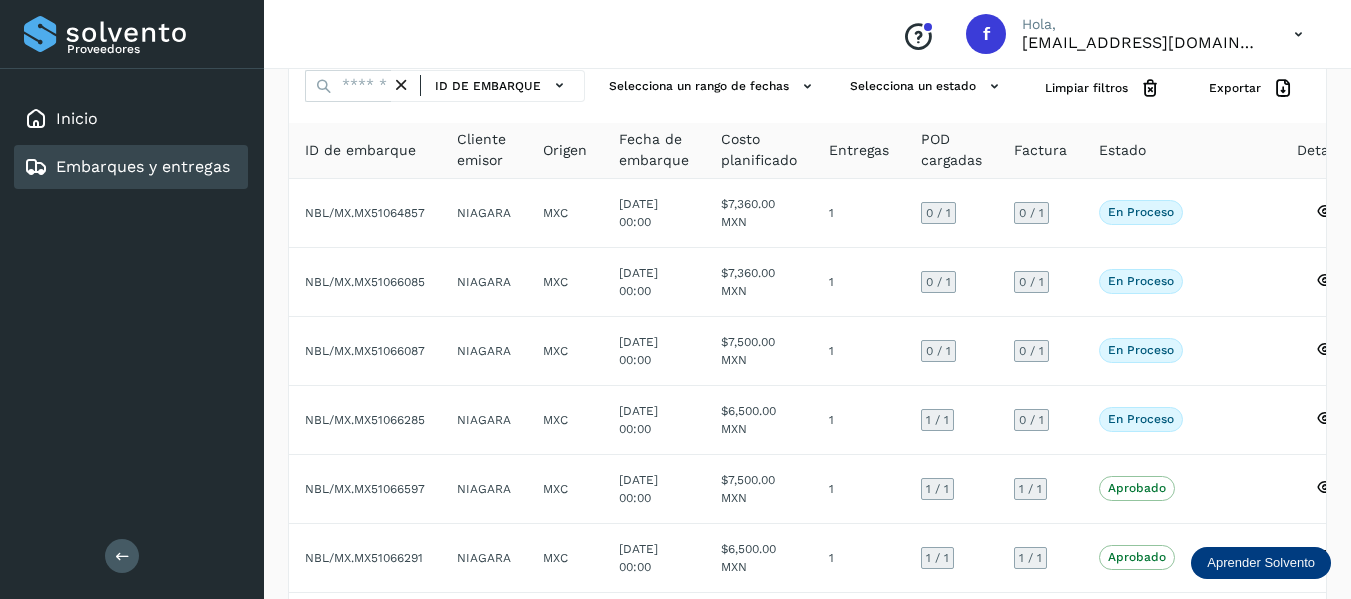 scroll, scrollTop: 0, scrollLeft: 0, axis: both 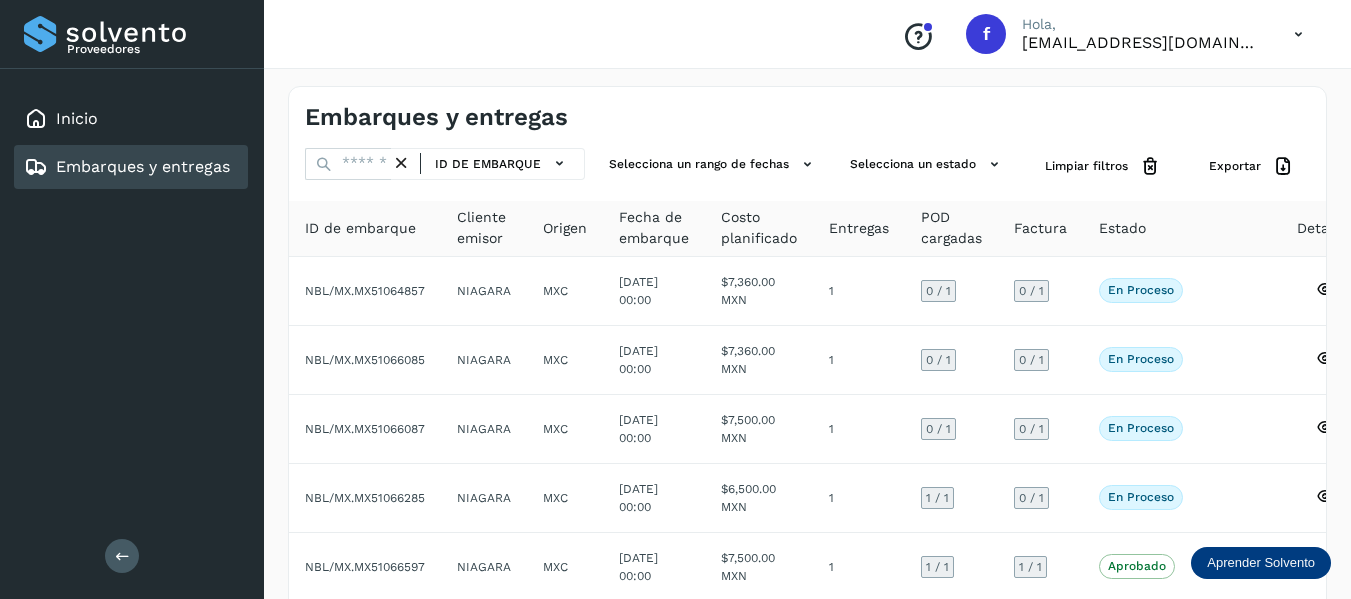 type 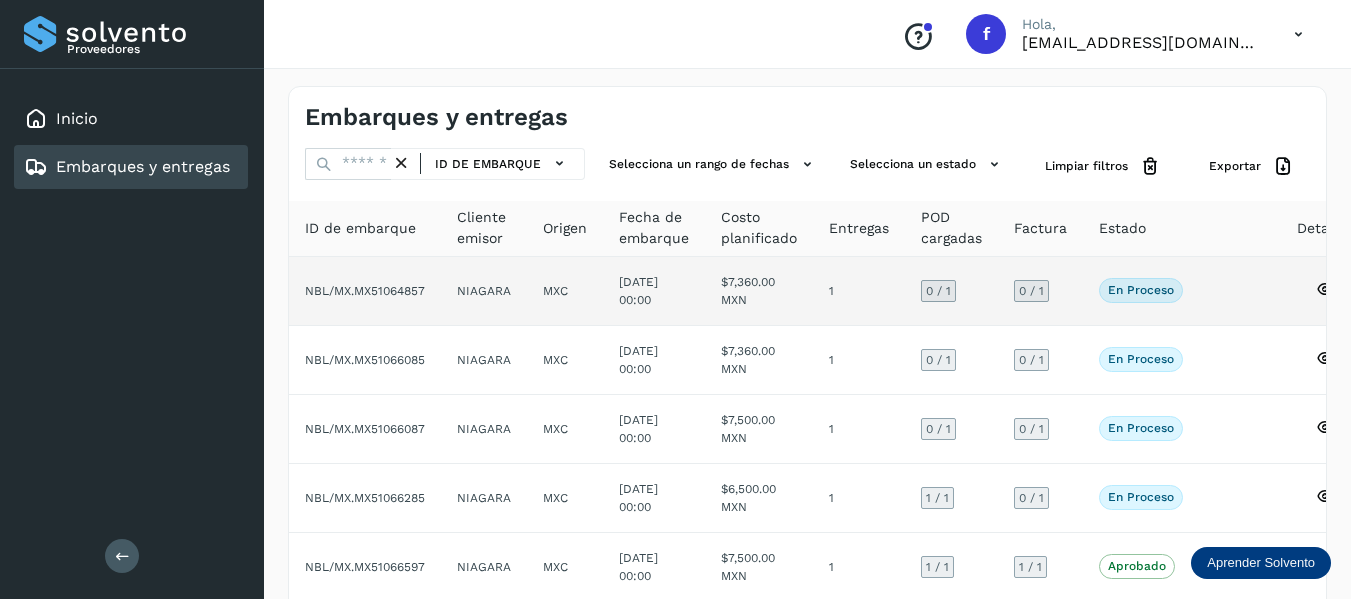 click 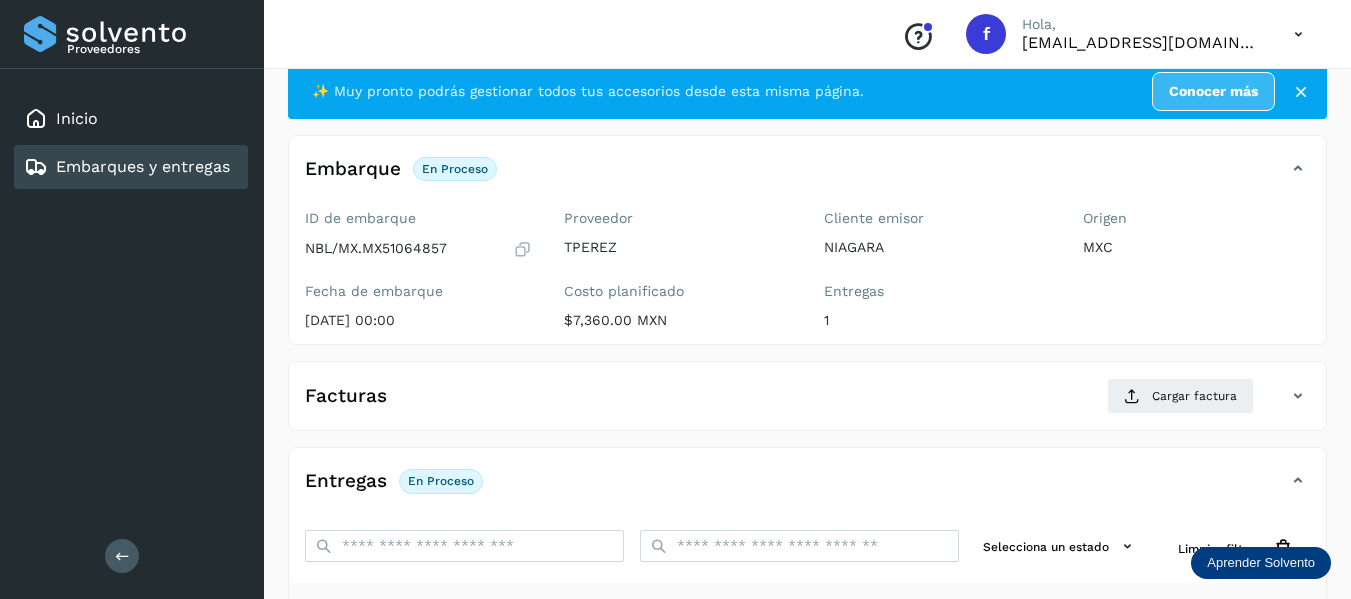 scroll, scrollTop: 0, scrollLeft: 0, axis: both 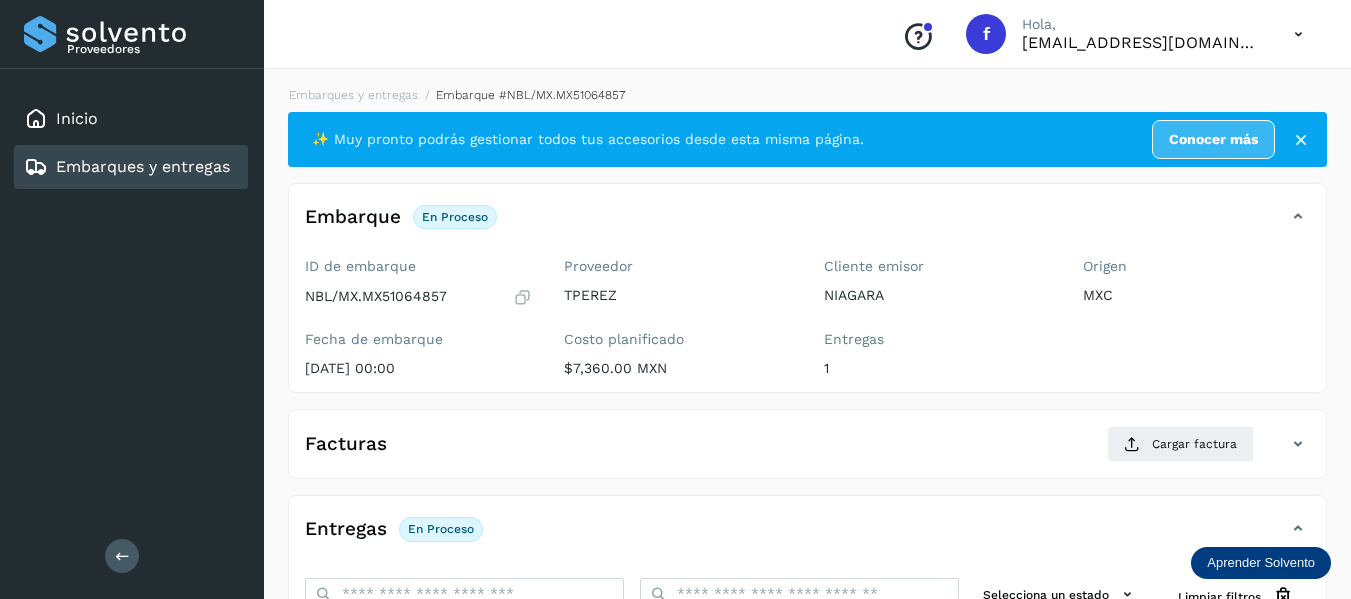 click at bounding box center (522, 297) 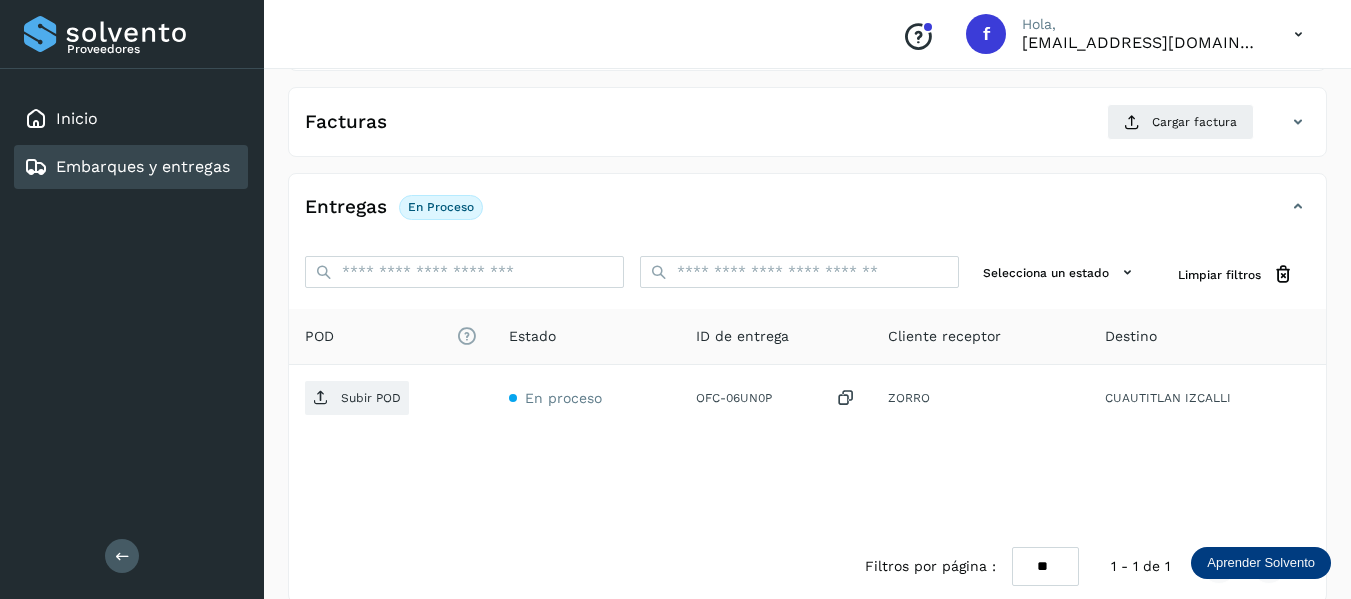 scroll, scrollTop: 350, scrollLeft: 0, axis: vertical 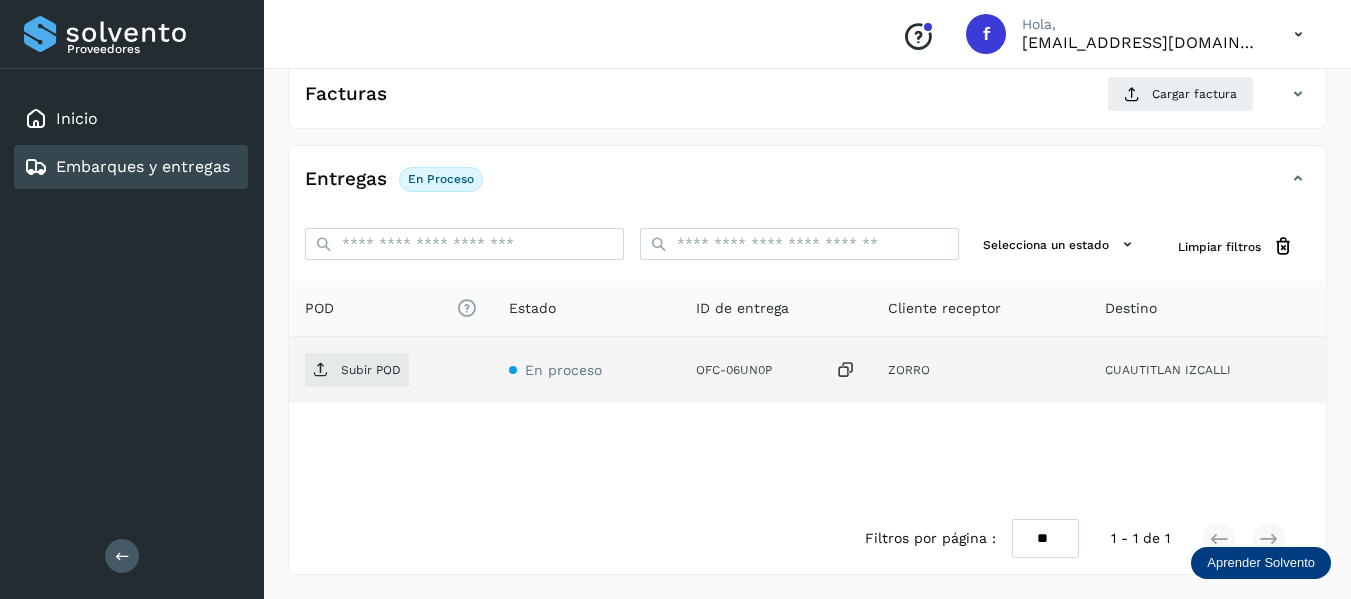 click at bounding box center (846, 370) 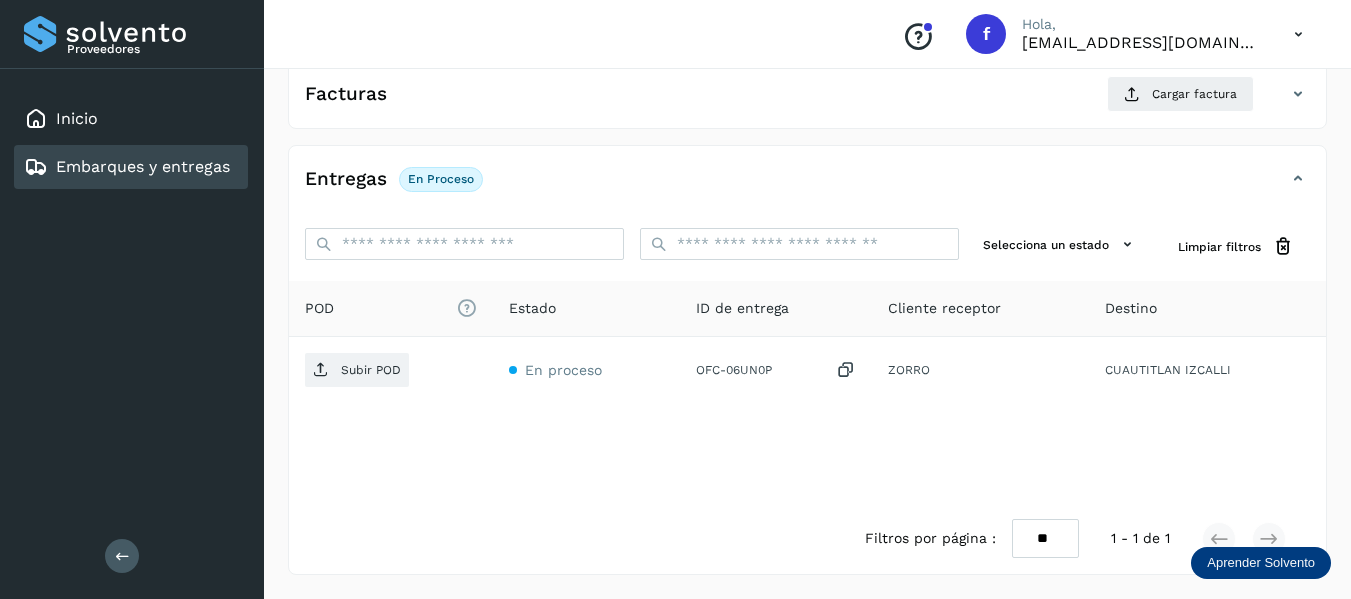 scroll, scrollTop: 150, scrollLeft: 0, axis: vertical 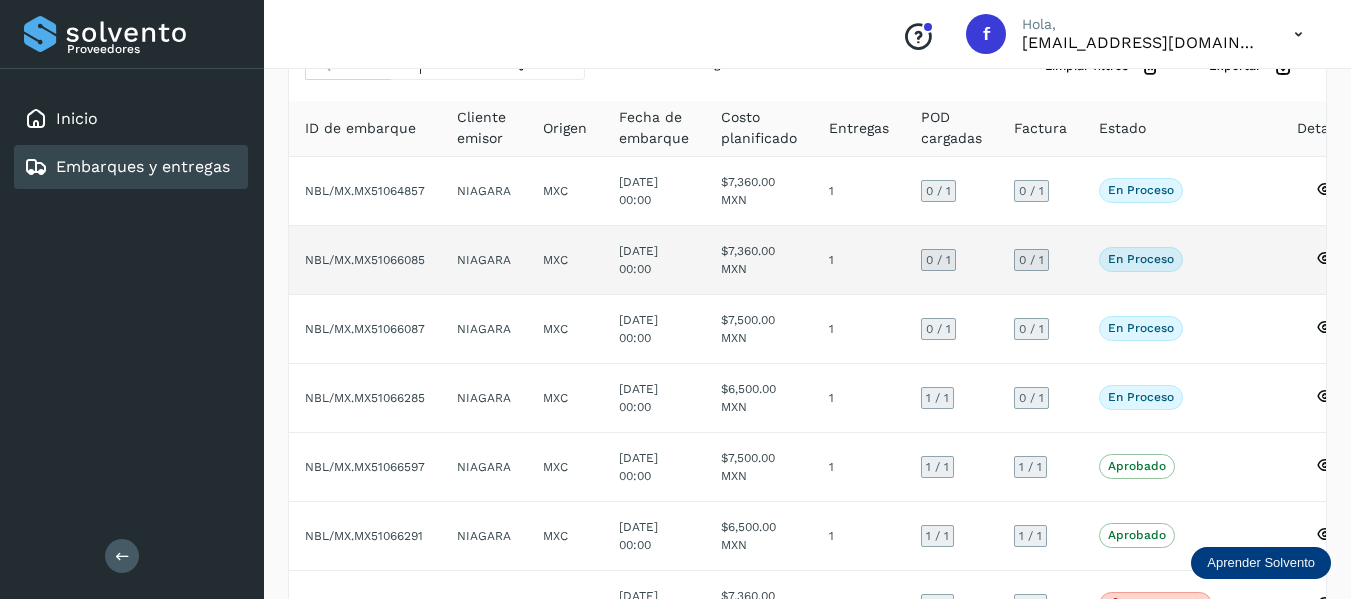 click 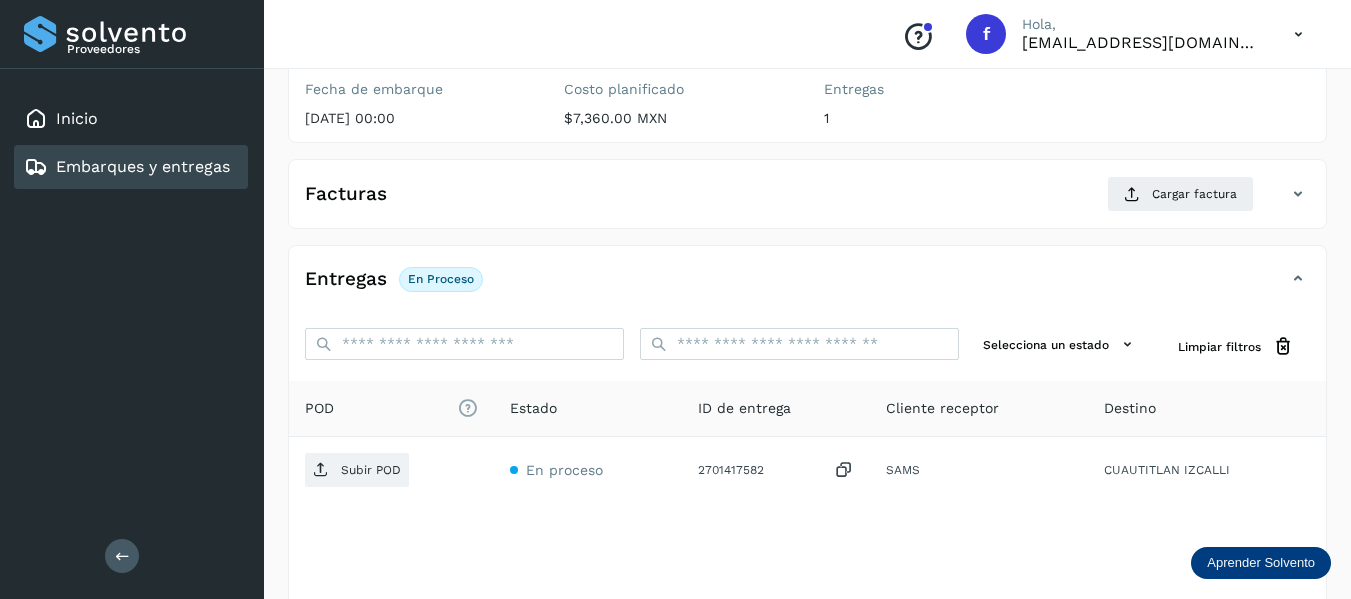 scroll, scrollTop: 0, scrollLeft: 0, axis: both 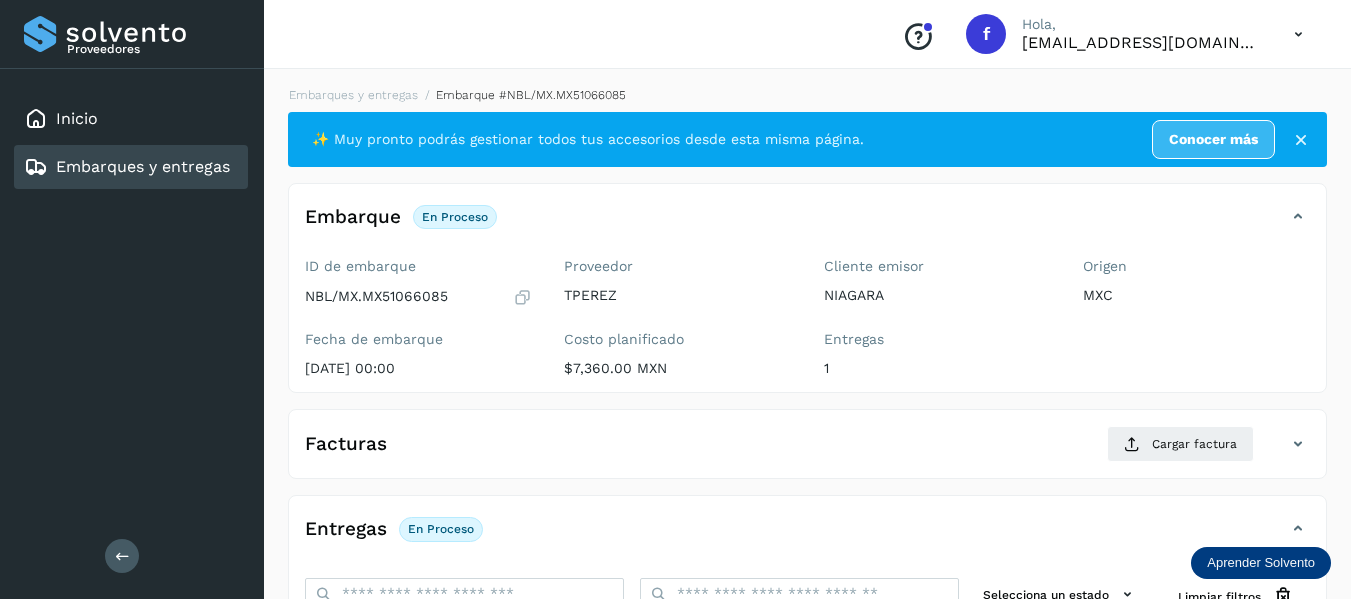 click at bounding box center (522, 297) 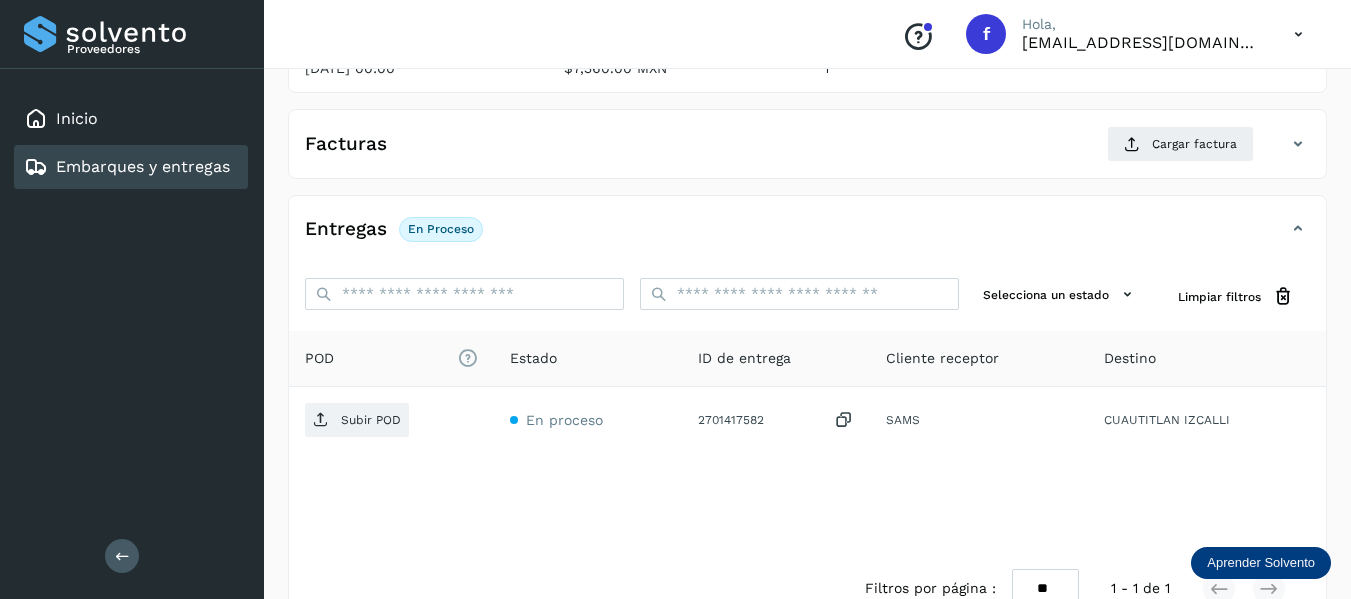 scroll, scrollTop: 0, scrollLeft: 0, axis: both 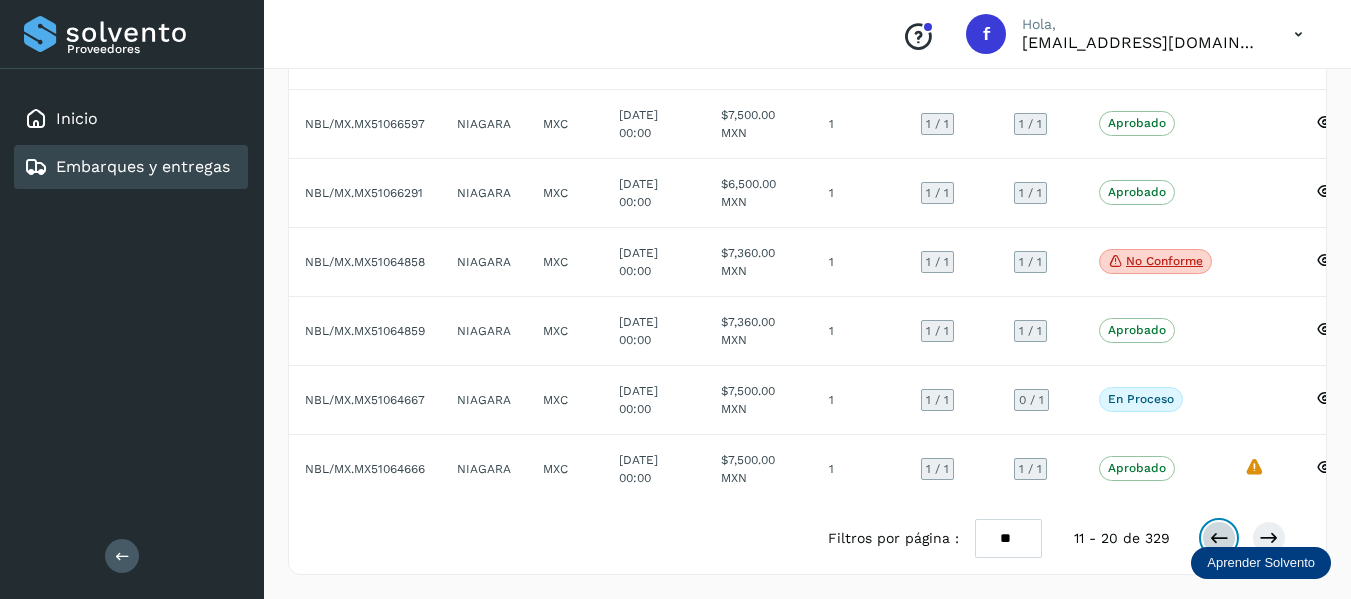 click at bounding box center [1219, 538] 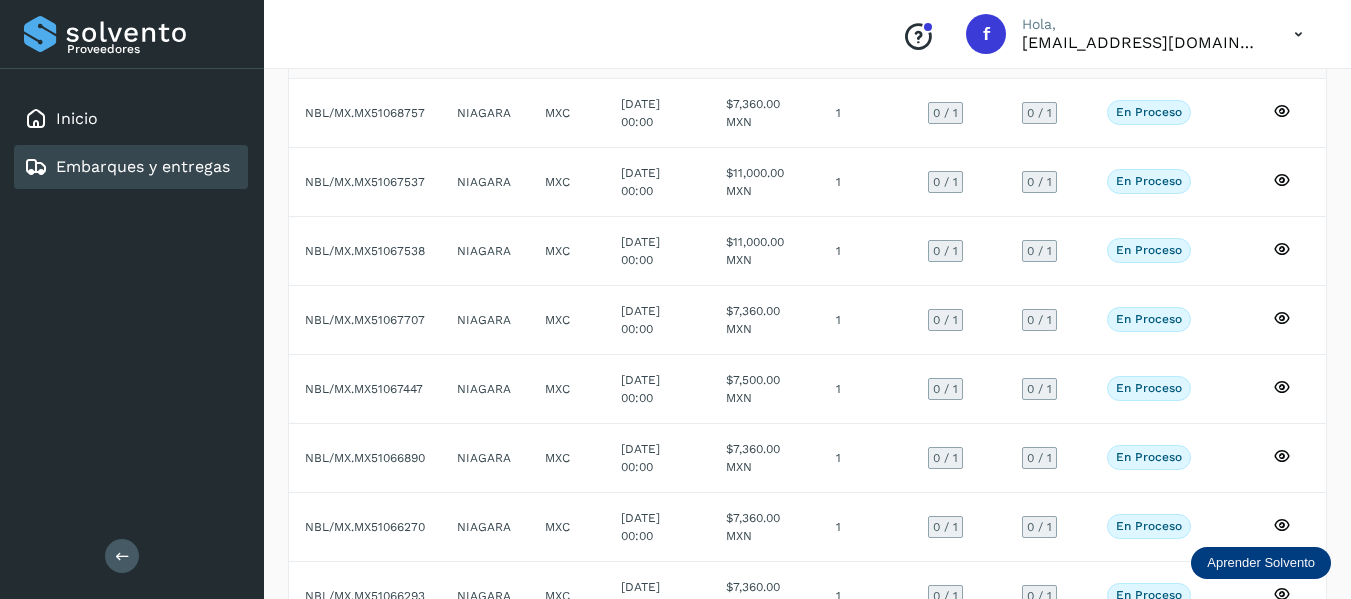 scroll, scrollTop: 143, scrollLeft: 0, axis: vertical 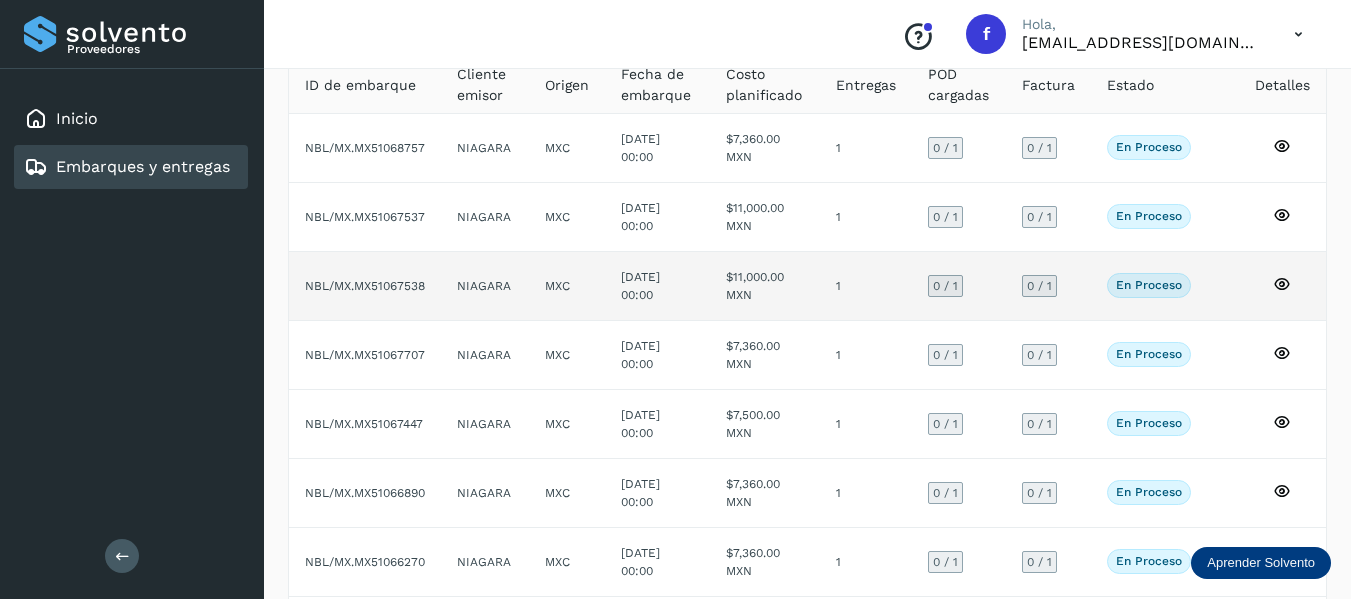 click on "En proceso
Verifica el estado de la factura o entregas asociadas a este embarque" 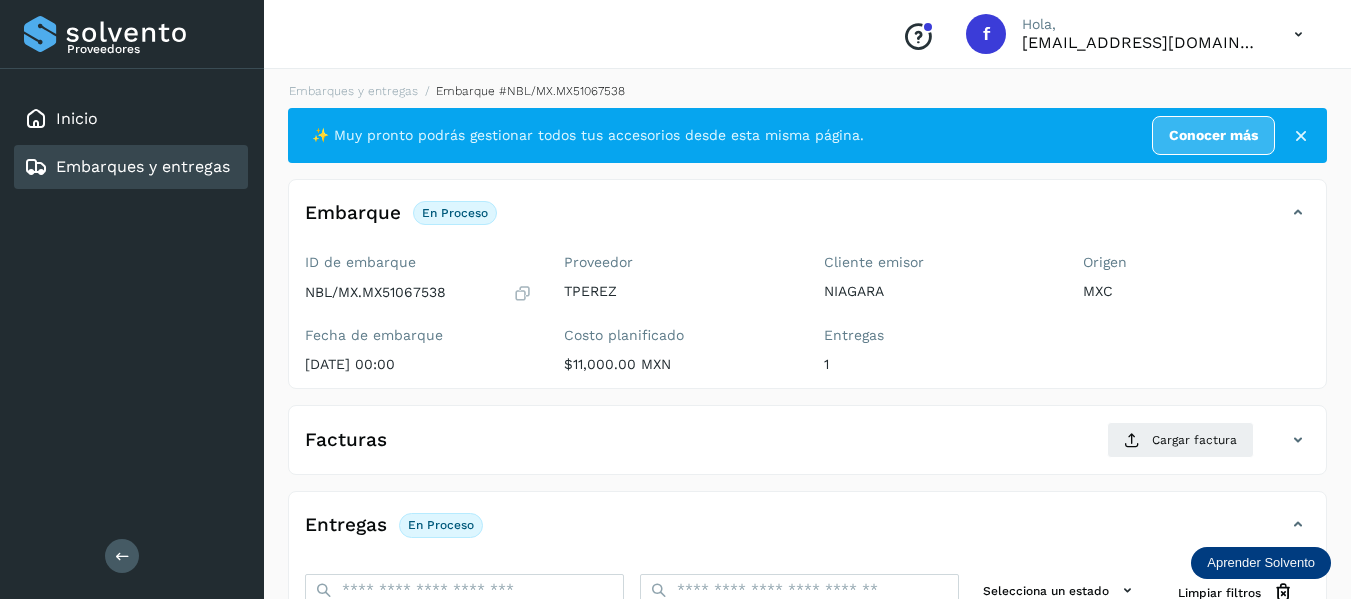 scroll, scrollTop: 0, scrollLeft: 0, axis: both 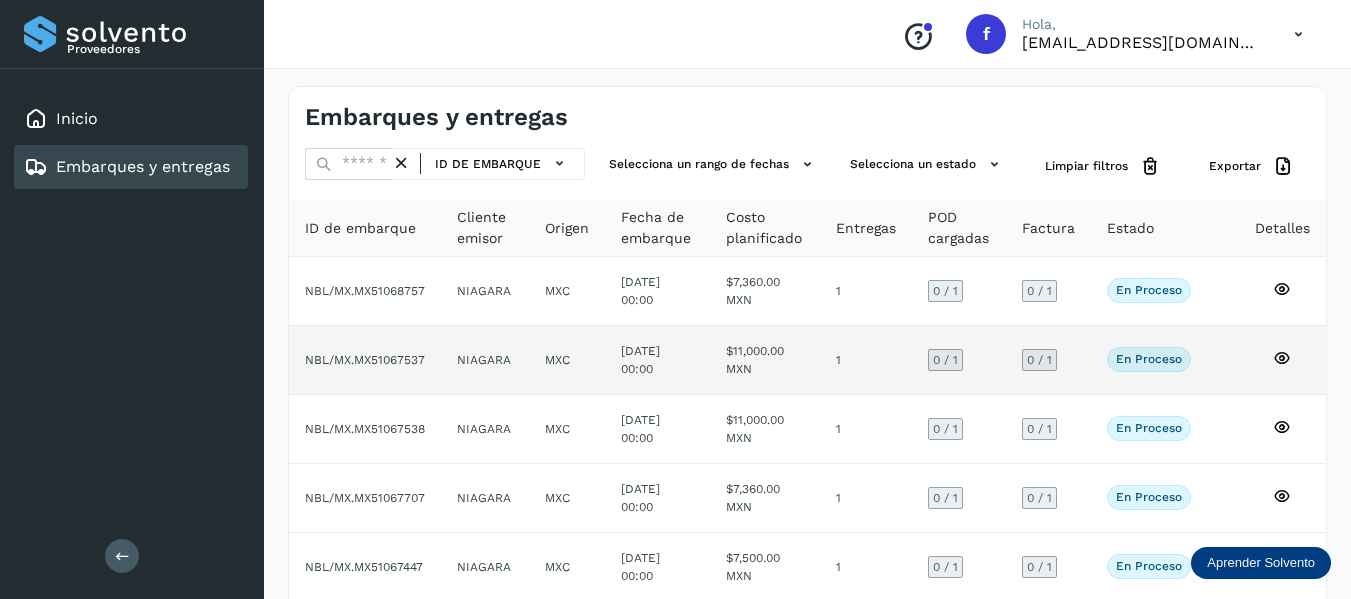 click 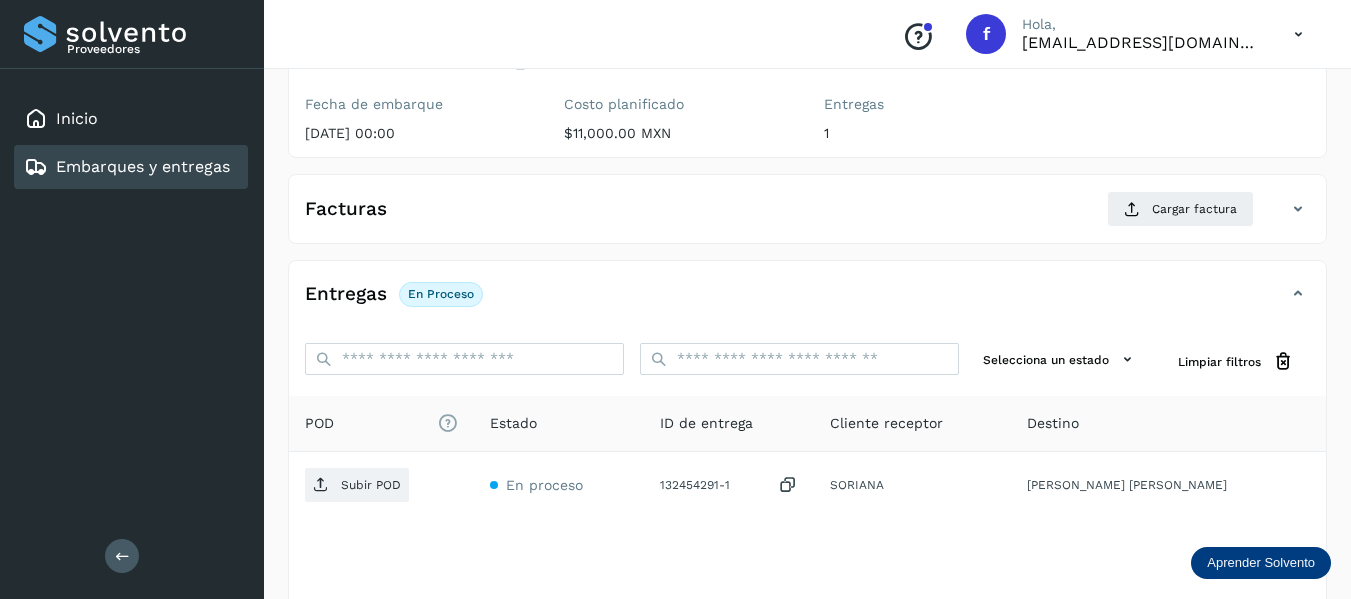 scroll, scrollTop: 200, scrollLeft: 0, axis: vertical 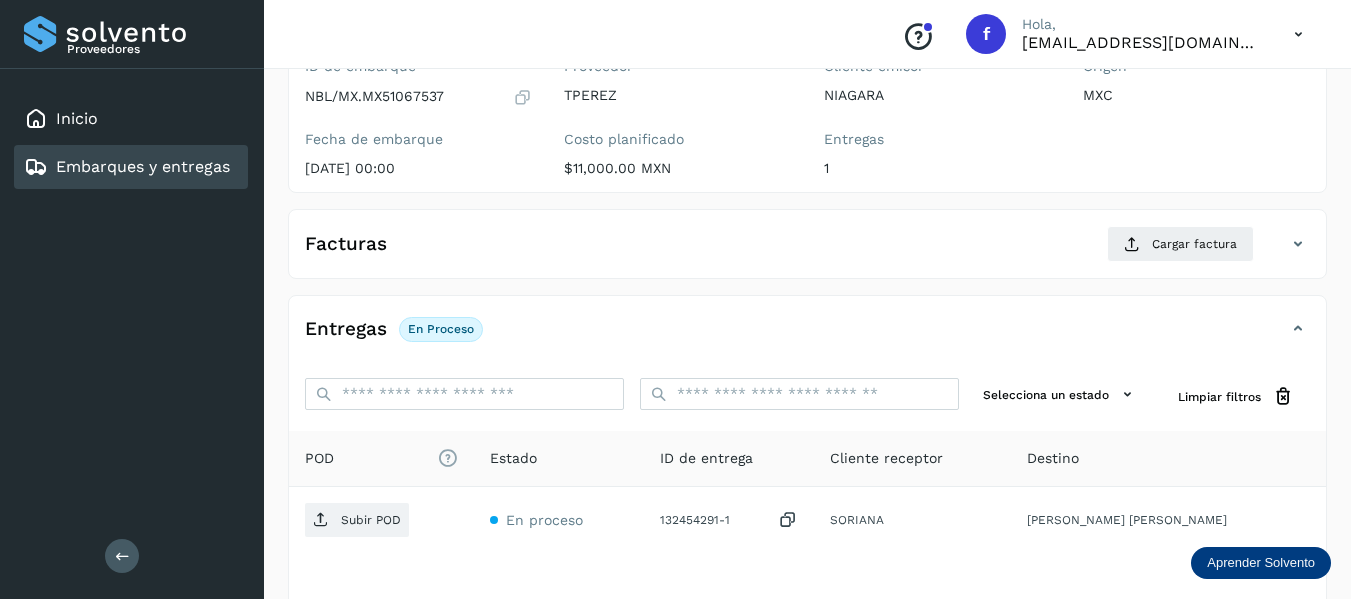 click at bounding box center [522, 97] 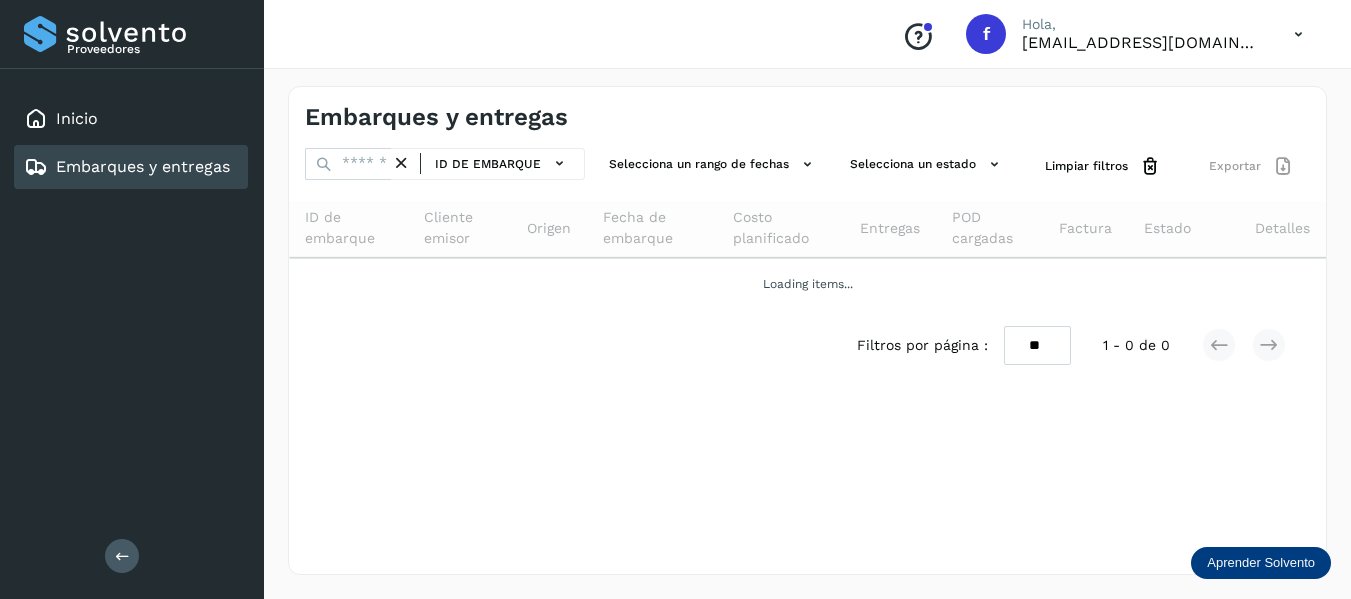 scroll, scrollTop: 0, scrollLeft: 0, axis: both 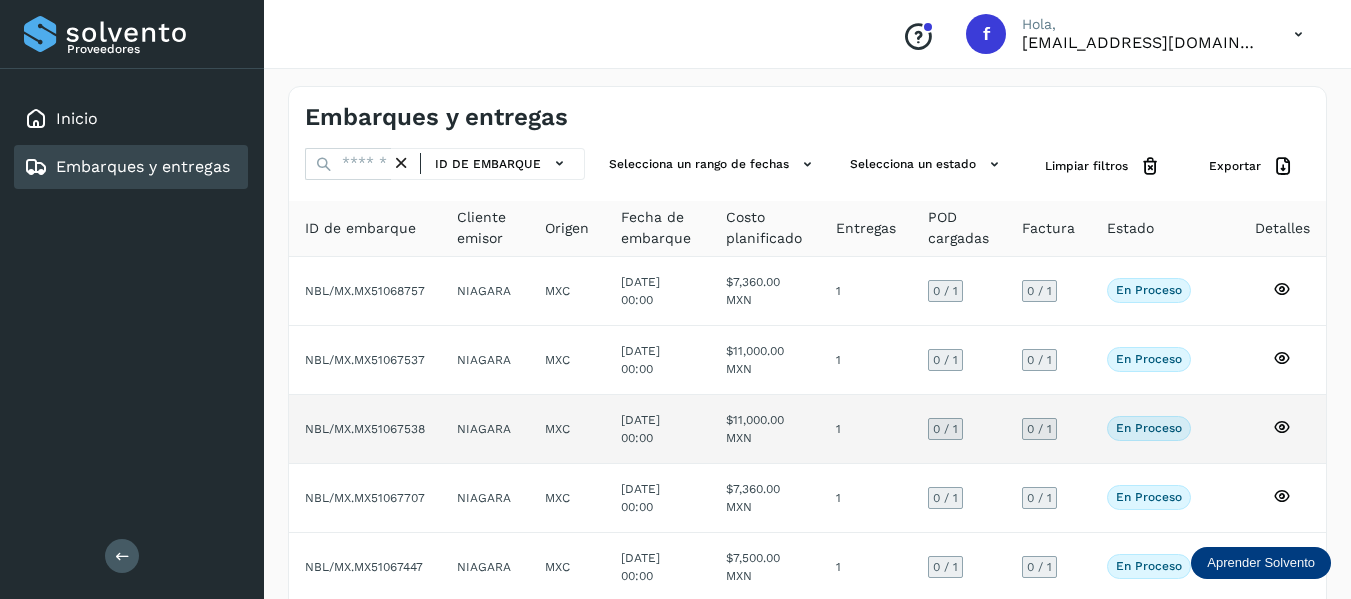 click 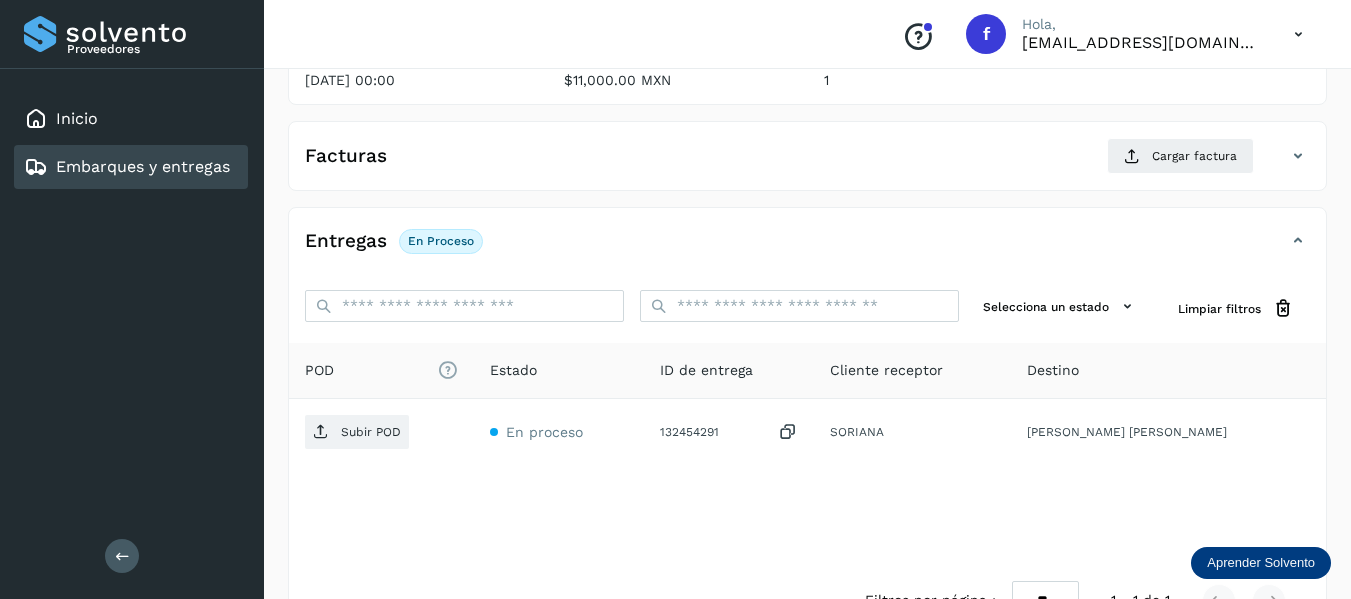 scroll, scrollTop: 300, scrollLeft: 0, axis: vertical 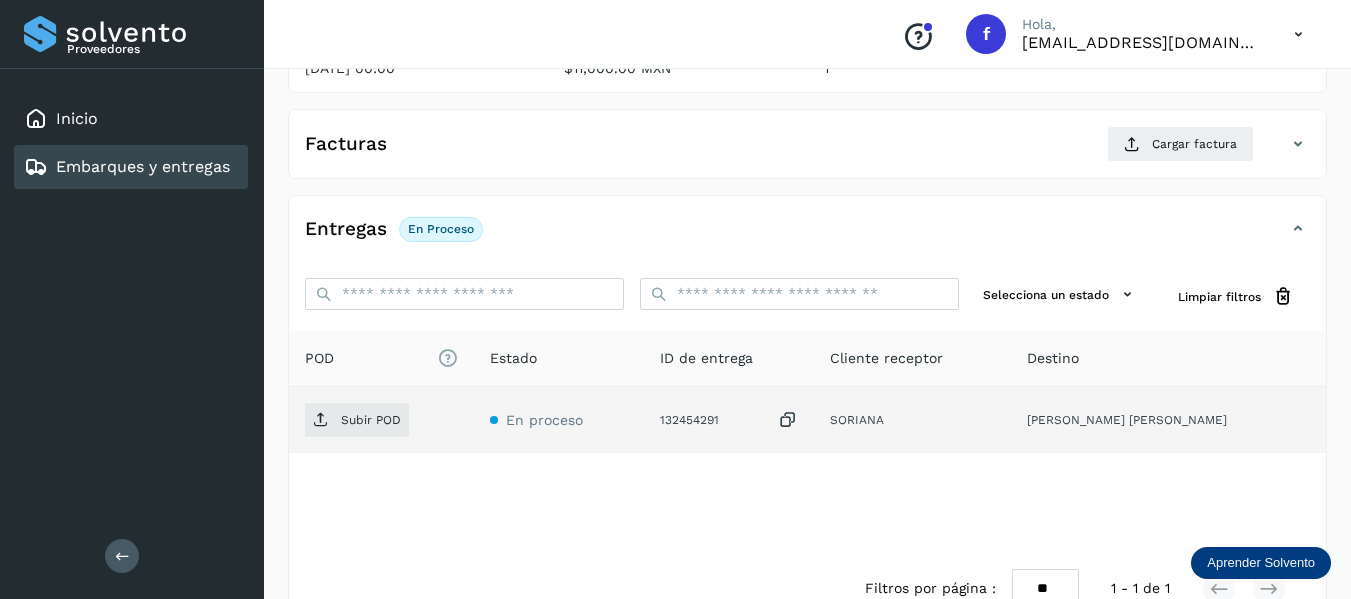click at bounding box center [788, 420] 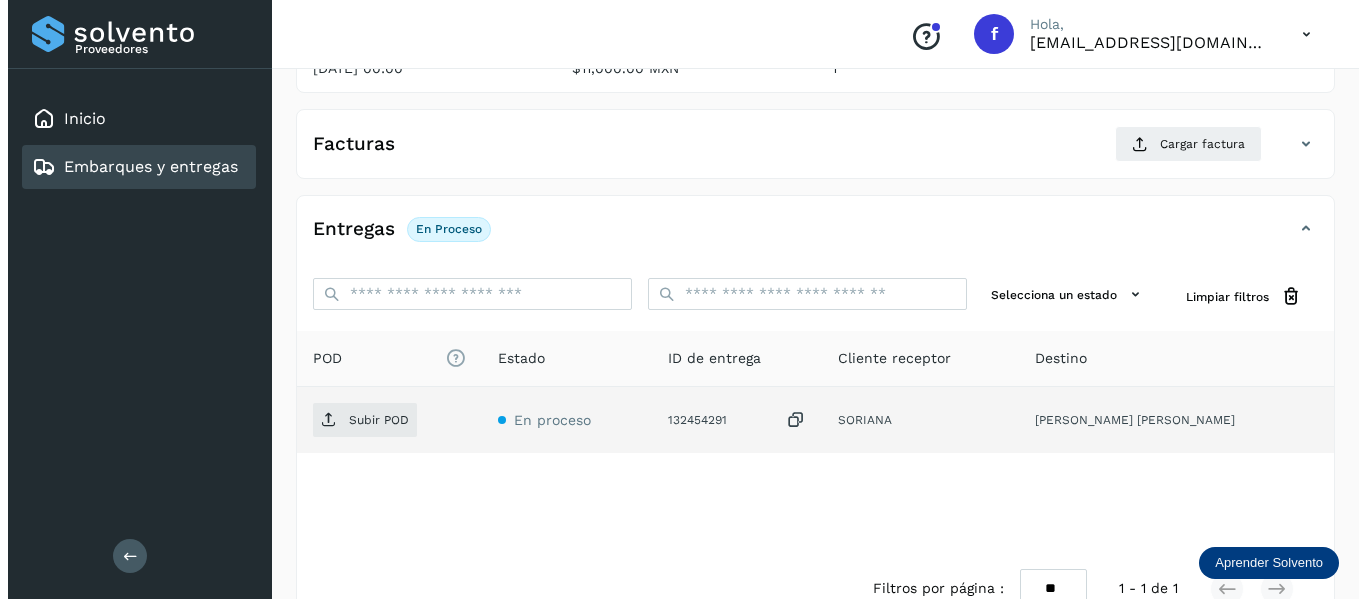 scroll, scrollTop: 0, scrollLeft: 0, axis: both 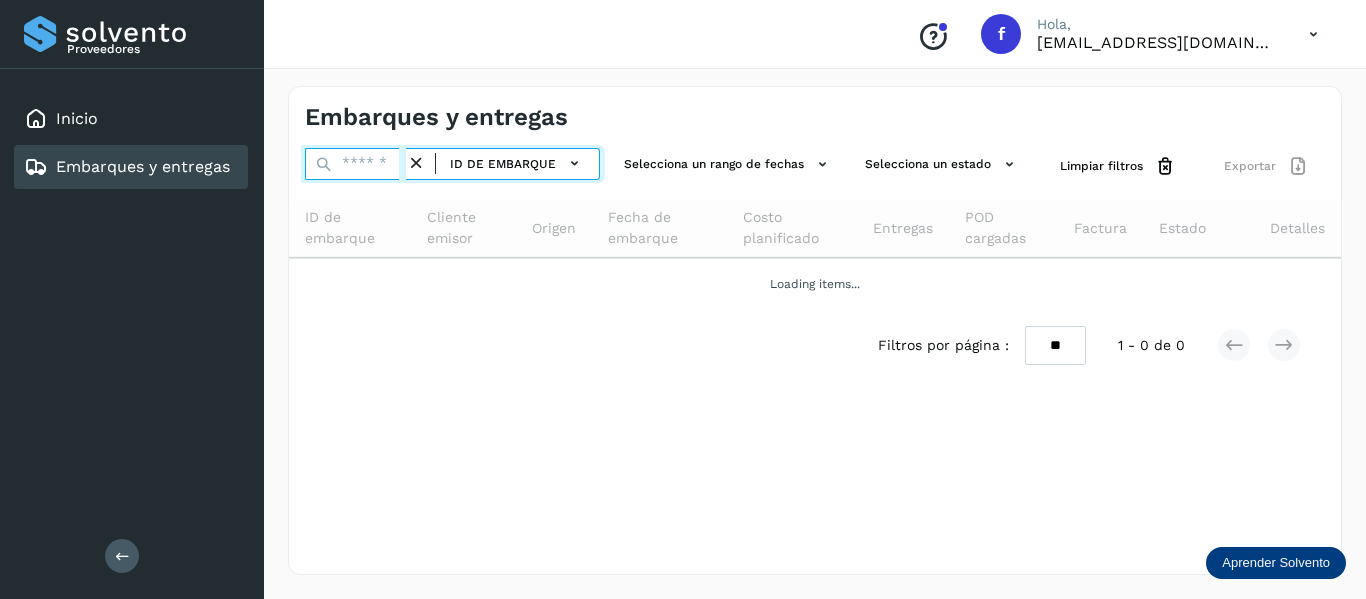click at bounding box center [355, 164] 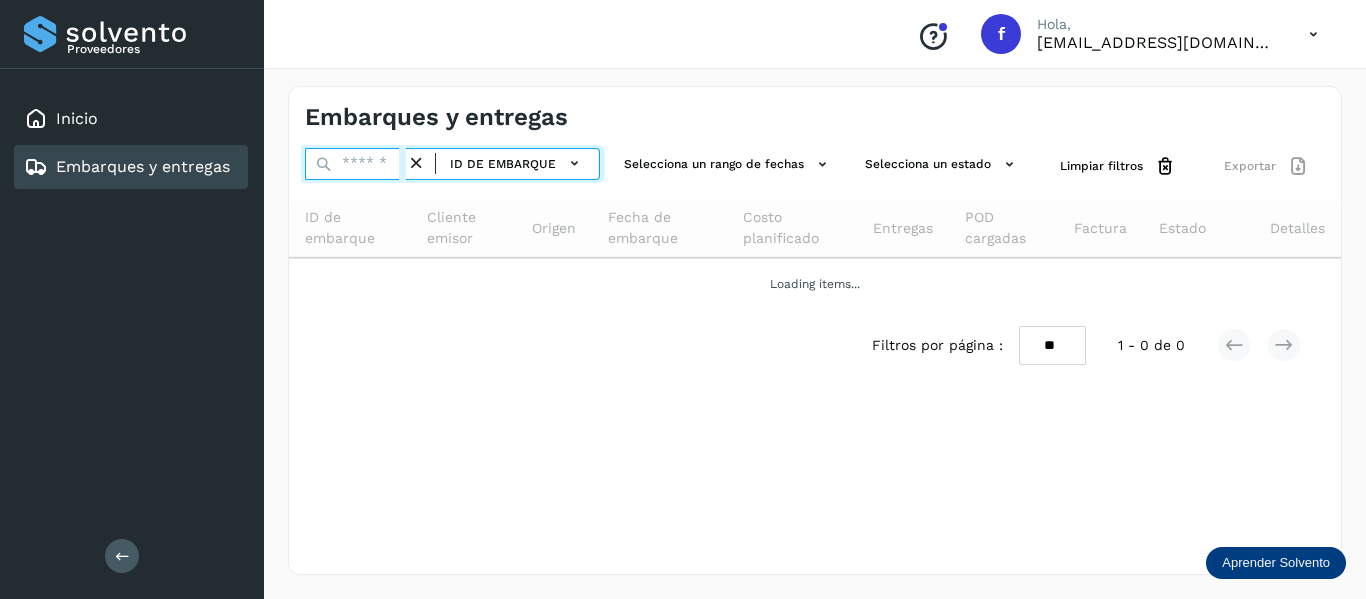 paste on "**********" 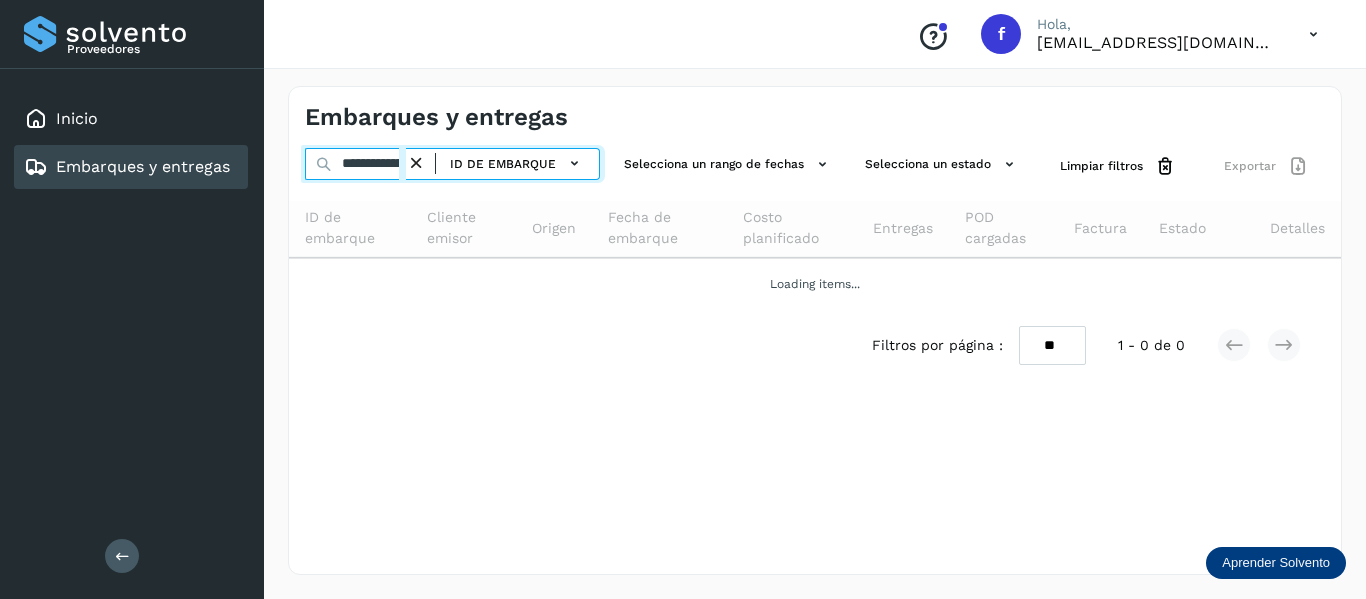 scroll, scrollTop: 0, scrollLeft: 75, axis: horizontal 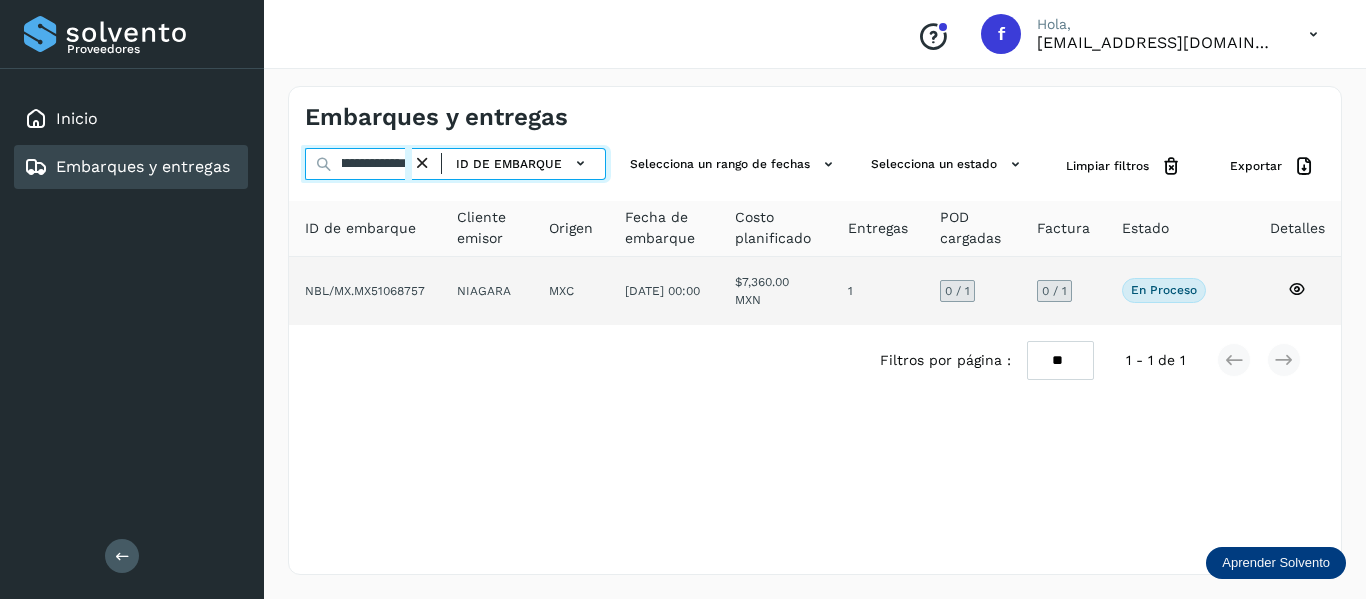 type on "**********" 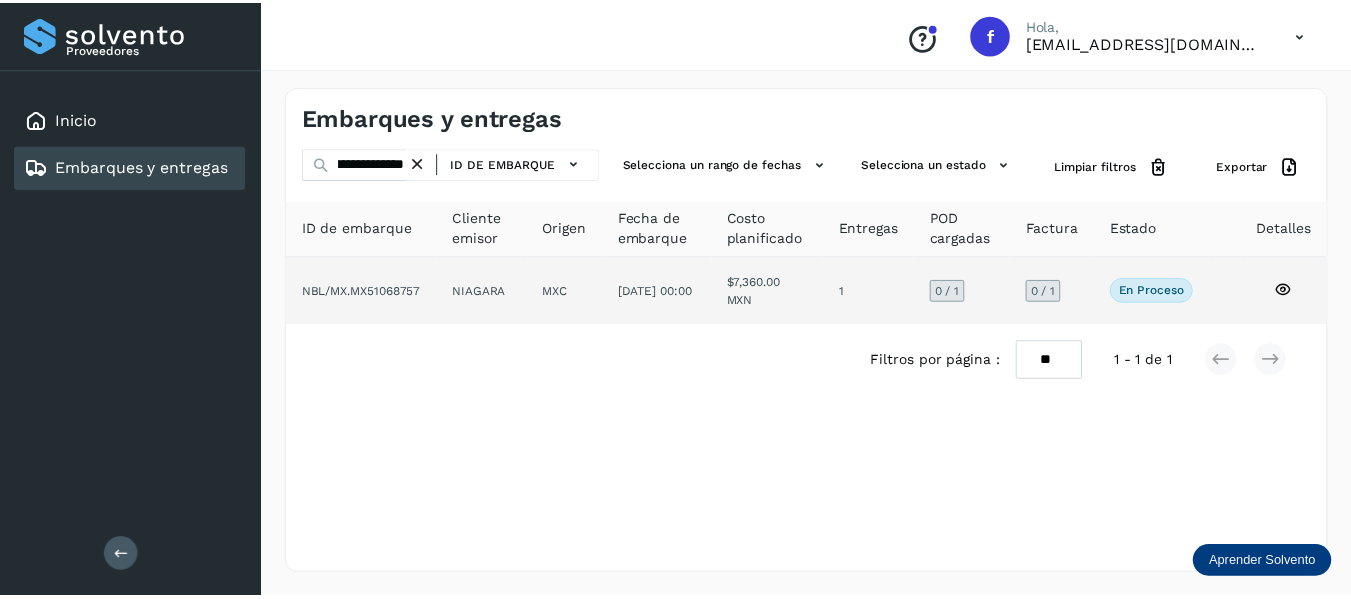 scroll, scrollTop: 0, scrollLeft: 0, axis: both 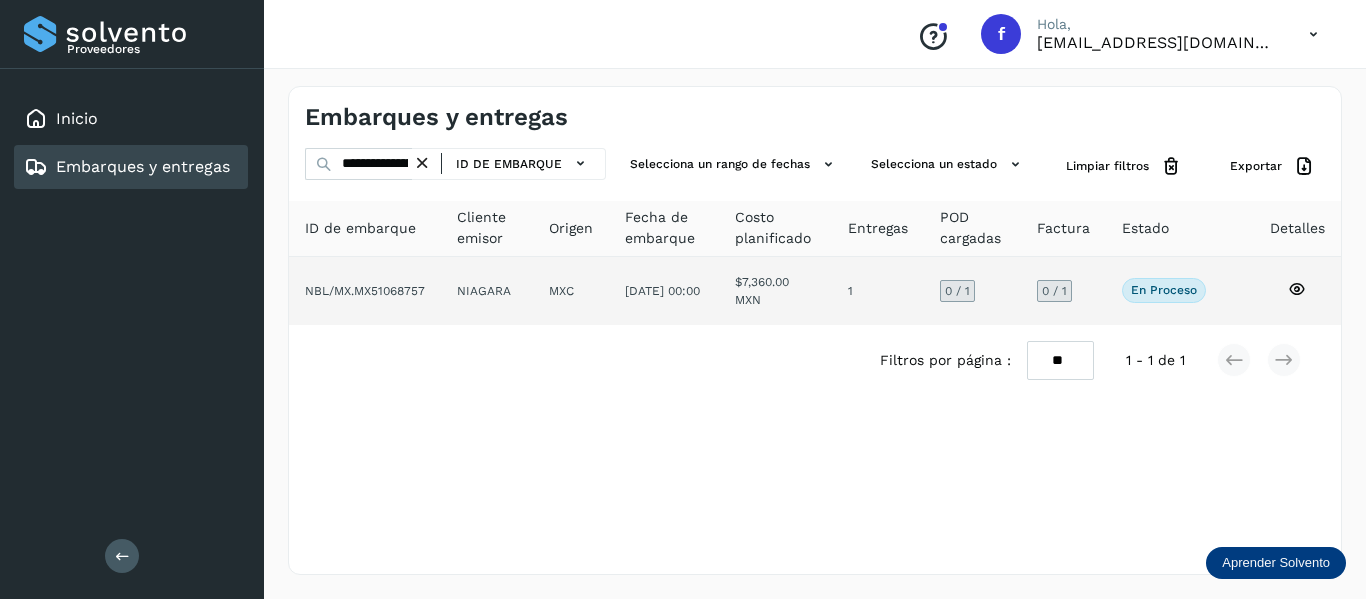 click 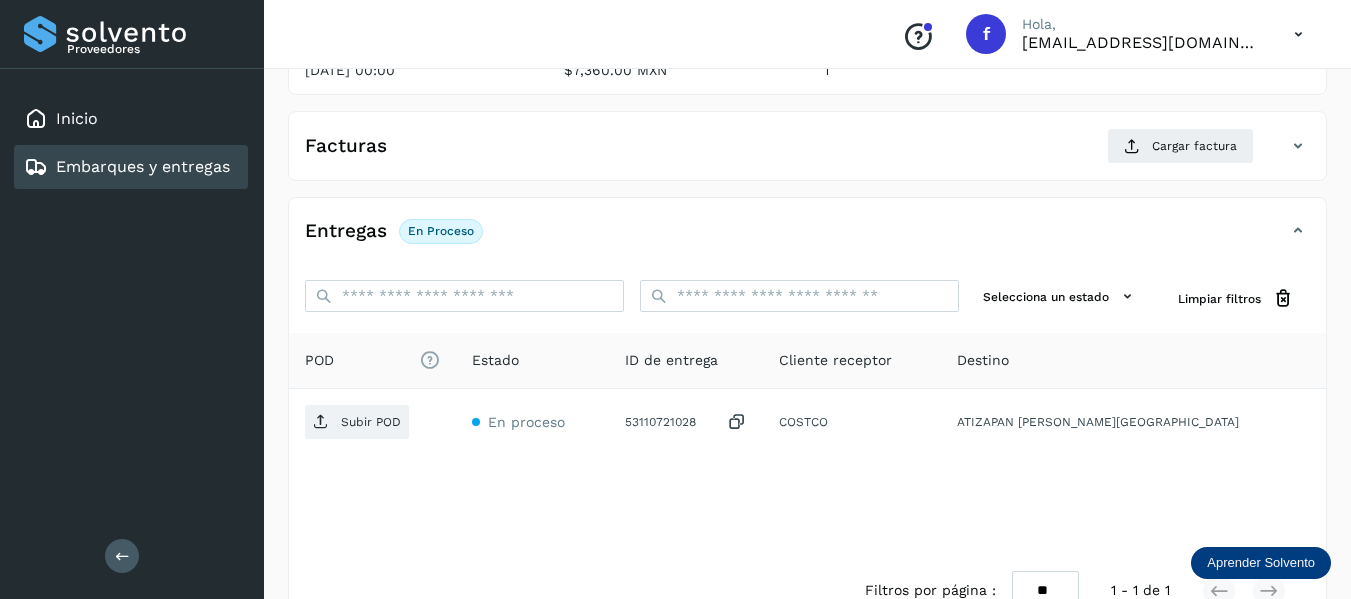 scroll, scrollTop: 300, scrollLeft: 0, axis: vertical 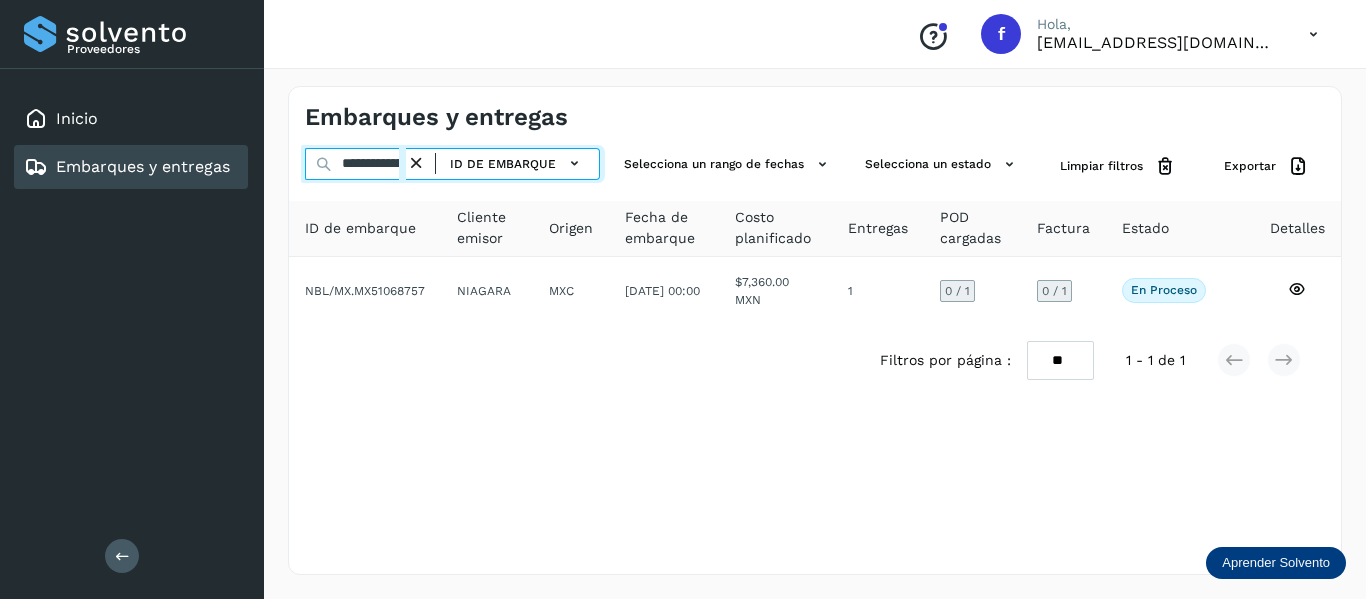 drag, startPoint x: 340, startPoint y: 167, endPoint x: 504, endPoint y: 209, distance: 169.29265 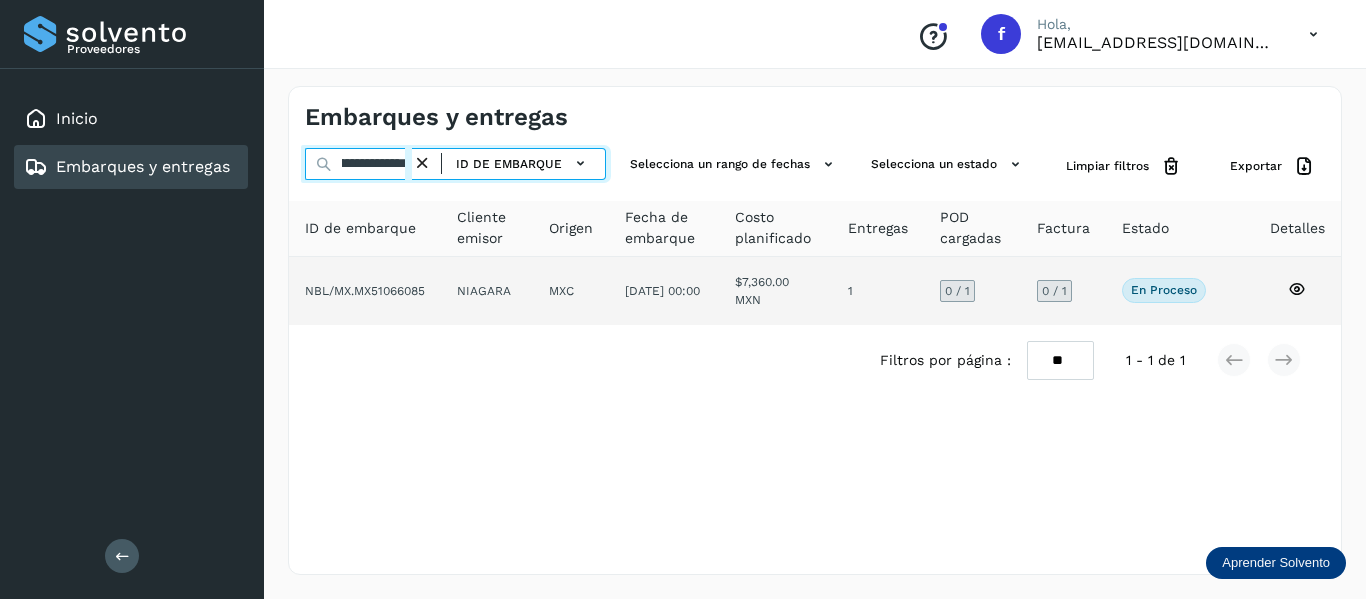 type on "**********" 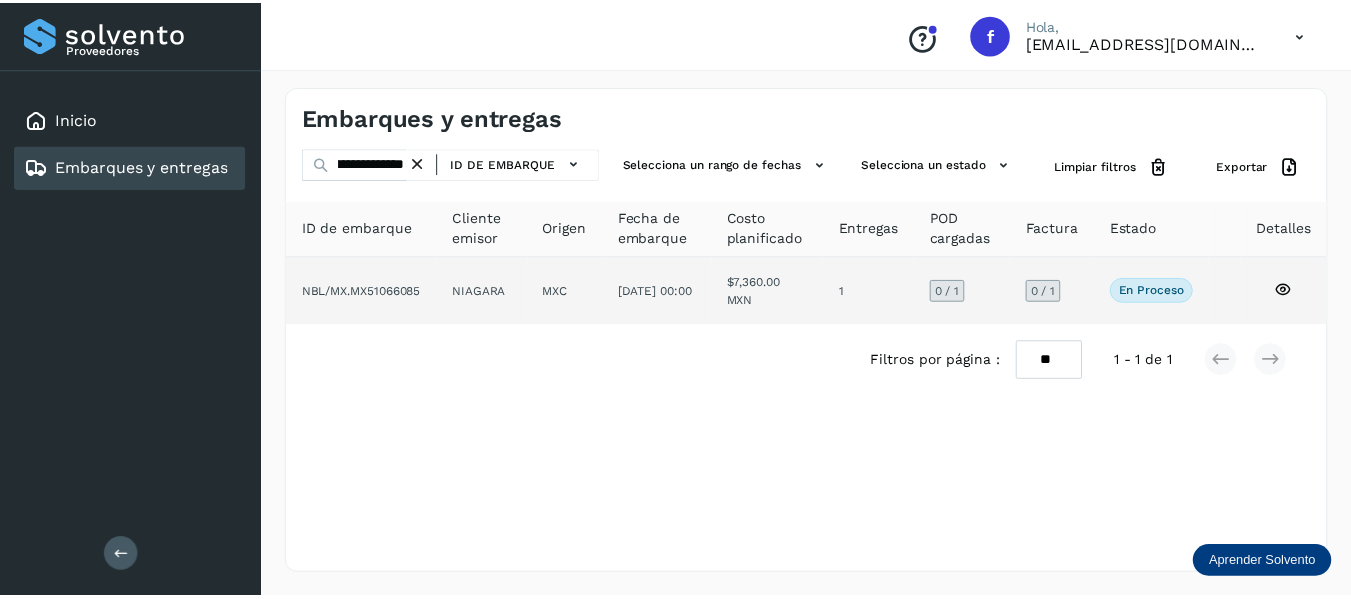scroll, scrollTop: 0, scrollLeft: 0, axis: both 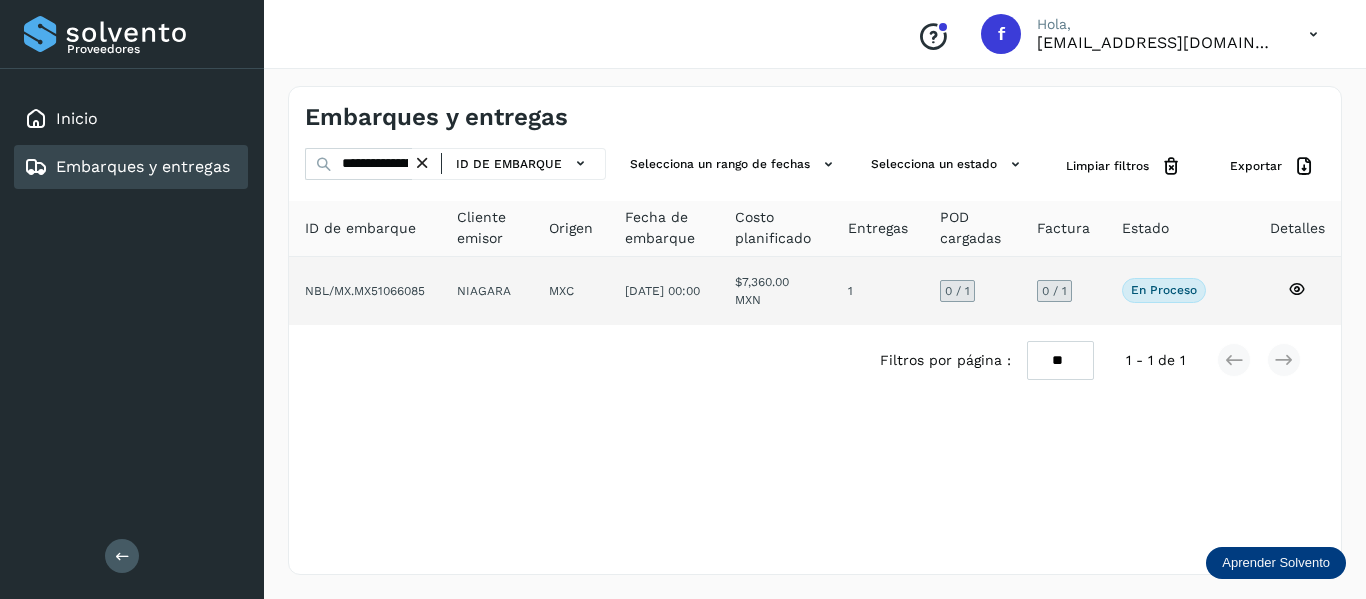 click on "En proceso
Verifica el estado de la factura o entregas asociadas a este embarque" 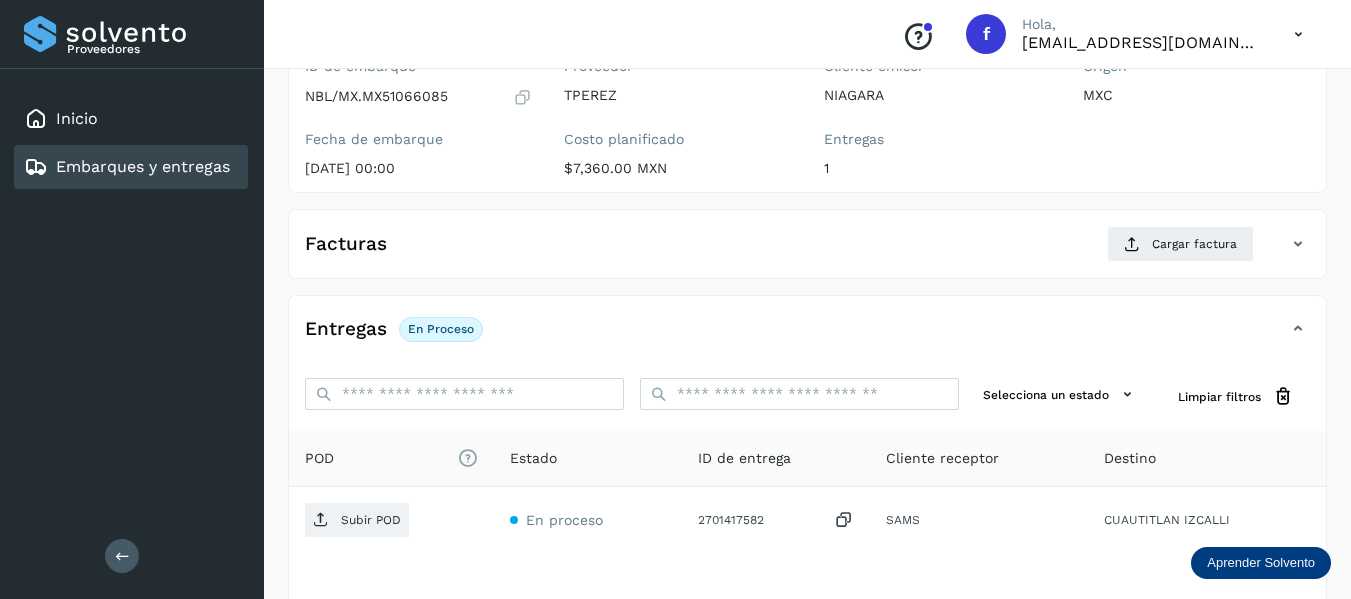 scroll, scrollTop: 100, scrollLeft: 0, axis: vertical 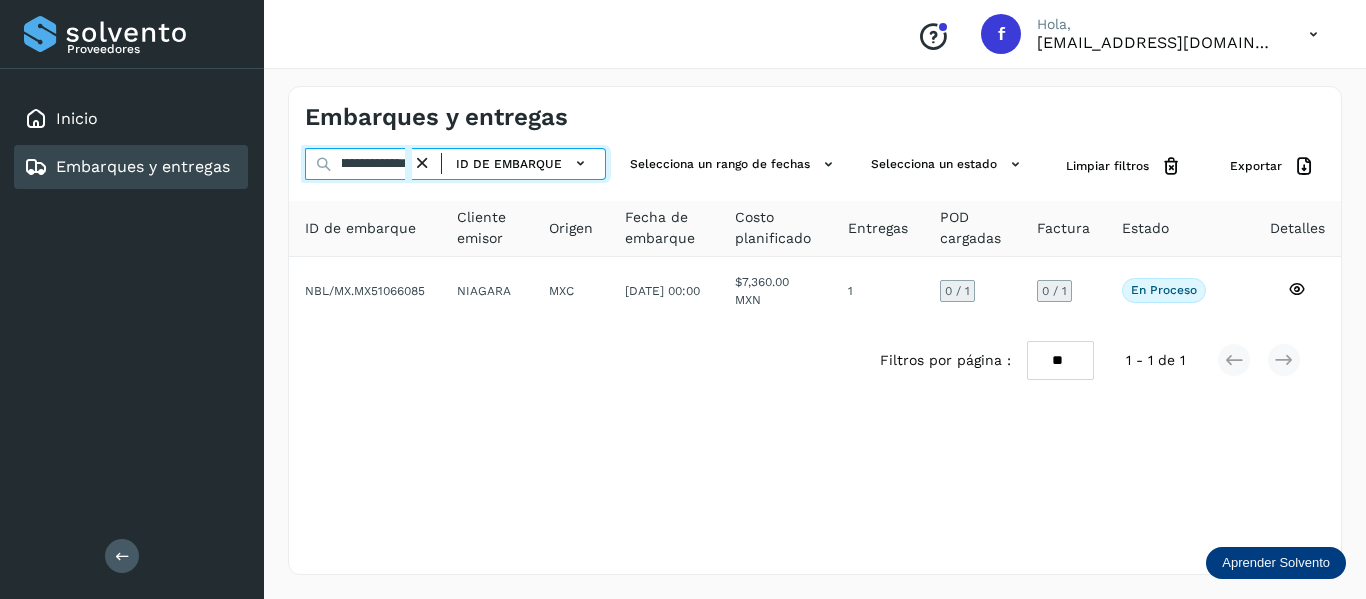 drag, startPoint x: 344, startPoint y: 162, endPoint x: 583, endPoint y: 200, distance: 242.00206 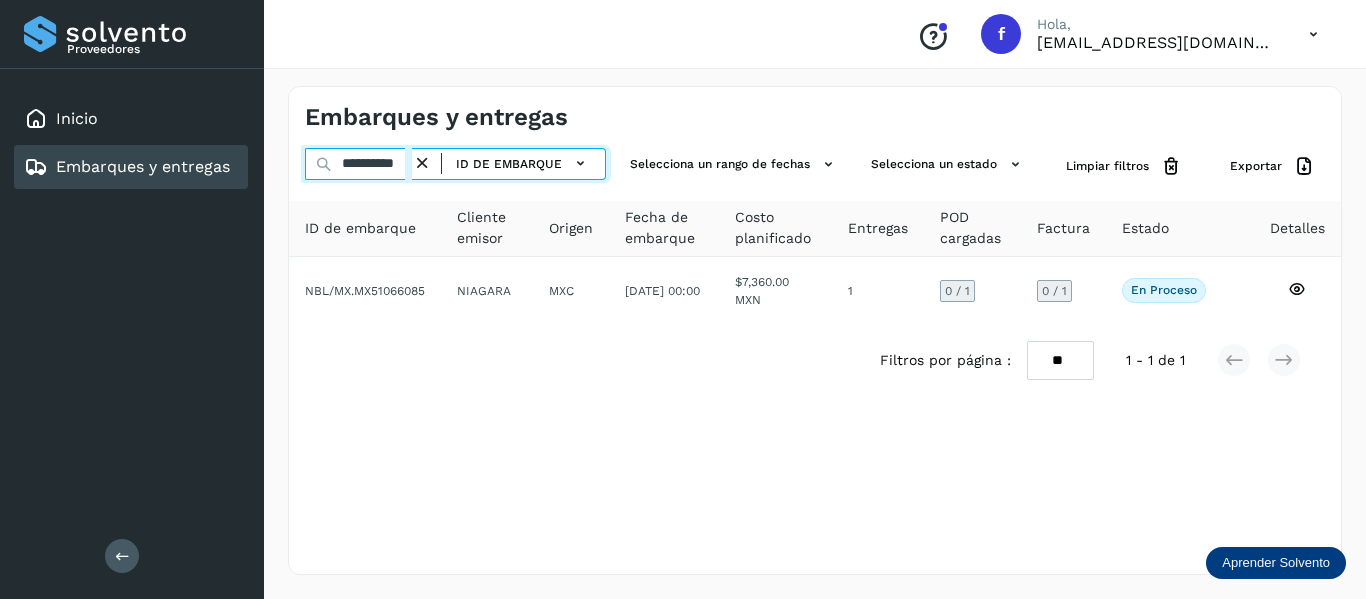 scroll, scrollTop: 0, scrollLeft: 17, axis: horizontal 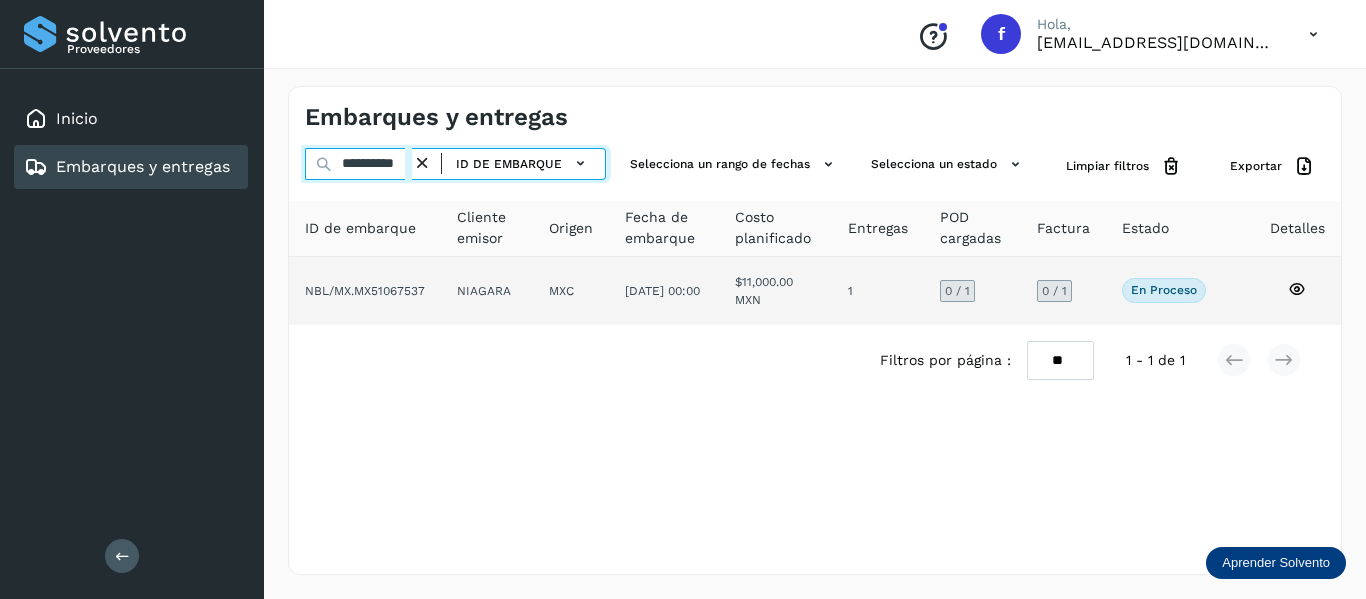 type on "**********" 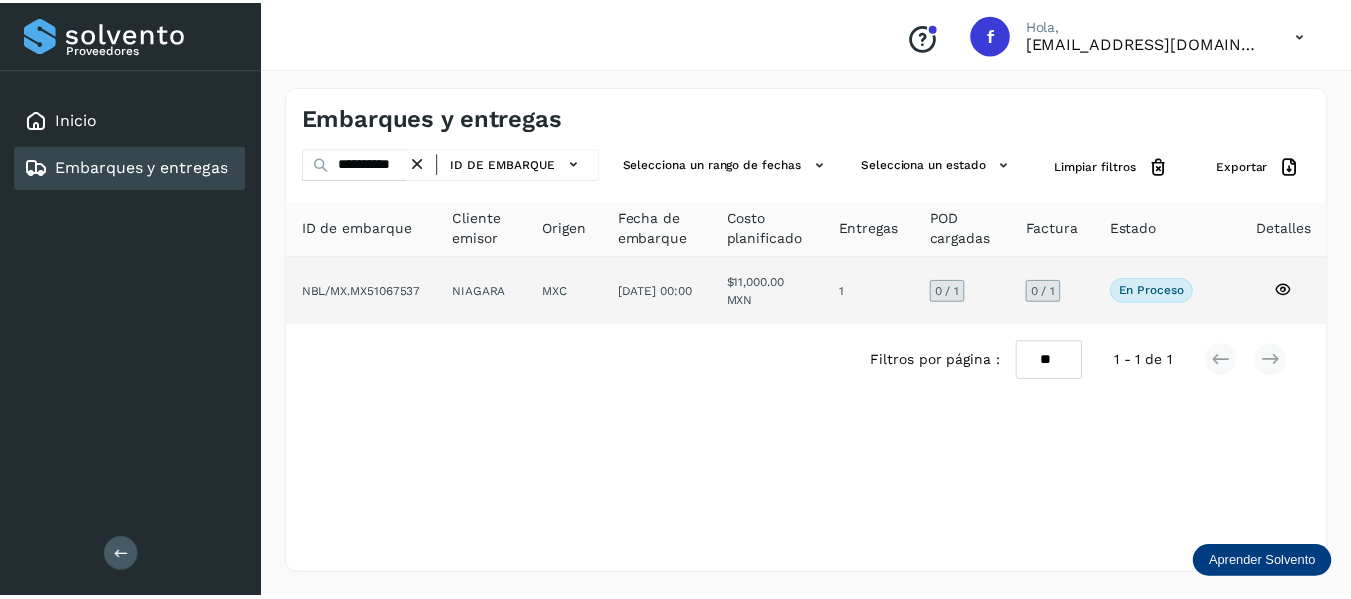 scroll, scrollTop: 0, scrollLeft: 0, axis: both 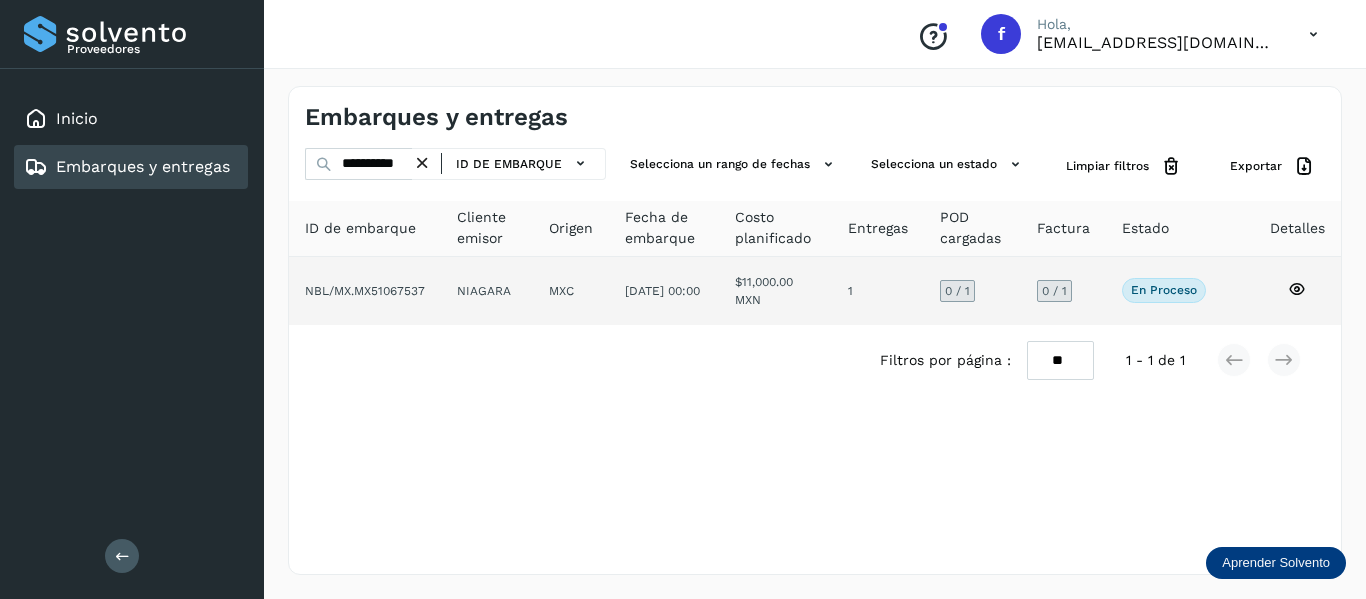 click 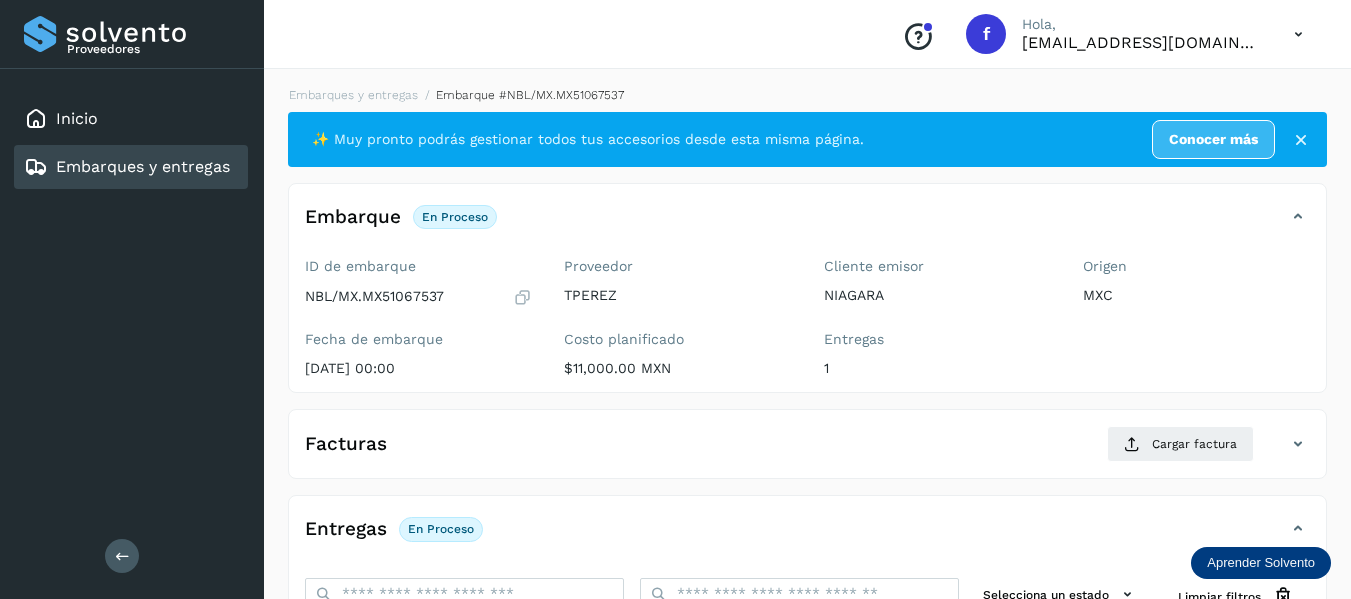 scroll, scrollTop: 300, scrollLeft: 0, axis: vertical 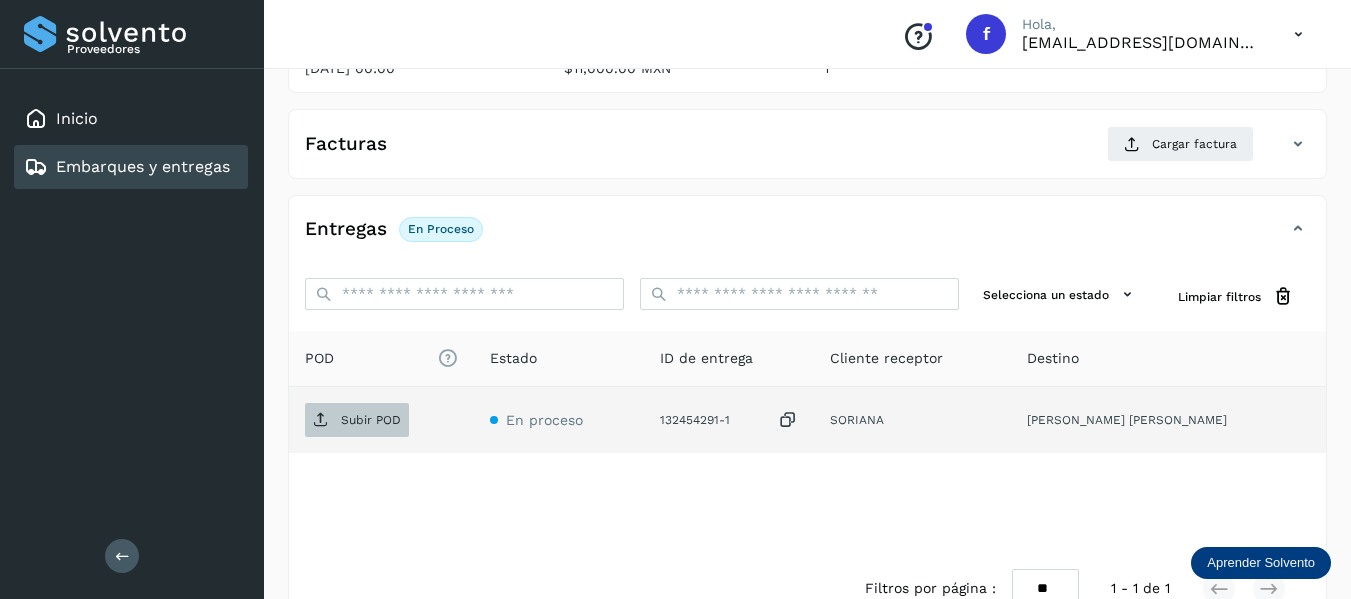 click on "Subir POD" at bounding box center [357, 420] 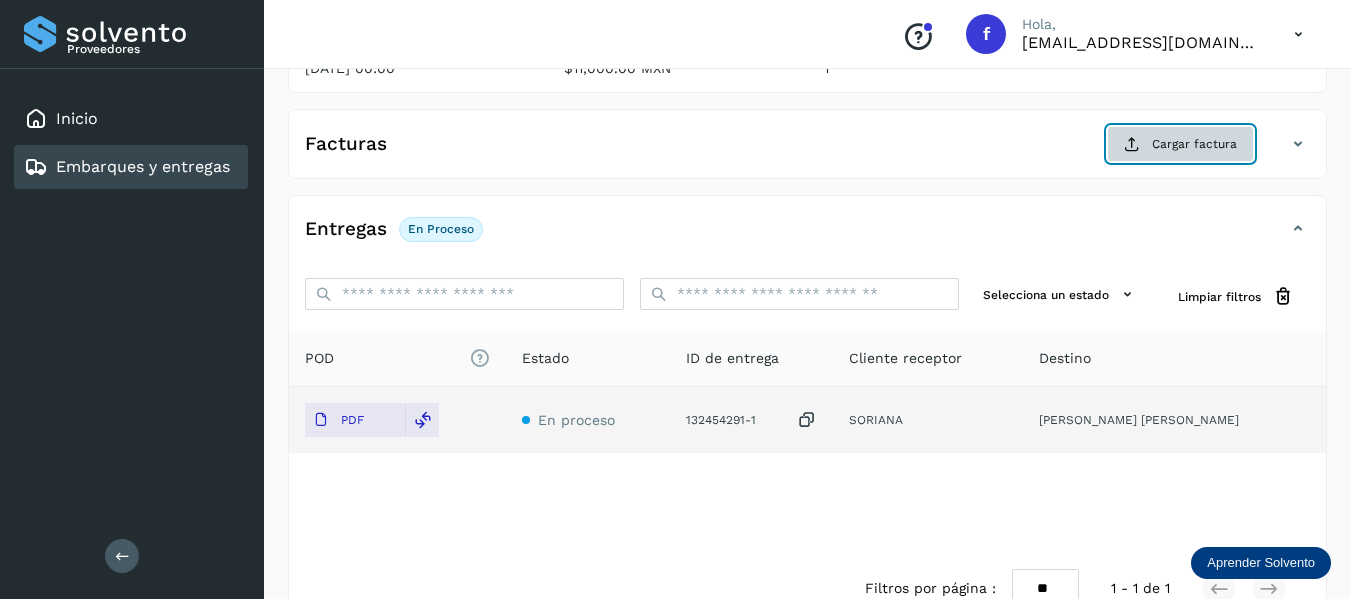 click on "Cargar factura" 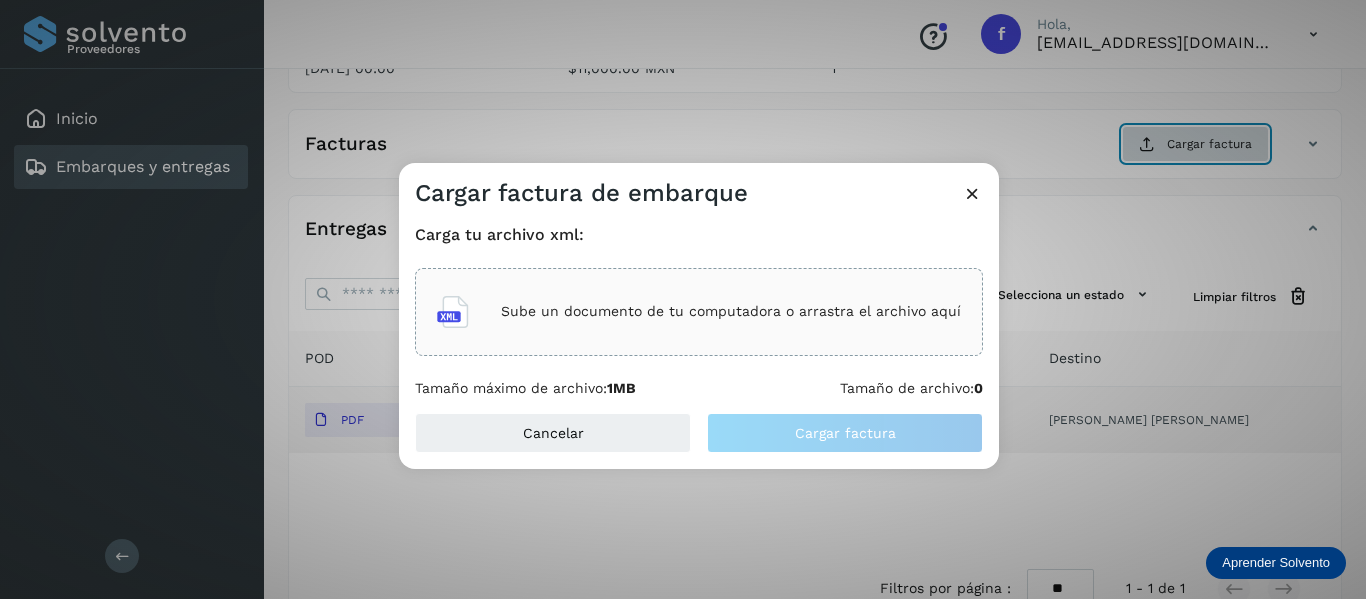type 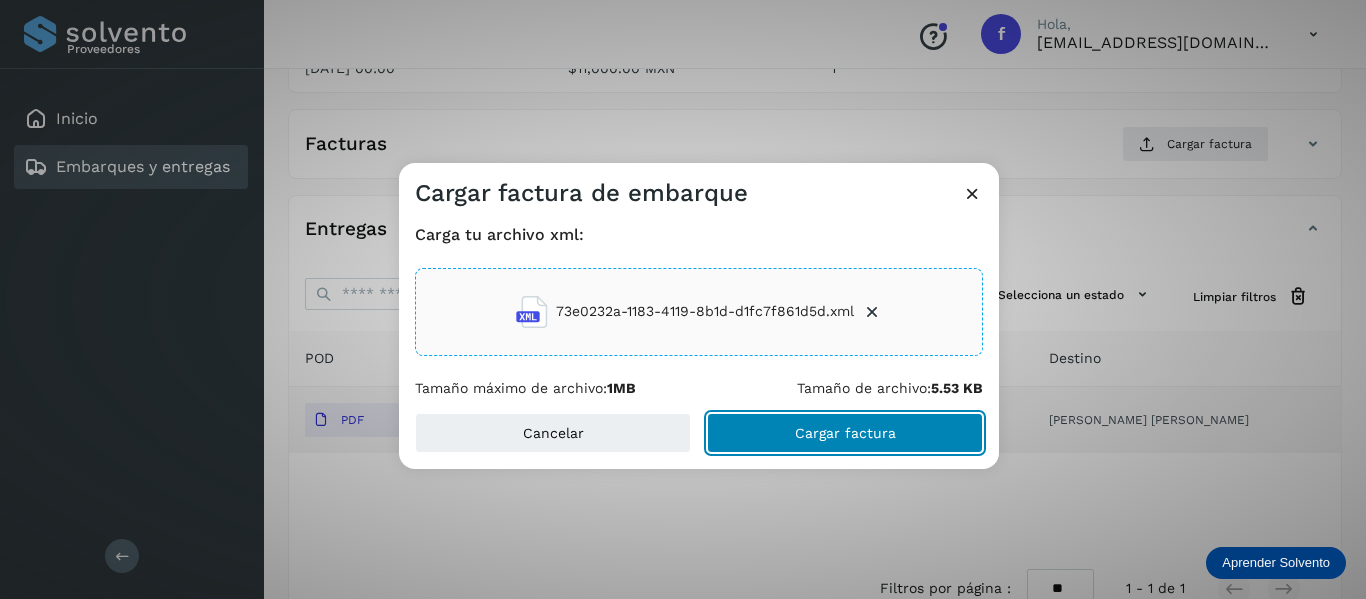 click on "Cargar factura" 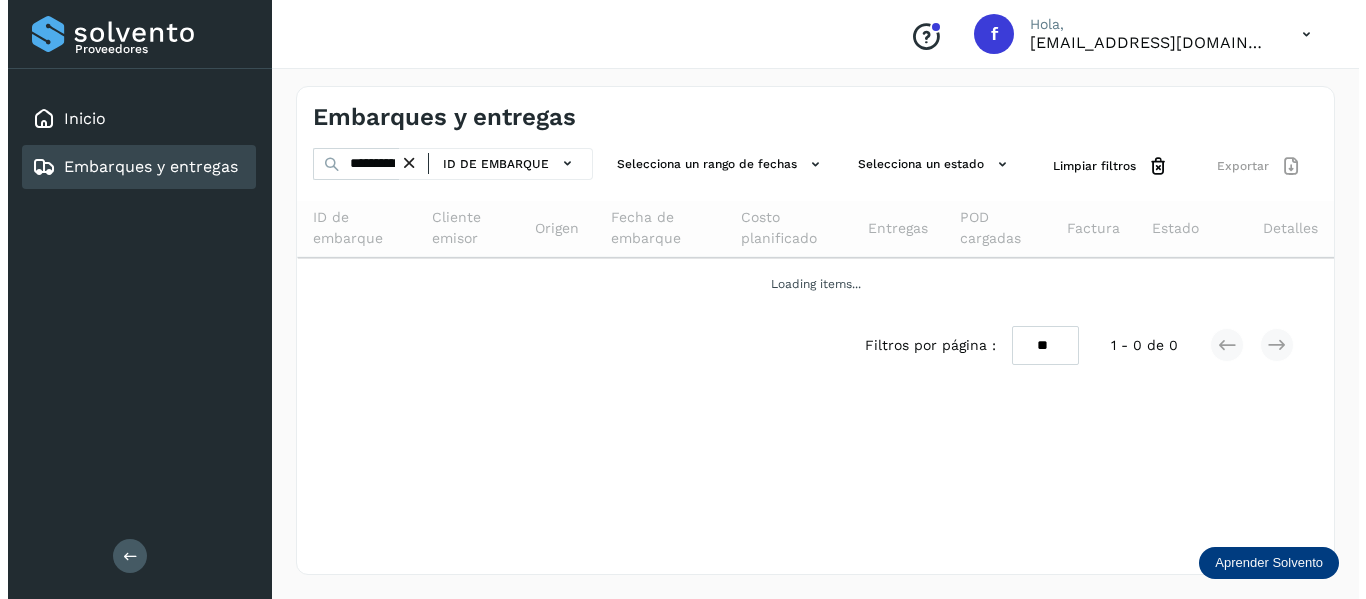 scroll, scrollTop: 0, scrollLeft: 0, axis: both 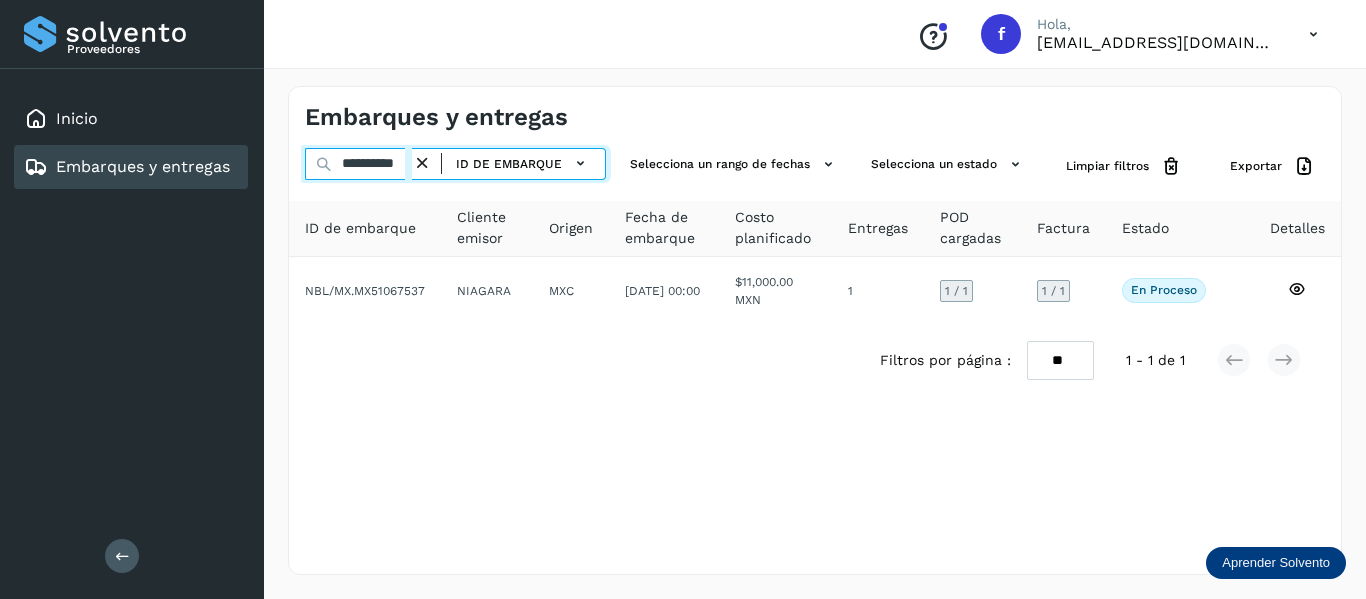 drag, startPoint x: 341, startPoint y: 167, endPoint x: 597, endPoint y: 209, distance: 259.42242 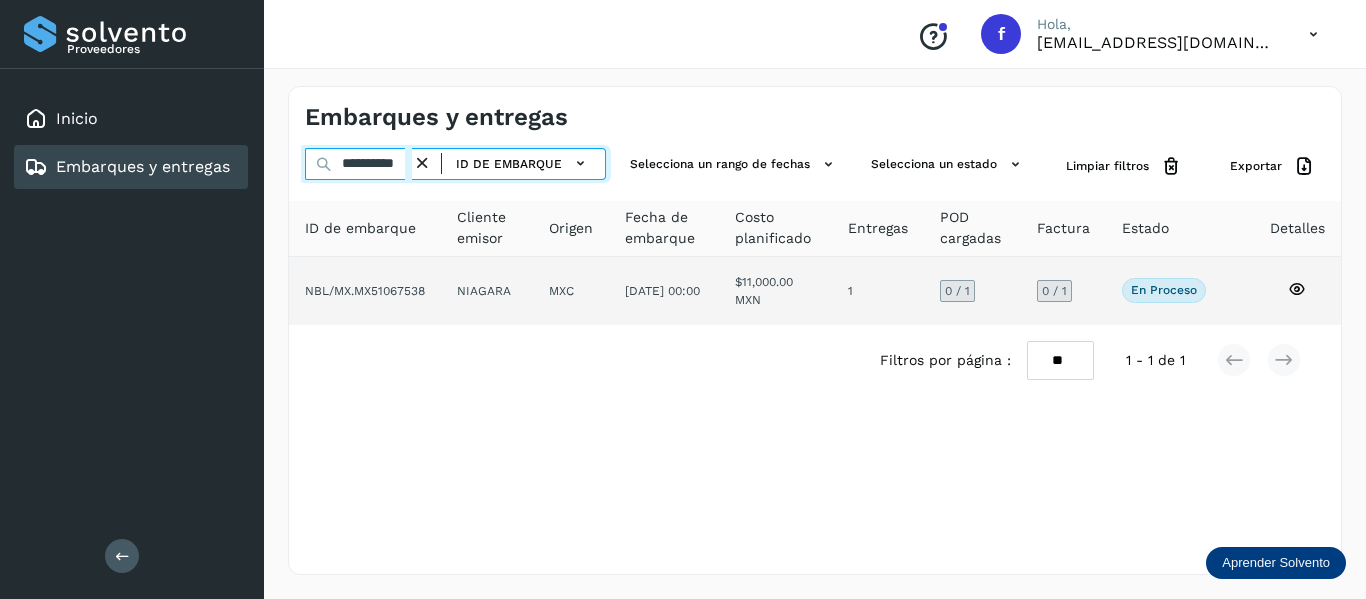 type on "**********" 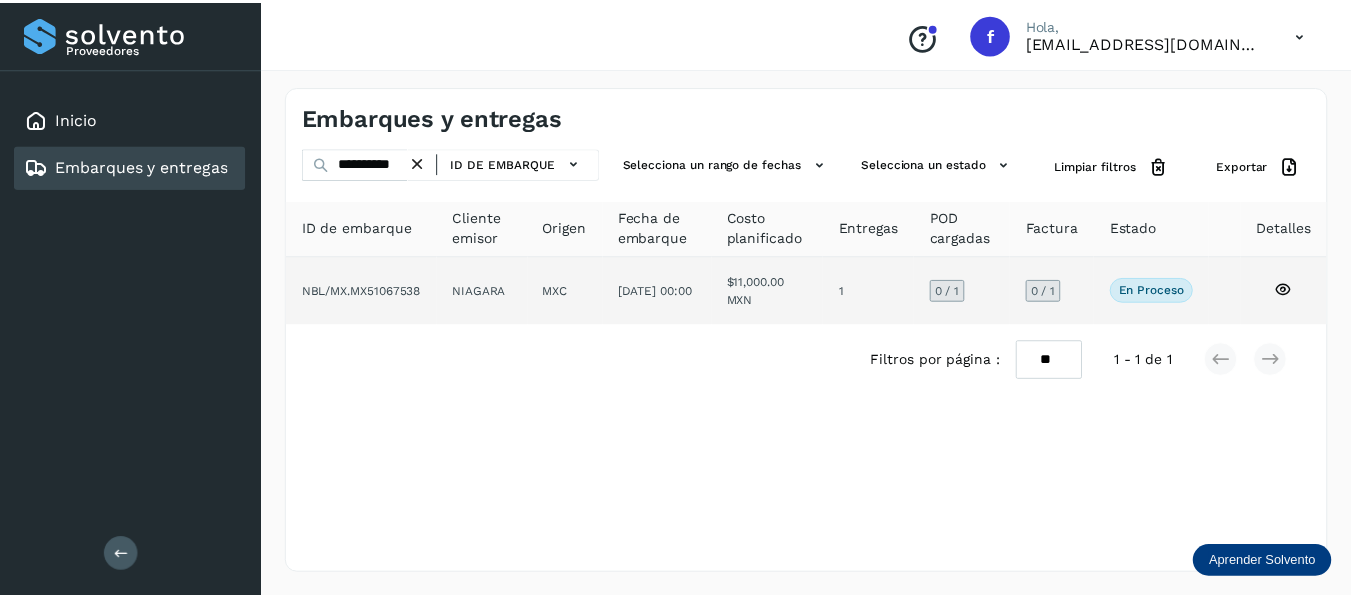 scroll, scrollTop: 0, scrollLeft: 0, axis: both 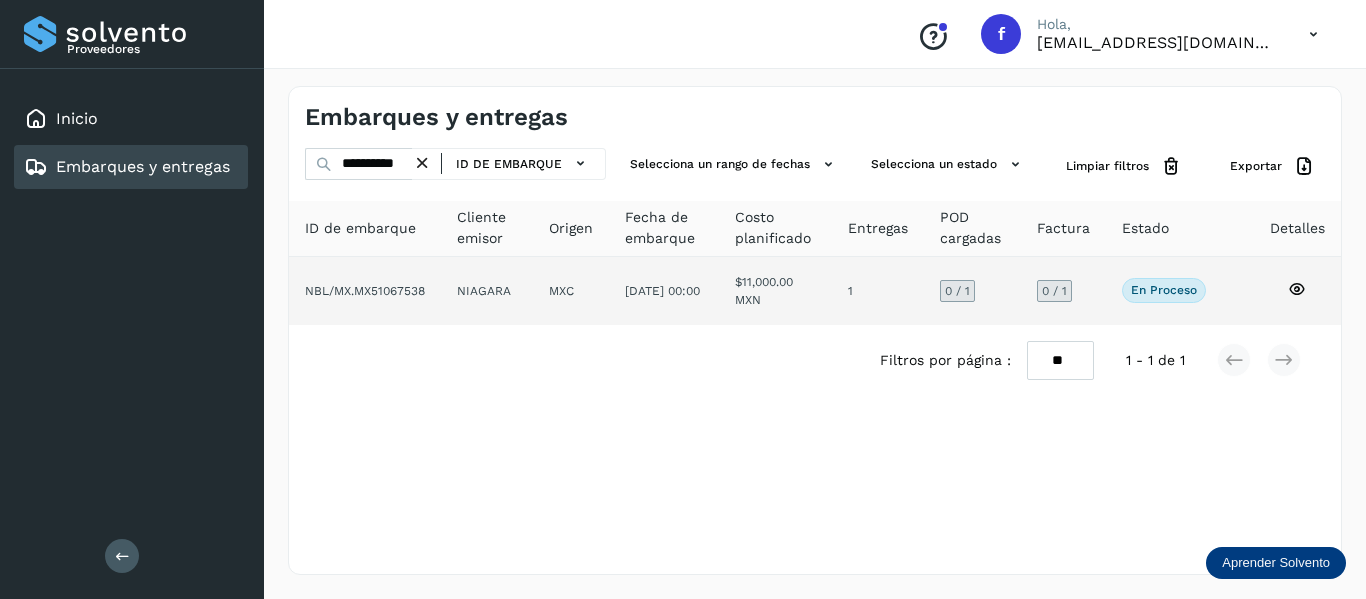 click 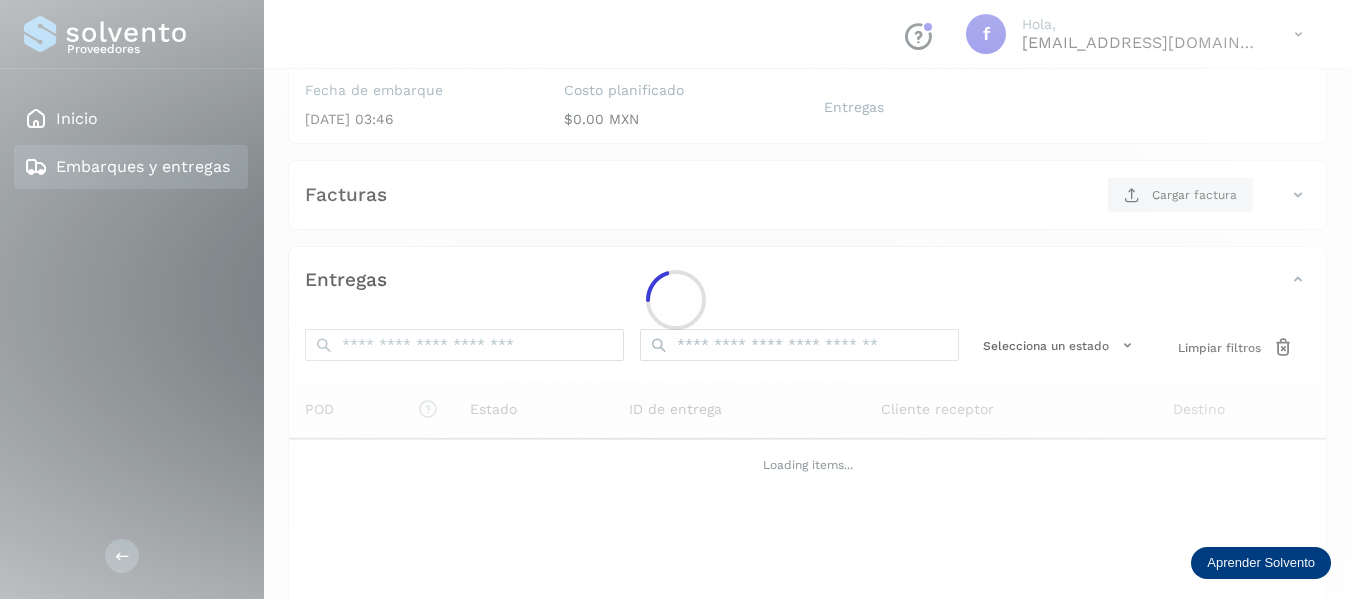 scroll, scrollTop: 337, scrollLeft: 0, axis: vertical 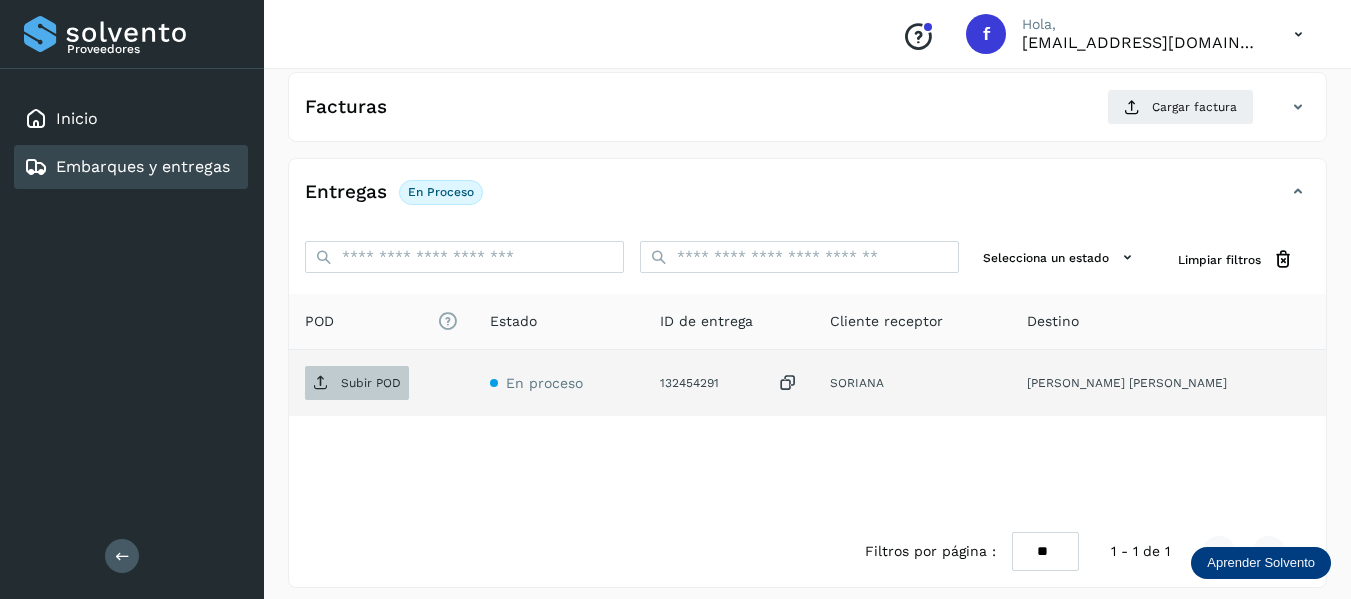 click on "Subir POD" at bounding box center [371, 383] 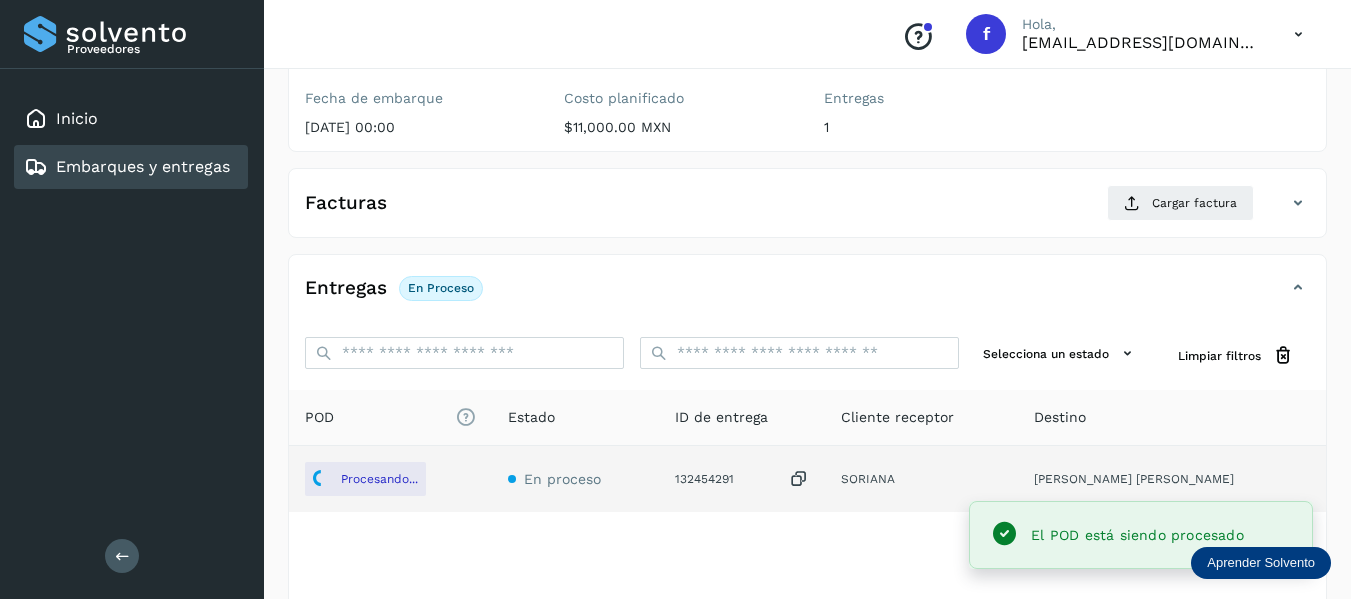 scroll, scrollTop: 237, scrollLeft: 0, axis: vertical 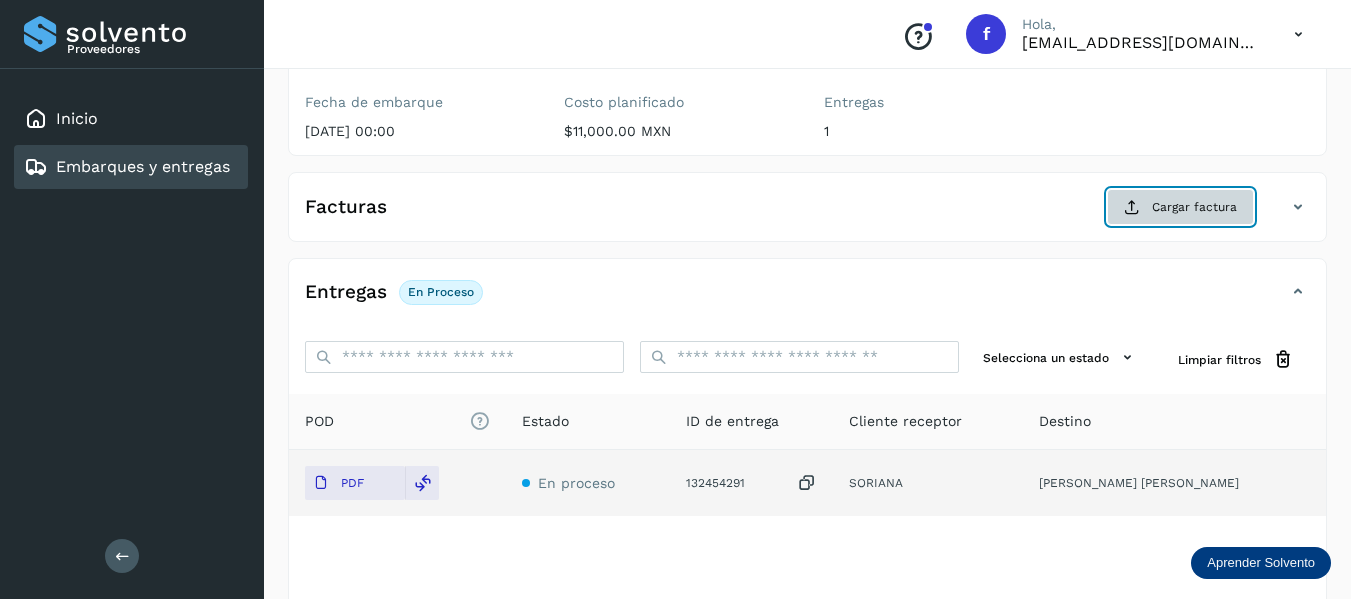 click on "Cargar factura" 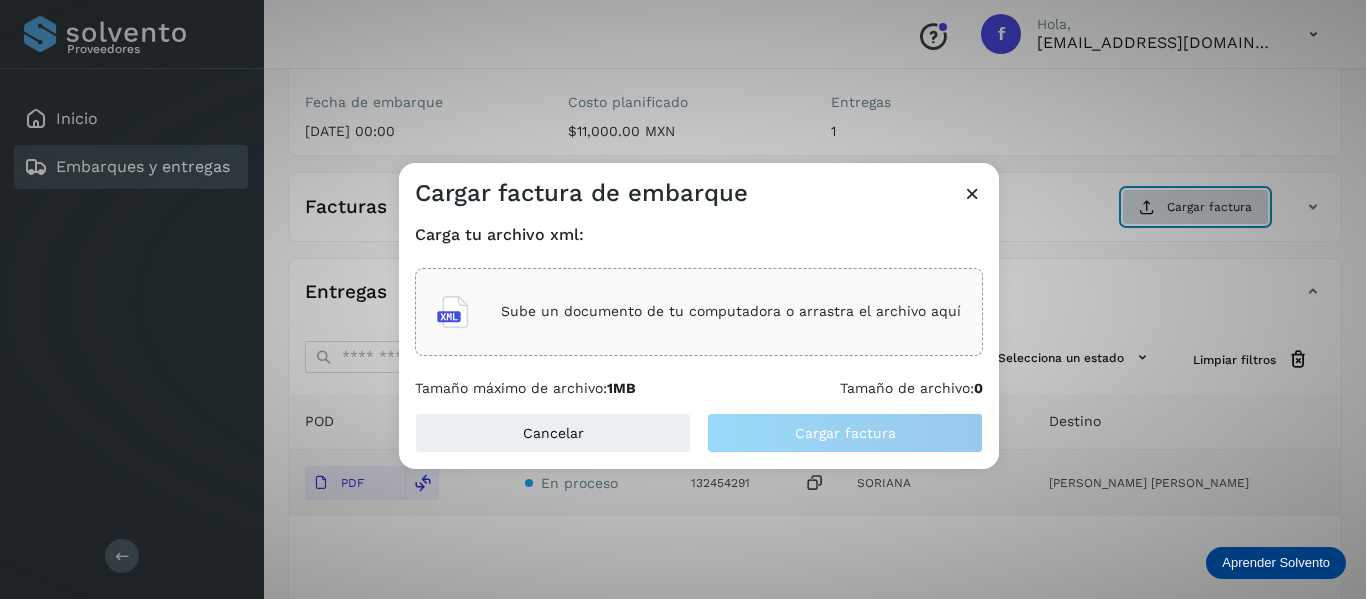 type 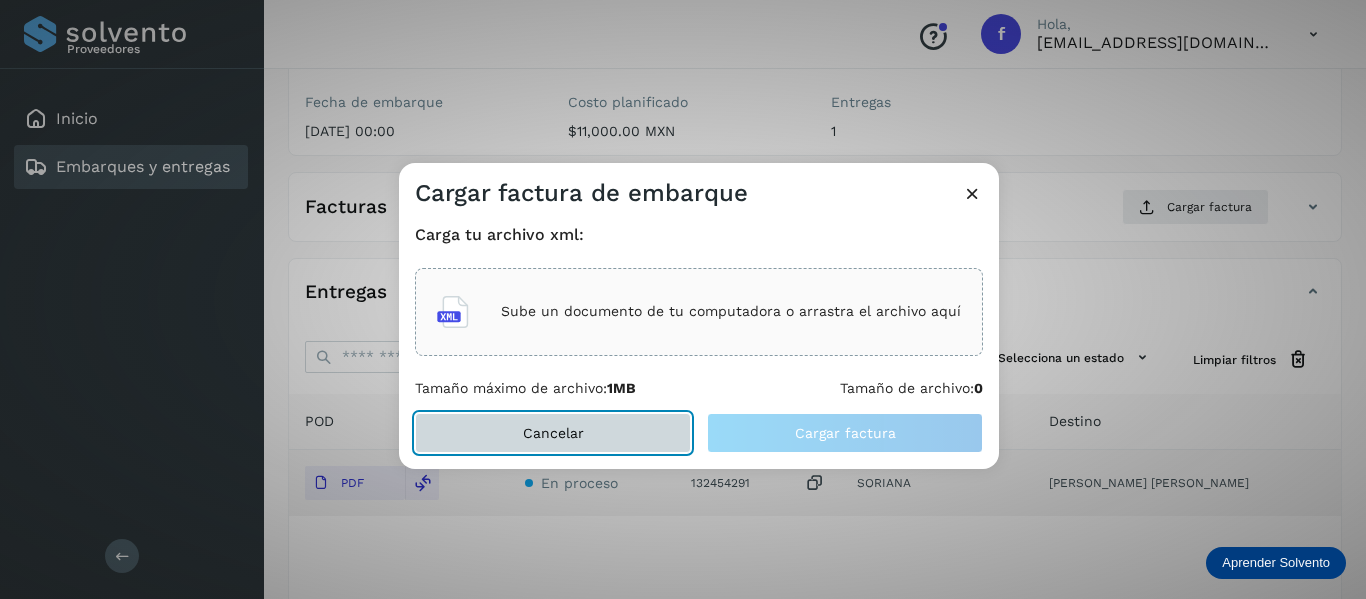 click on "Cancelar" 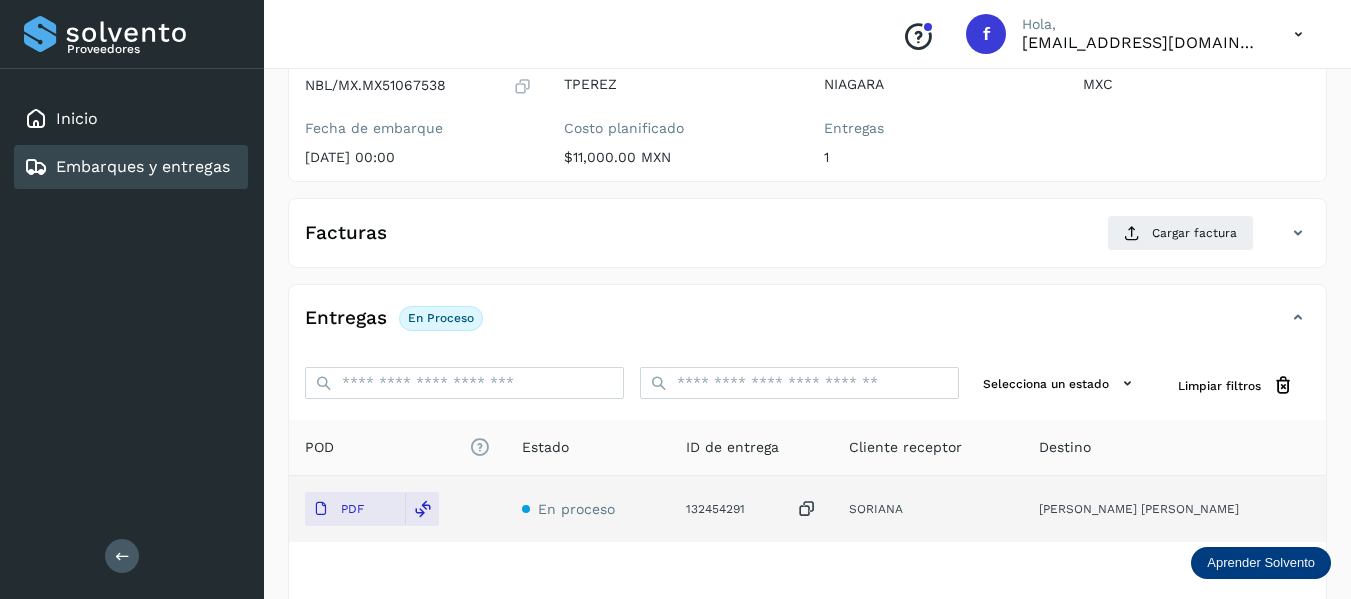 scroll, scrollTop: 237, scrollLeft: 0, axis: vertical 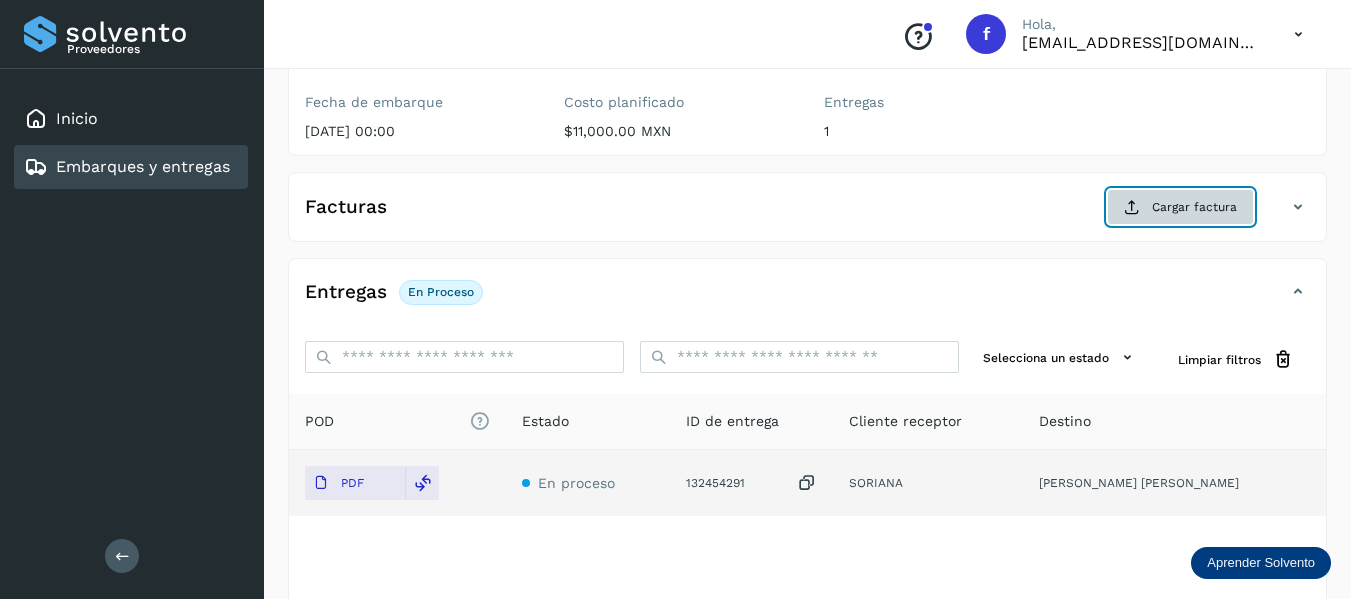 click on "Cargar factura" 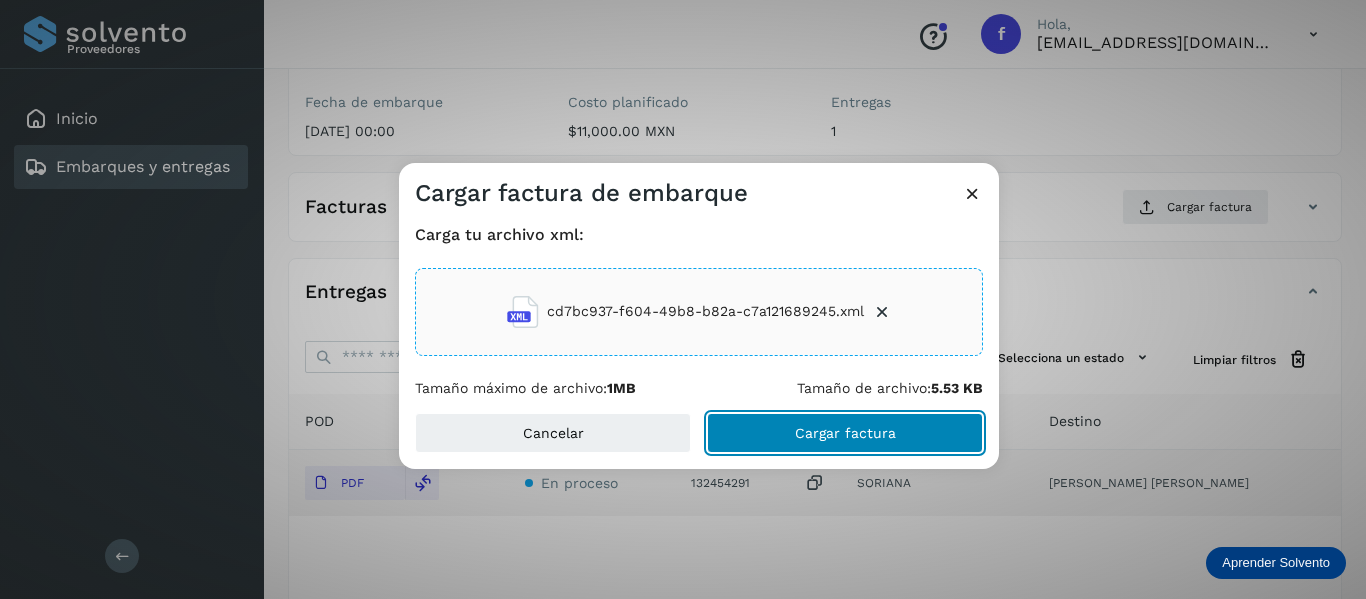 click on "Cargar factura" 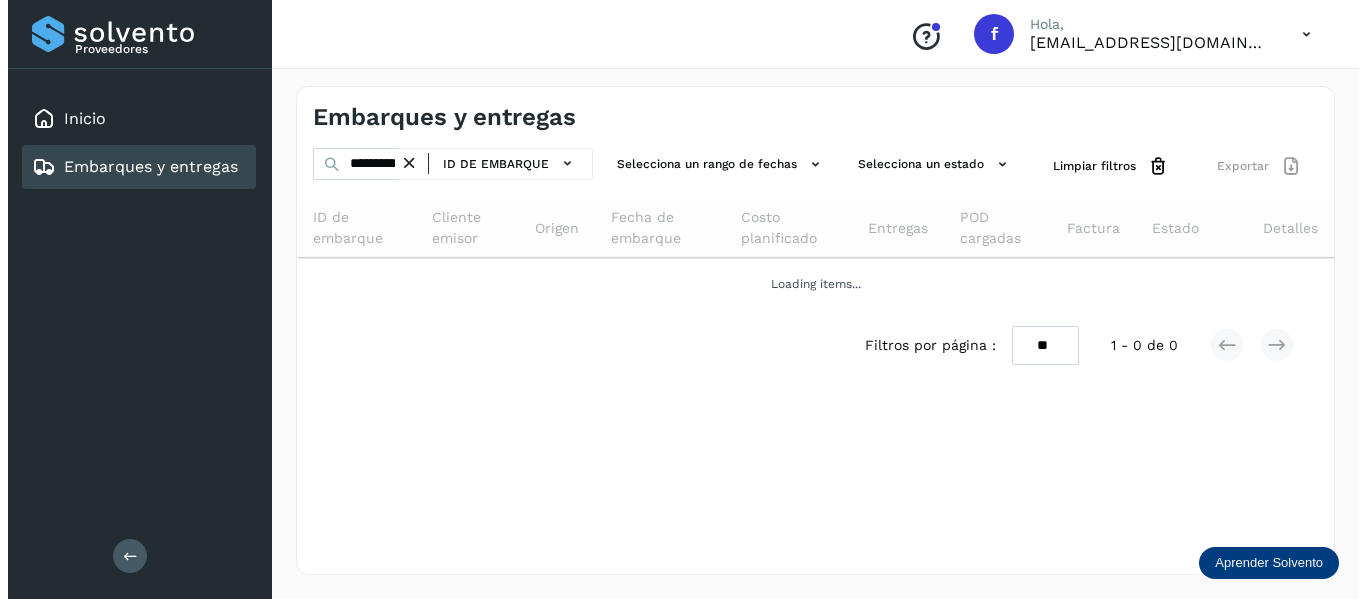 scroll, scrollTop: 0, scrollLeft: 0, axis: both 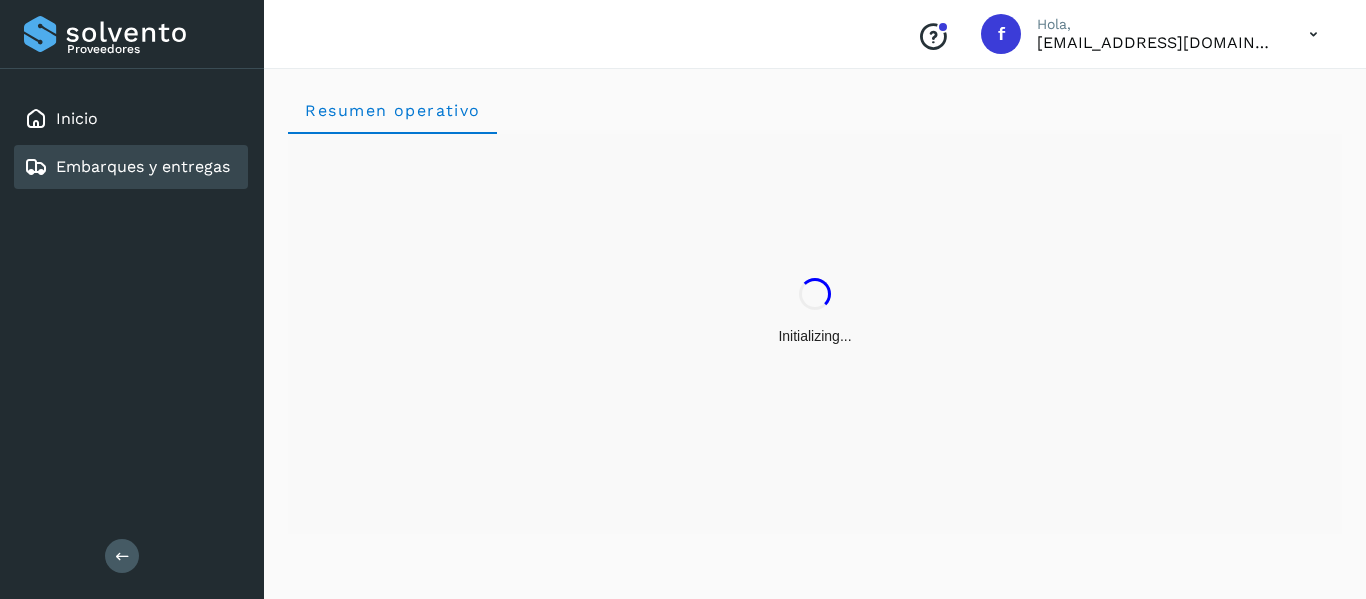 click on "Embarques y entregas" at bounding box center (143, 166) 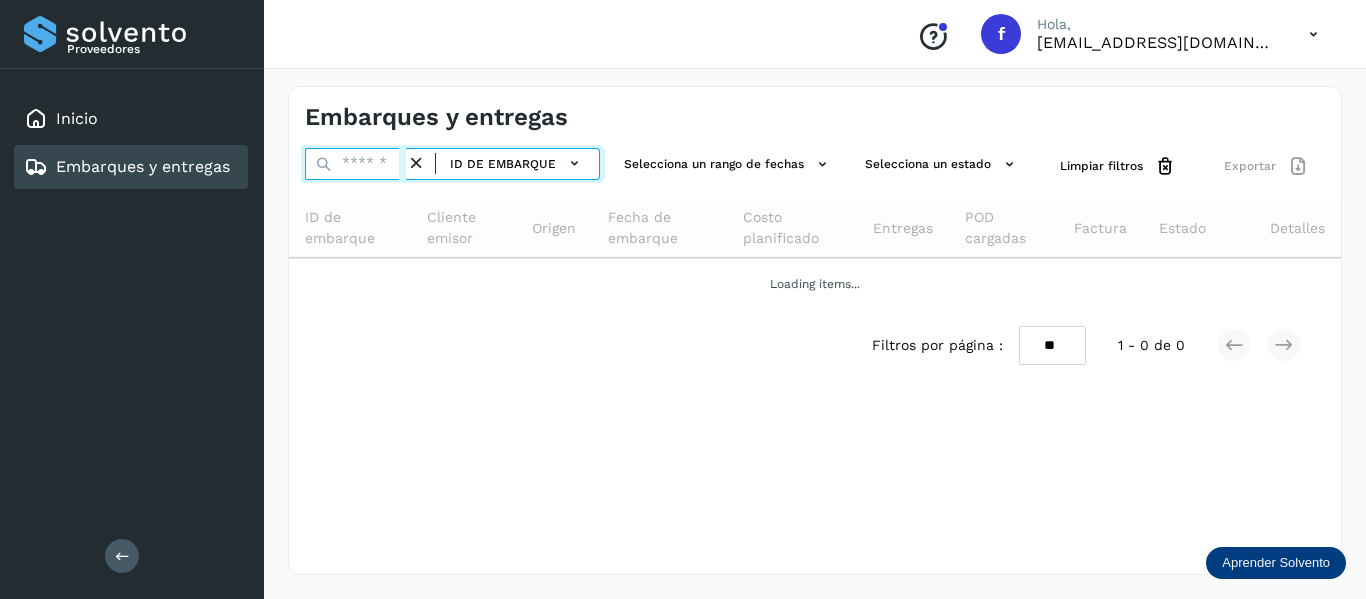 click at bounding box center (355, 164) 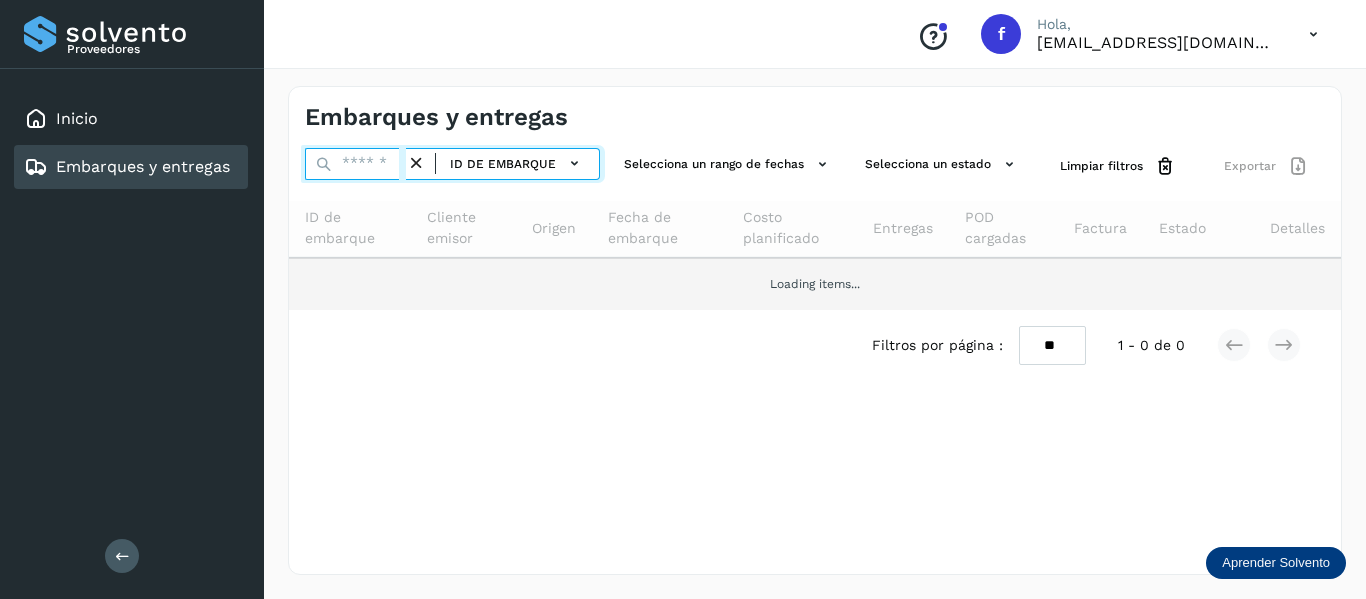 paste on "**********" 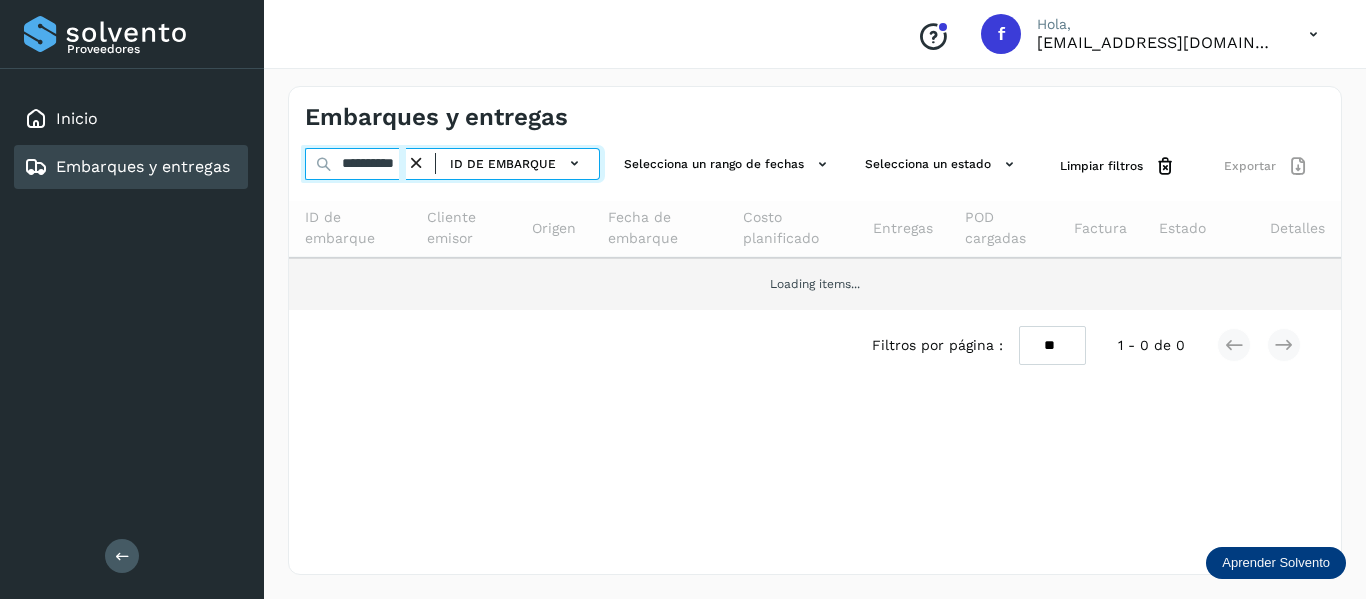 scroll, scrollTop: 0, scrollLeft: 17, axis: horizontal 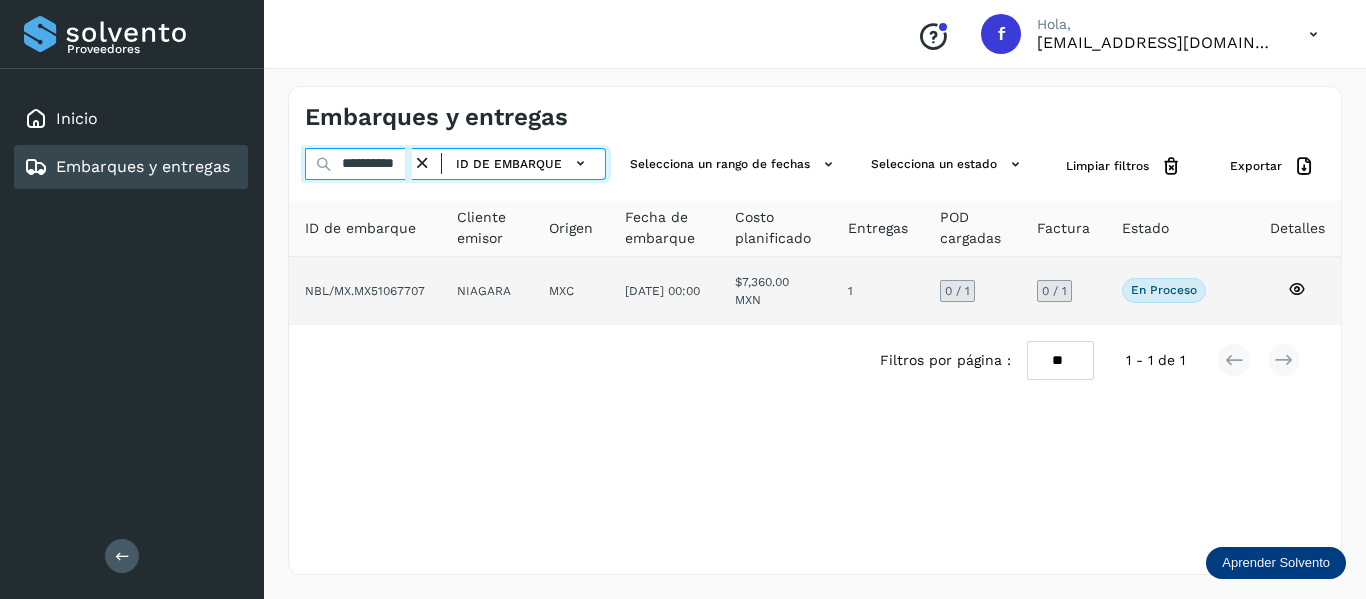 type on "**********" 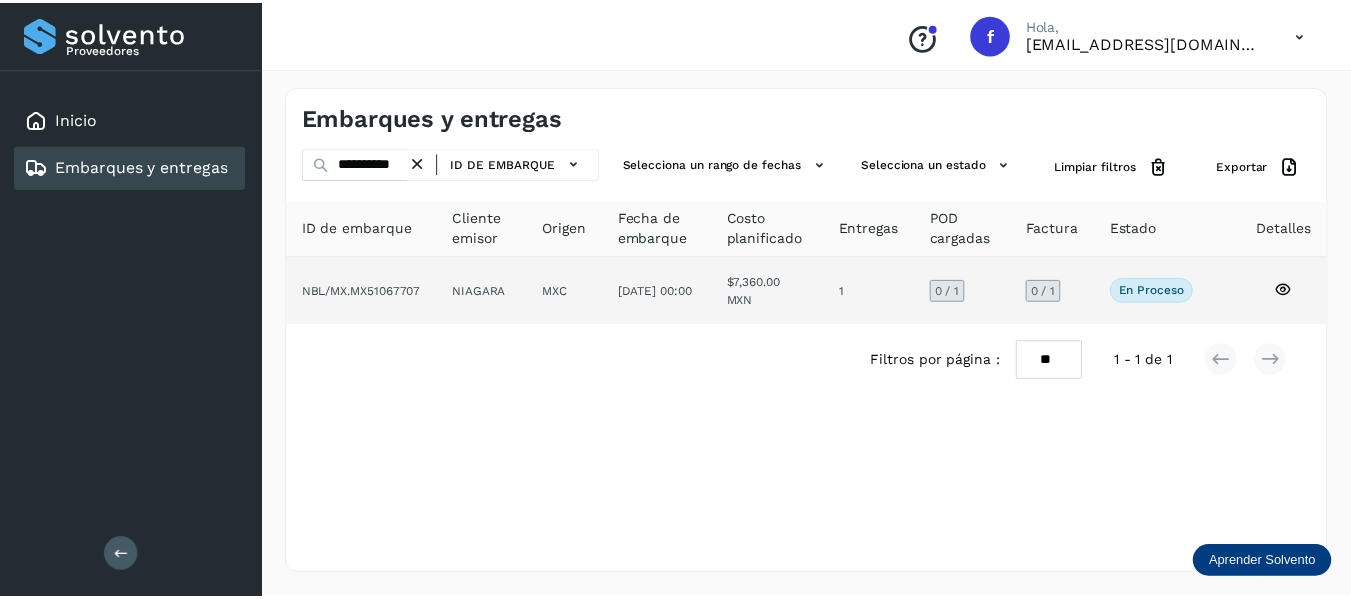 scroll, scrollTop: 0, scrollLeft: 0, axis: both 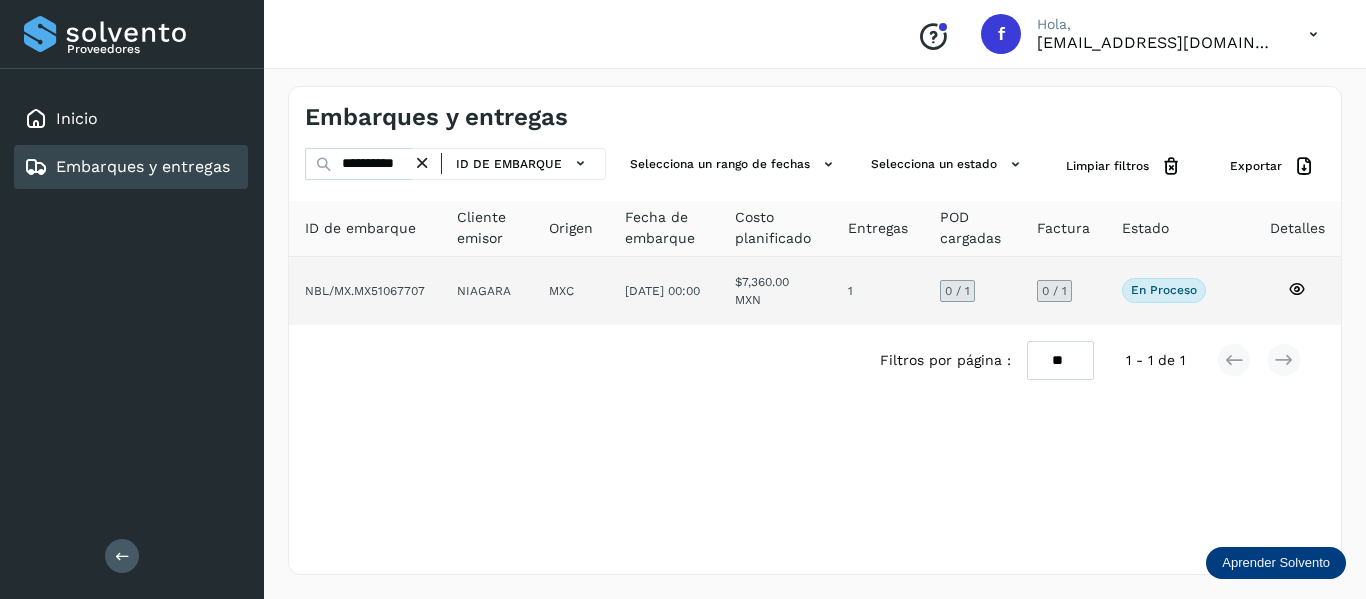 click 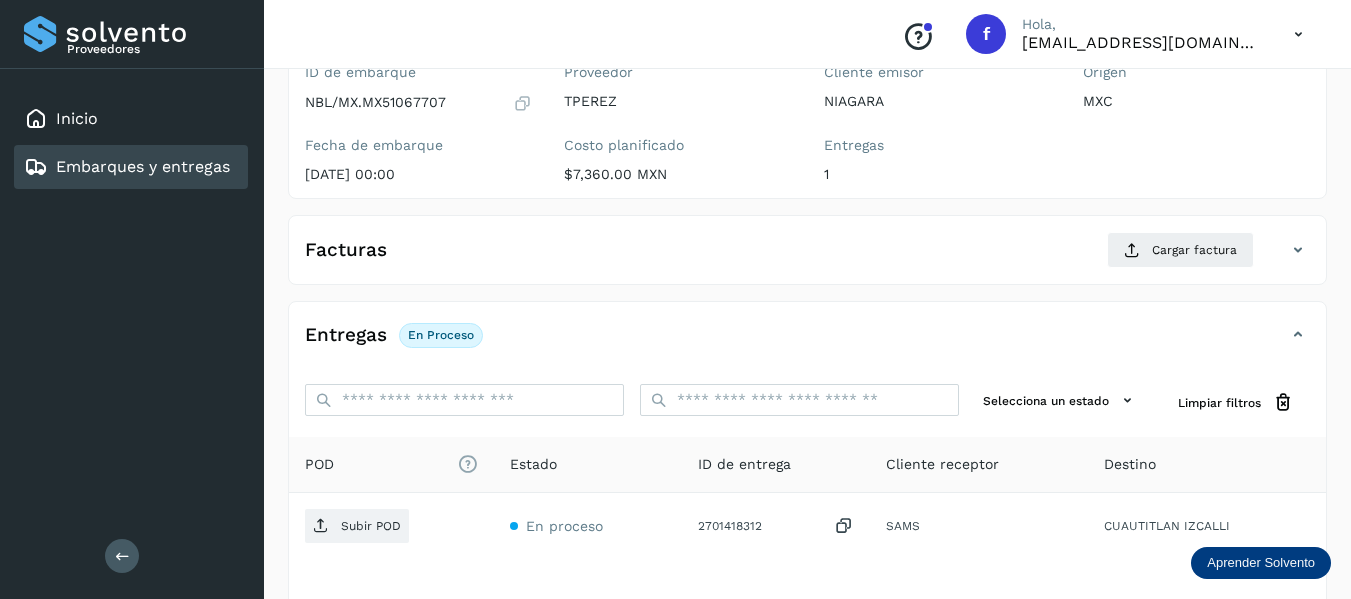 scroll, scrollTop: 200, scrollLeft: 0, axis: vertical 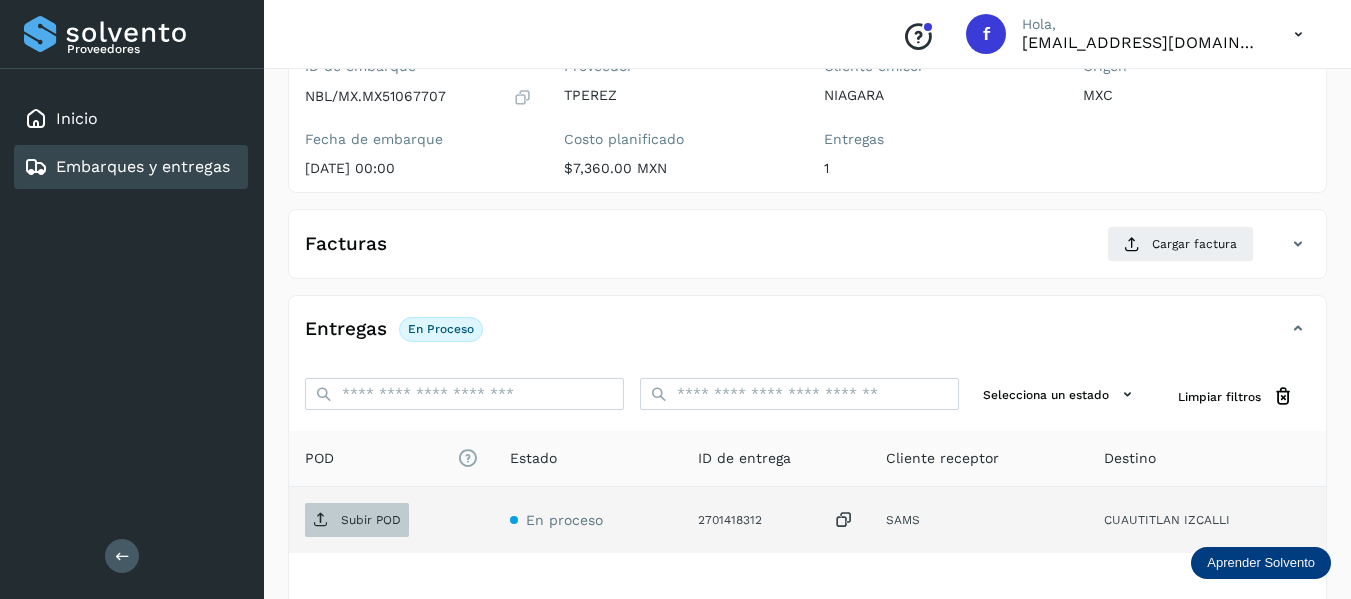 click on "Subir POD" at bounding box center (371, 520) 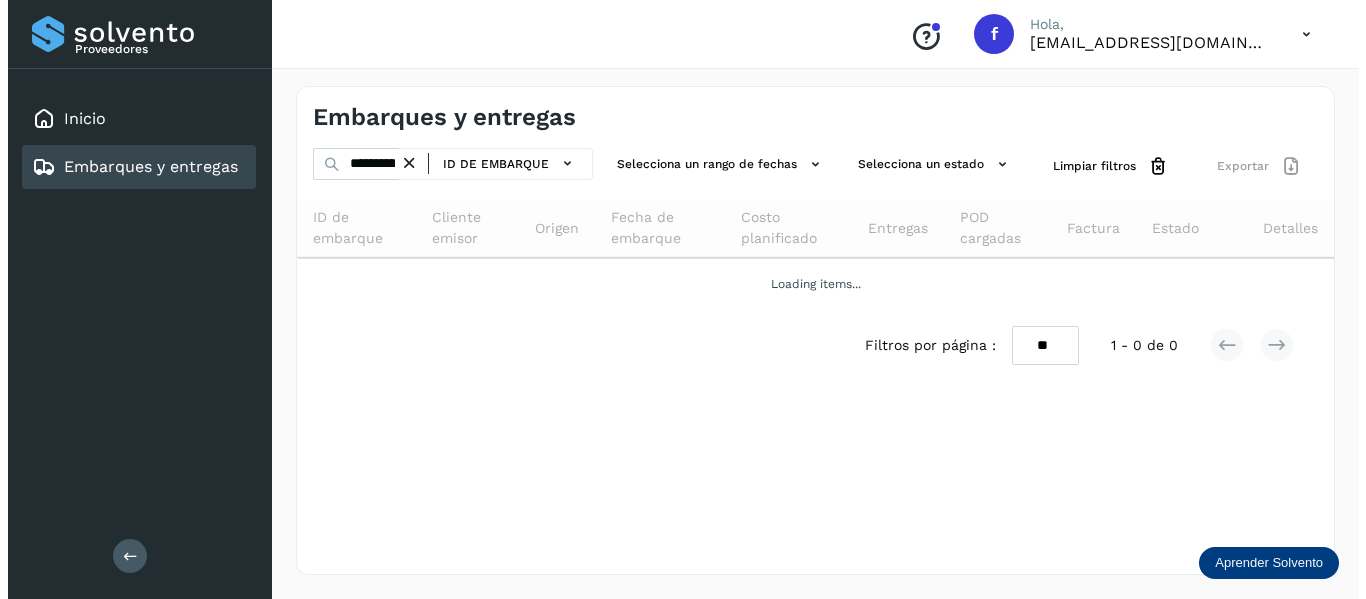 scroll, scrollTop: 0, scrollLeft: 0, axis: both 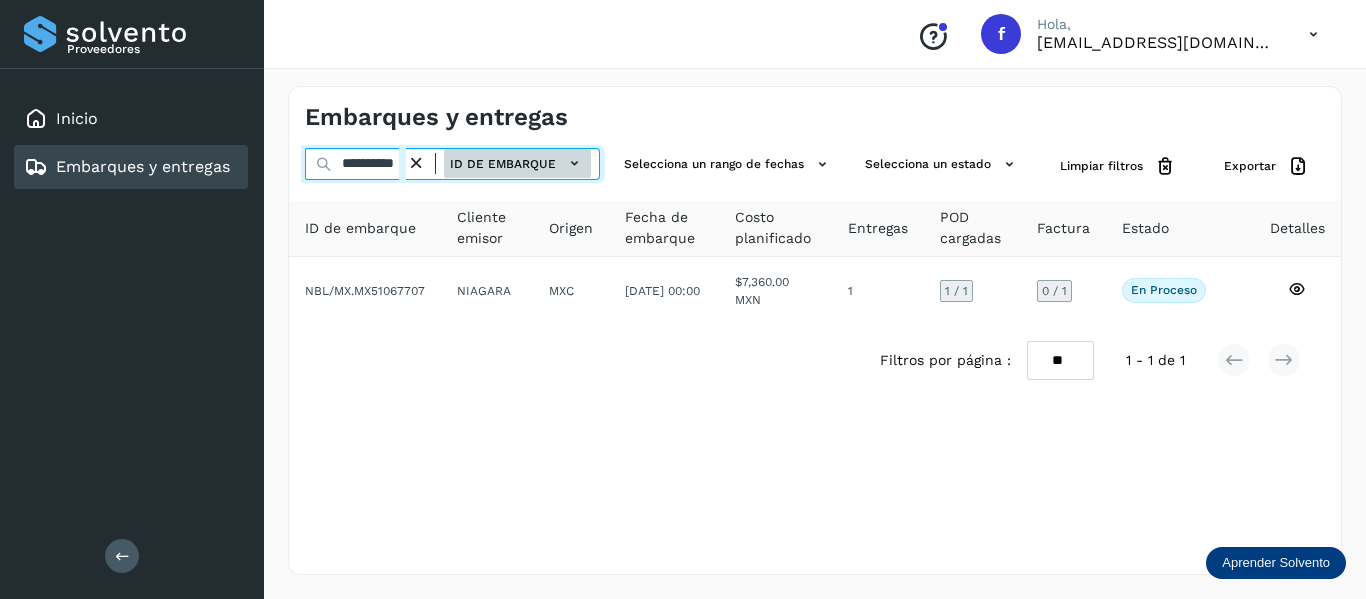 drag, startPoint x: 337, startPoint y: 167, endPoint x: 462, endPoint y: 166, distance: 125.004 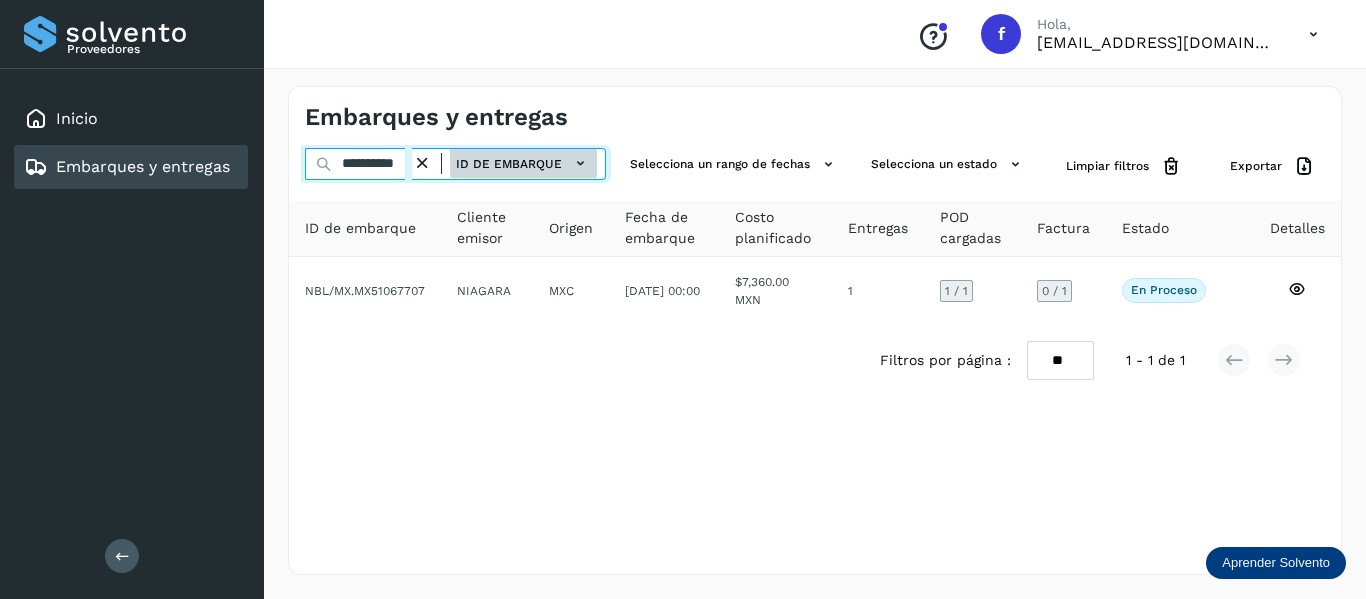 paste 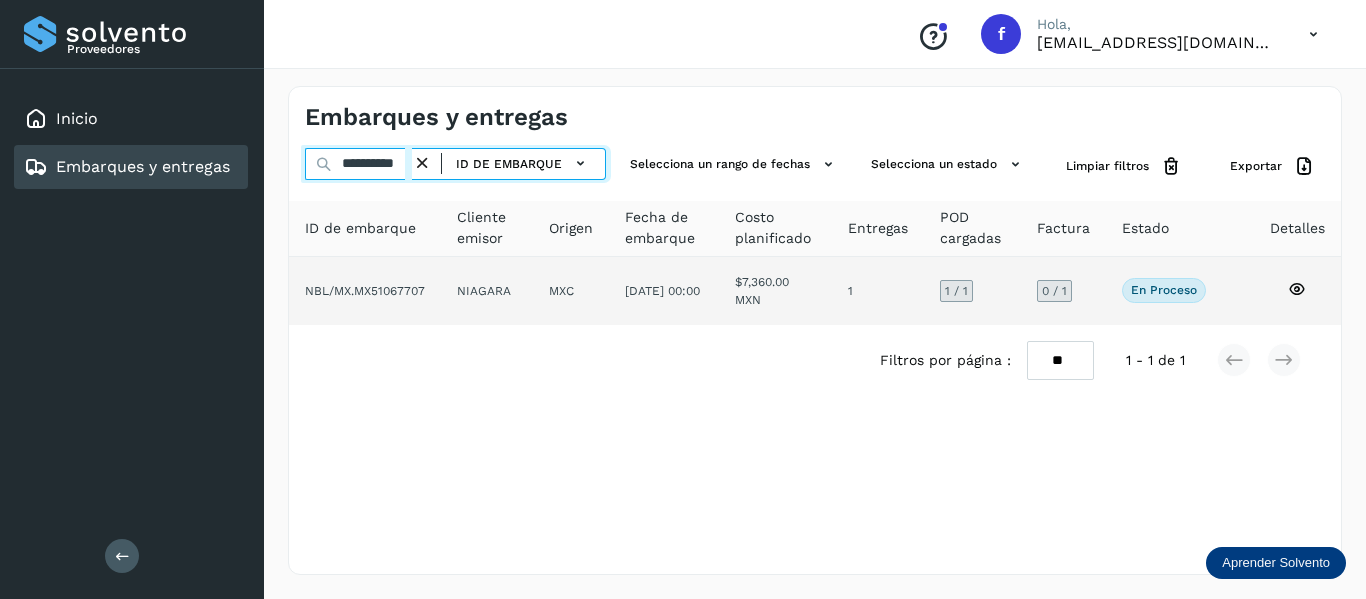 scroll, scrollTop: 0, scrollLeft: 20, axis: horizontal 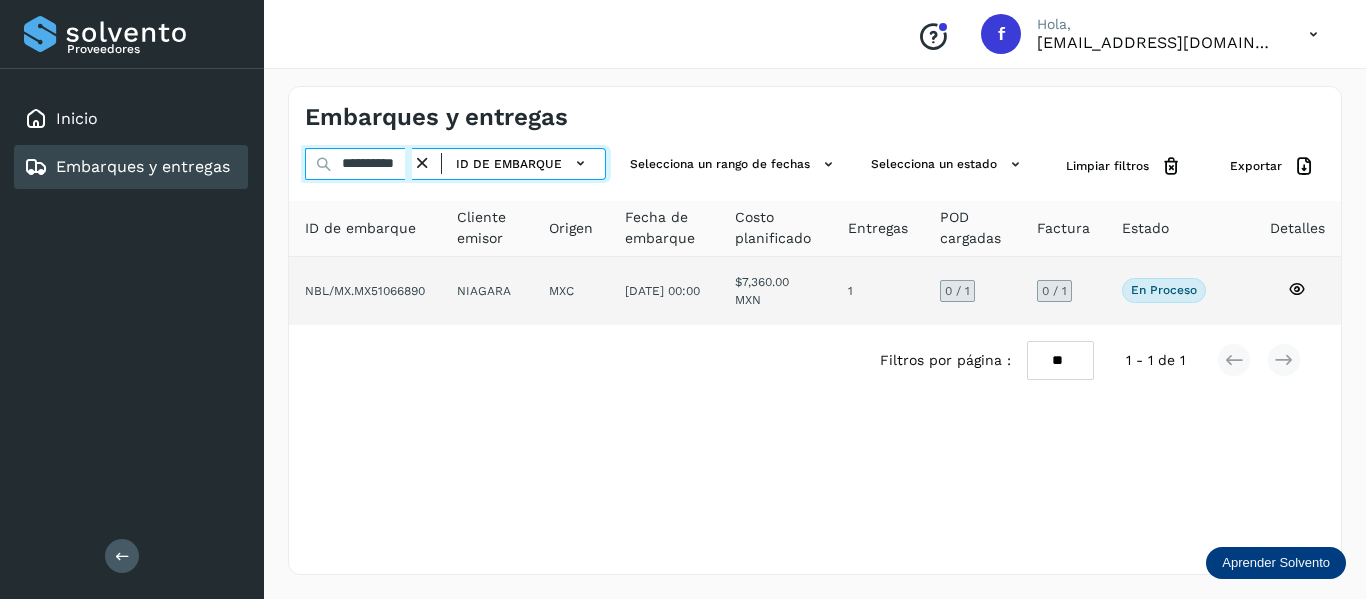 type on "**********" 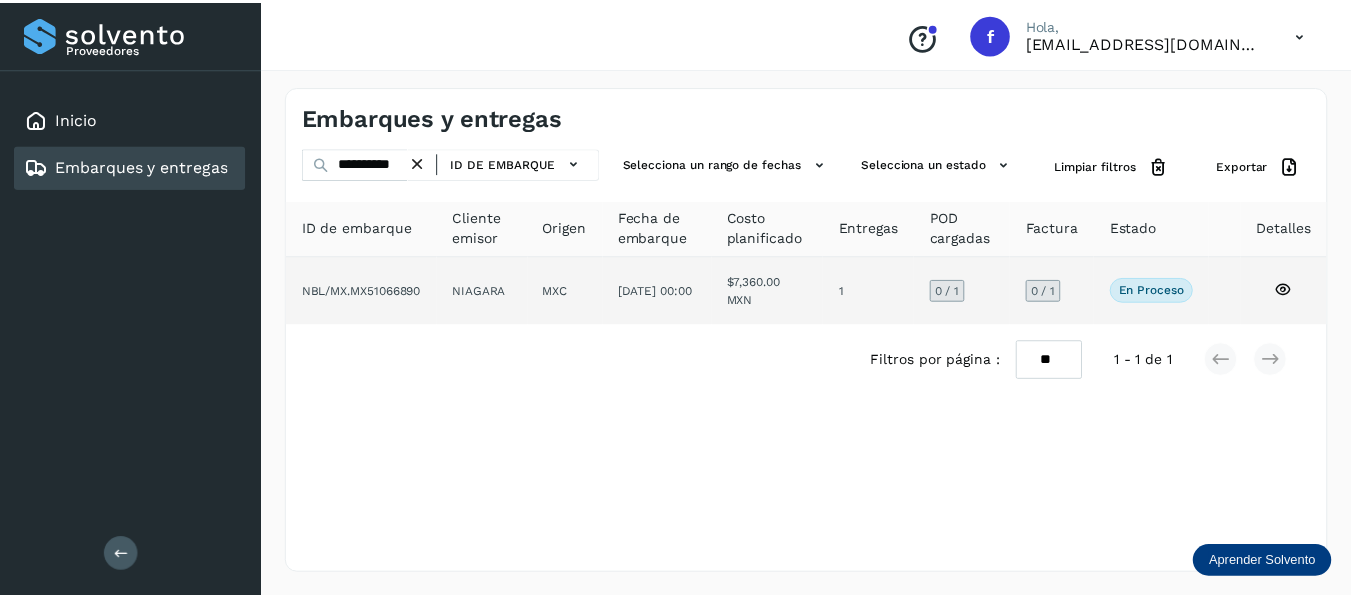 scroll, scrollTop: 0, scrollLeft: 0, axis: both 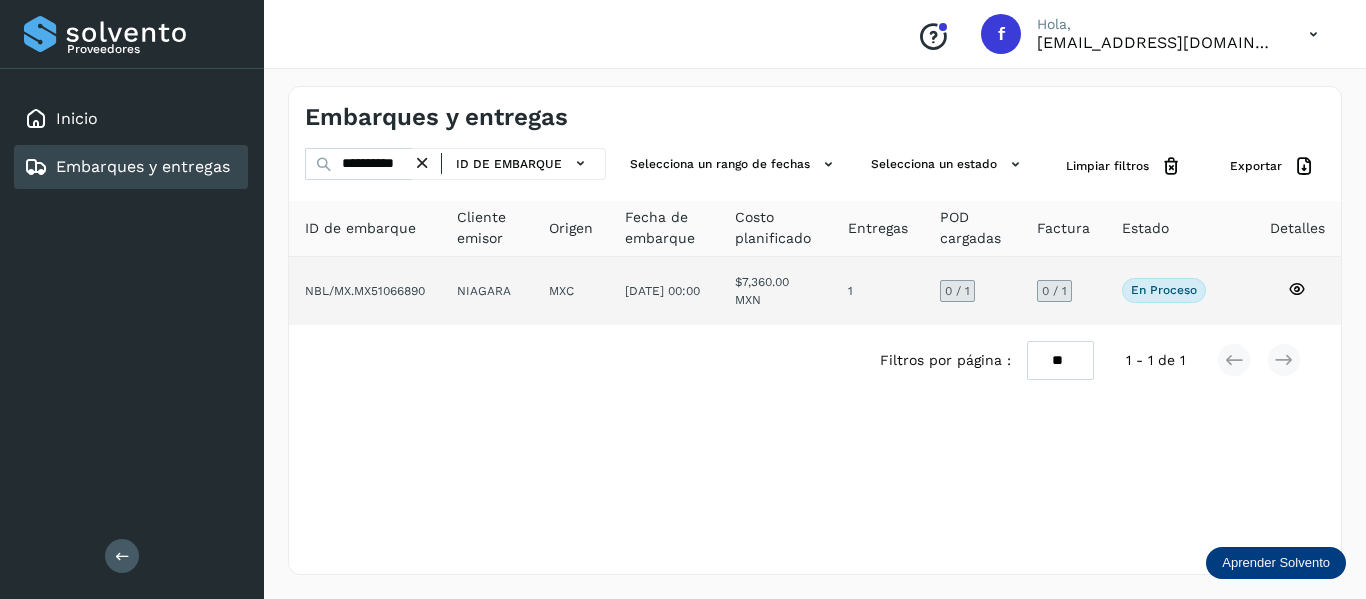 click 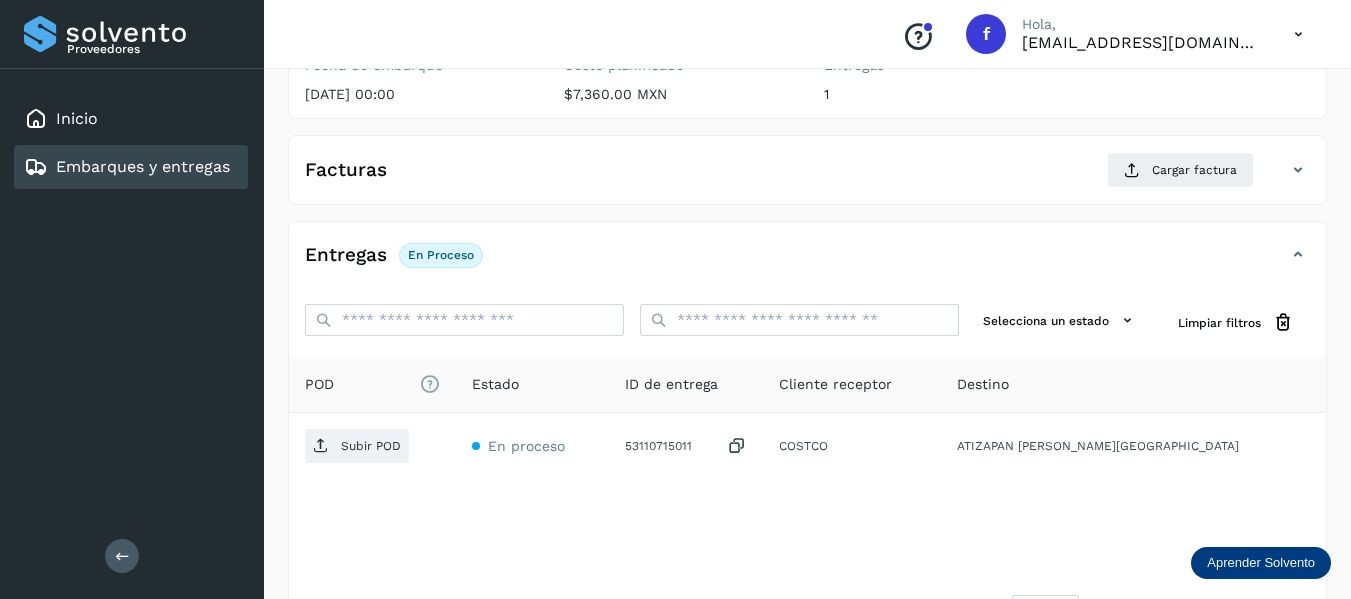scroll, scrollTop: 300, scrollLeft: 0, axis: vertical 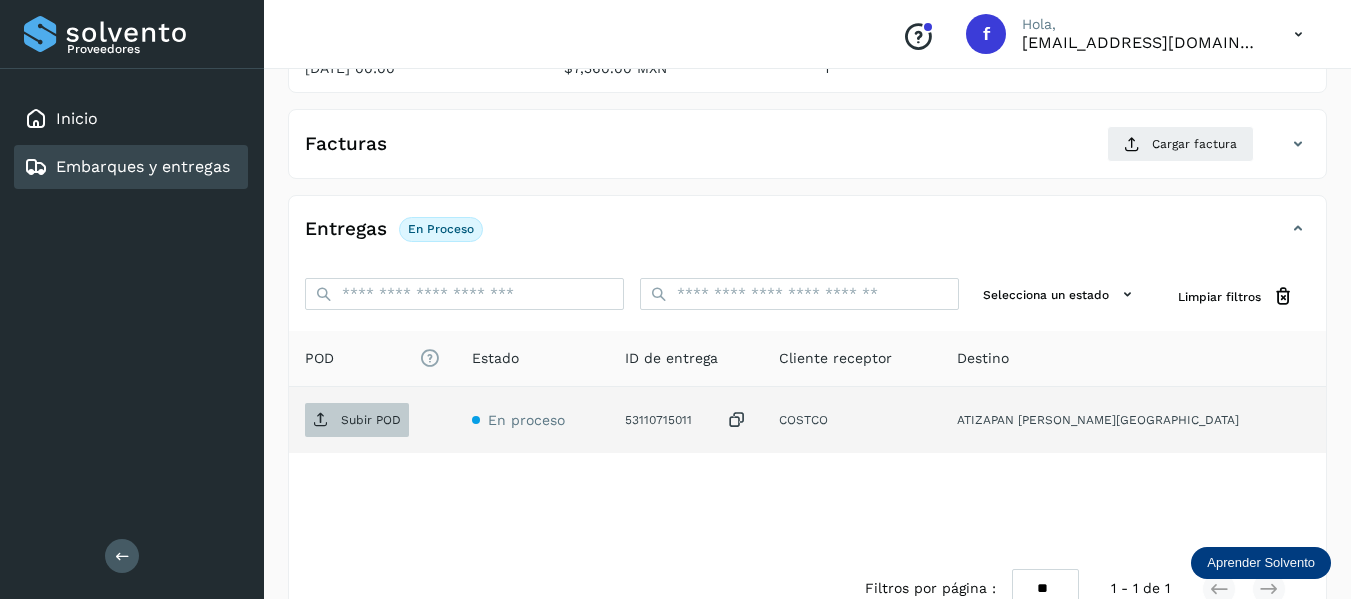 click on "Subir POD" at bounding box center (371, 420) 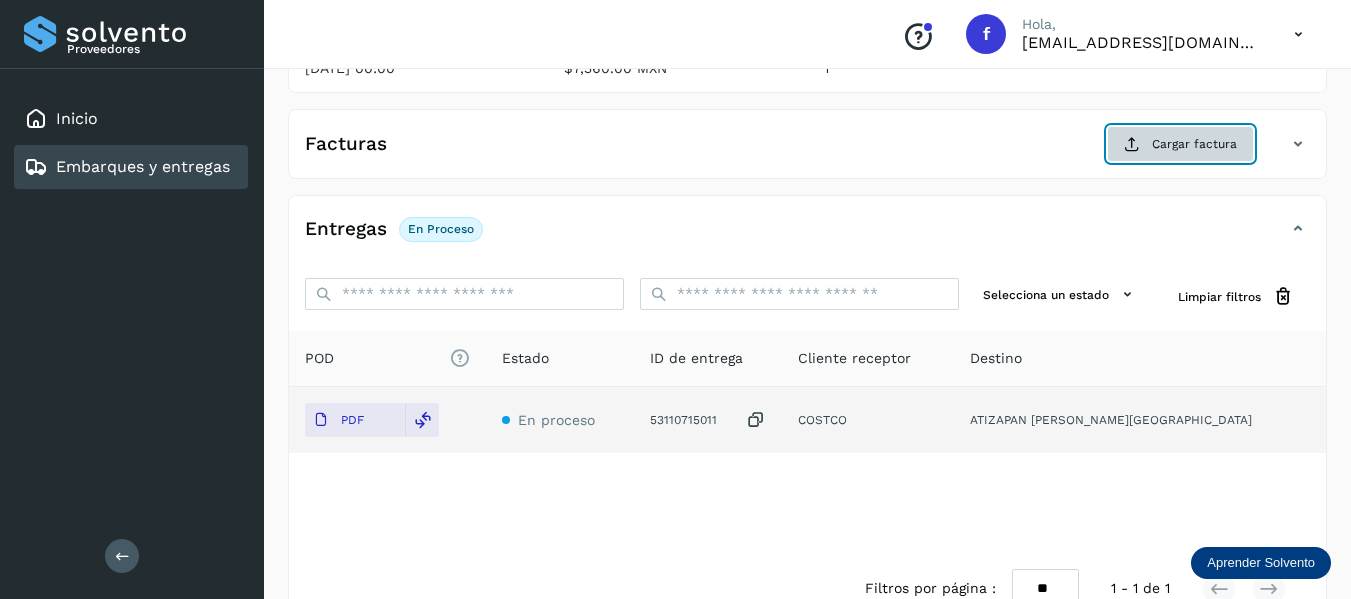 click on "Cargar factura" 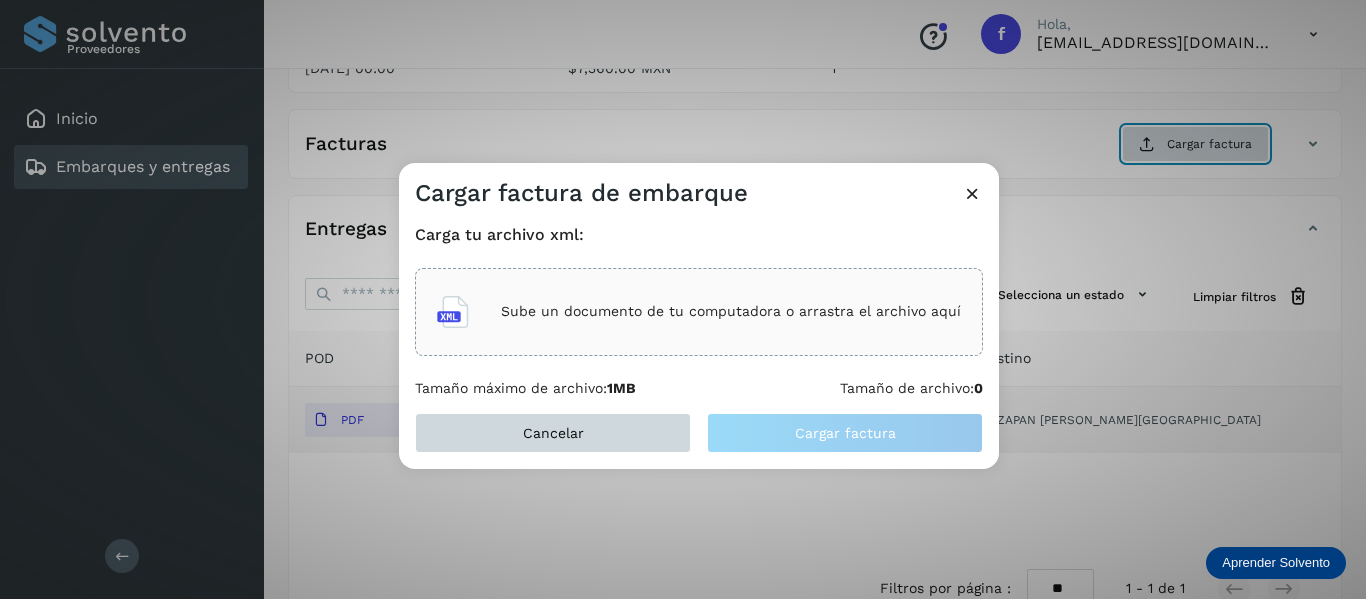 type 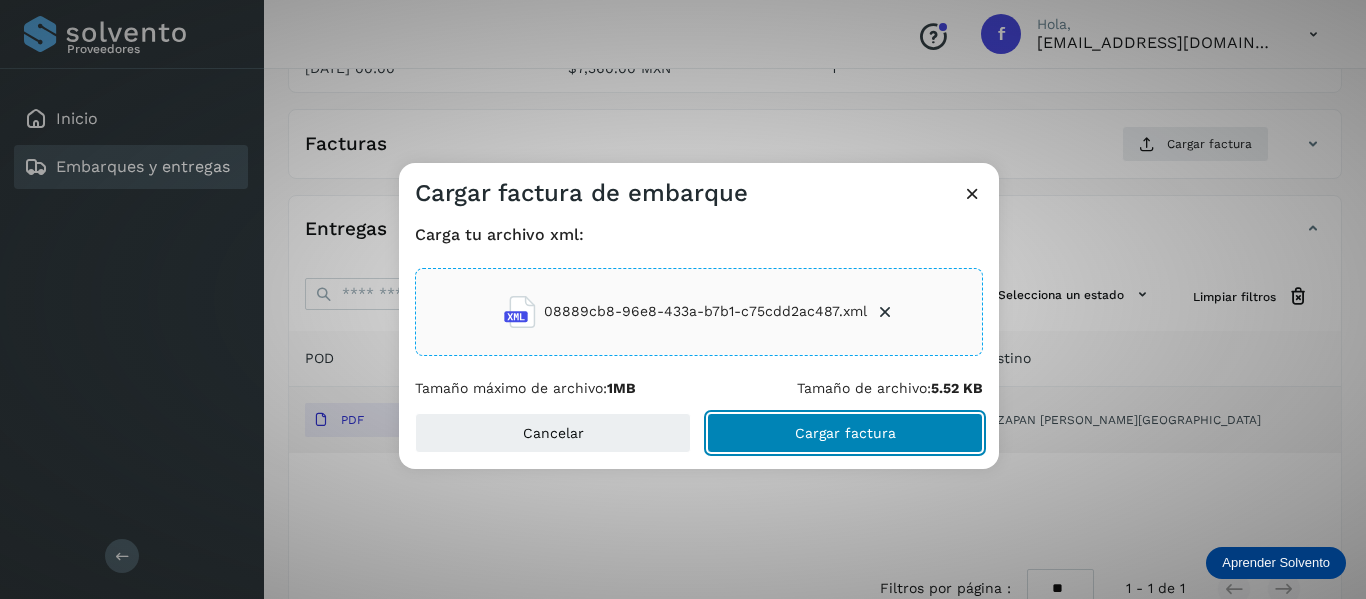 click on "Cargar factura" 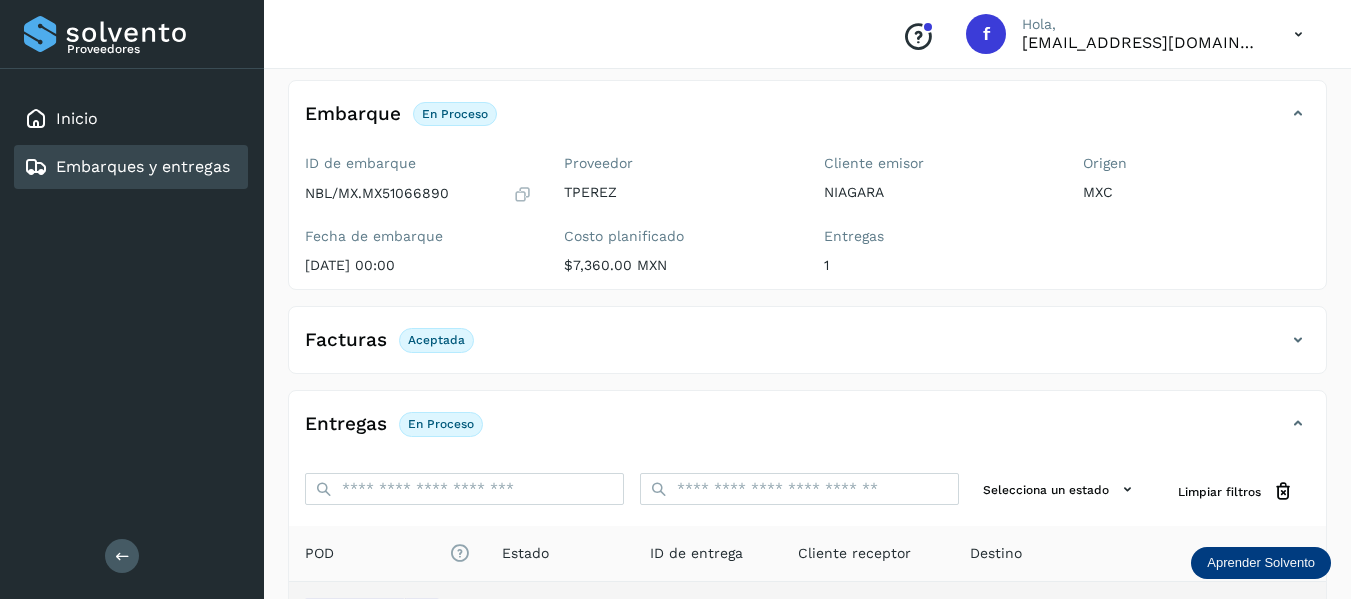 scroll, scrollTop: 100, scrollLeft: 0, axis: vertical 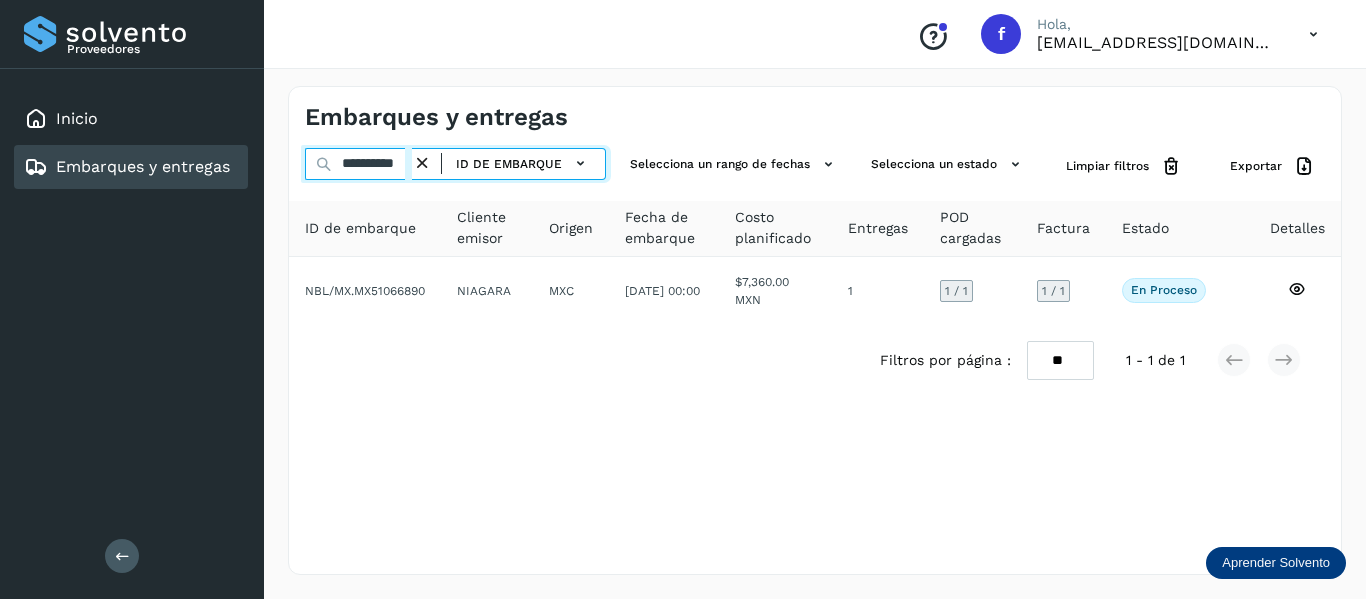 drag, startPoint x: 343, startPoint y: 170, endPoint x: 527, endPoint y: 194, distance: 185.55861 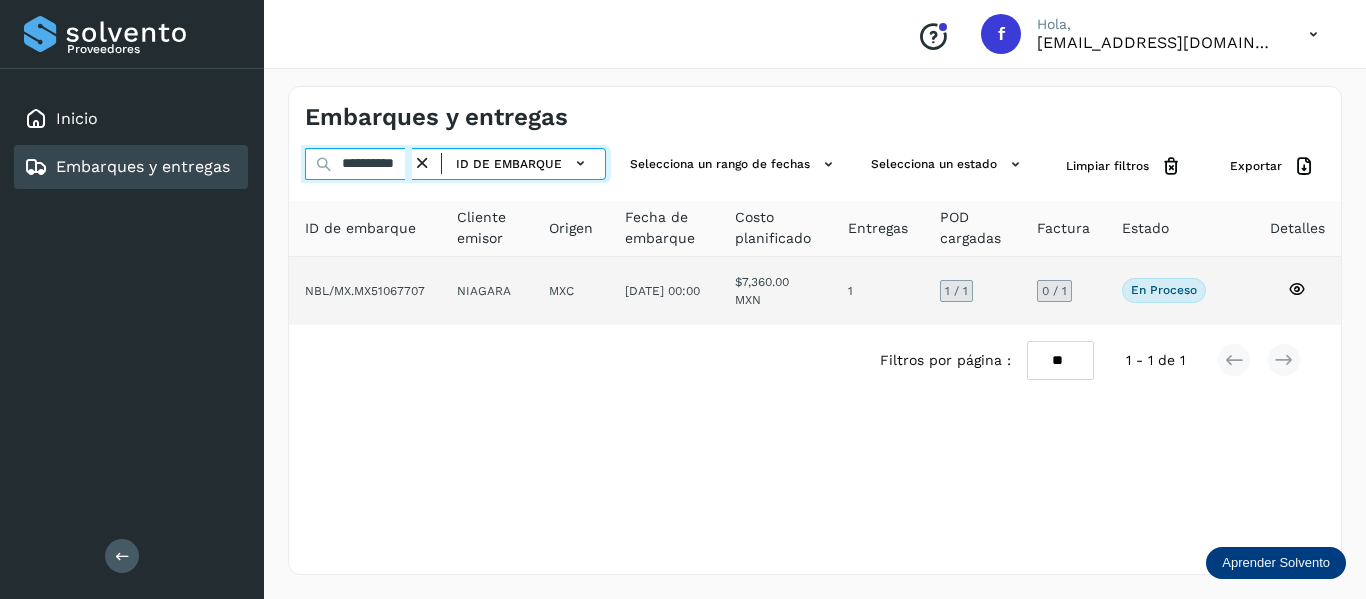 type on "**********" 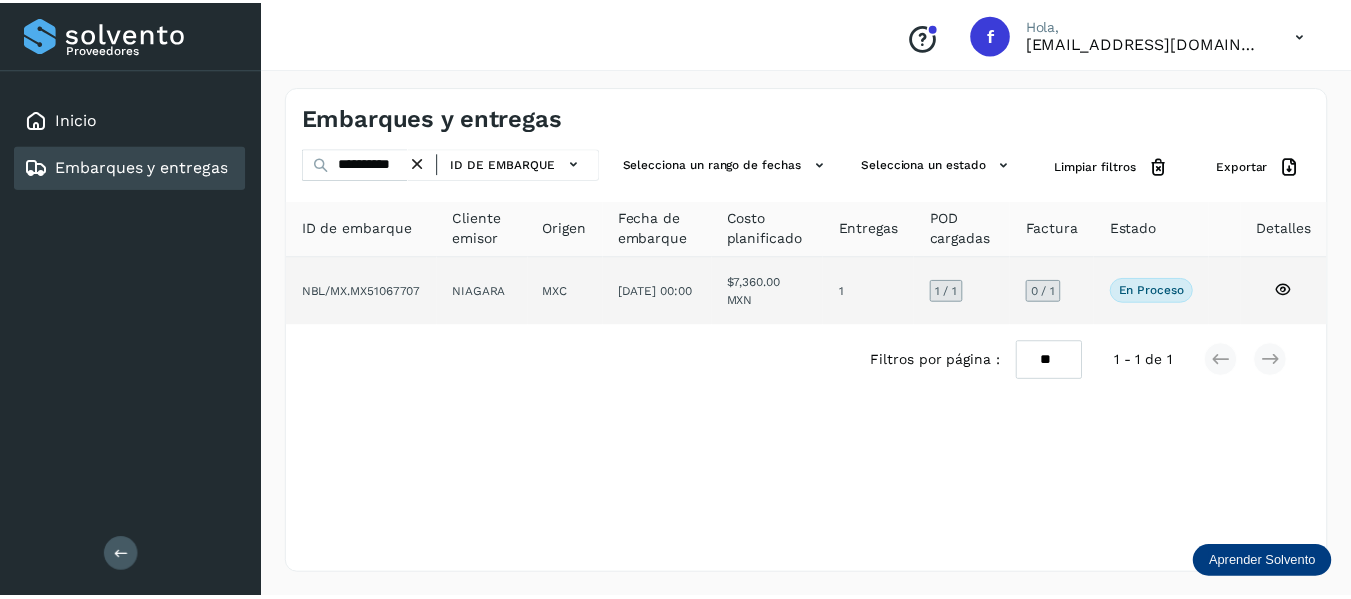scroll, scrollTop: 0, scrollLeft: 0, axis: both 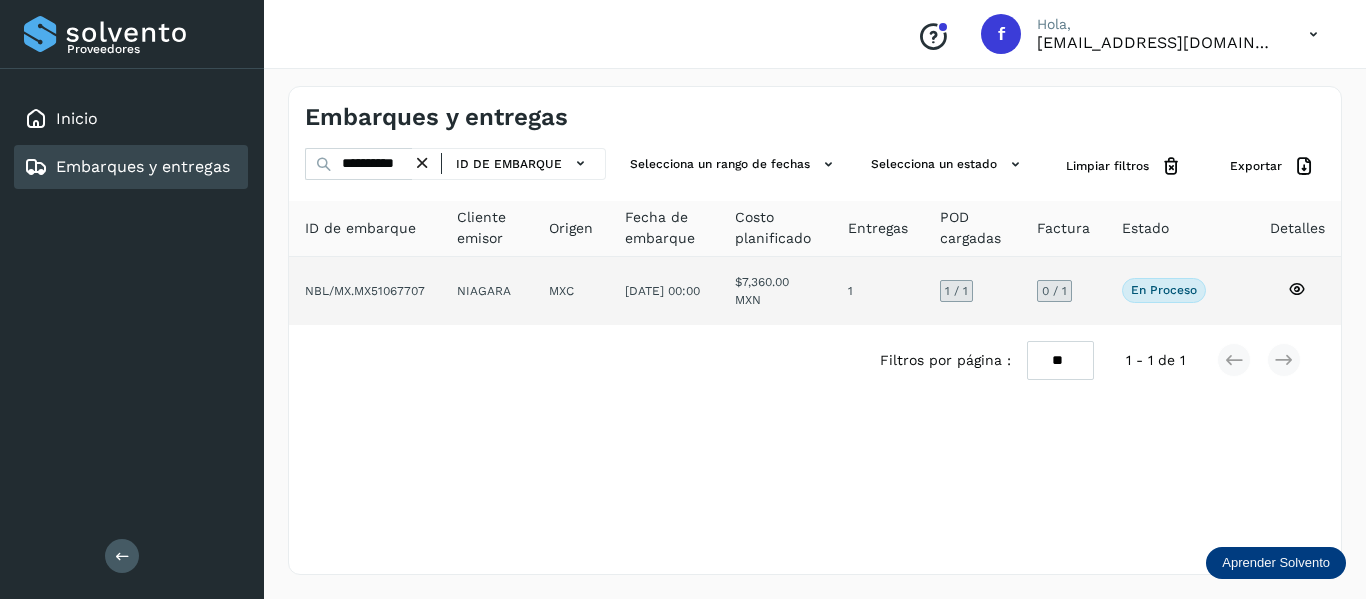 click 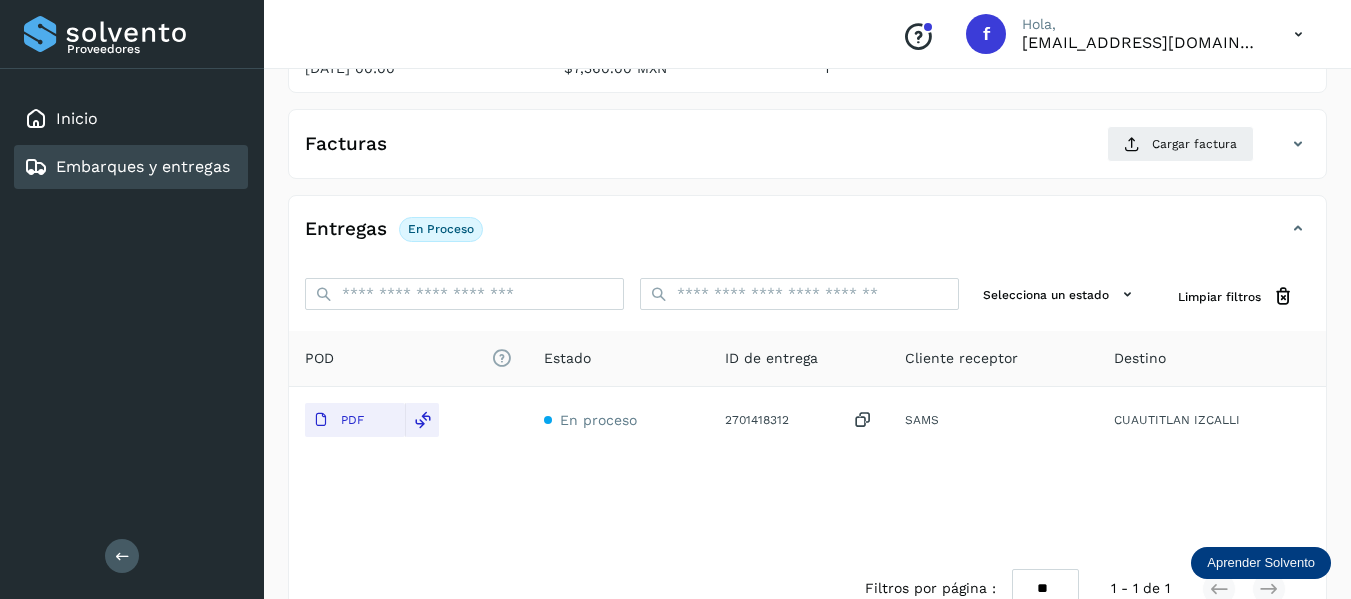 scroll, scrollTop: 200, scrollLeft: 0, axis: vertical 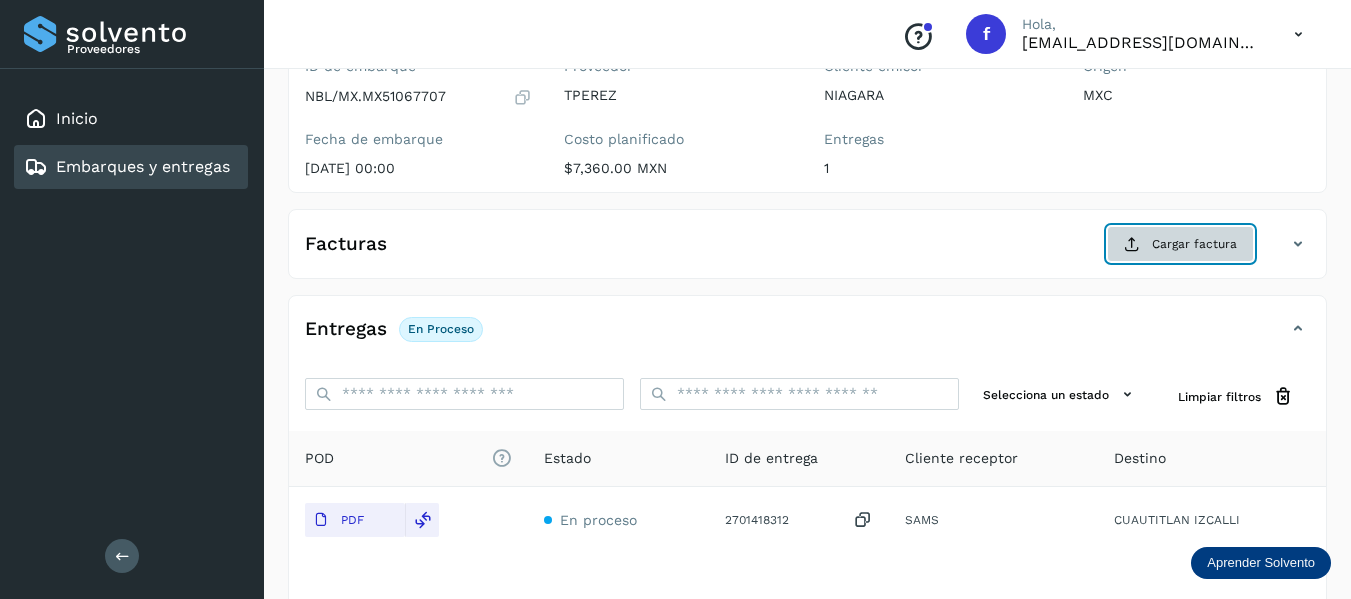 click on "Cargar factura" 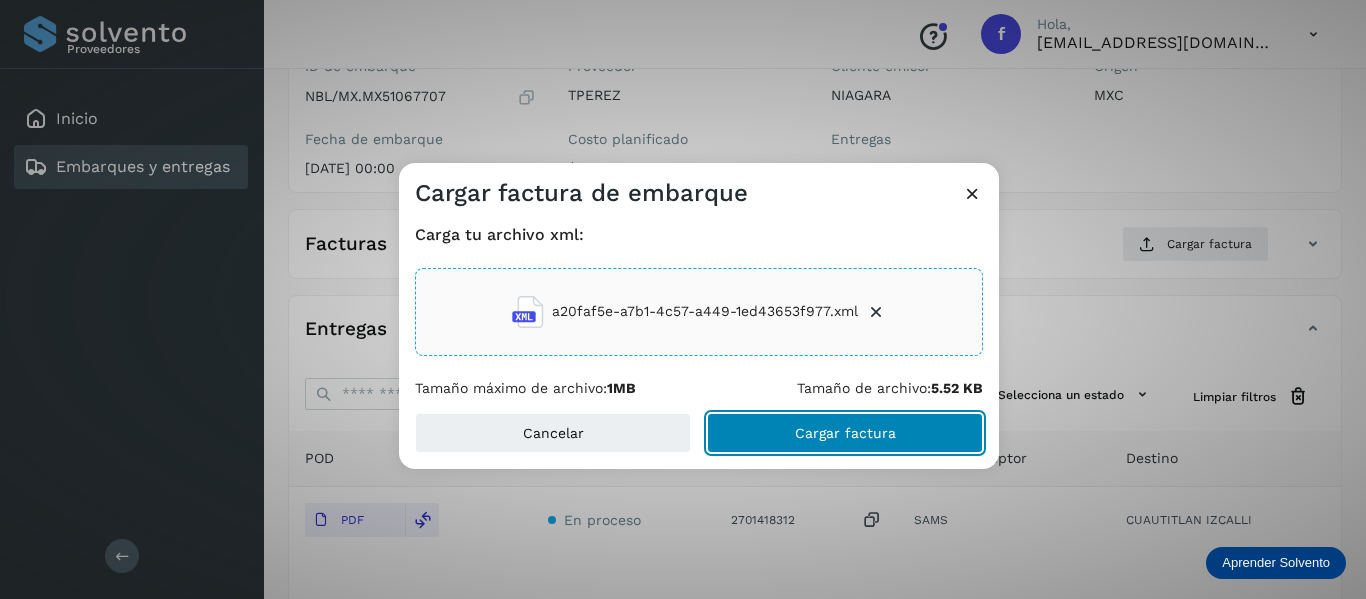 click on "Cargar factura" 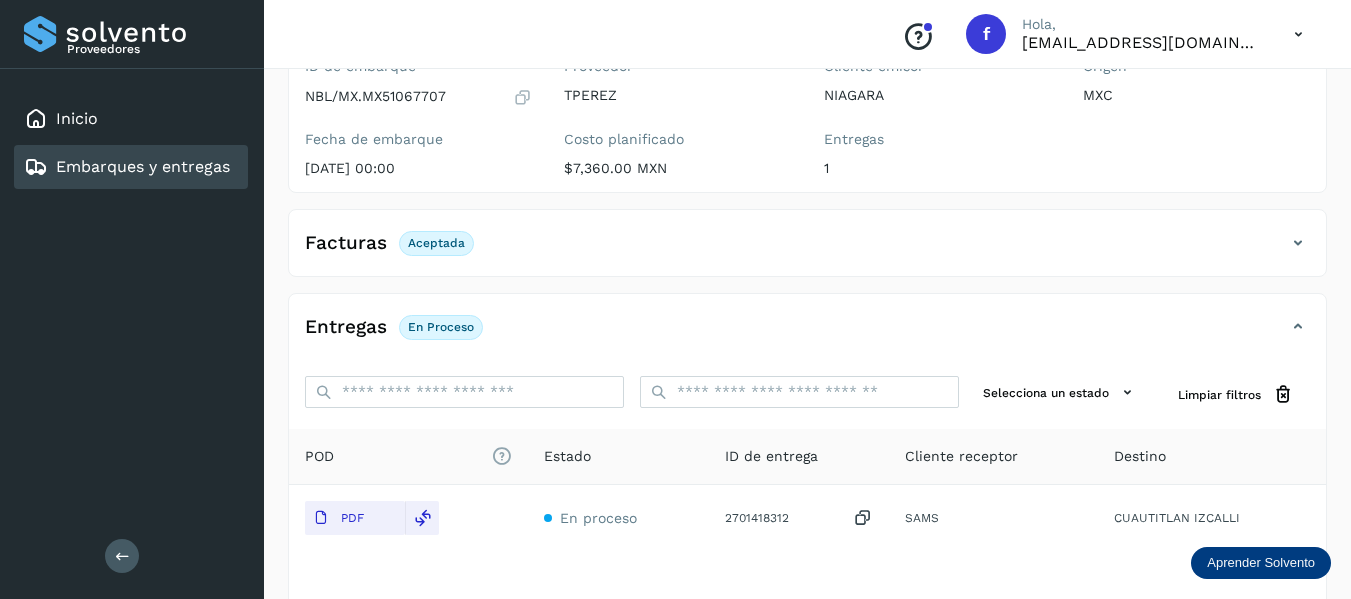 click on "Selecciona un estado Limpiar filtros" at bounding box center (807, 394) 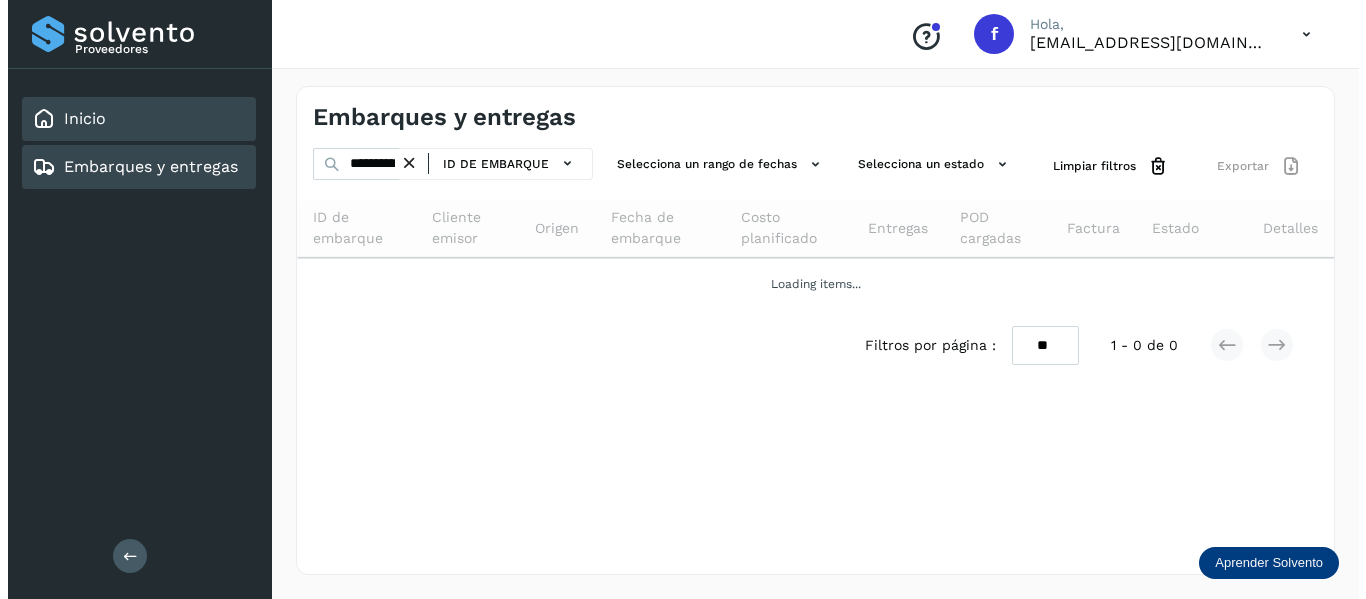 scroll, scrollTop: 0, scrollLeft: 0, axis: both 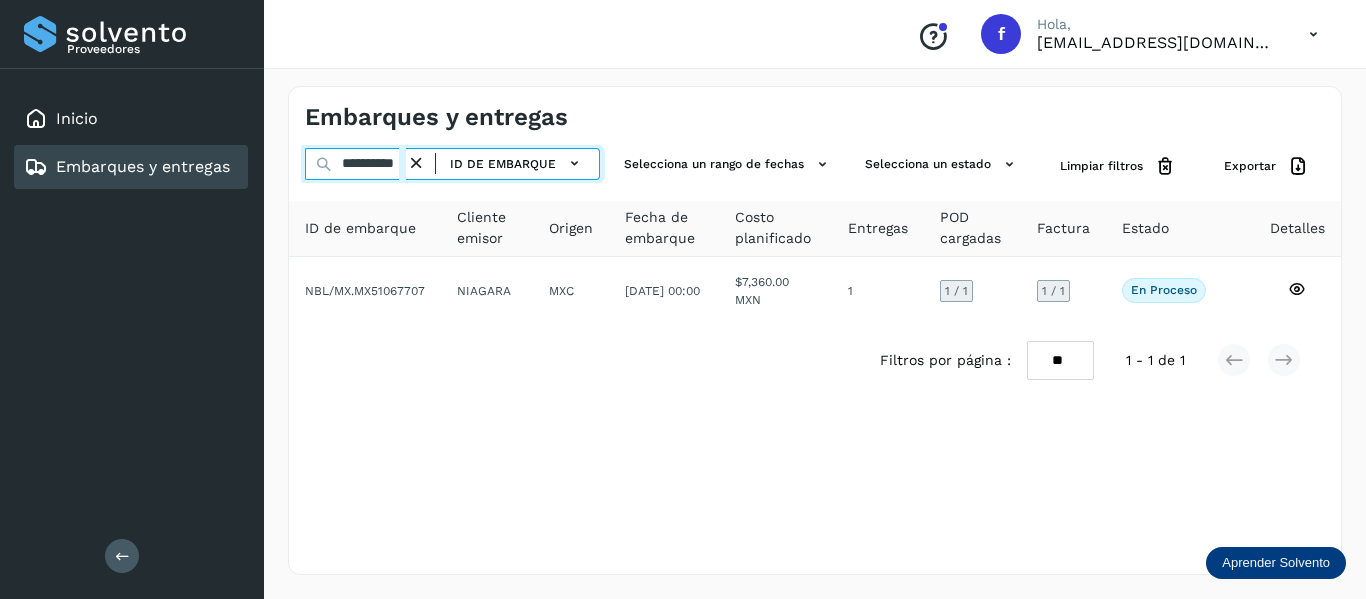 click on "**********" at bounding box center [452, 164] 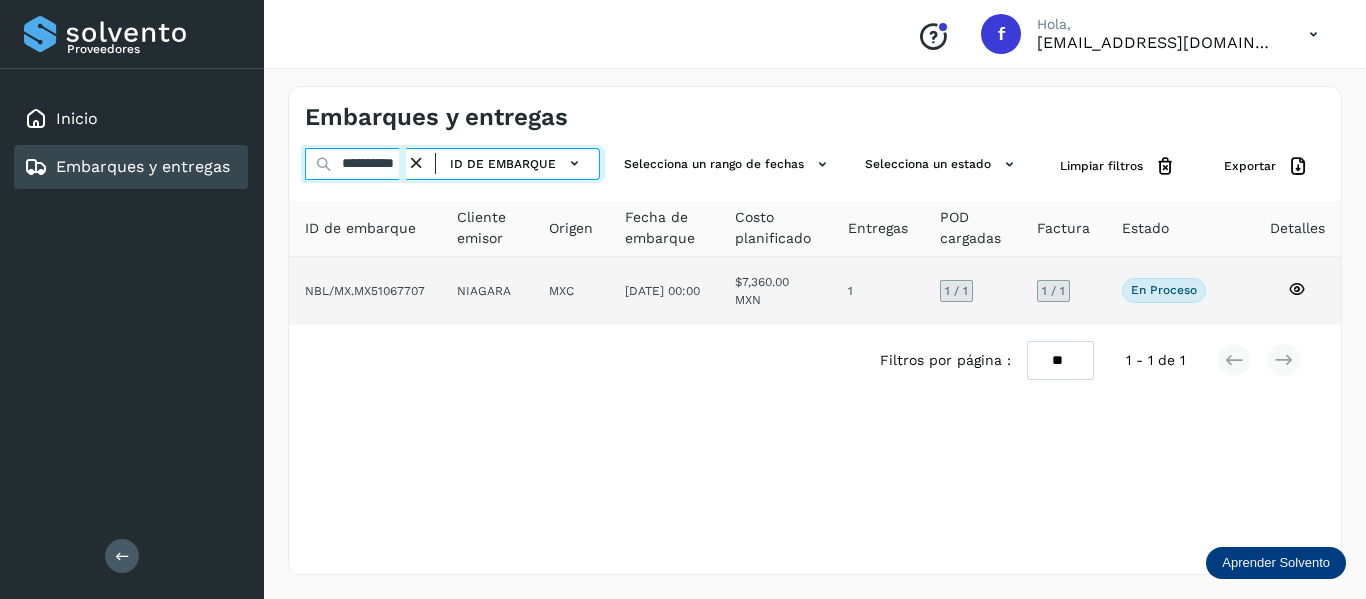 paste 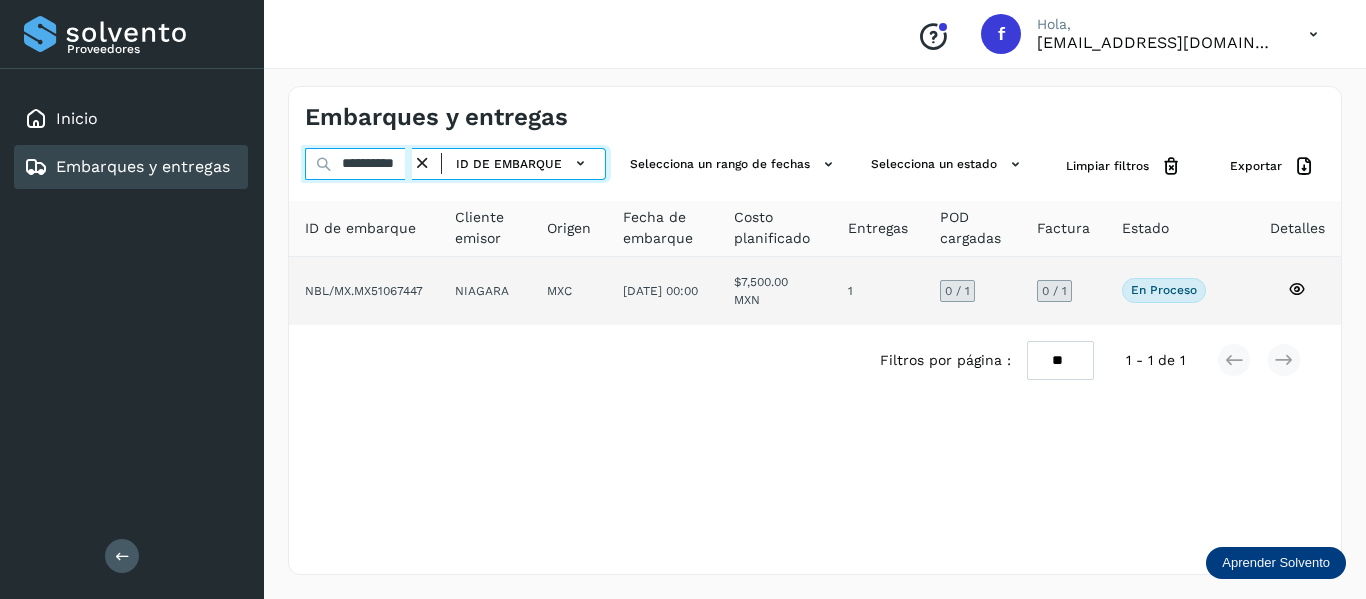 type on "**********" 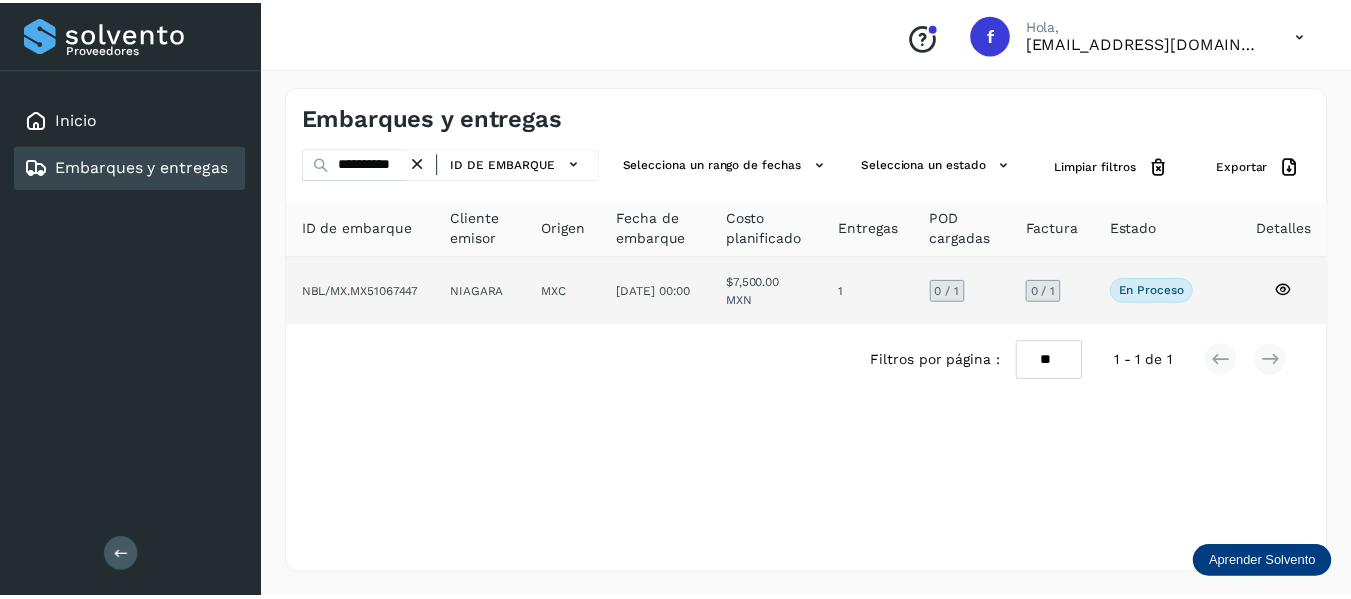 scroll, scrollTop: 0, scrollLeft: 0, axis: both 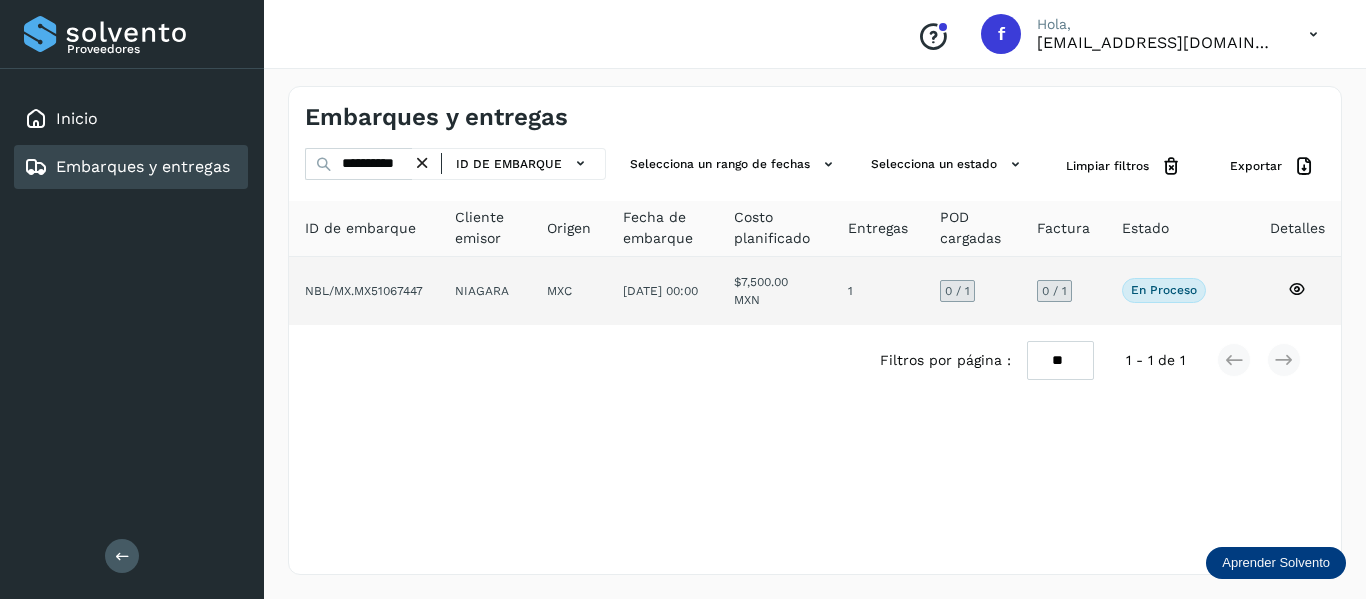click on "En proceso
Verifica el estado de la factura o entregas asociadas a este embarque" 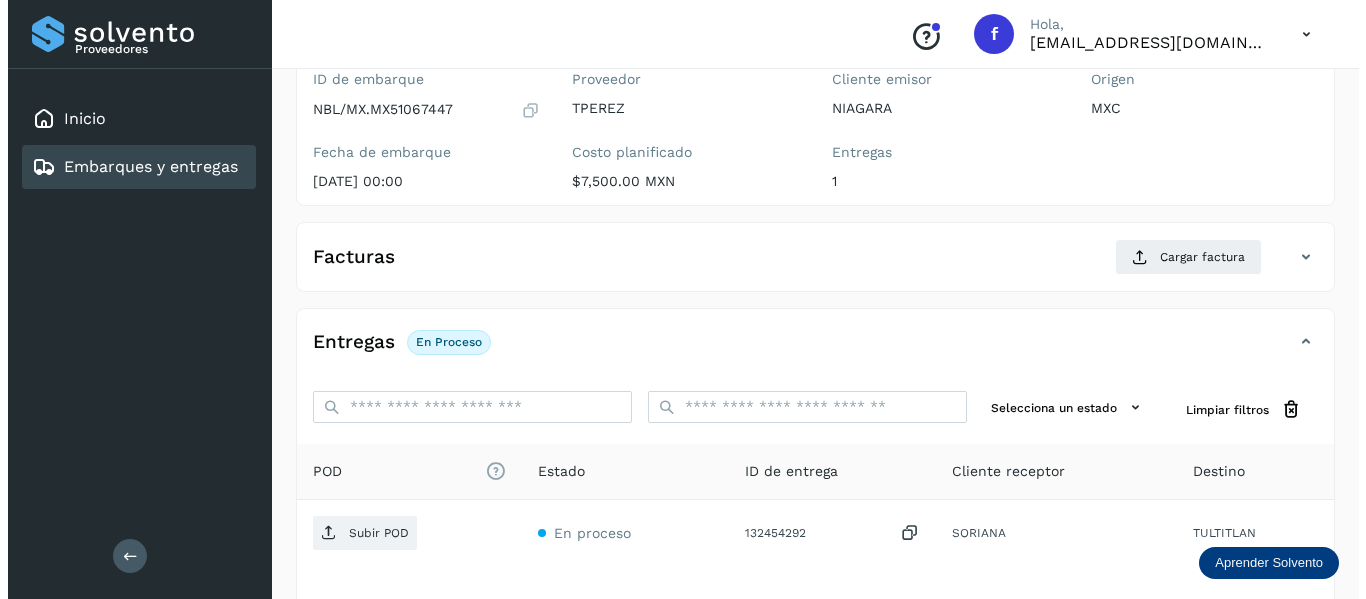 scroll, scrollTop: 200, scrollLeft: 0, axis: vertical 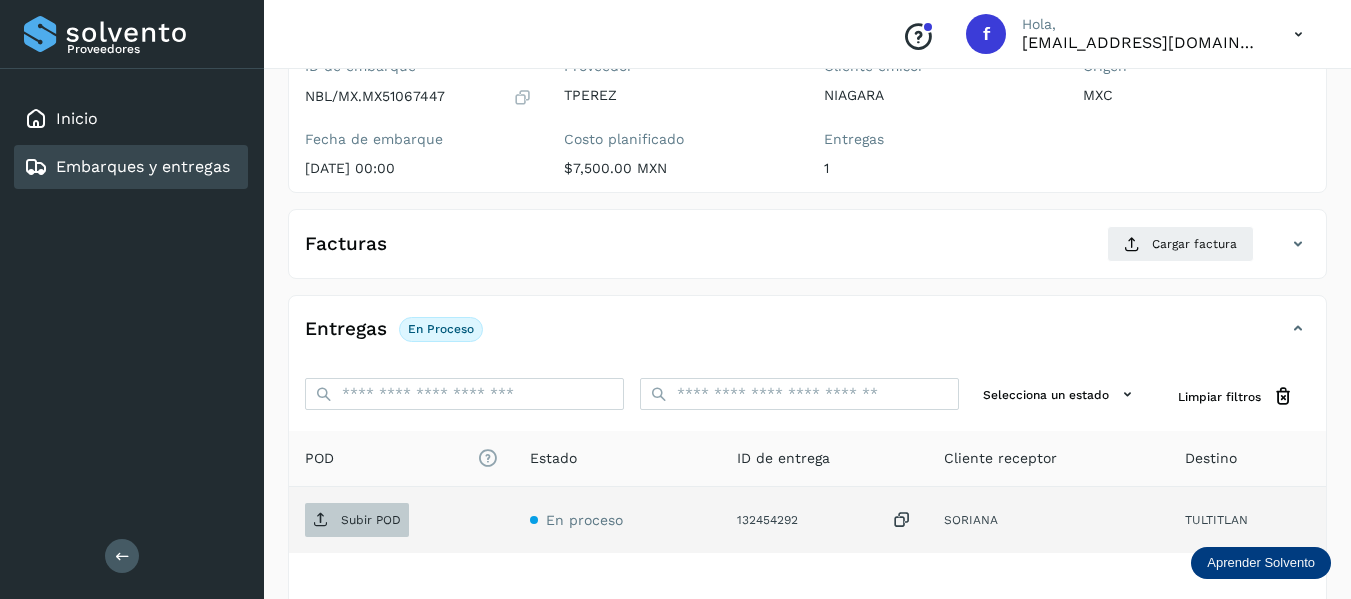 click on "Subir POD" at bounding box center (357, 520) 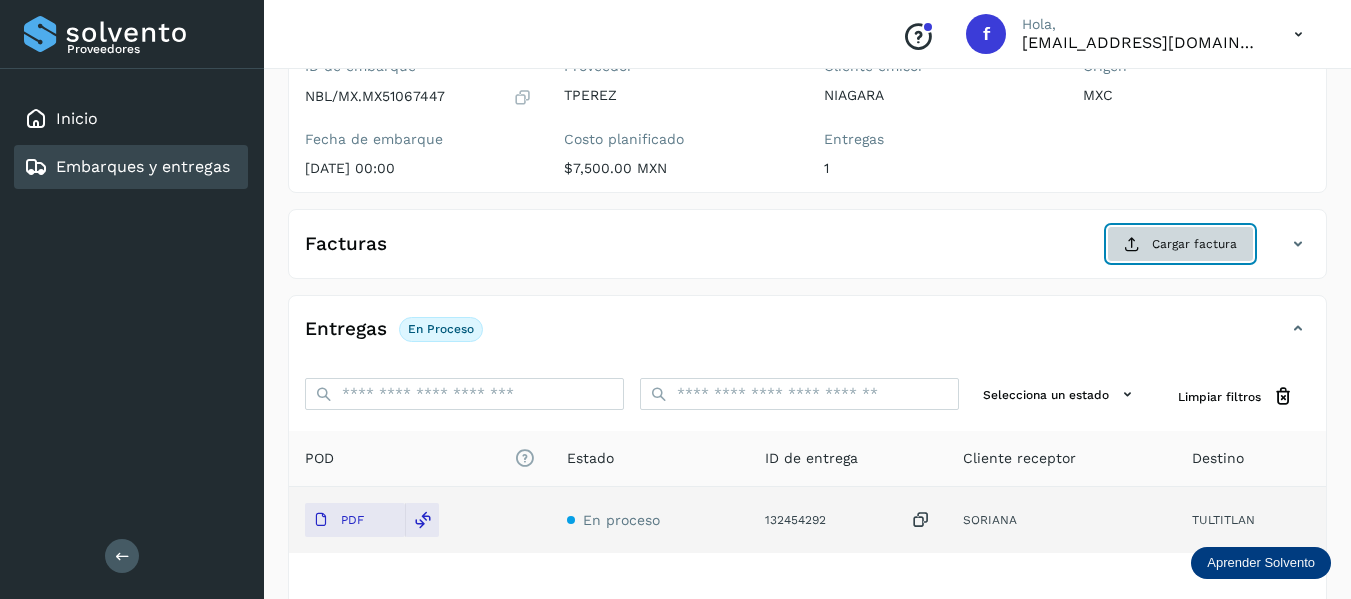 click on "Cargar factura" at bounding box center [1180, 244] 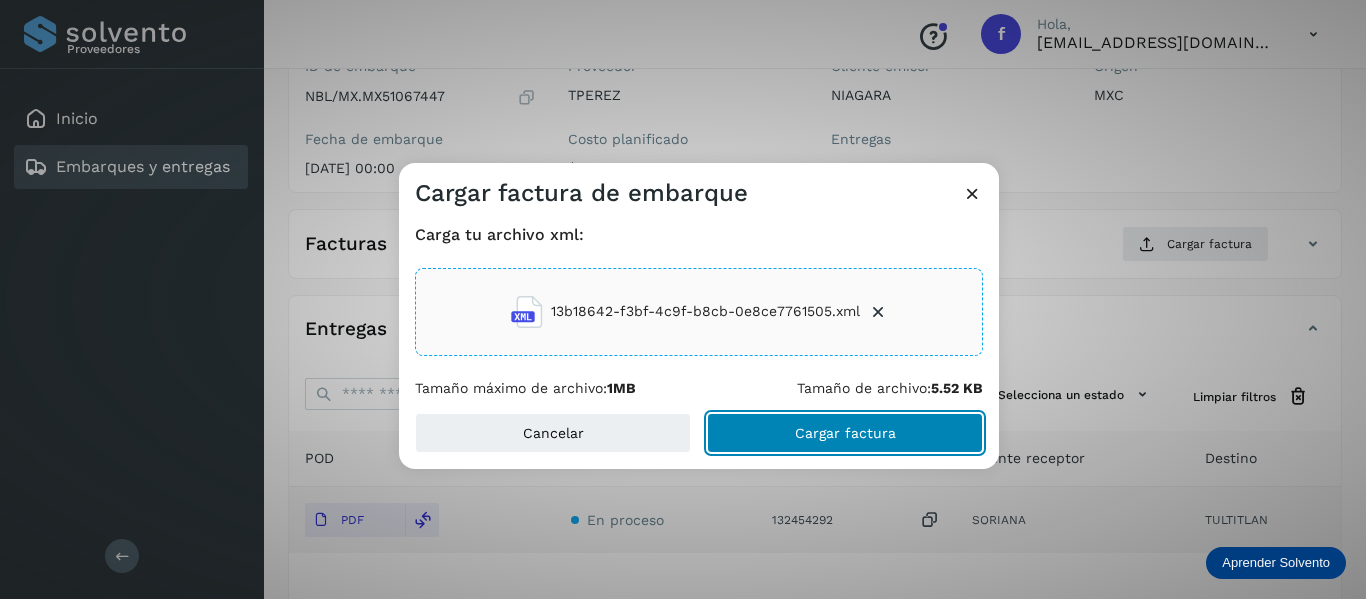 click on "Cargar factura" 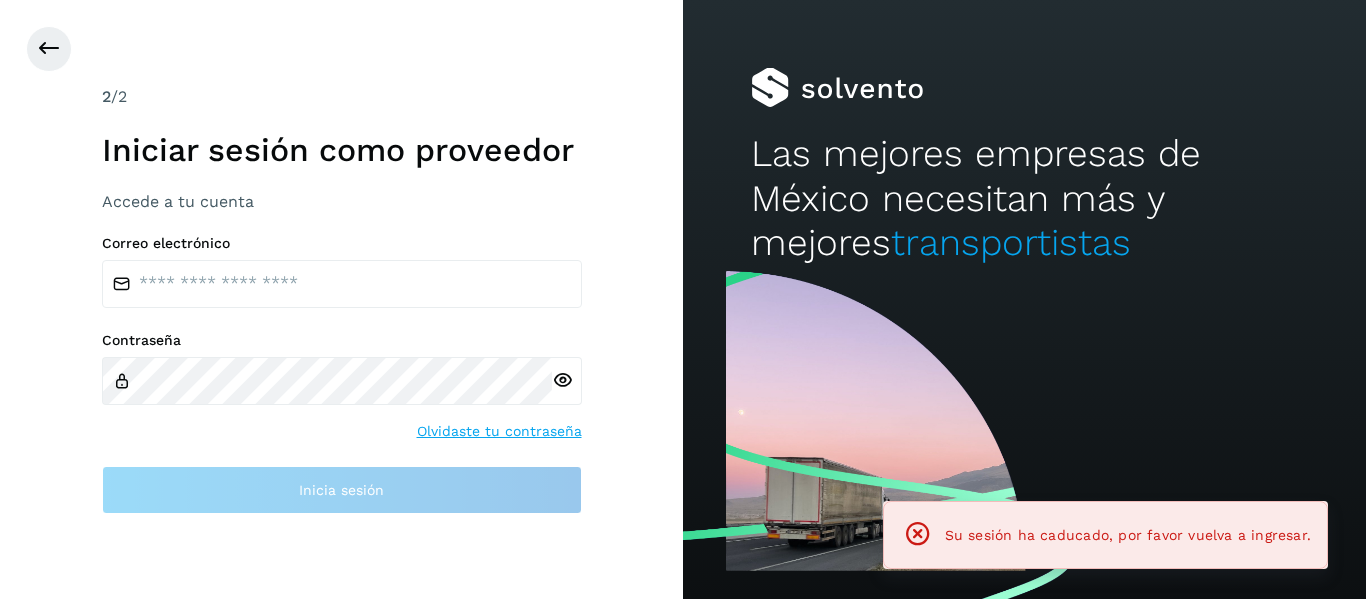 scroll, scrollTop: 0, scrollLeft: 0, axis: both 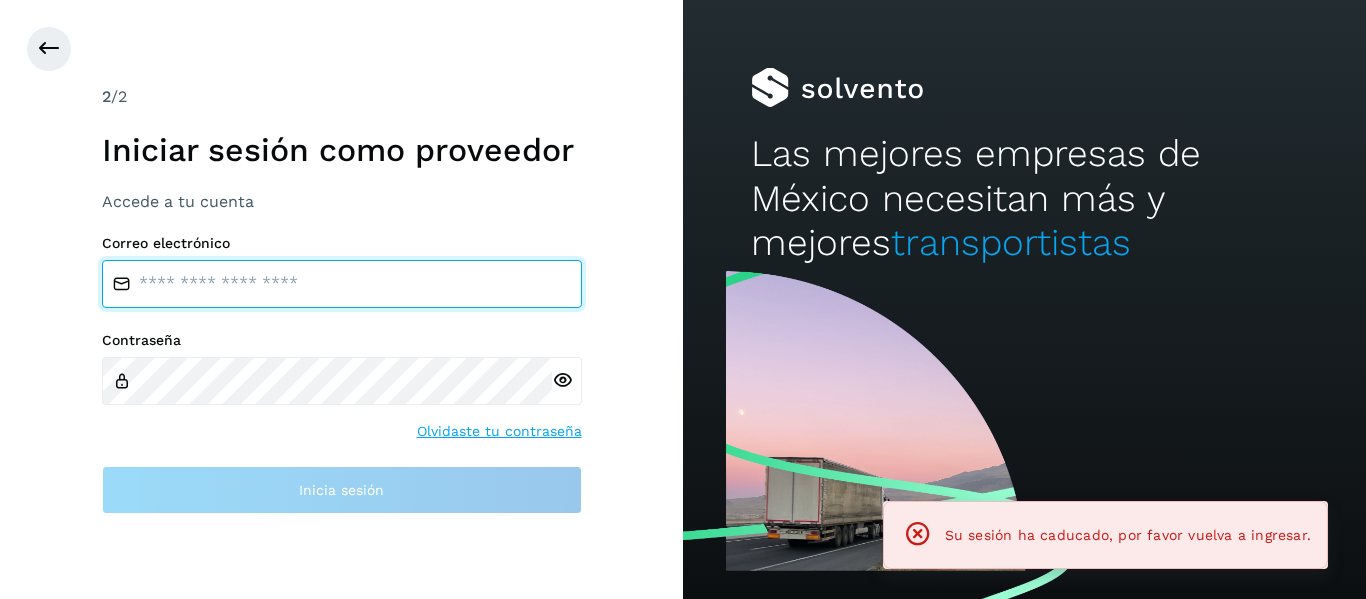type on "**********" 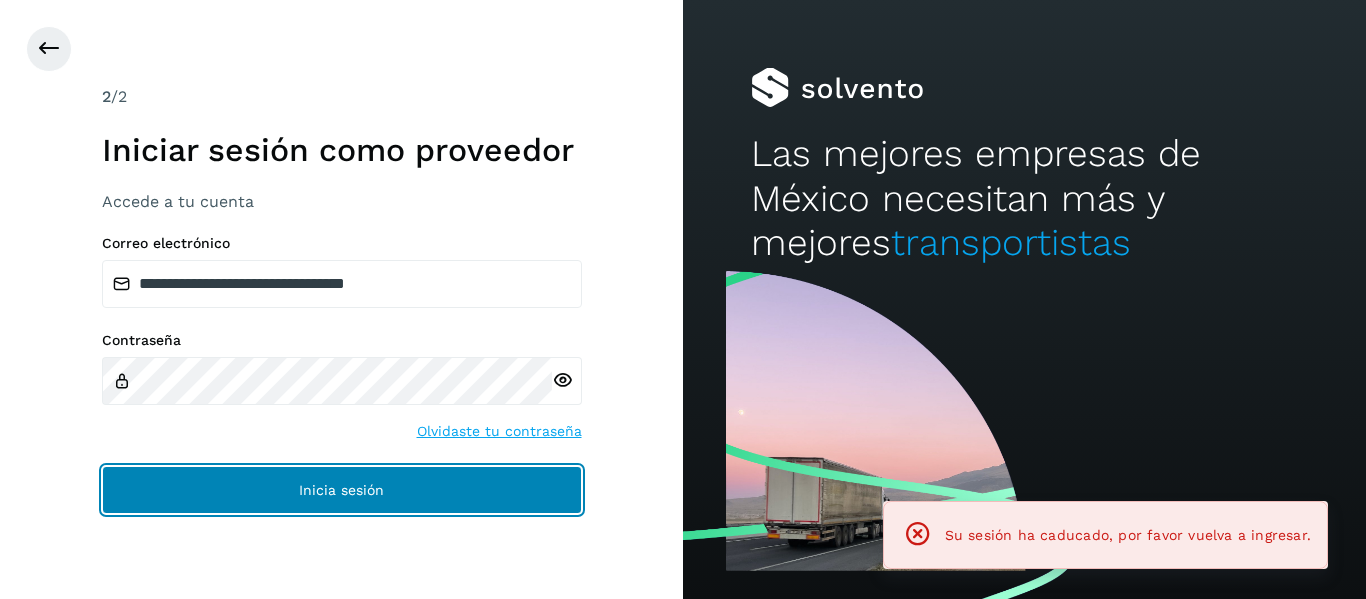 click on "Inicia sesión" at bounding box center (342, 490) 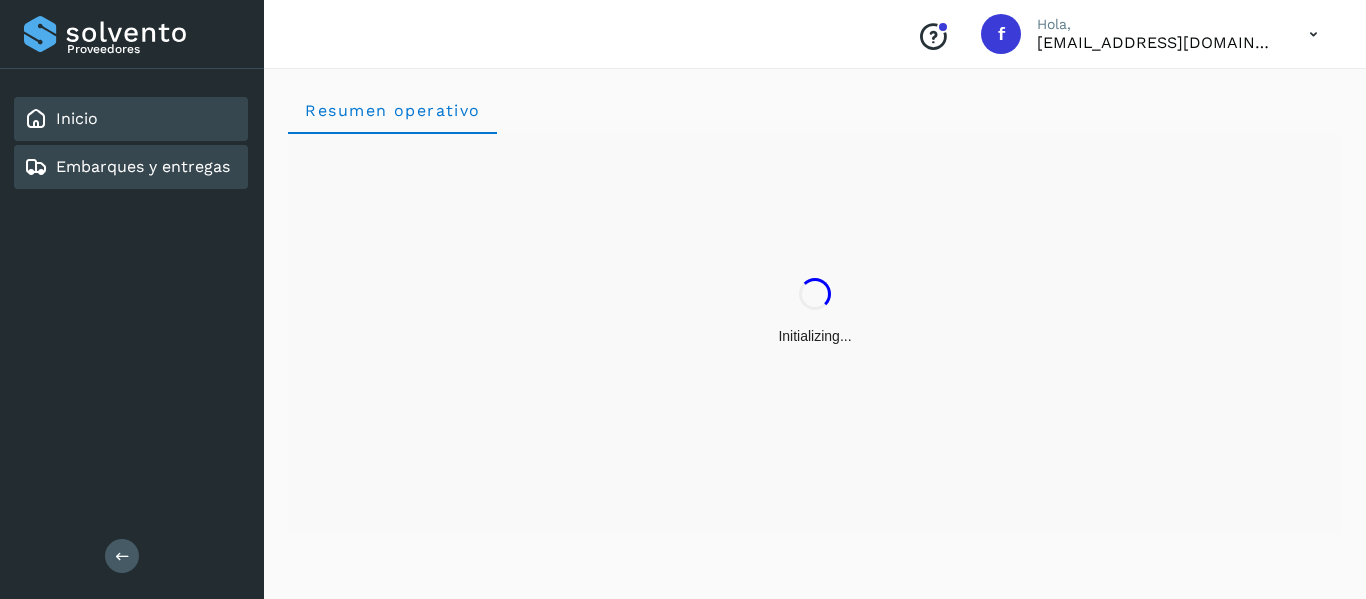 click on "Embarques y entregas" at bounding box center (143, 166) 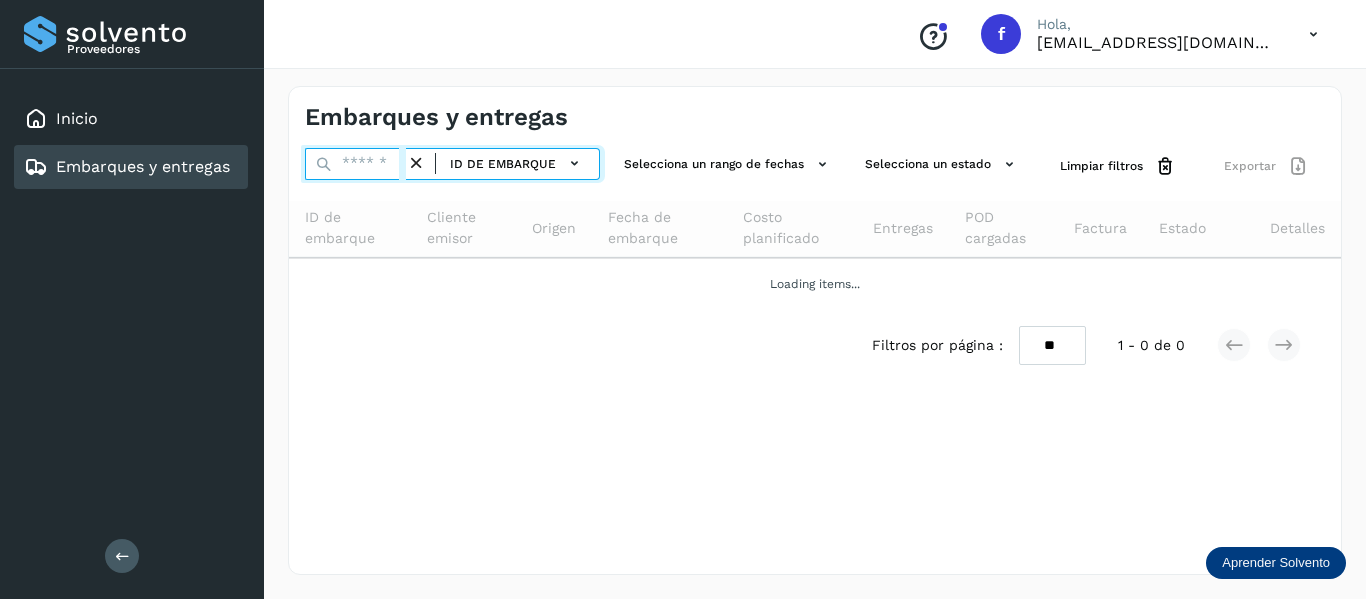click at bounding box center [355, 164] 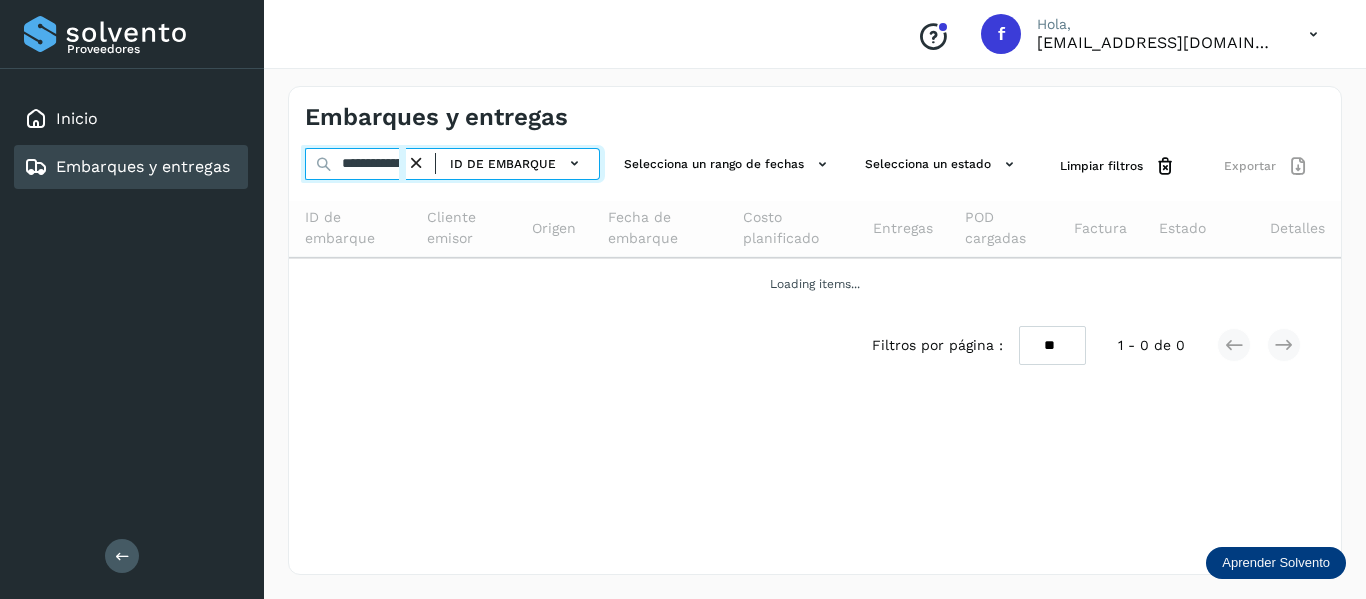 scroll, scrollTop: 0, scrollLeft: 74, axis: horizontal 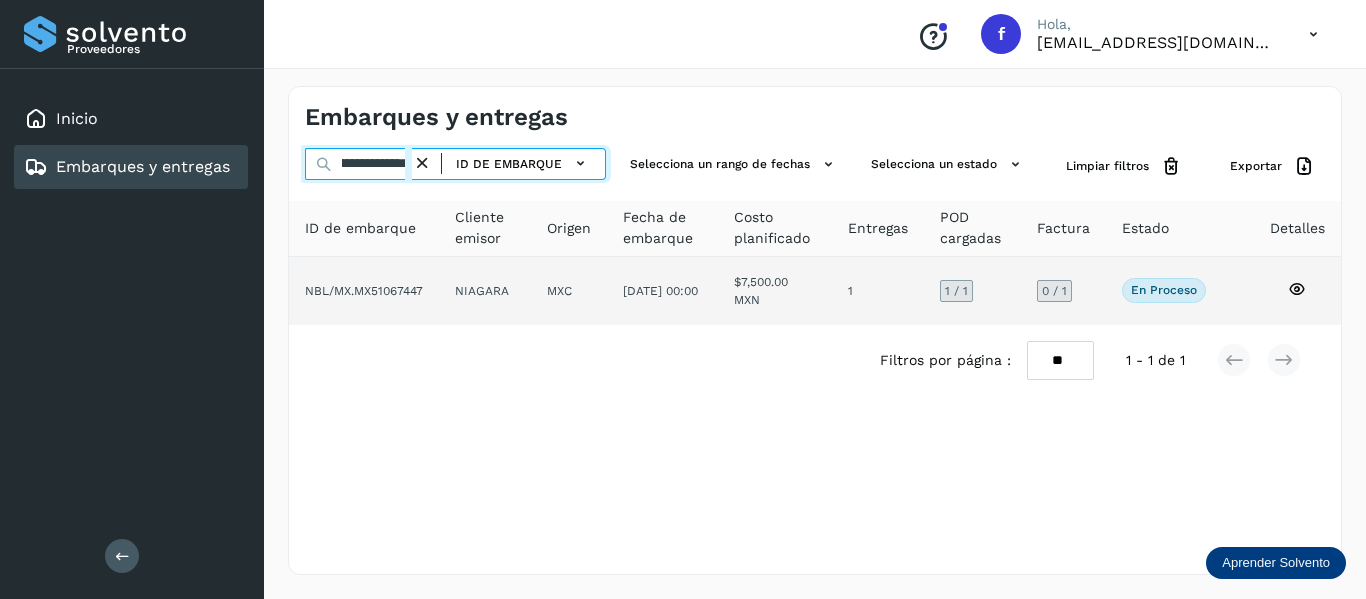type on "**********" 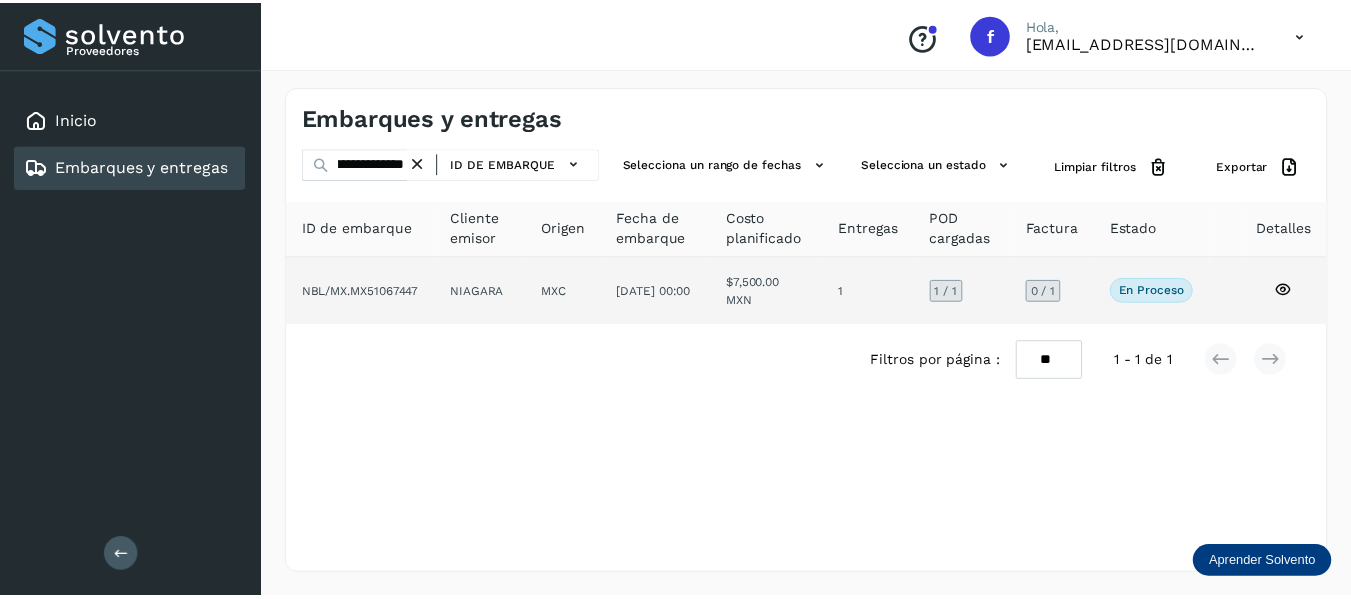 scroll, scrollTop: 0, scrollLeft: 0, axis: both 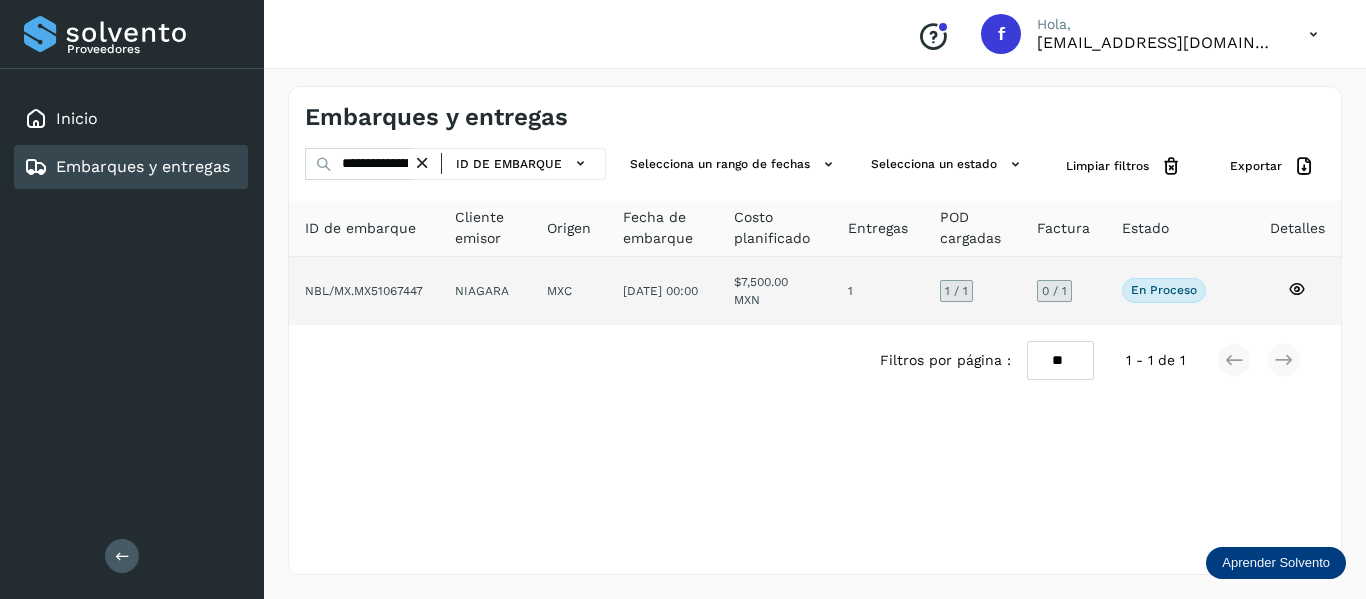 click on "En proceso
Verifica el estado de la factura o entregas asociadas a este embarque" 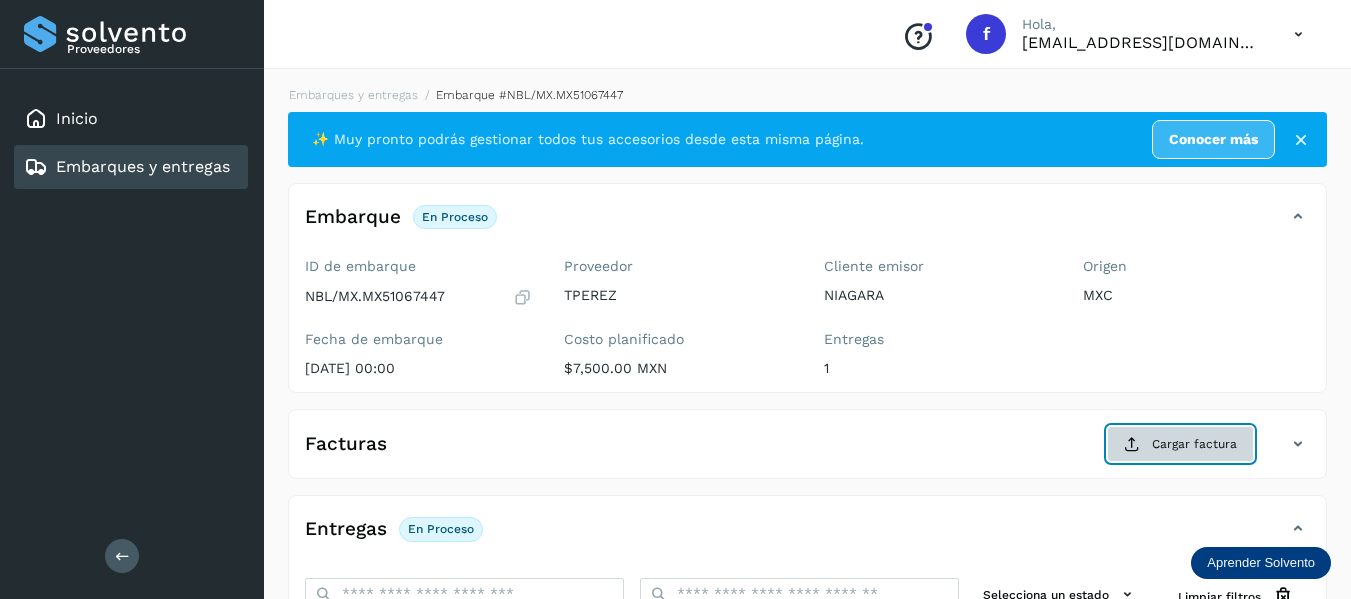 click on "Cargar factura" 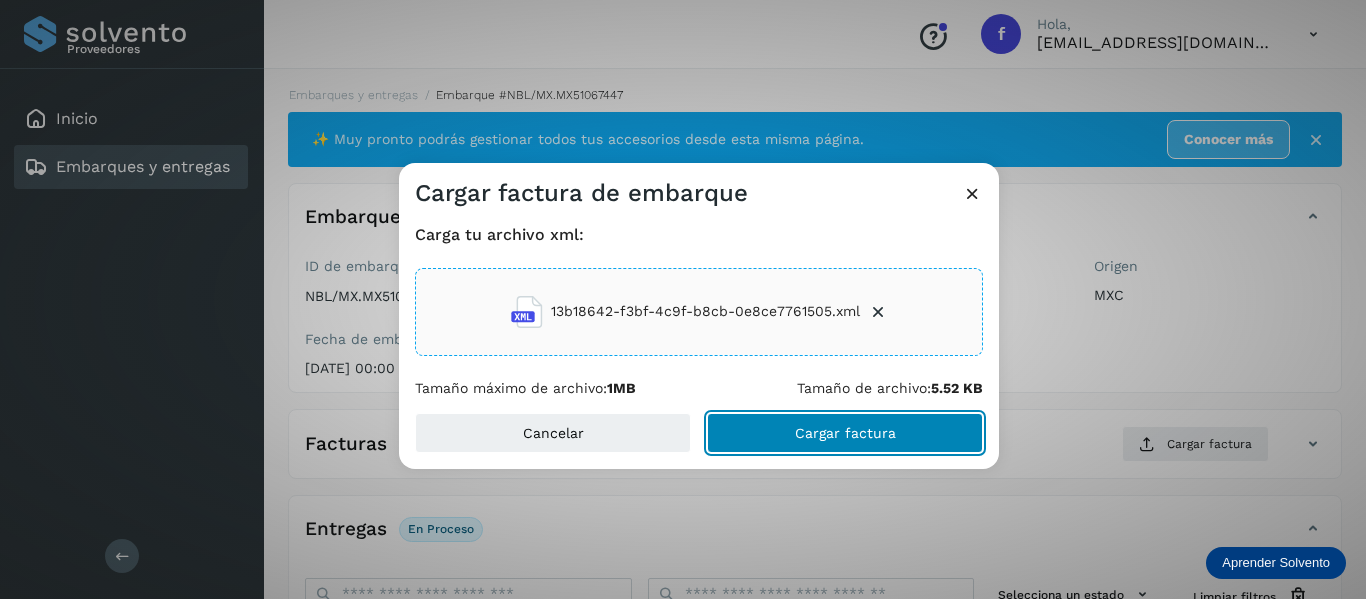 click on "Cargar factura" 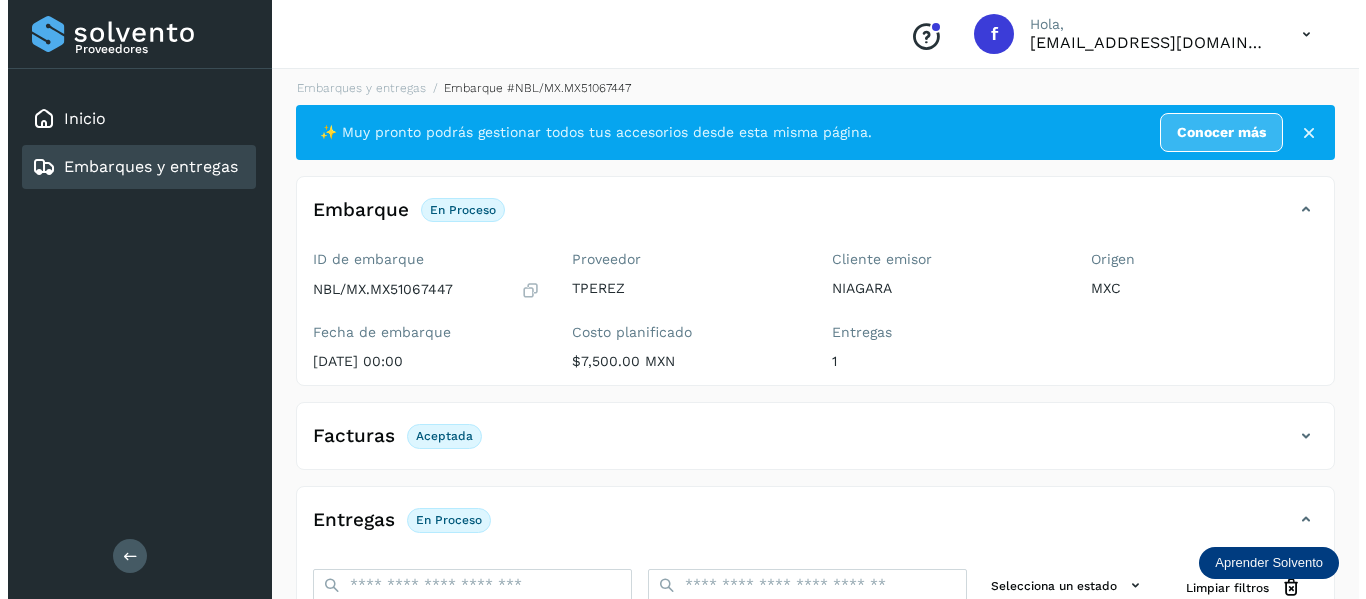 scroll, scrollTop: 0, scrollLeft: 0, axis: both 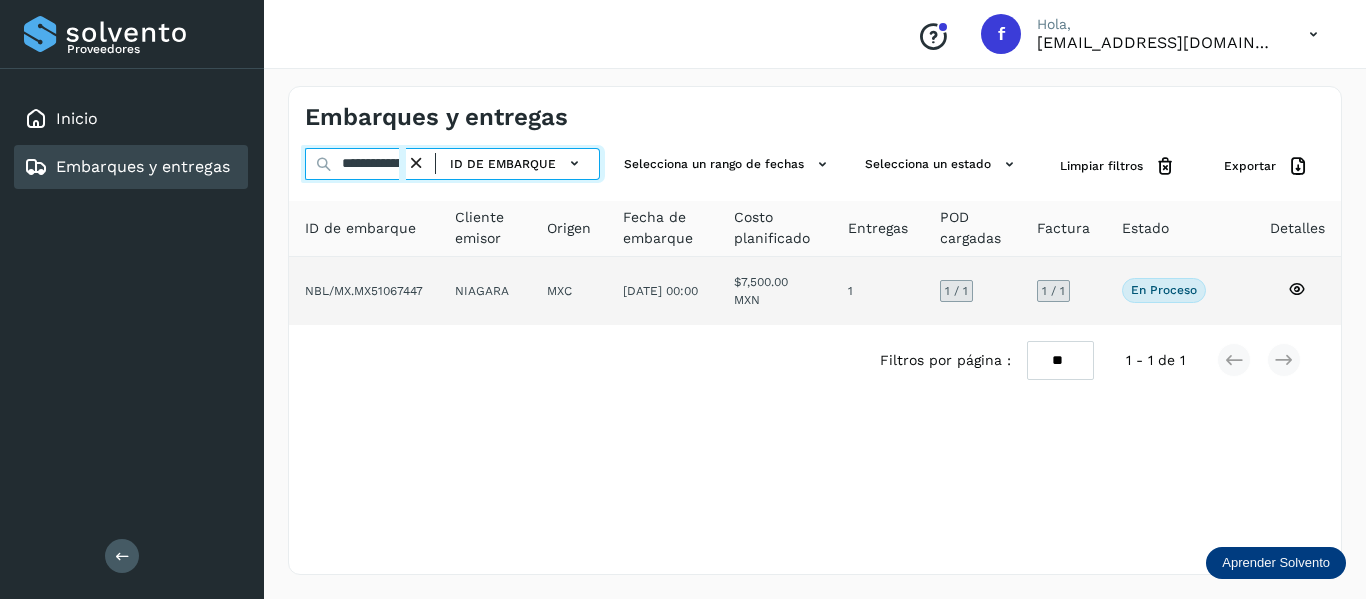 drag, startPoint x: 340, startPoint y: 169, endPoint x: 598, endPoint y: 285, distance: 282.87805 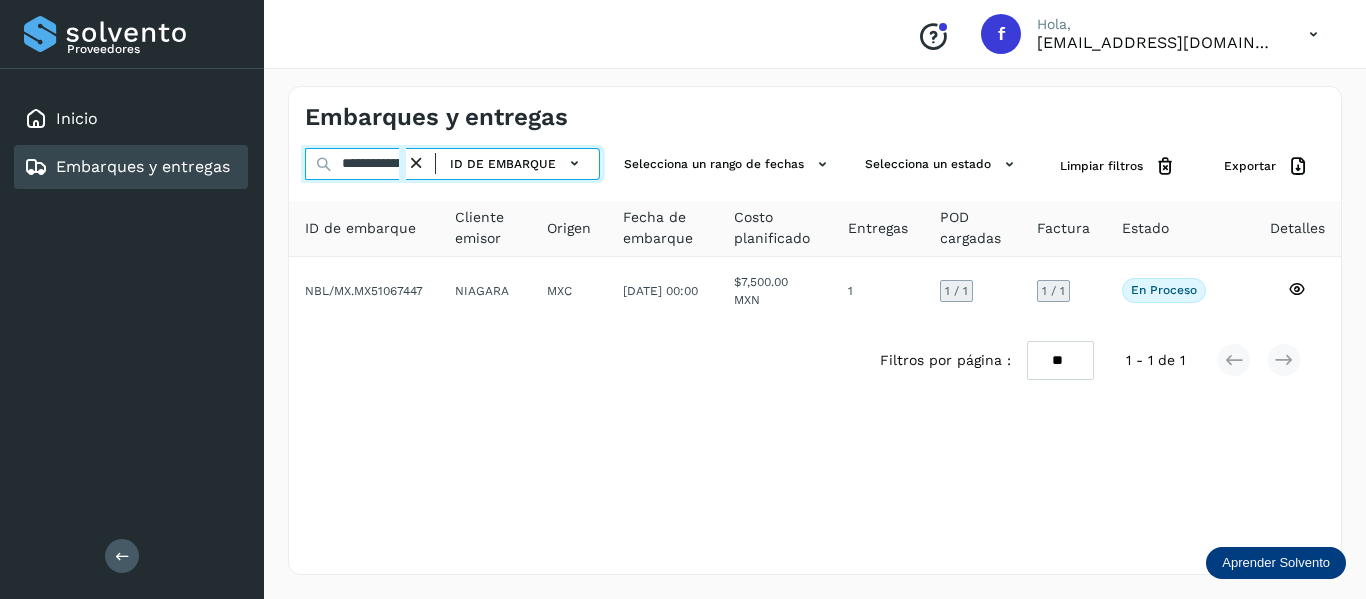 scroll, scrollTop: 0, scrollLeft: 74, axis: horizontal 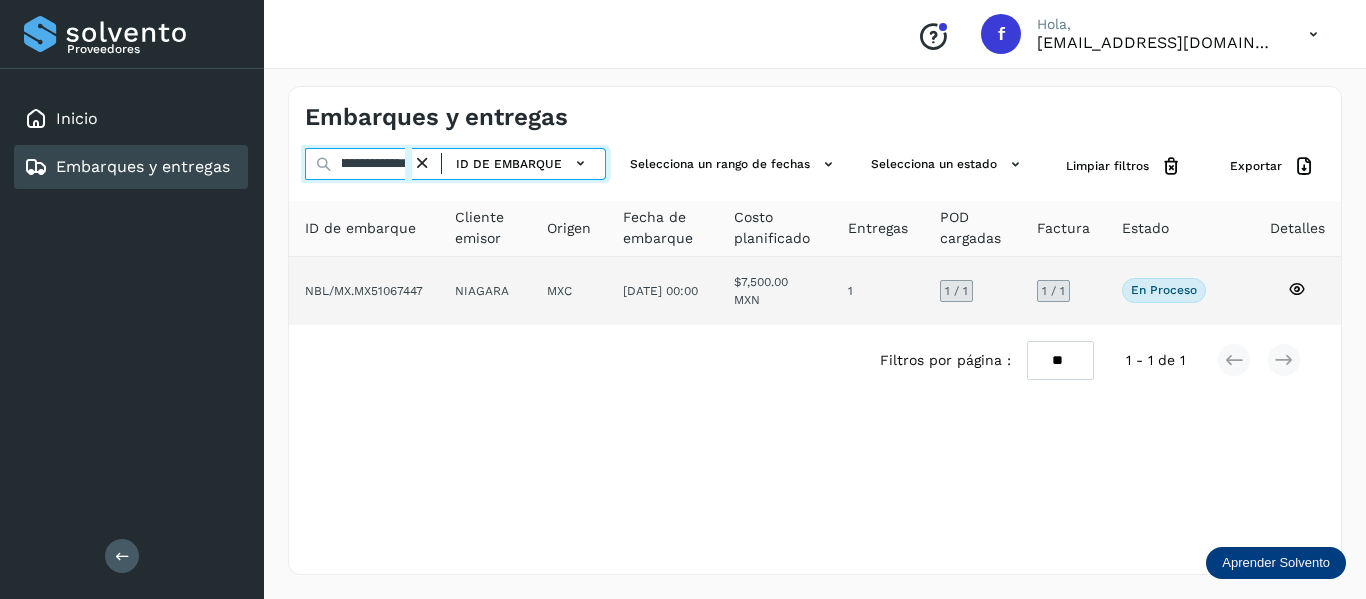 paste 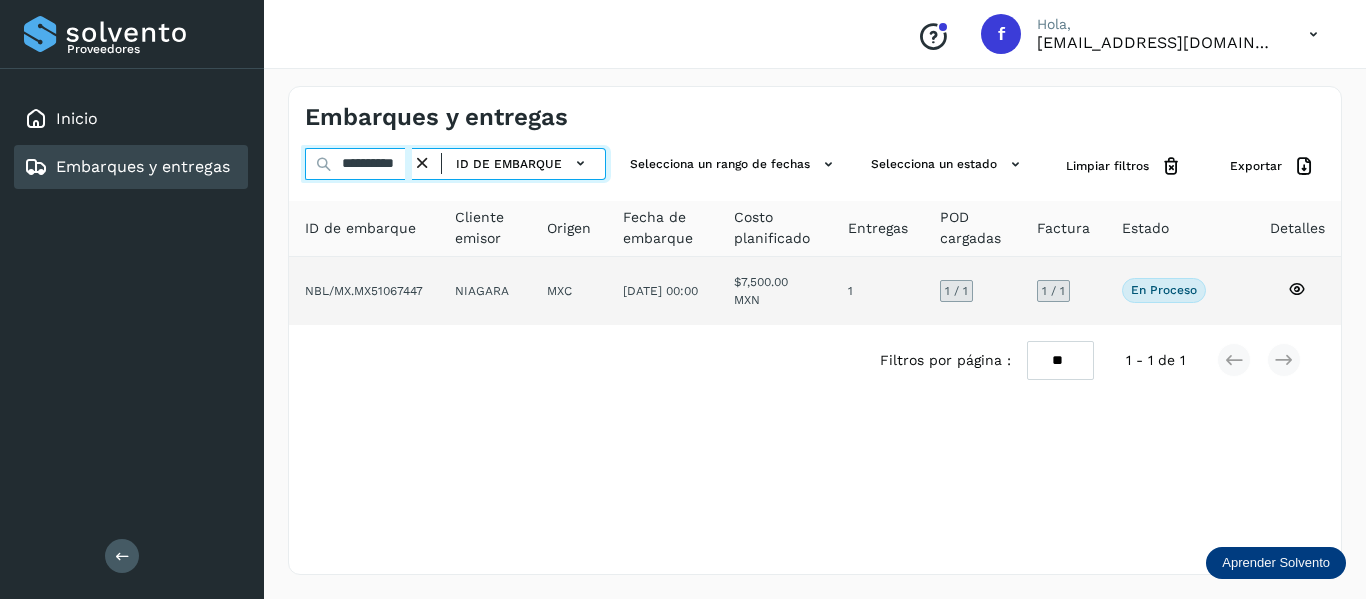 type on "**********" 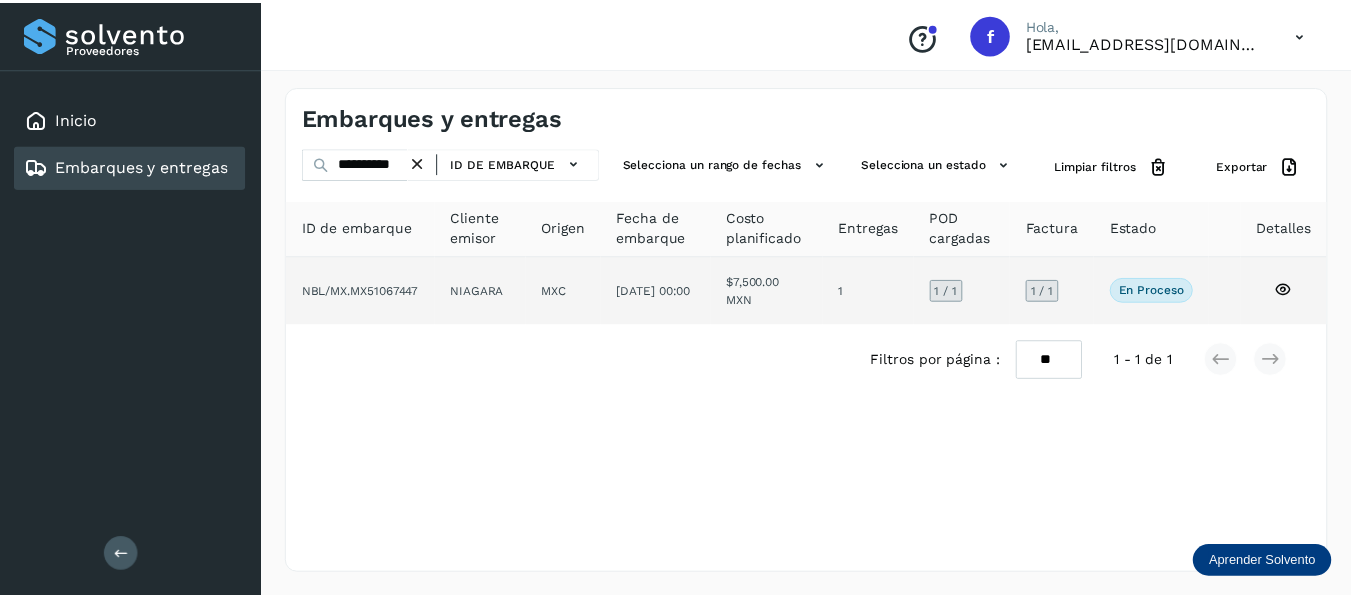 scroll, scrollTop: 0, scrollLeft: 0, axis: both 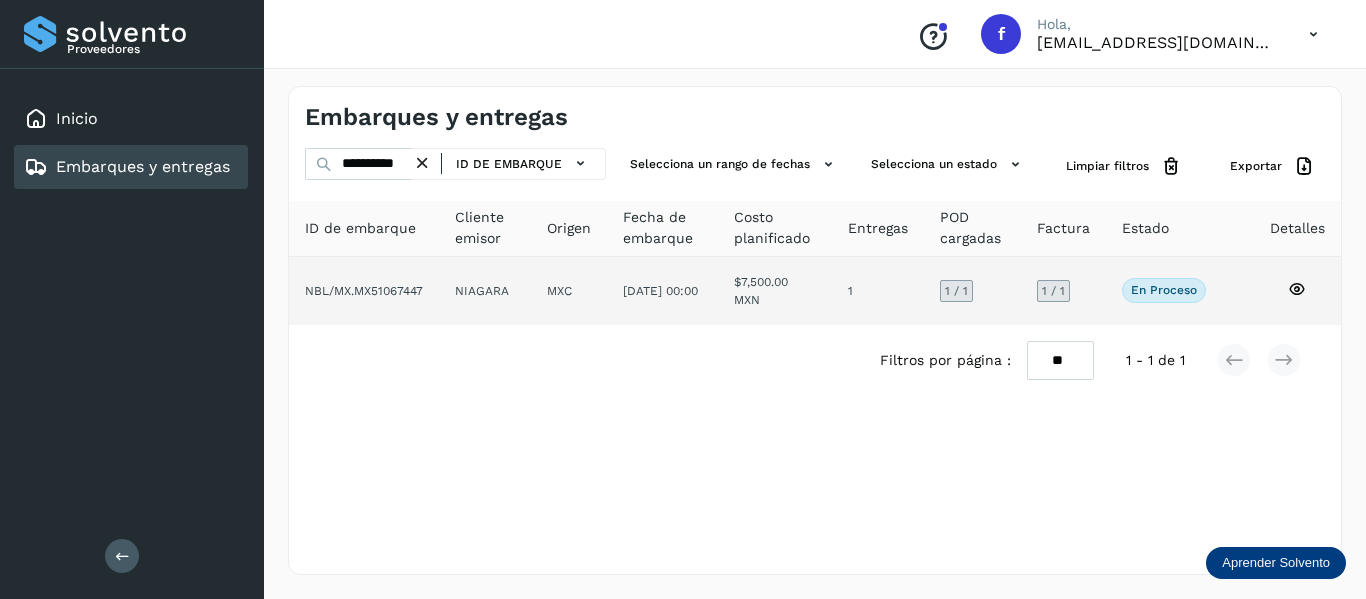drag, startPoint x: 649, startPoint y: 306, endPoint x: 756, endPoint y: 286, distance: 108.85311 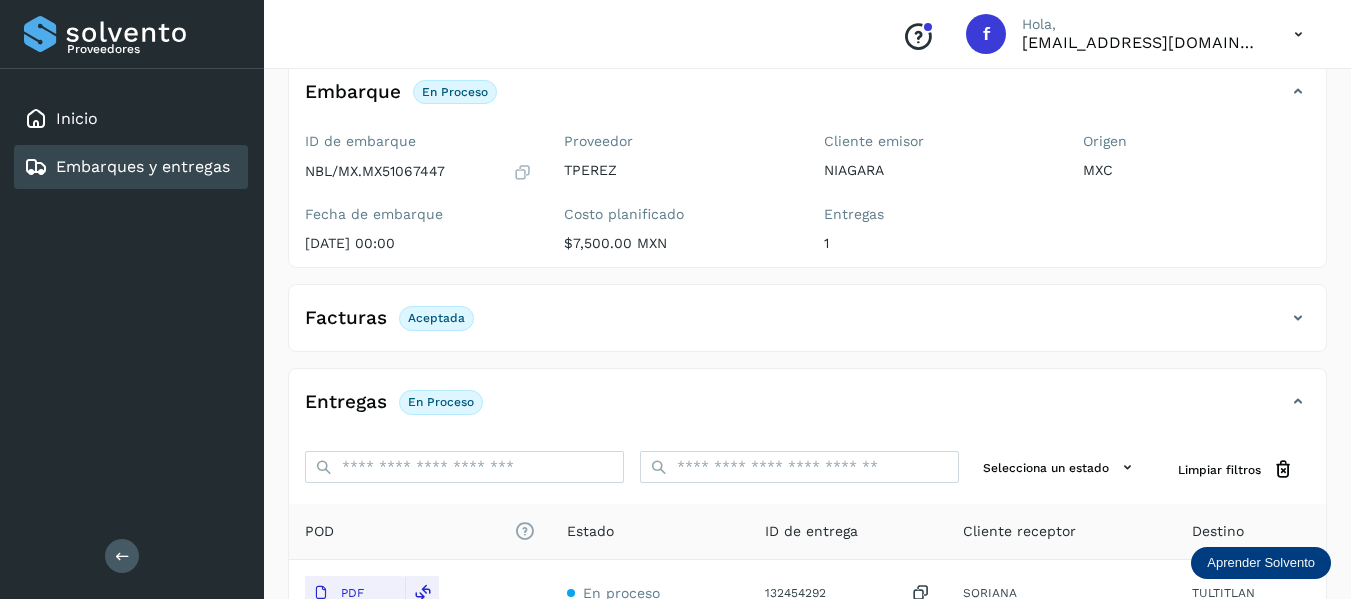 scroll, scrollTop: 100, scrollLeft: 0, axis: vertical 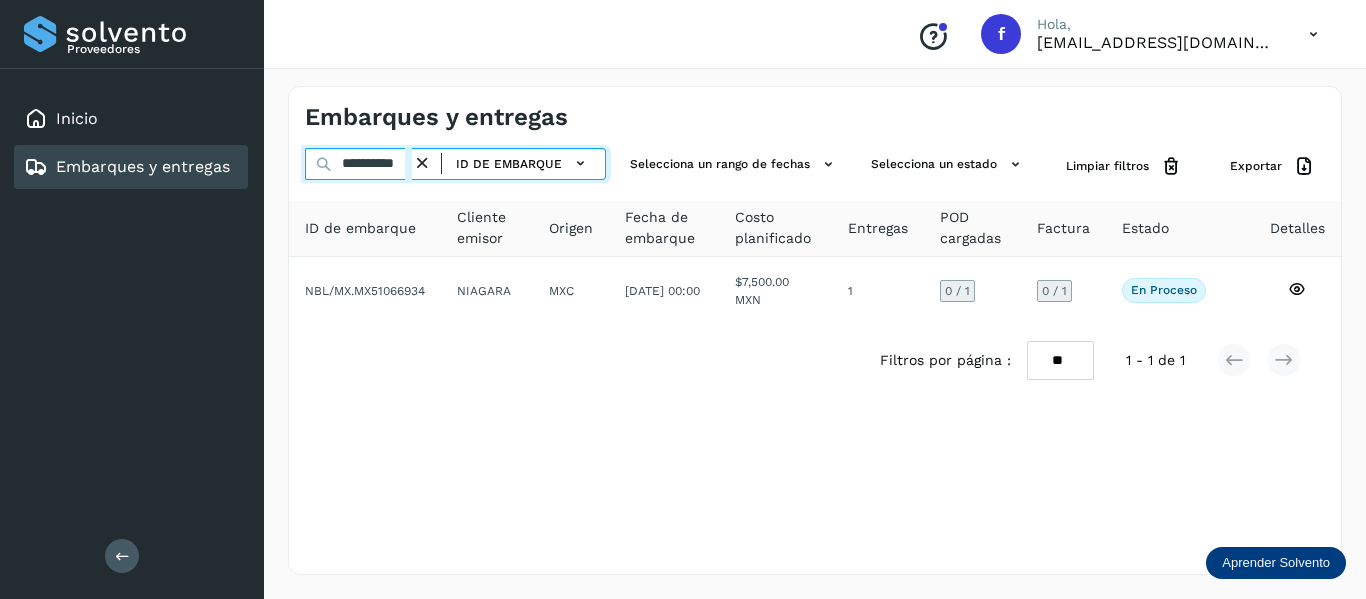 drag, startPoint x: 340, startPoint y: 165, endPoint x: 673, endPoint y: 345, distance: 378.53534 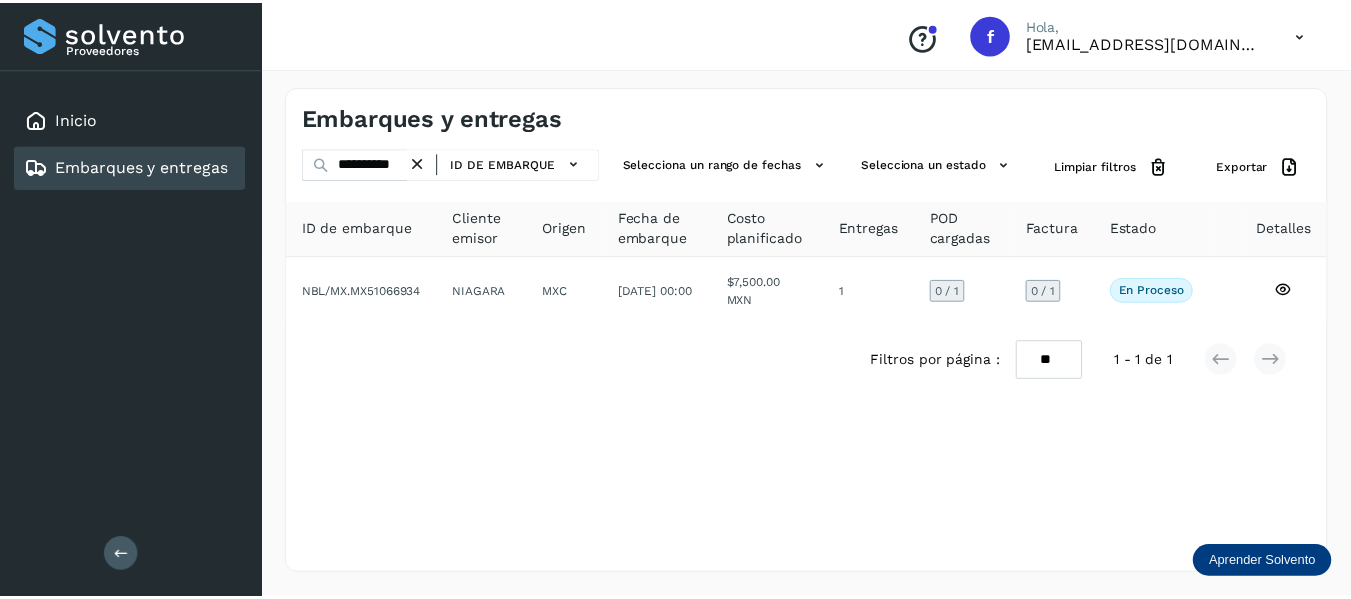 scroll, scrollTop: 0, scrollLeft: 0, axis: both 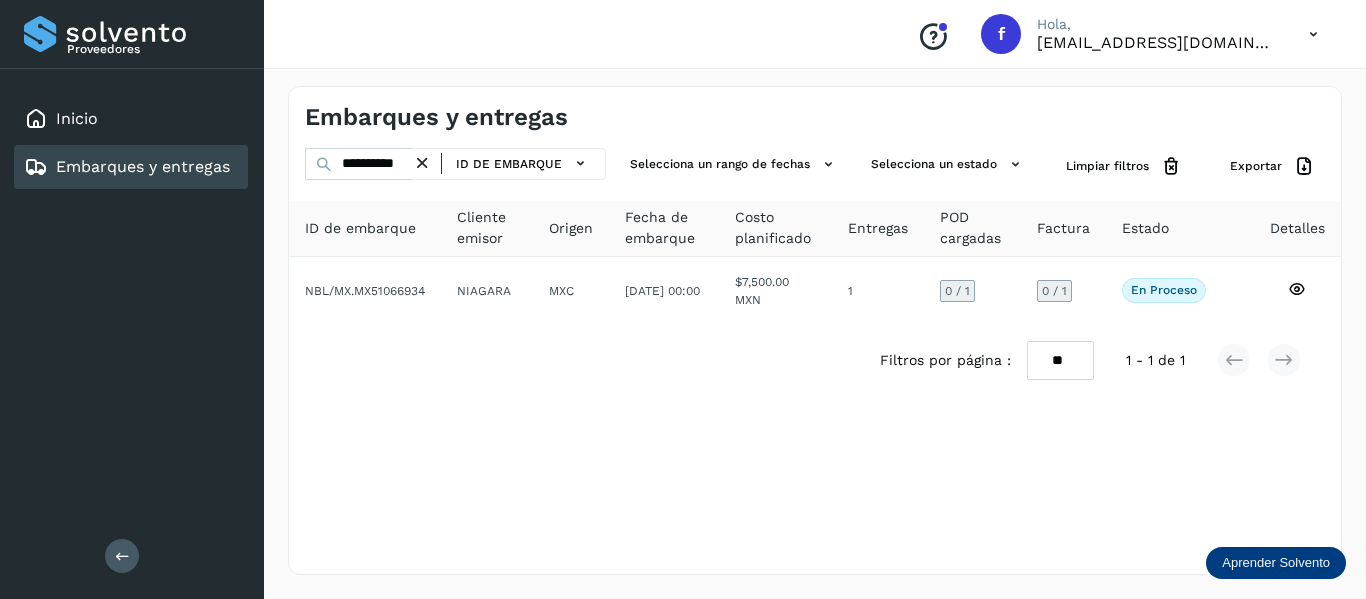 click on "**********" at bounding box center (815, 330) 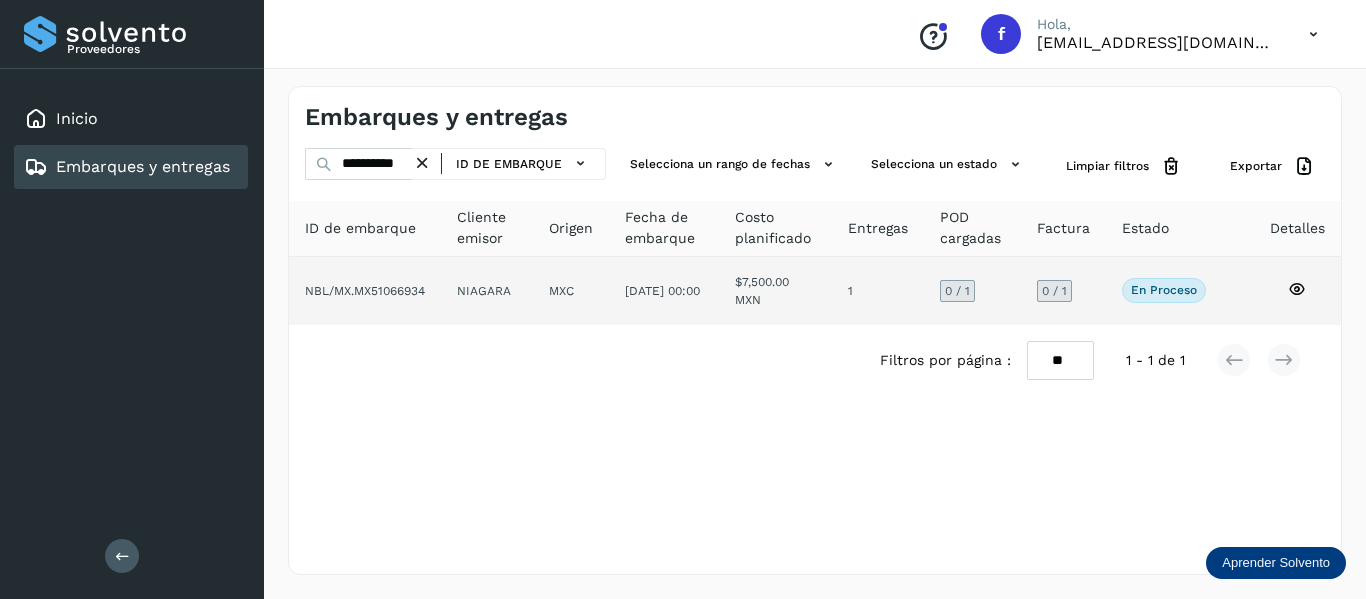 click 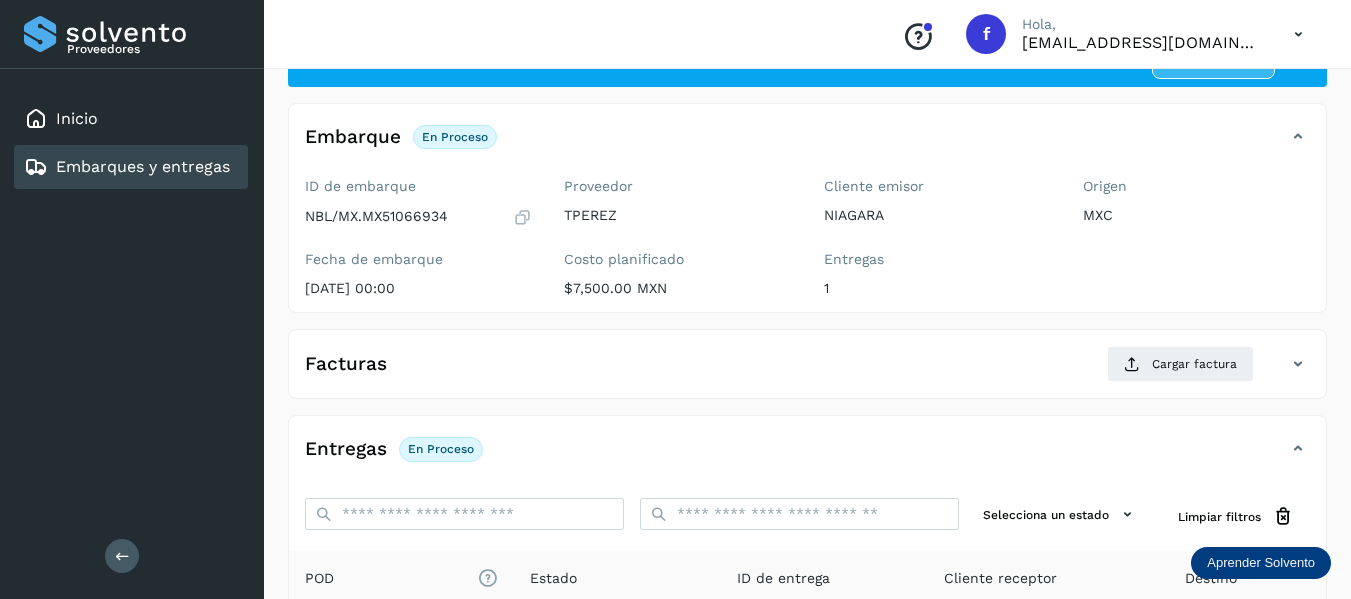 scroll, scrollTop: 200, scrollLeft: 0, axis: vertical 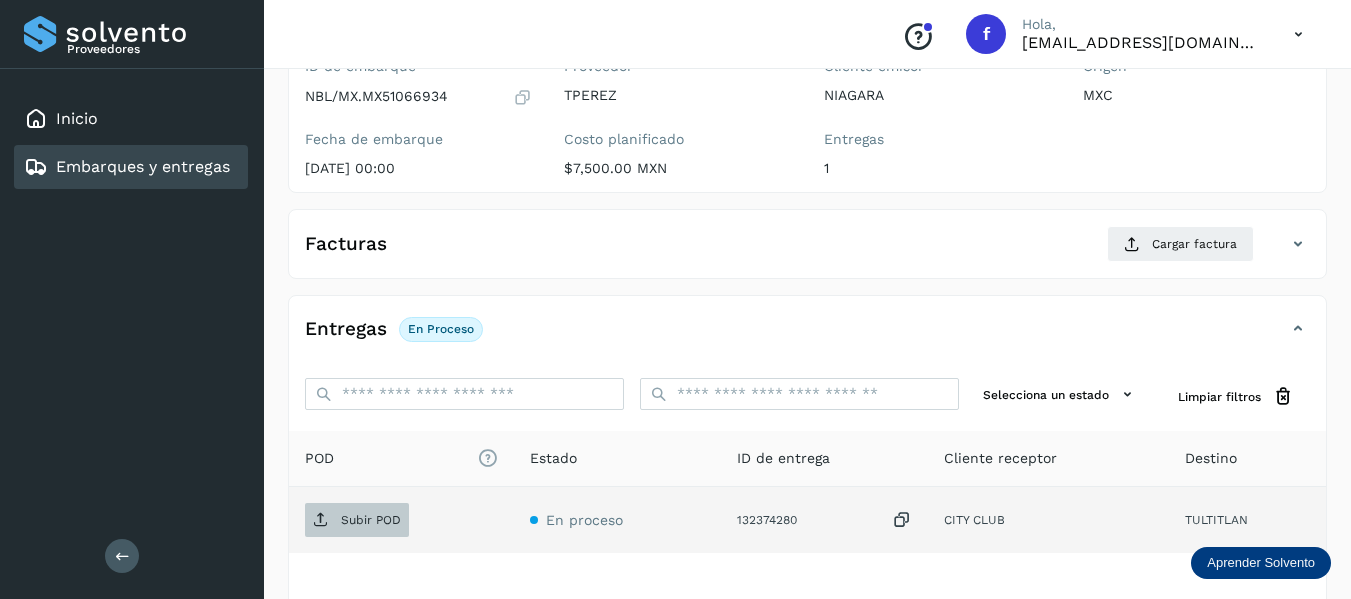 click on "Subir POD" at bounding box center (371, 520) 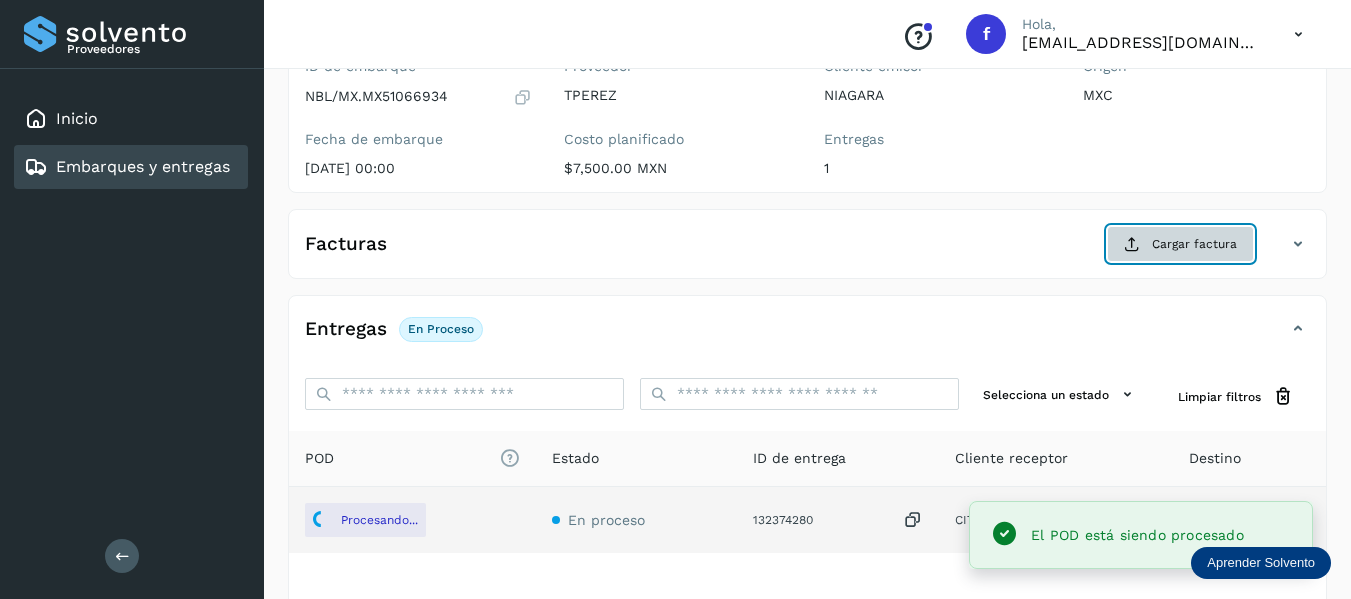 click at bounding box center (1132, 244) 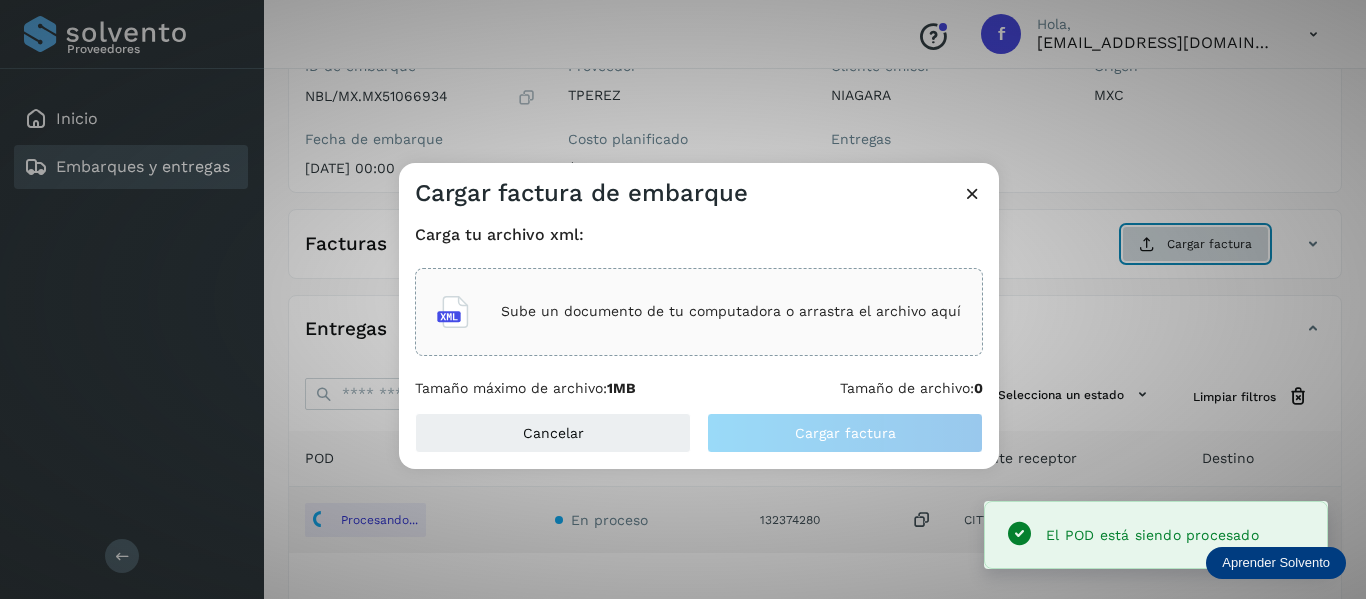 type 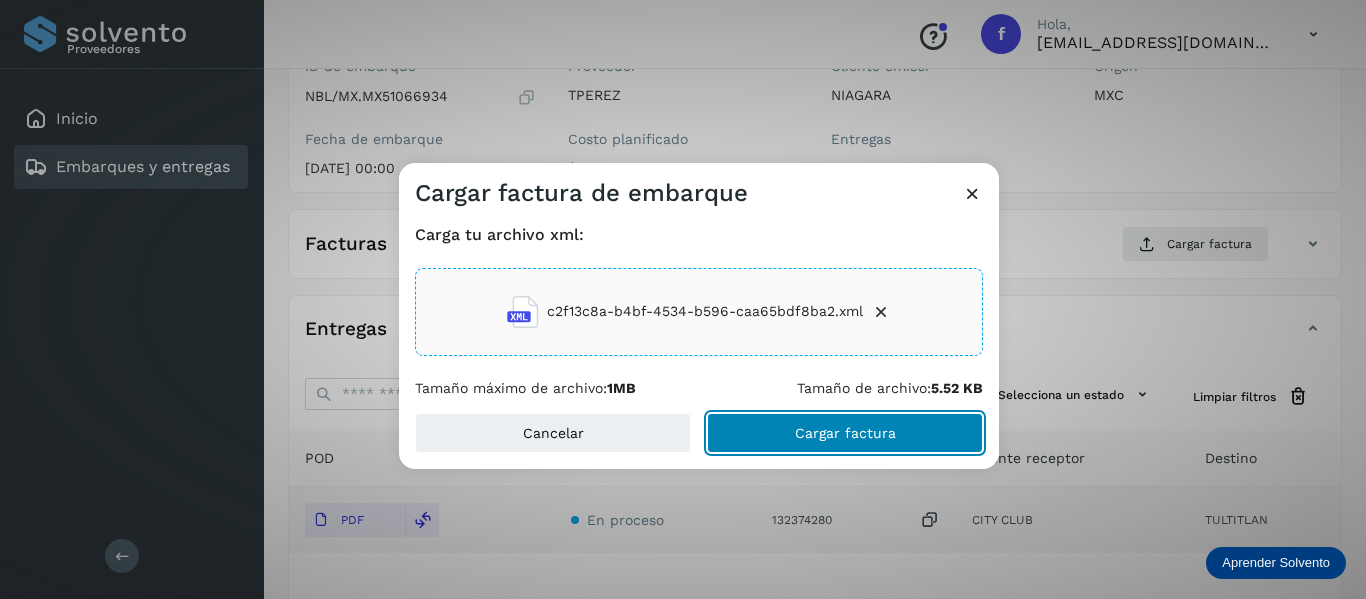 click on "Cargar factura" 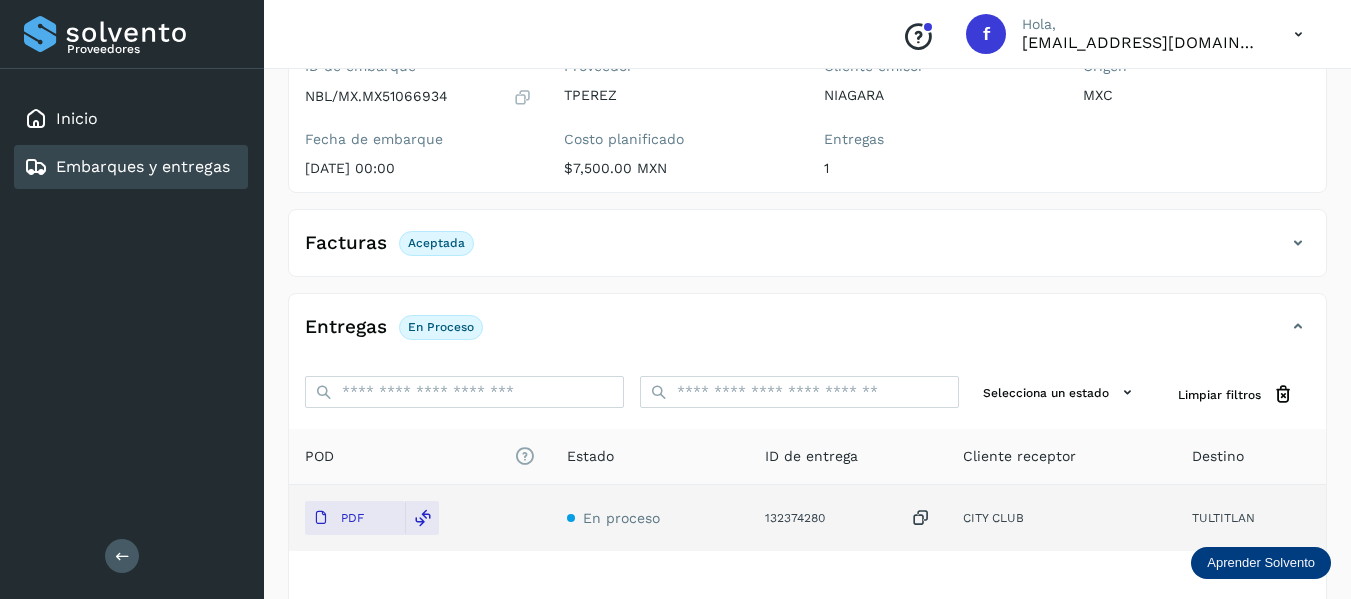 click at bounding box center (1298, 243) 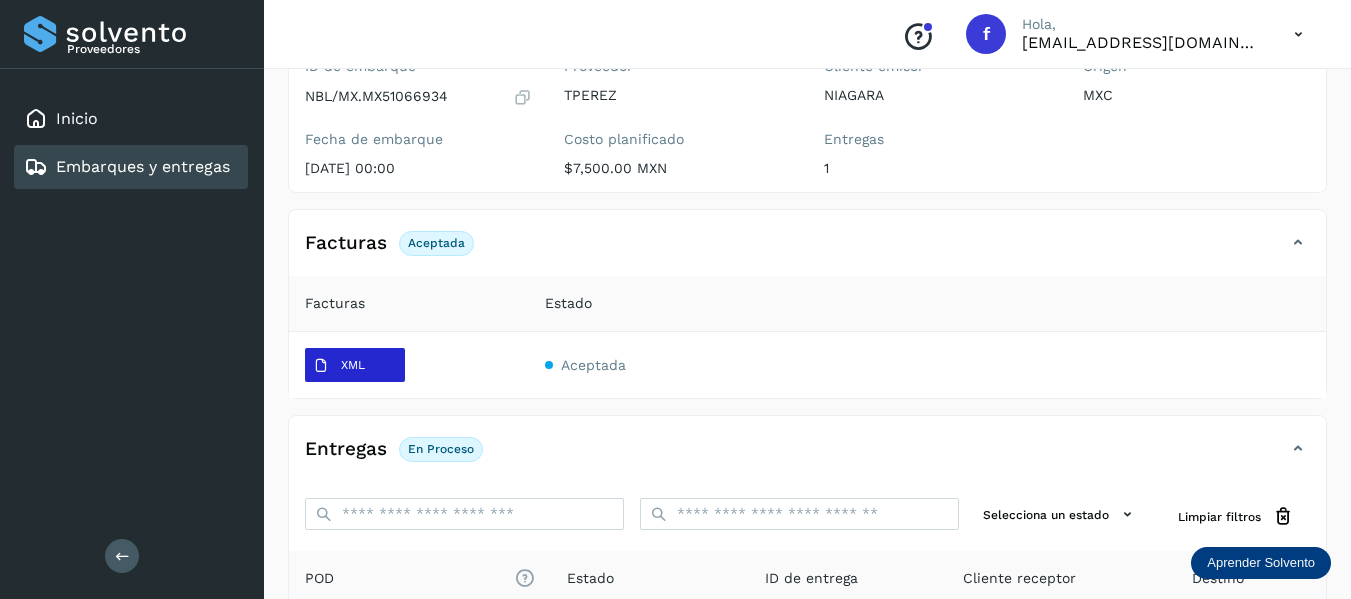 click on "XML" at bounding box center [355, 365] 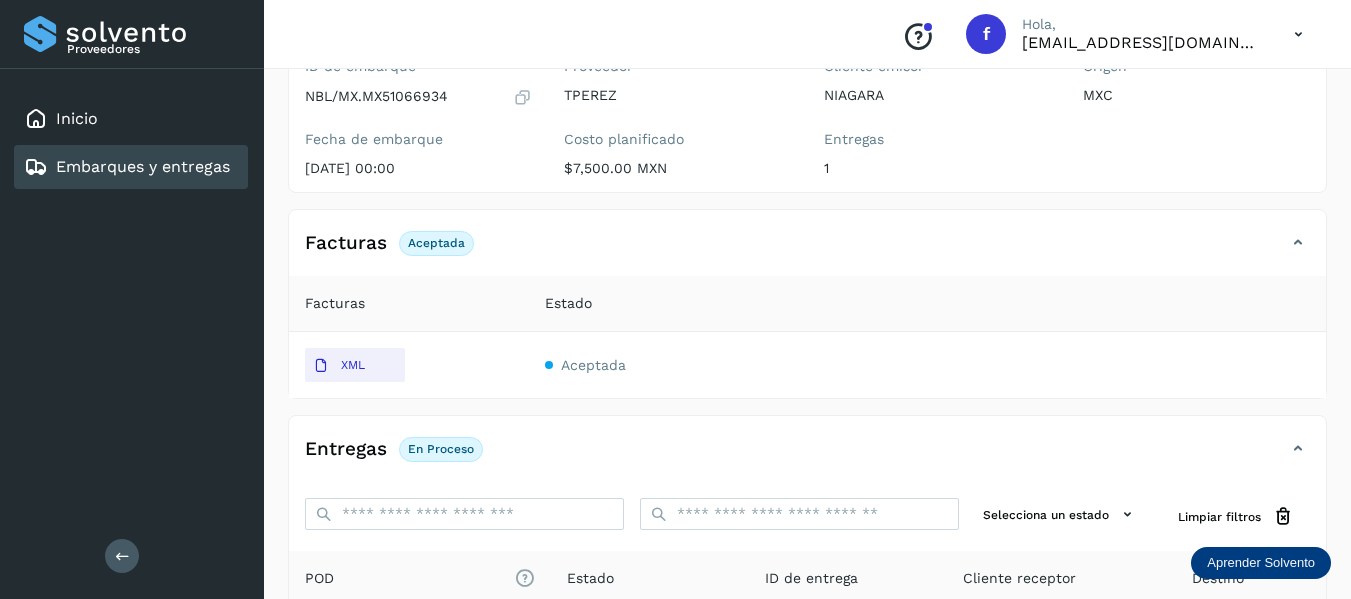 type 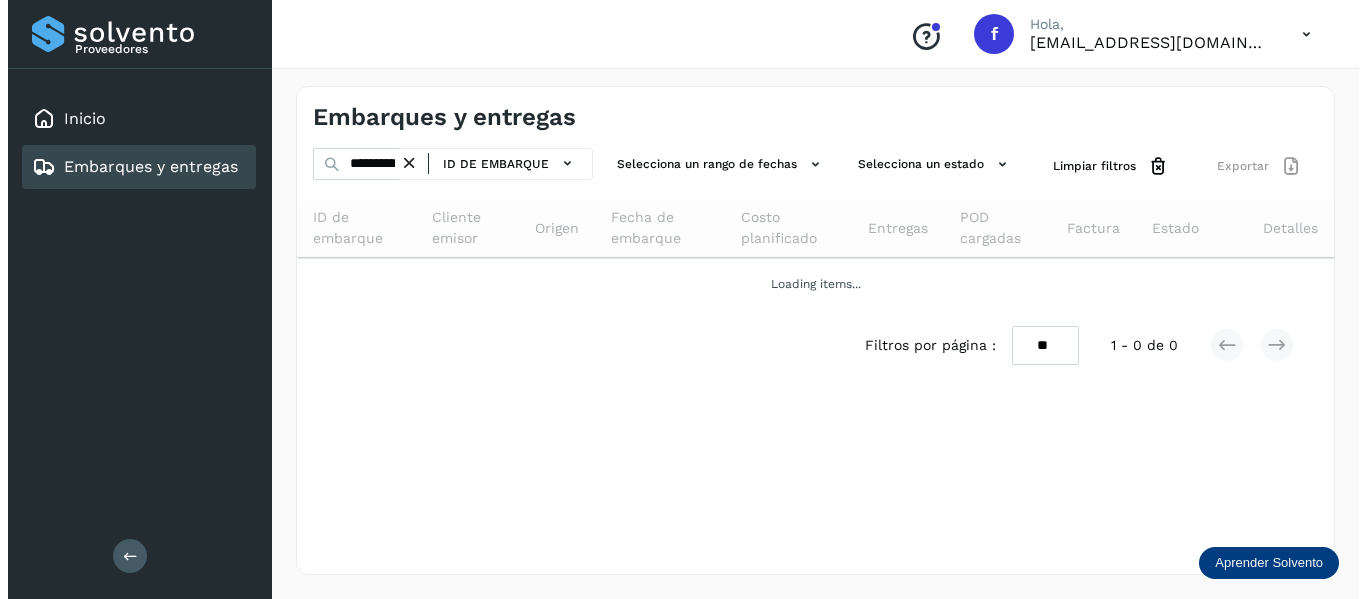 scroll, scrollTop: 0, scrollLeft: 0, axis: both 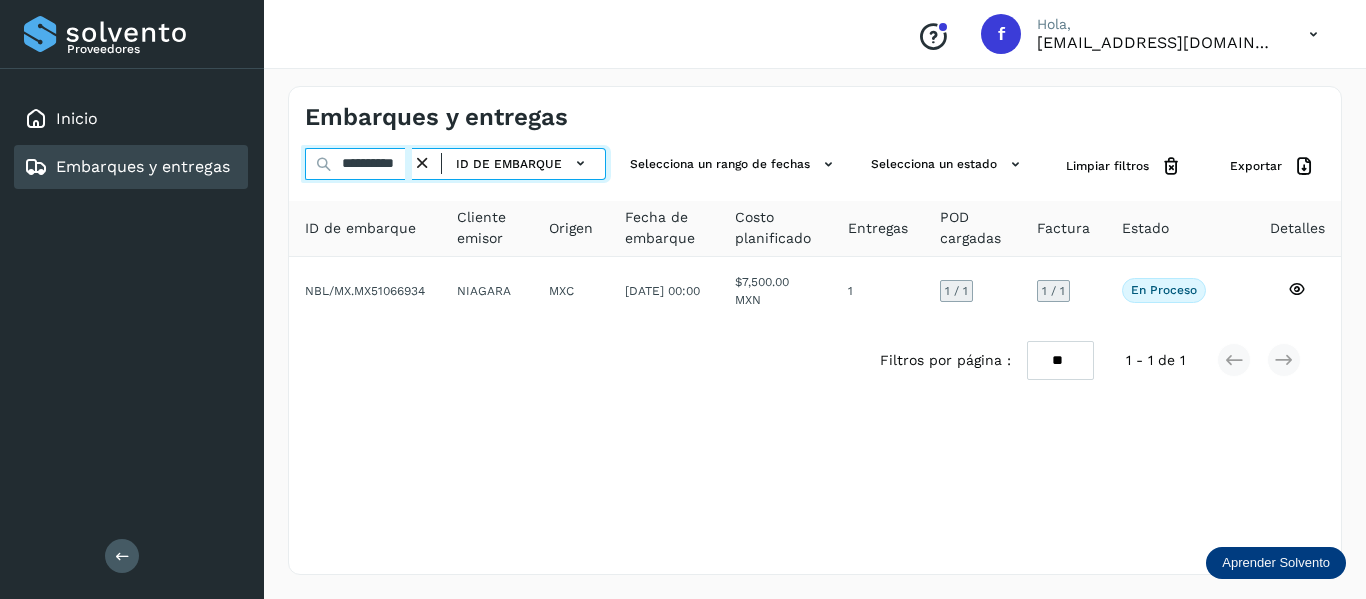 drag, startPoint x: 339, startPoint y: 160, endPoint x: 470, endPoint y: 203, distance: 137.87675 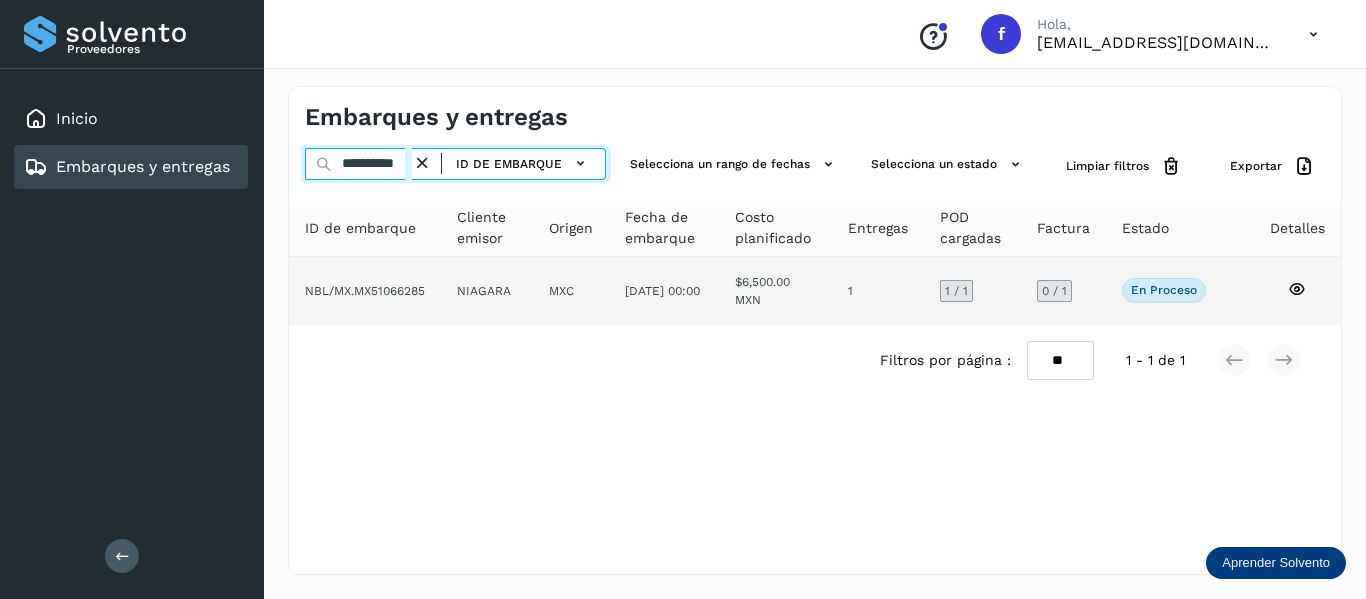 type on "**********" 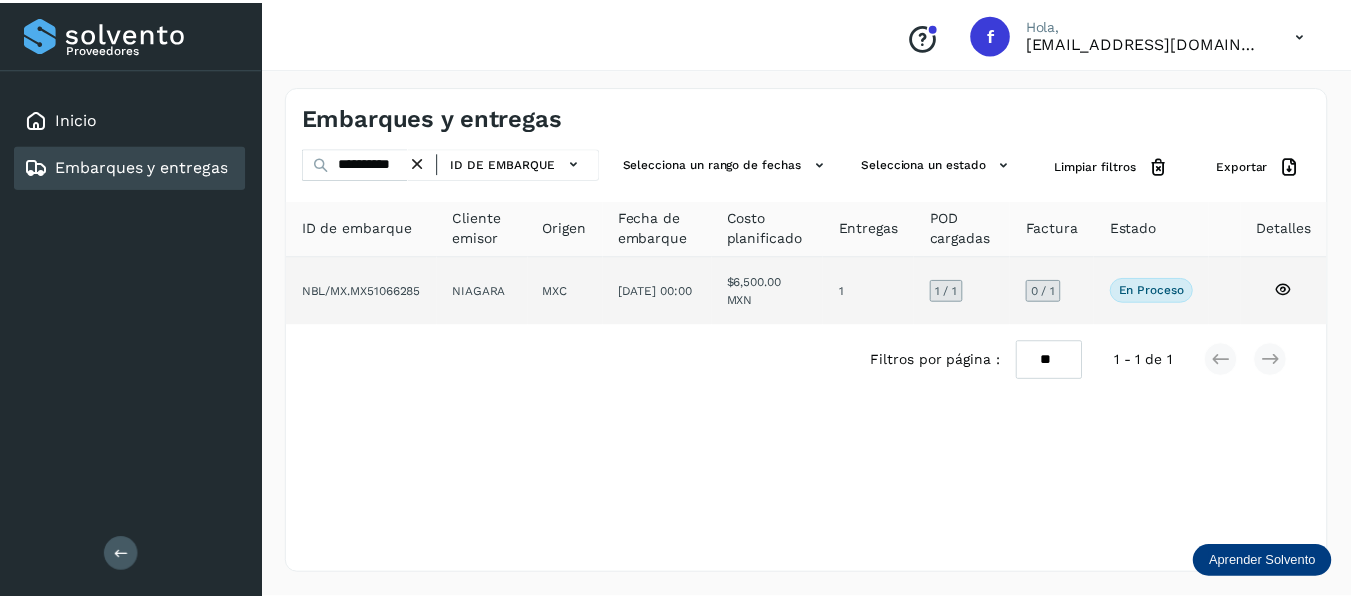 scroll, scrollTop: 0, scrollLeft: 0, axis: both 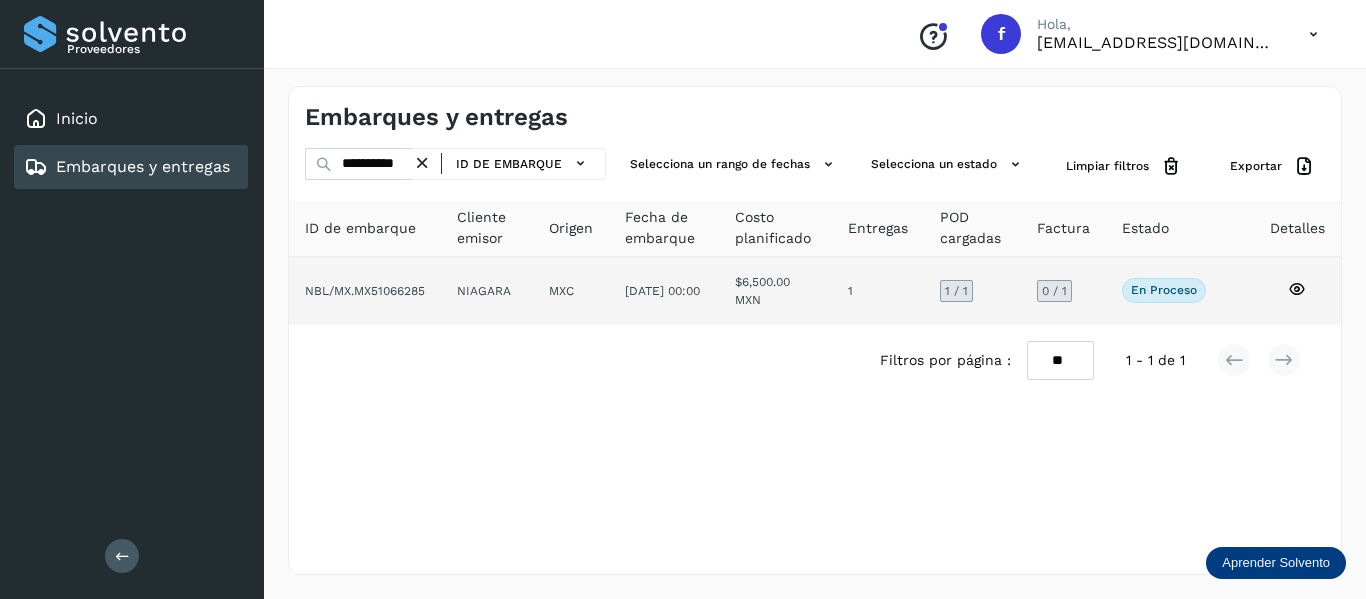 click 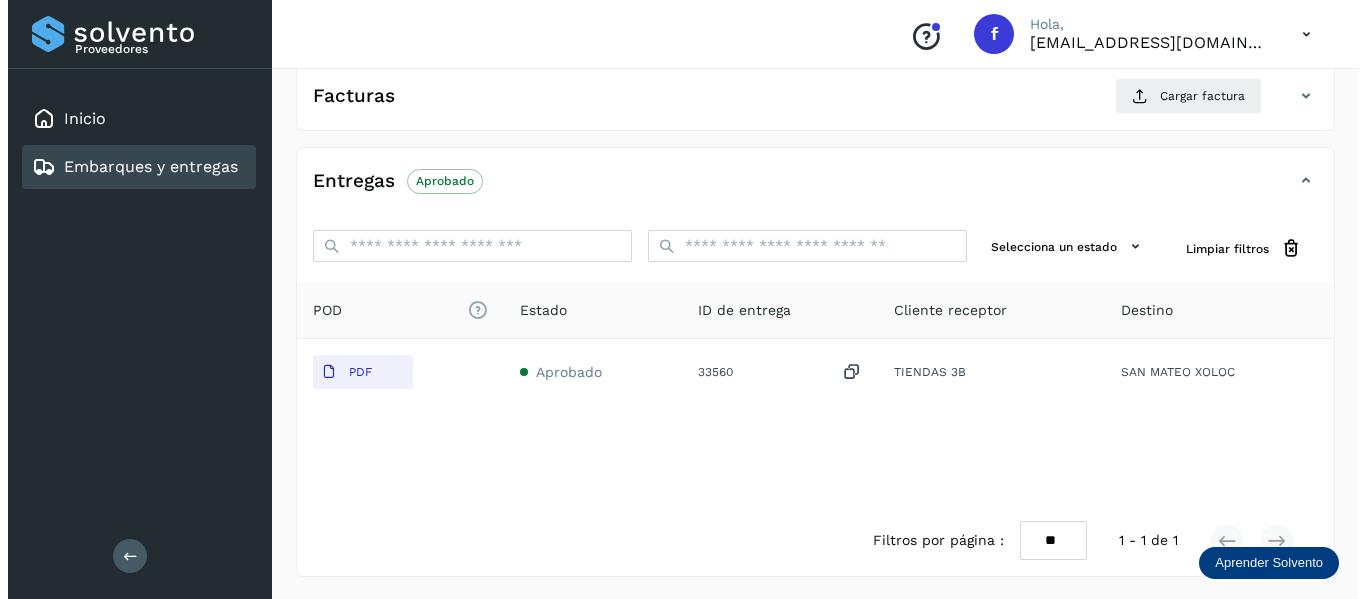 scroll, scrollTop: 350, scrollLeft: 0, axis: vertical 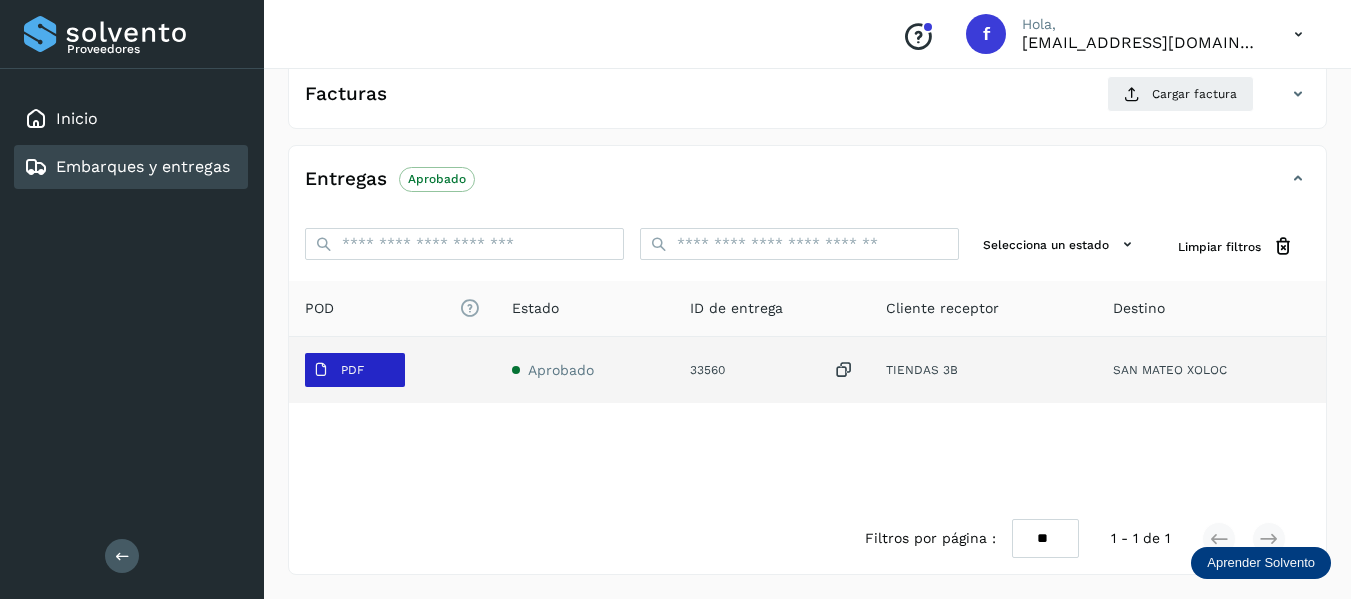 click on "PDF" at bounding box center [338, 370] 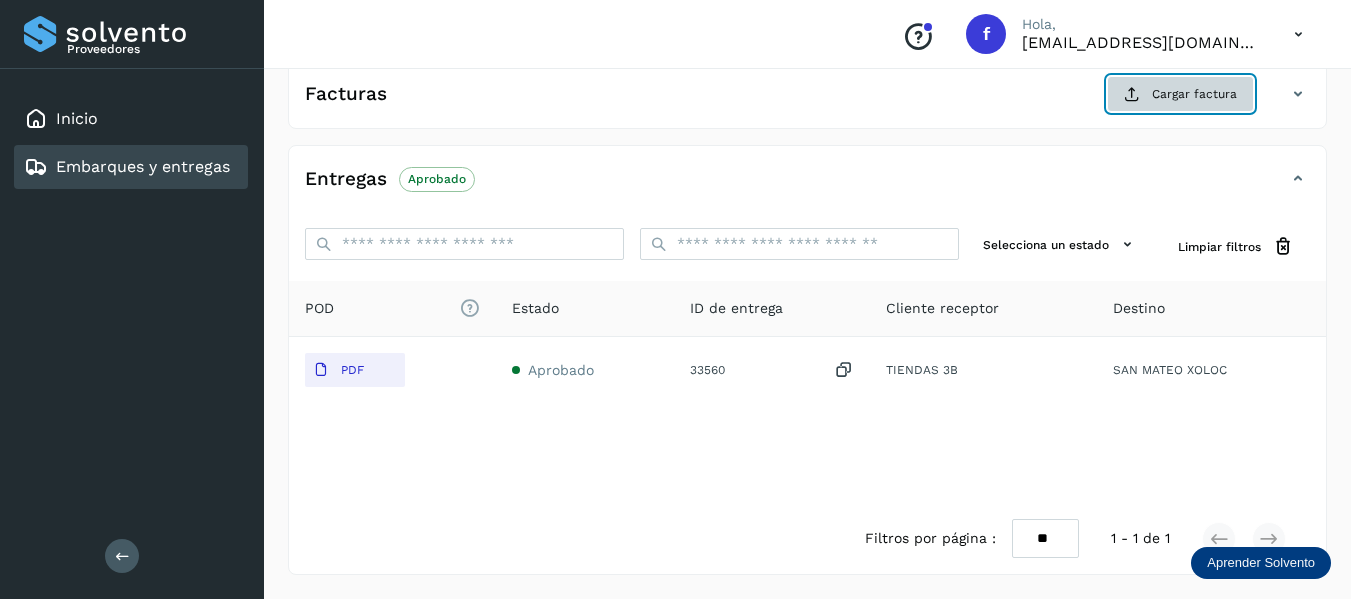click on "Cargar factura" at bounding box center (1180, 94) 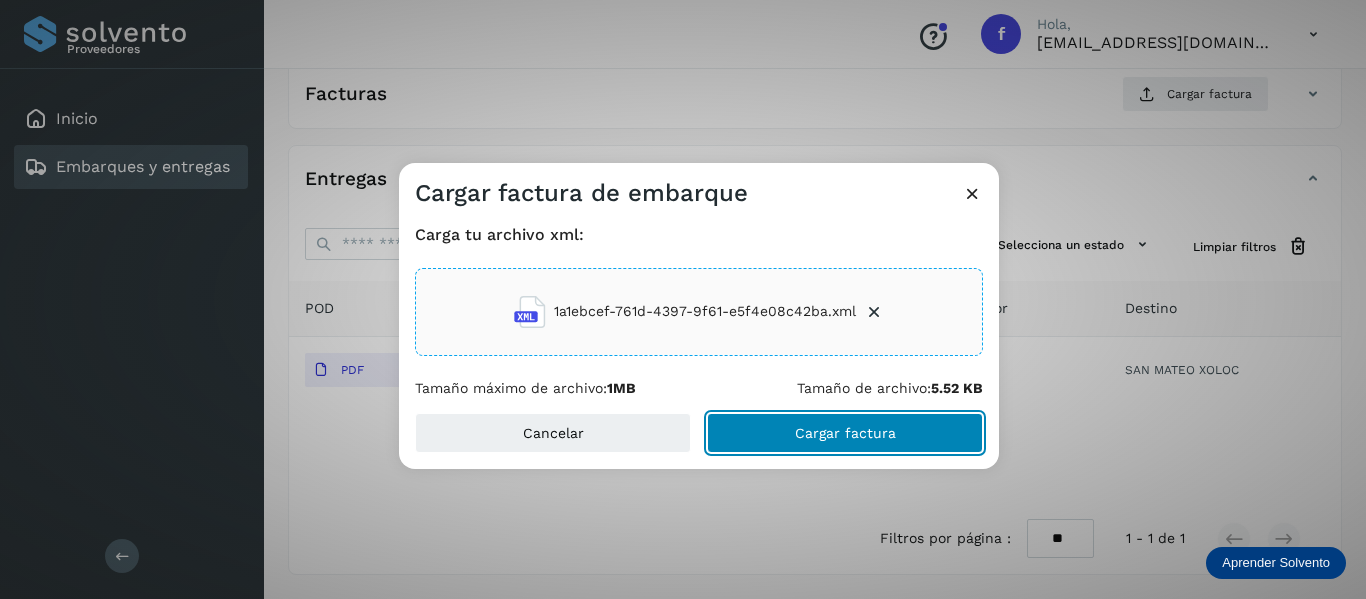 click on "Cargar factura" 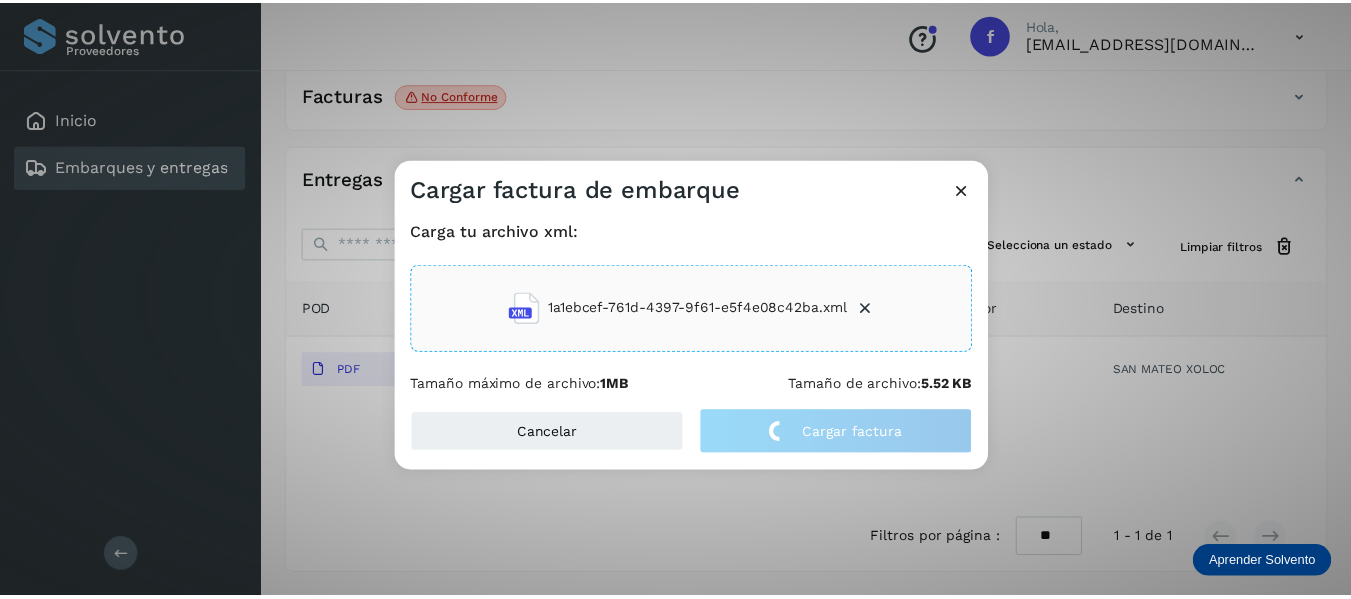 scroll, scrollTop: 348, scrollLeft: 0, axis: vertical 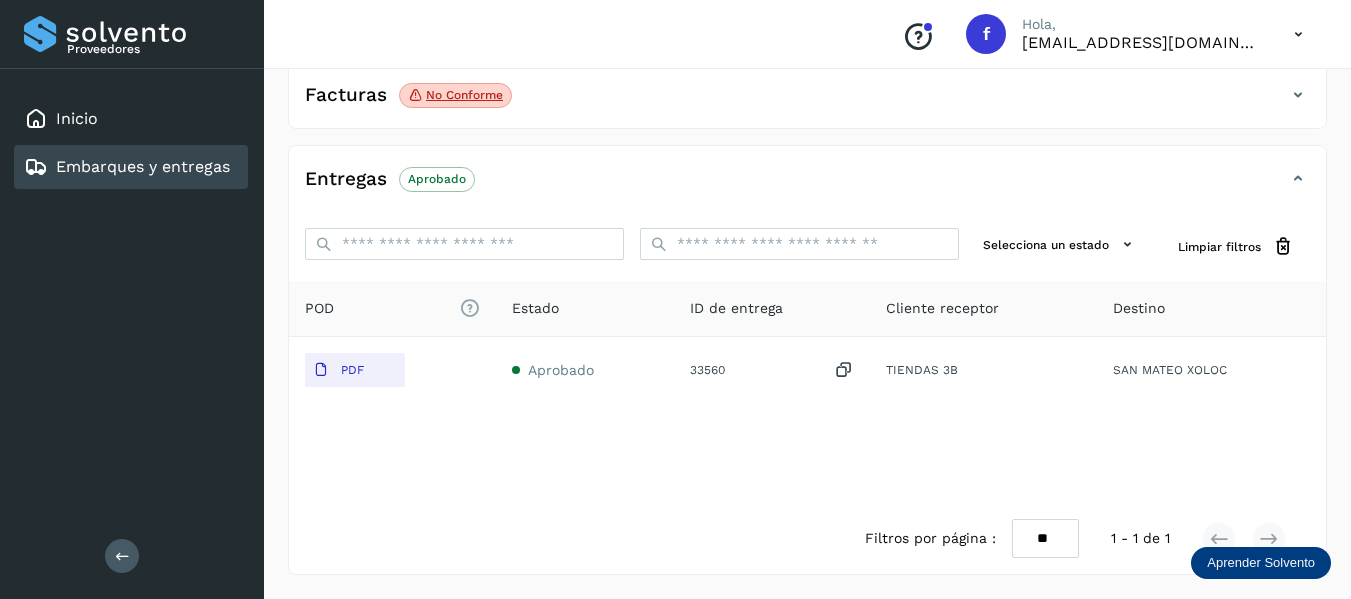 click on "No conforme" 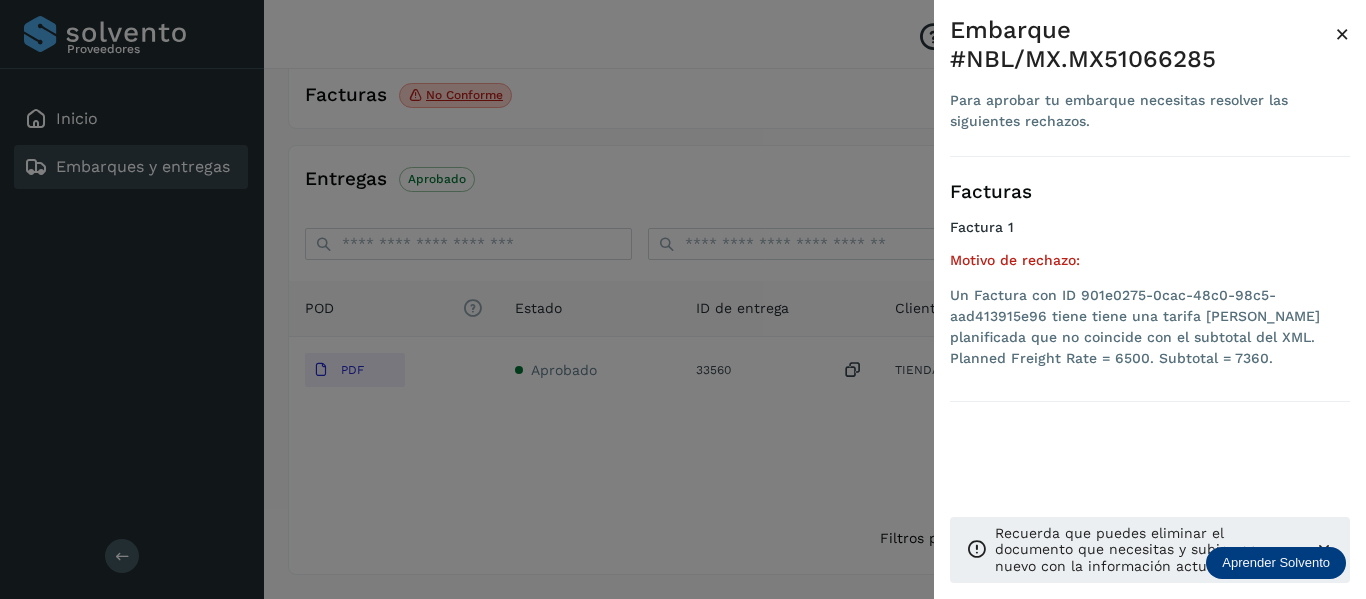 click at bounding box center [683, 299] 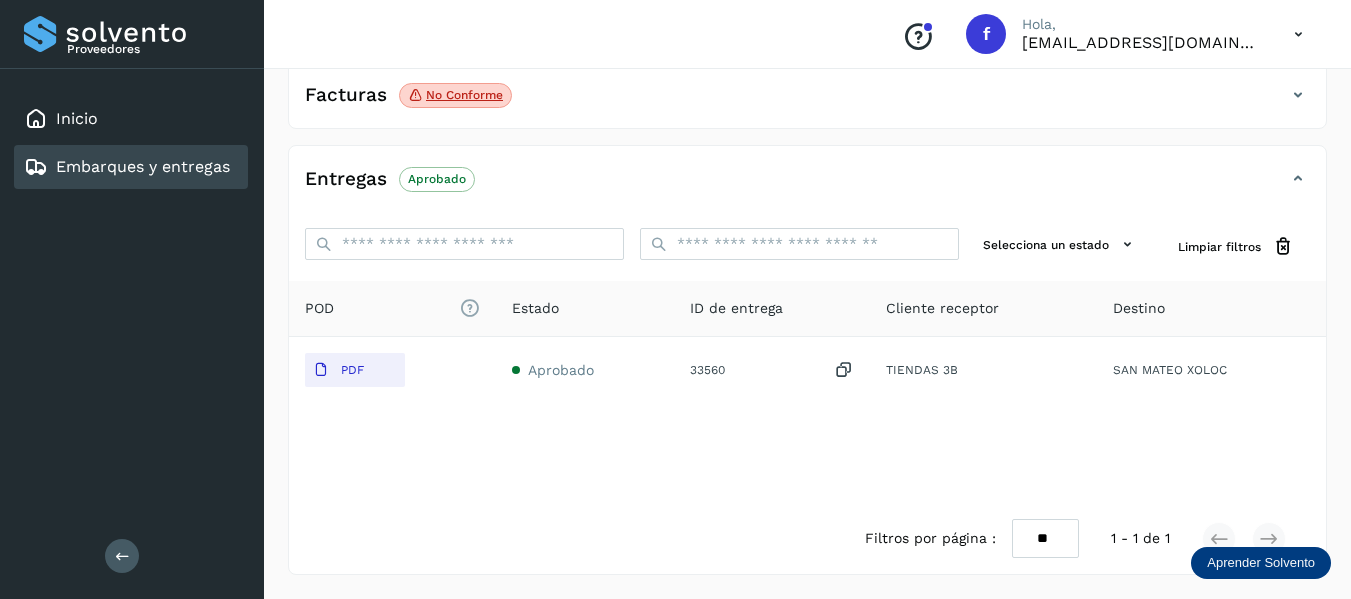 scroll, scrollTop: 48, scrollLeft: 0, axis: vertical 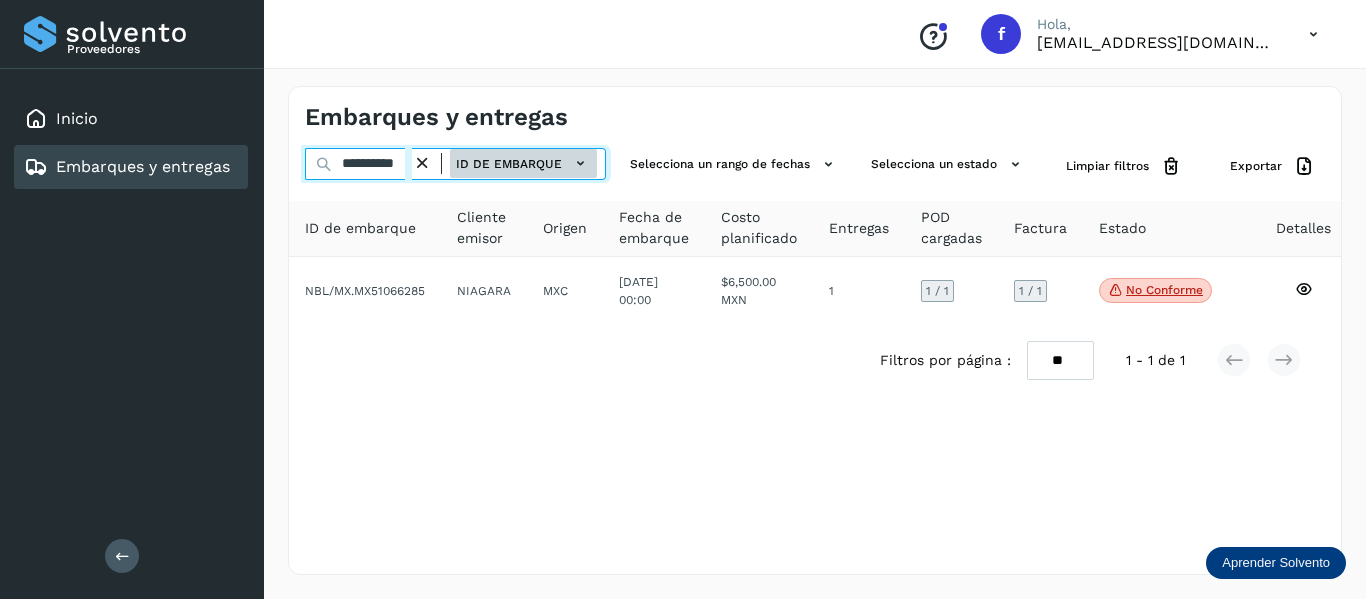drag, startPoint x: 337, startPoint y: 171, endPoint x: 495, endPoint y: 167, distance: 158.05063 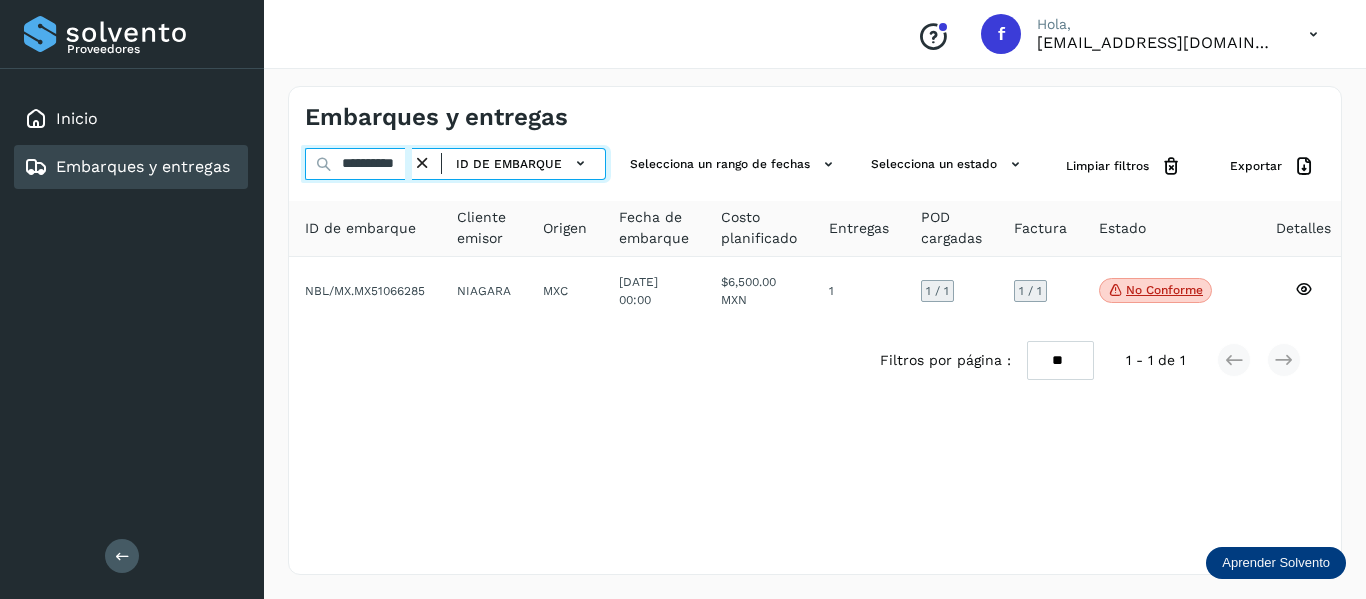 paste 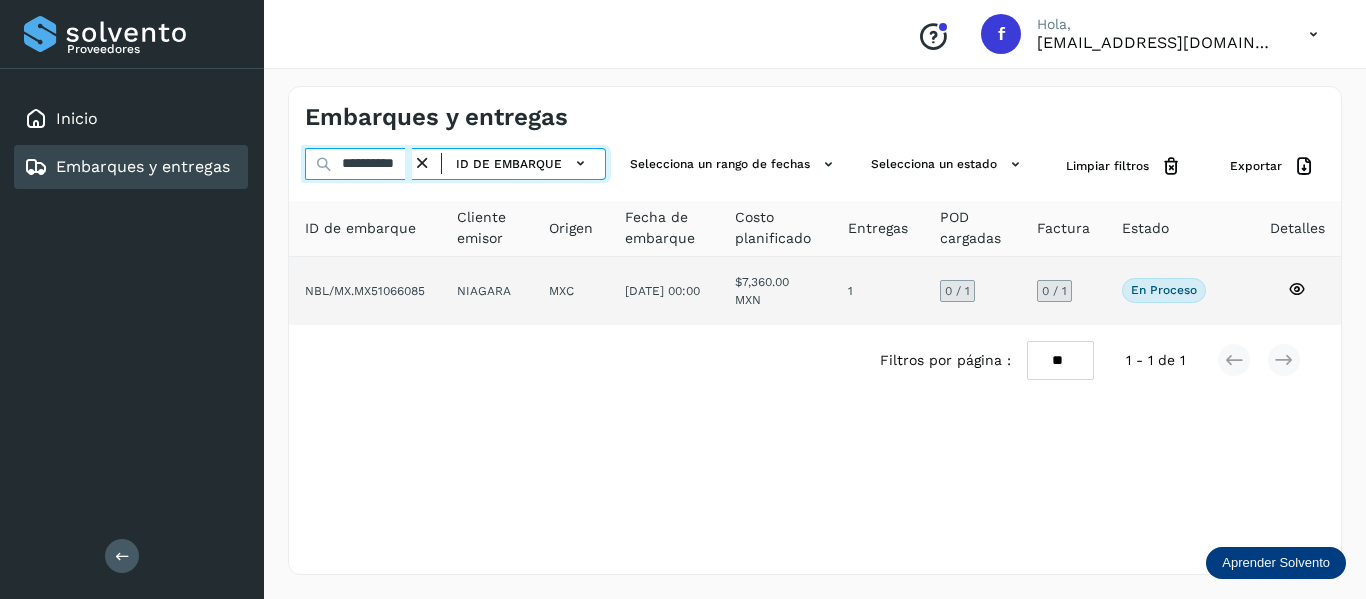 type on "**********" 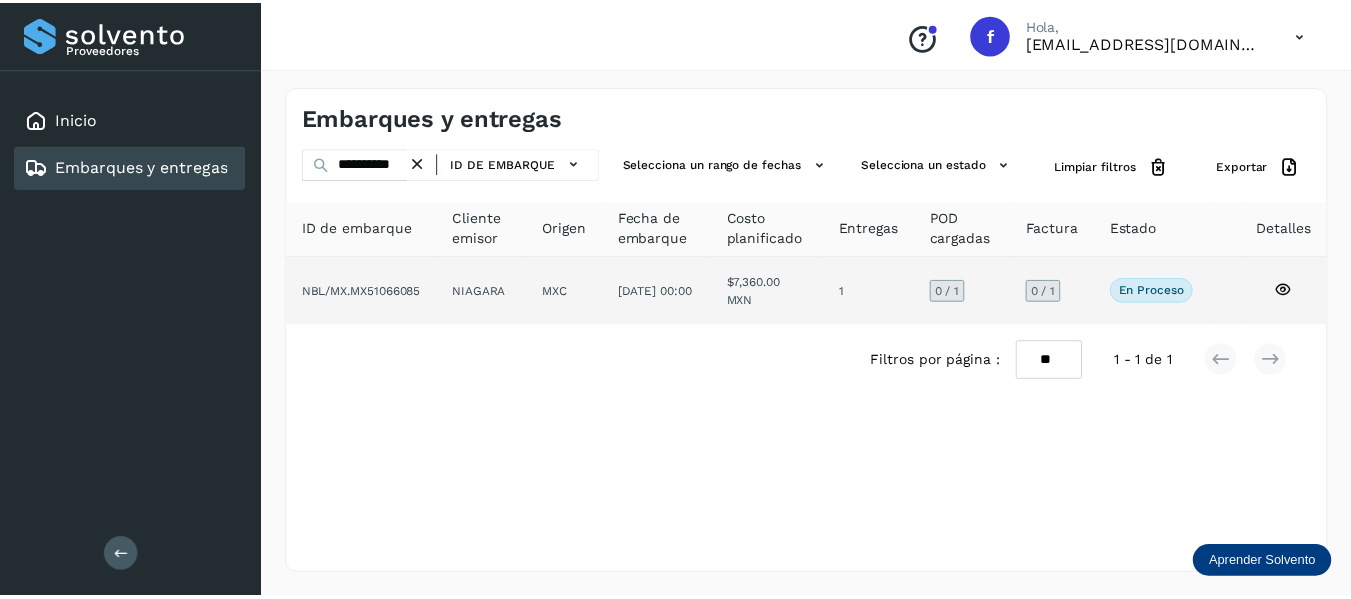 scroll, scrollTop: 0, scrollLeft: 0, axis: both 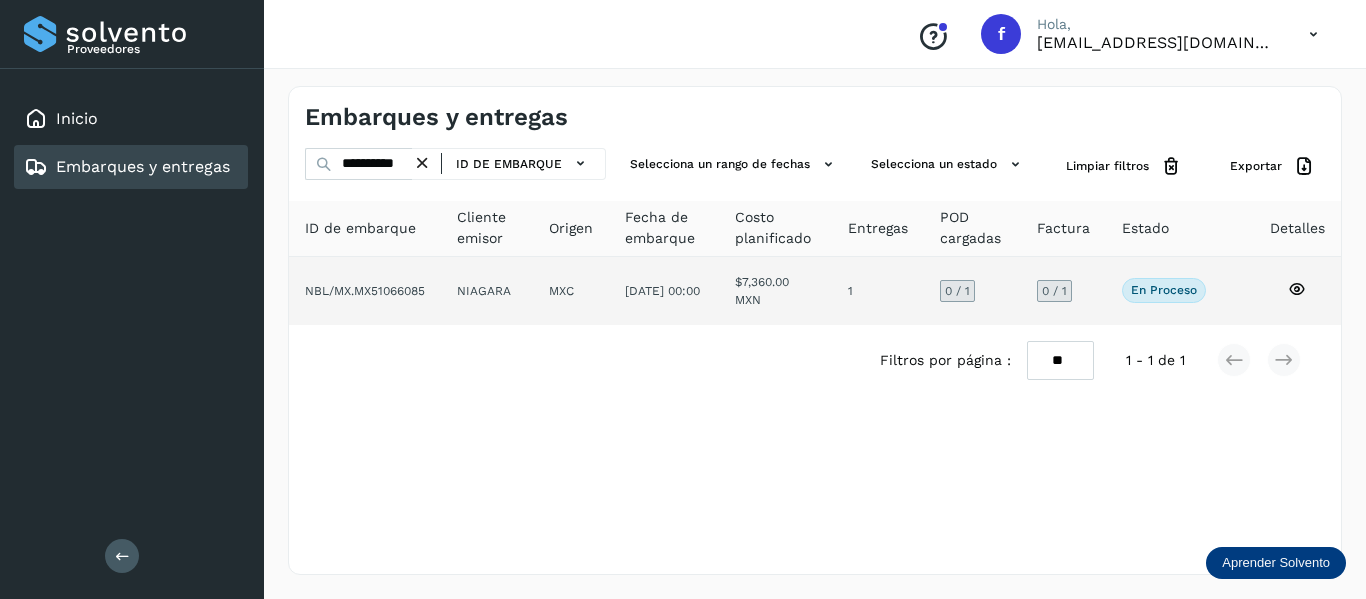 click on "En proceso
Verifica el estado de la factura o entregas asociadas a este embarque" 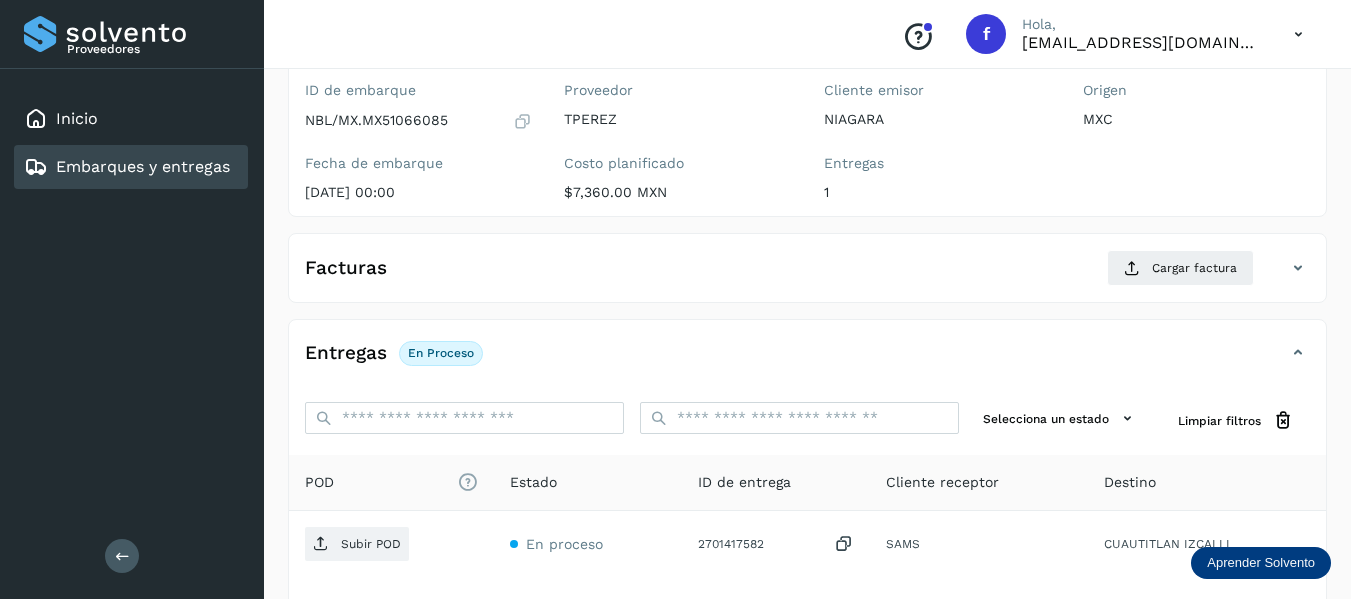 scroll, scrollTop: 200, scrollLeft: 0, axis: vertical 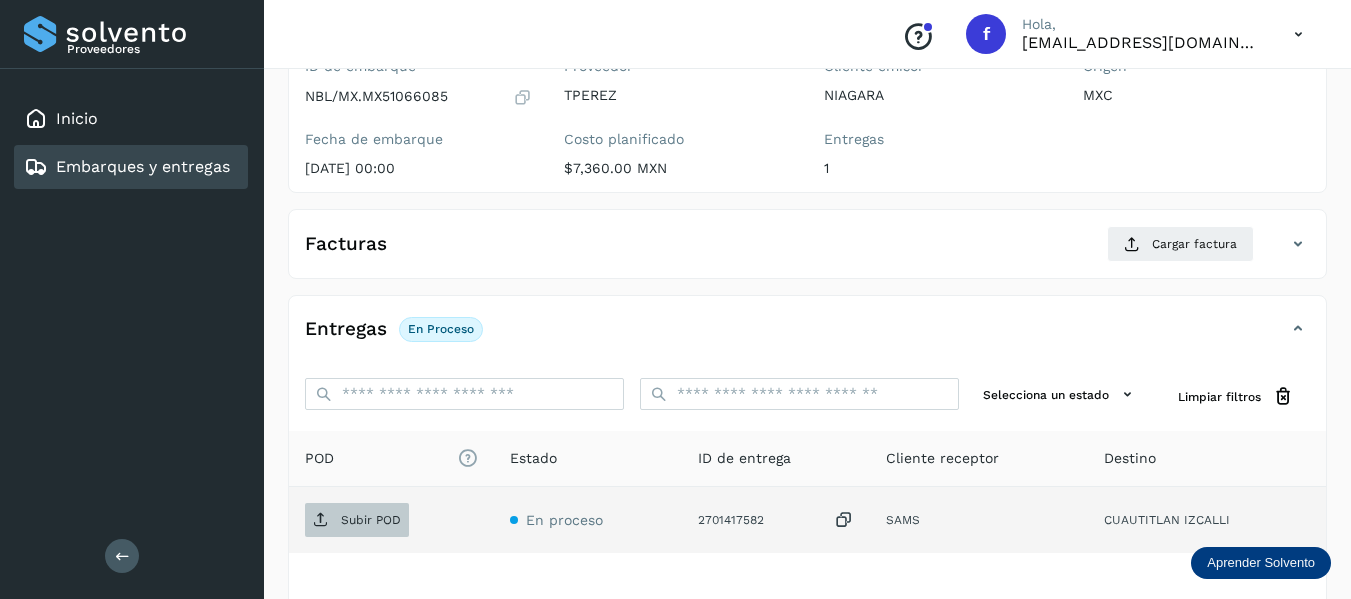 click on "Subir POD" at bounding box center (357, 520) 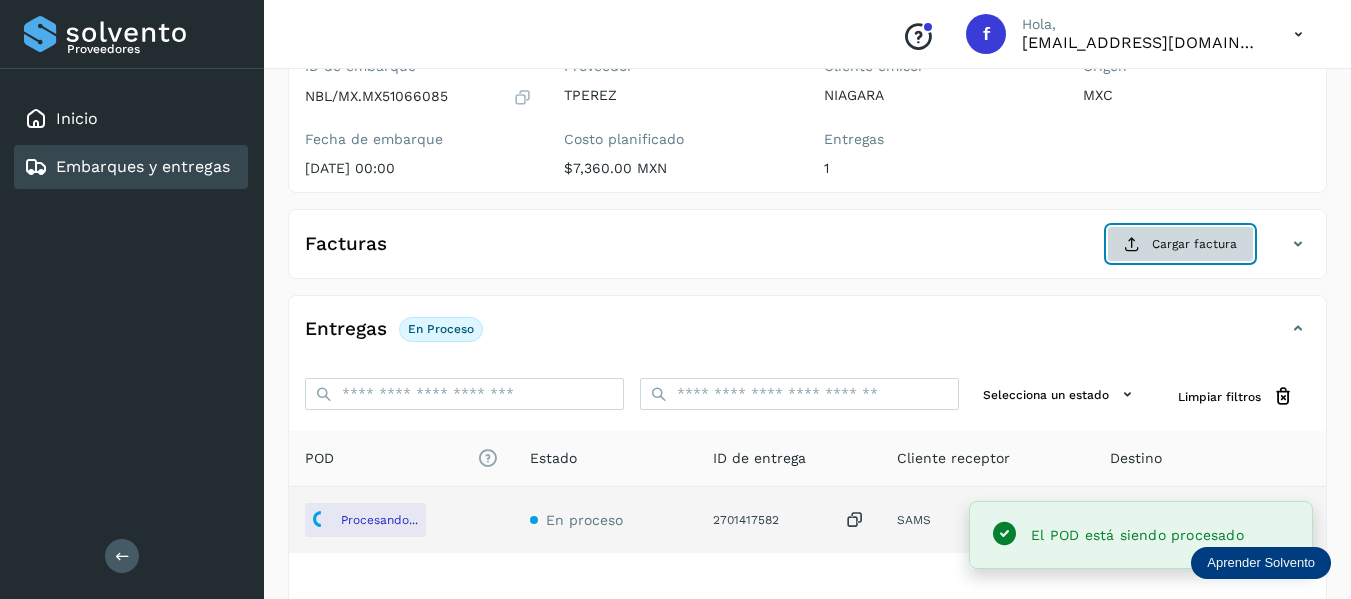 click on "Cargar factura" 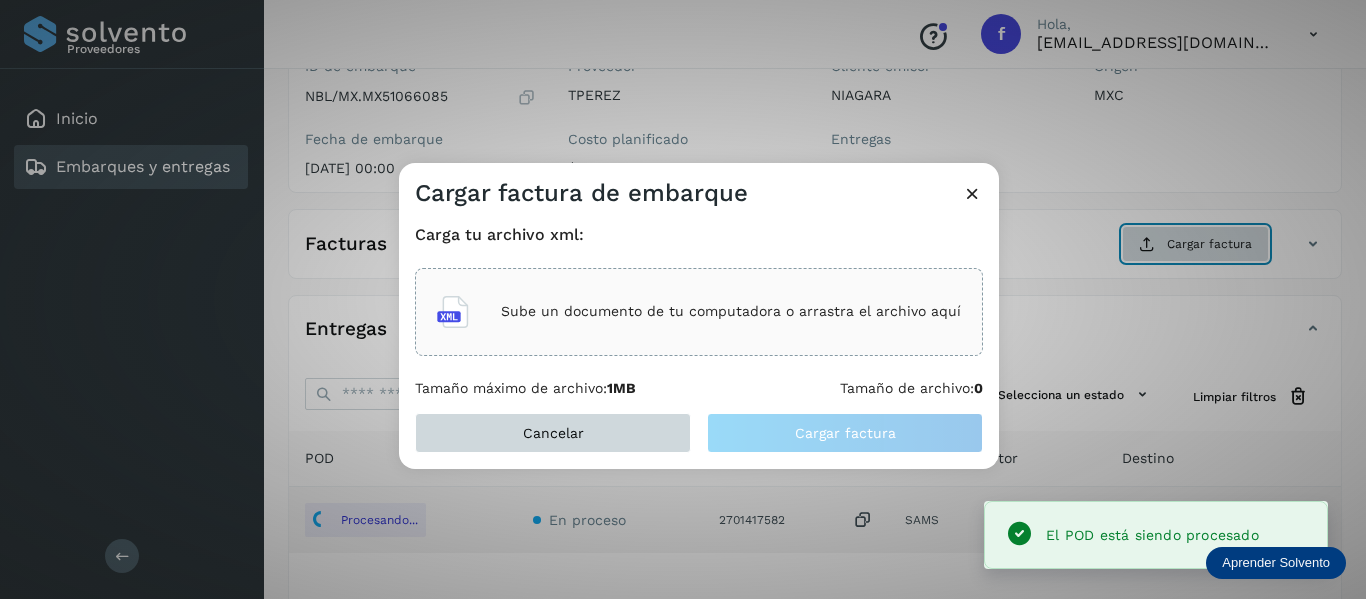 type 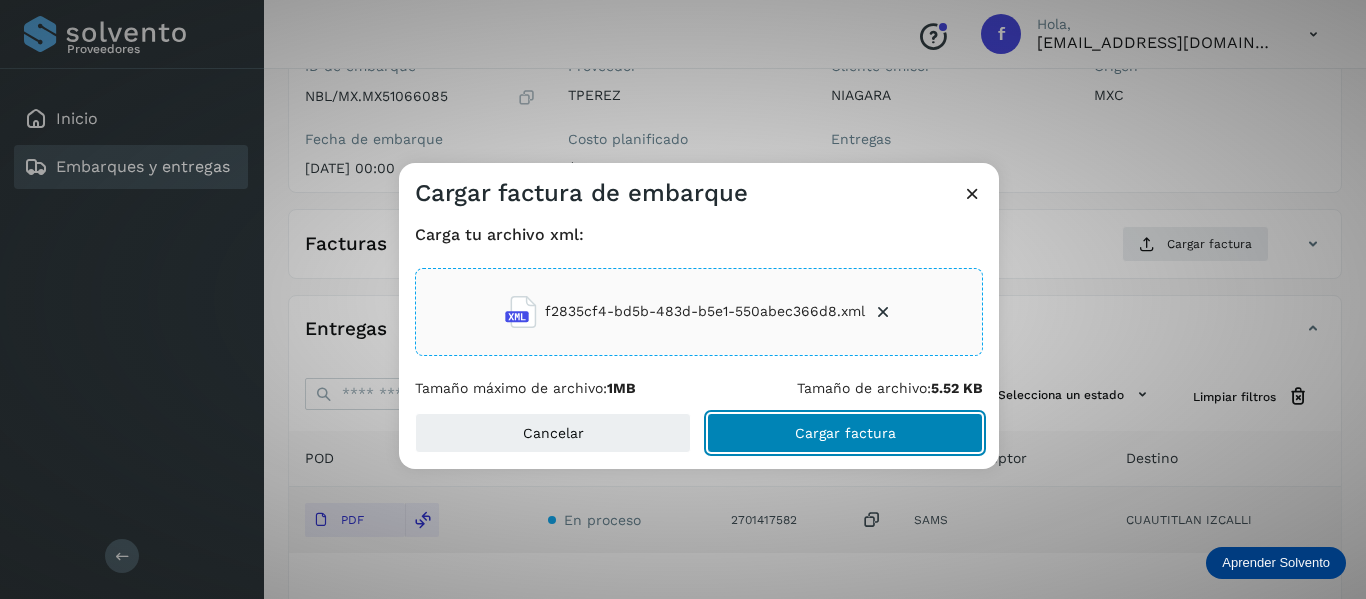 click on "Cargar factura" 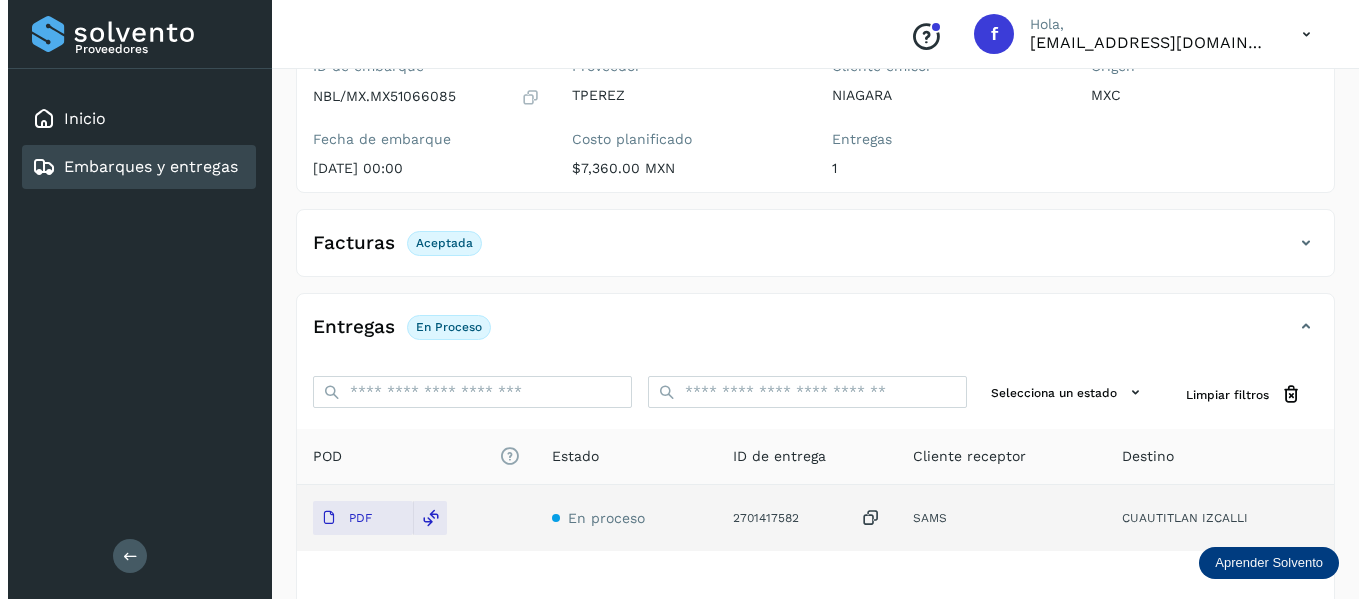 scroll, scrollTop: 0, scrollLeft: 0, axis: both 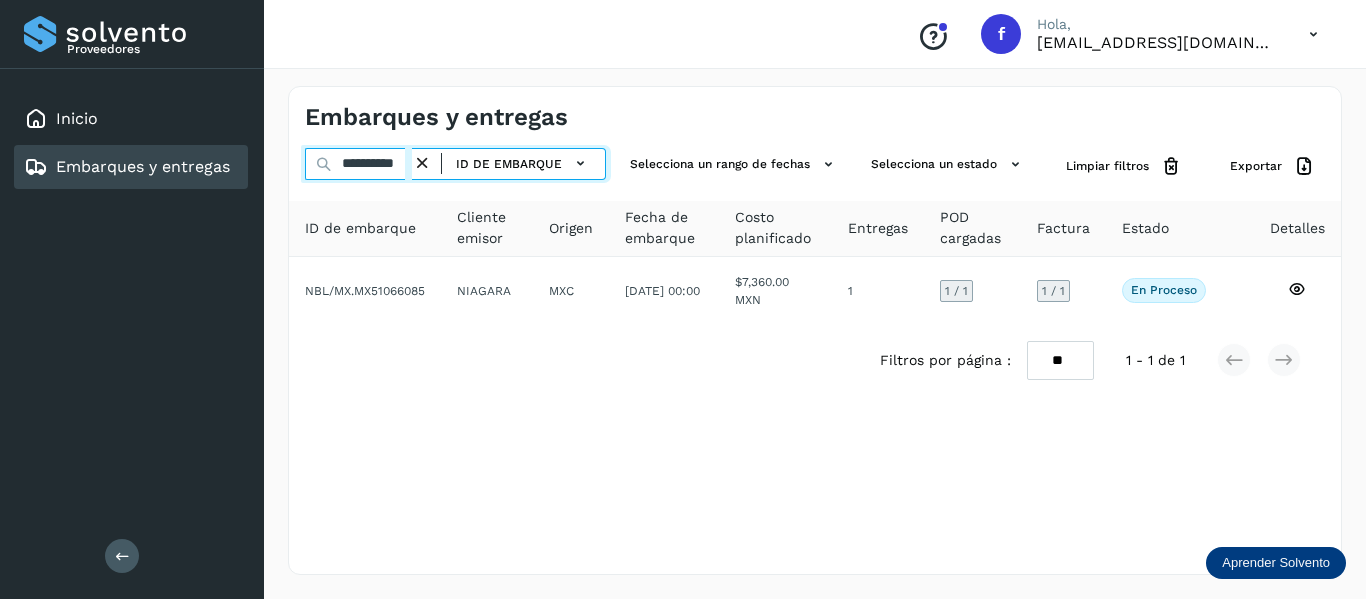 drag, startPoint x: 341, startPoint y: 167, endPoint x: 570, endPoint y: 181, distance: 229.42755 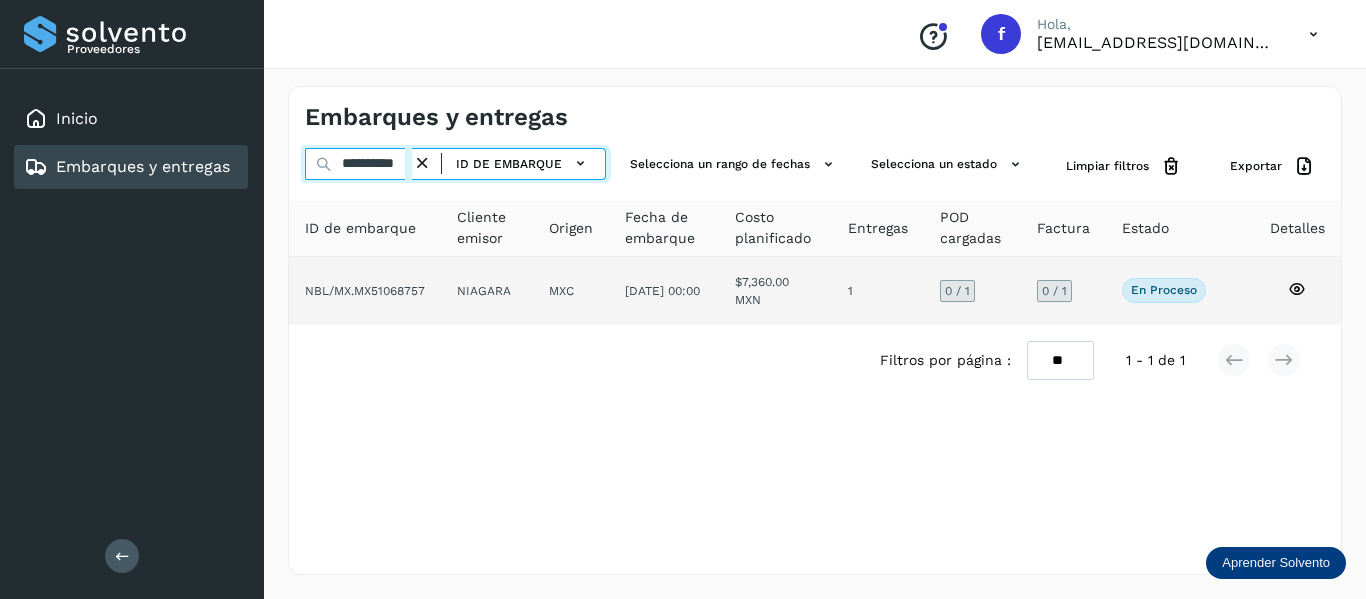 type on "**********" 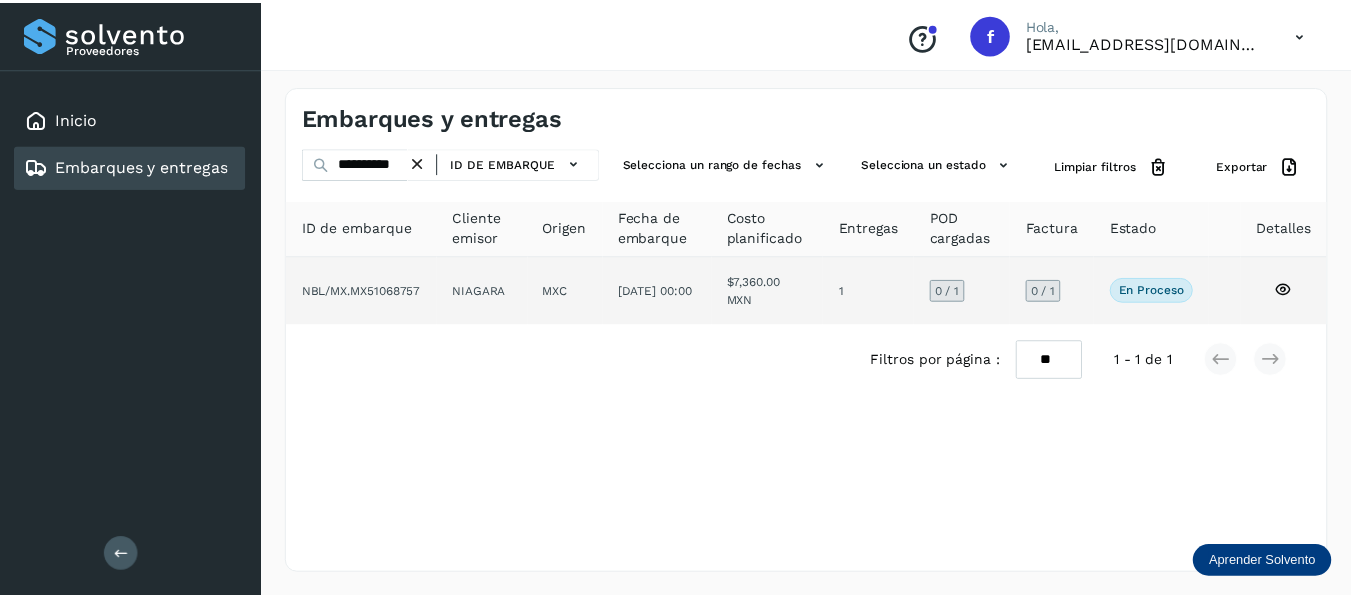 scroll, scrollTop: 0, scrollLeft: 0, axis: both 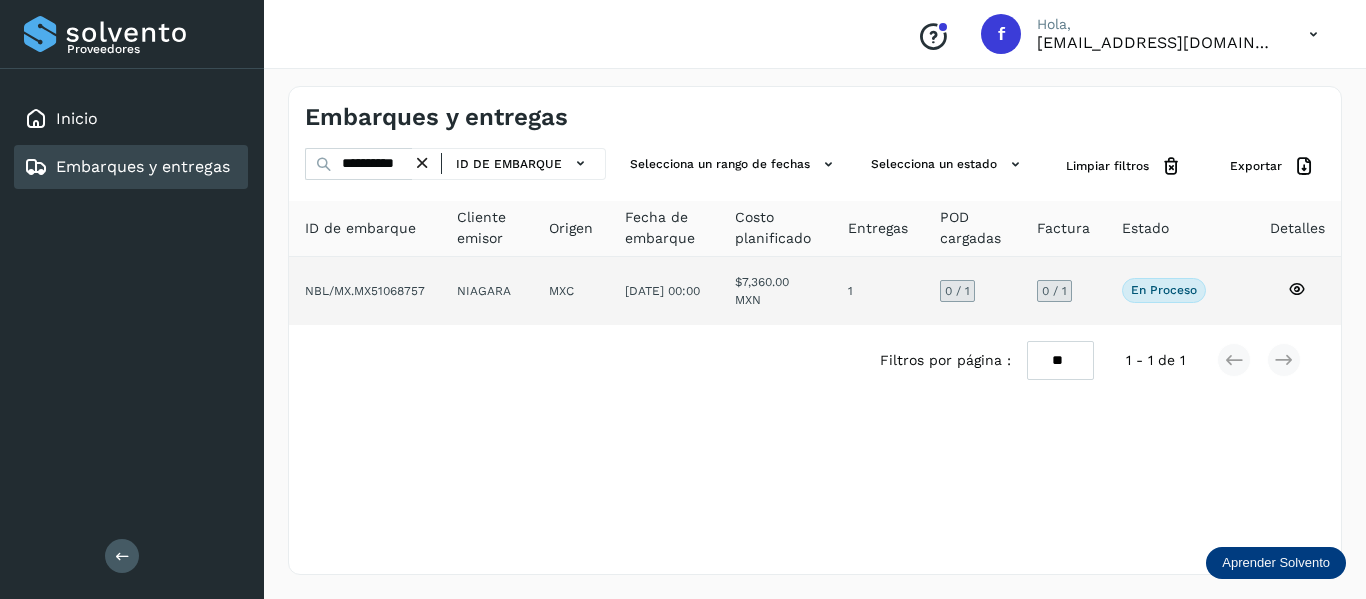 click 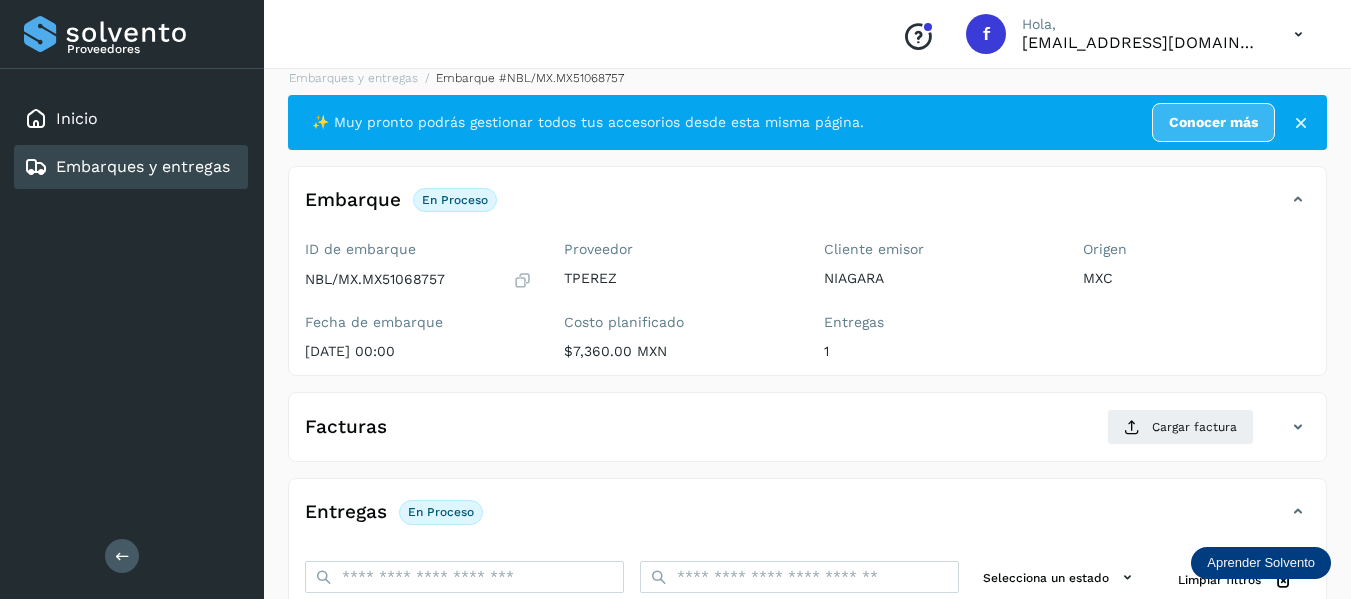 scroll, scrollTop: 200, scrollLeft: 0, axis: vertical 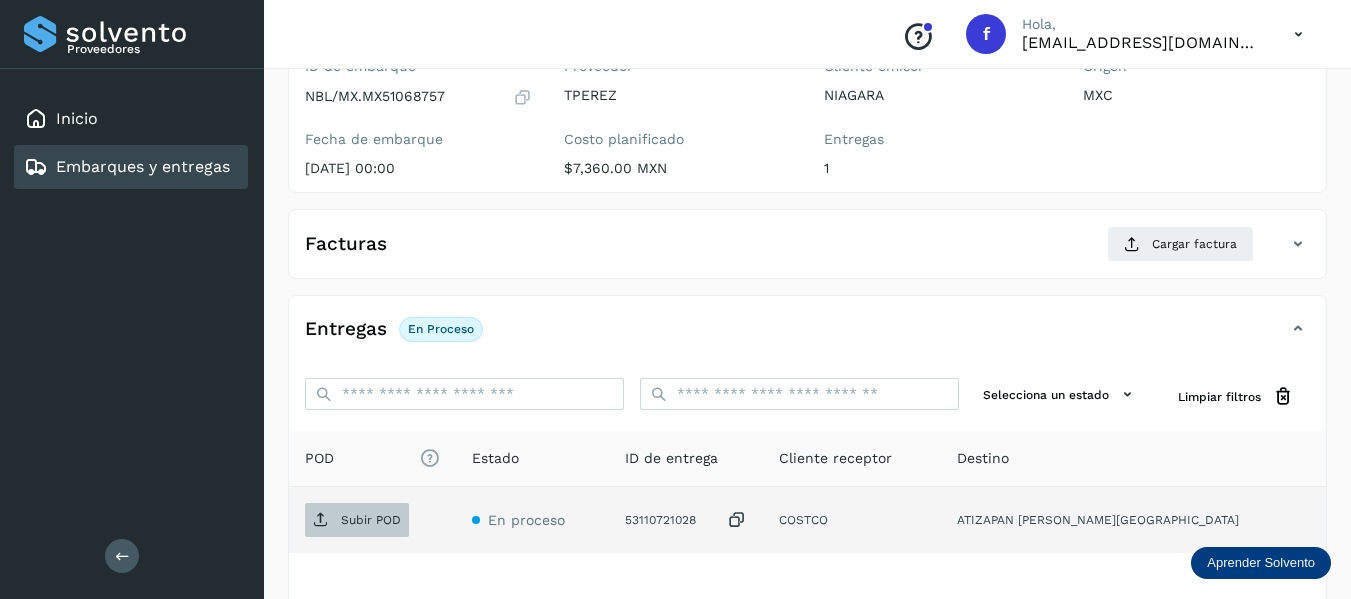 click on "Subir POD" at bounding box center [371, 520] 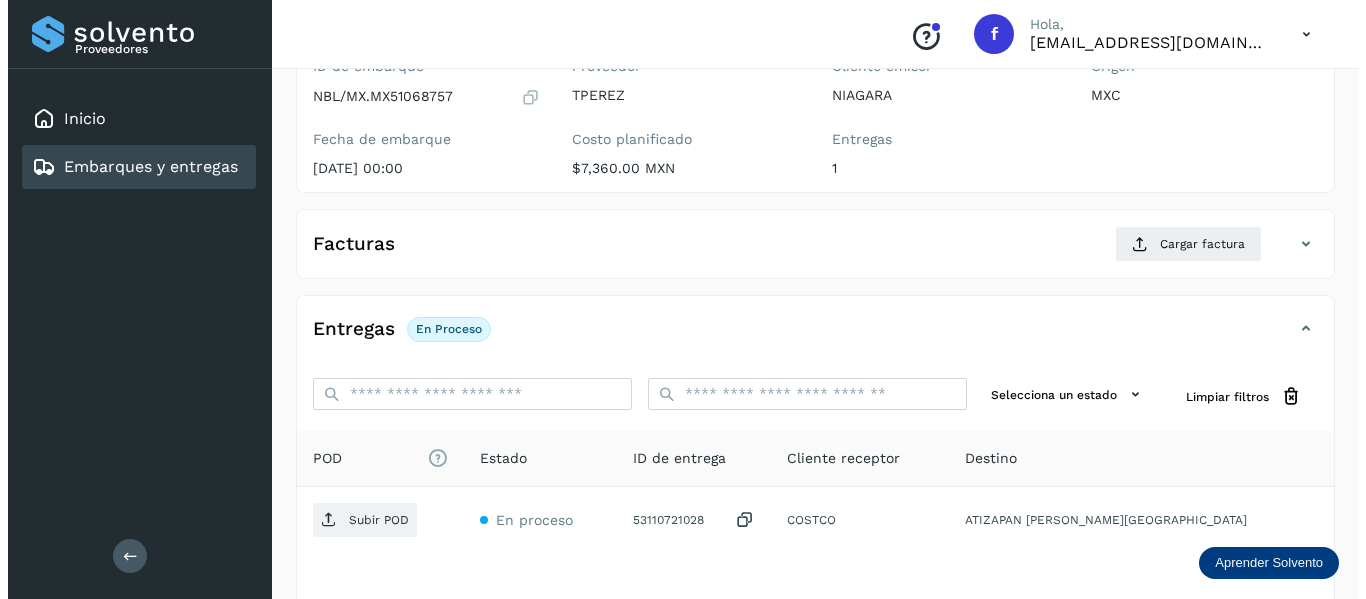 scroll, scrollTop: 0, scrollLeft: 0, axis: both 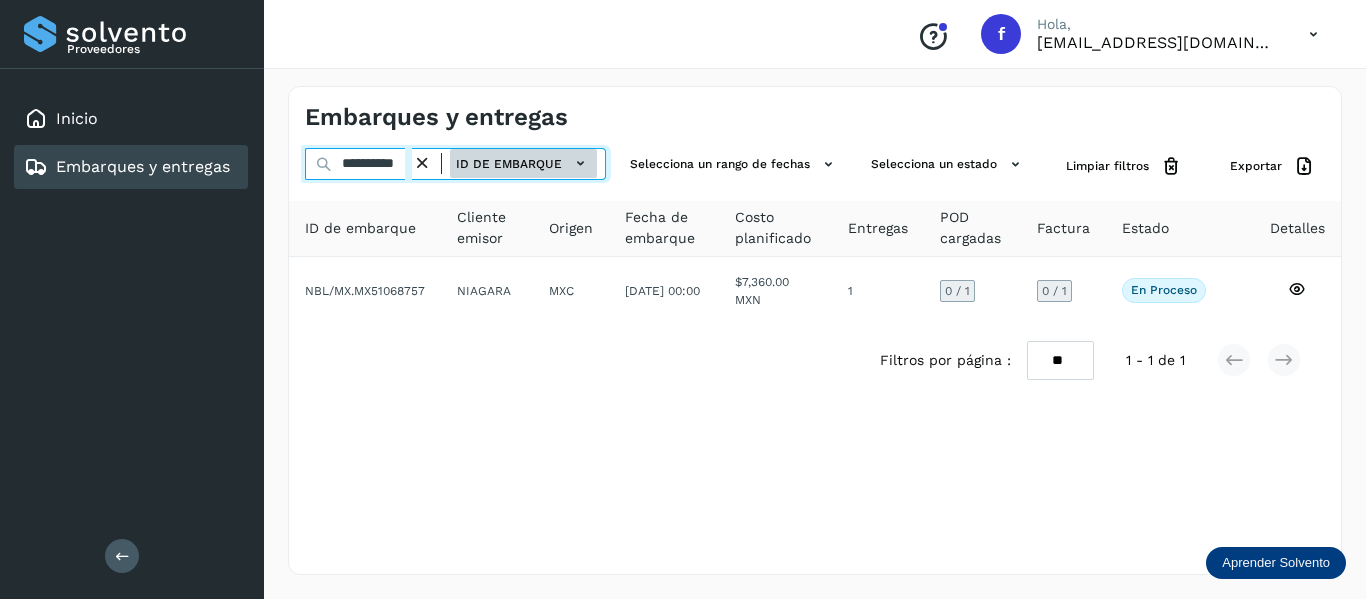 drag, startPoint x: 339, startPoint y: 164, endPoint x: 568, endPoint y: 158, distance: 229.07858 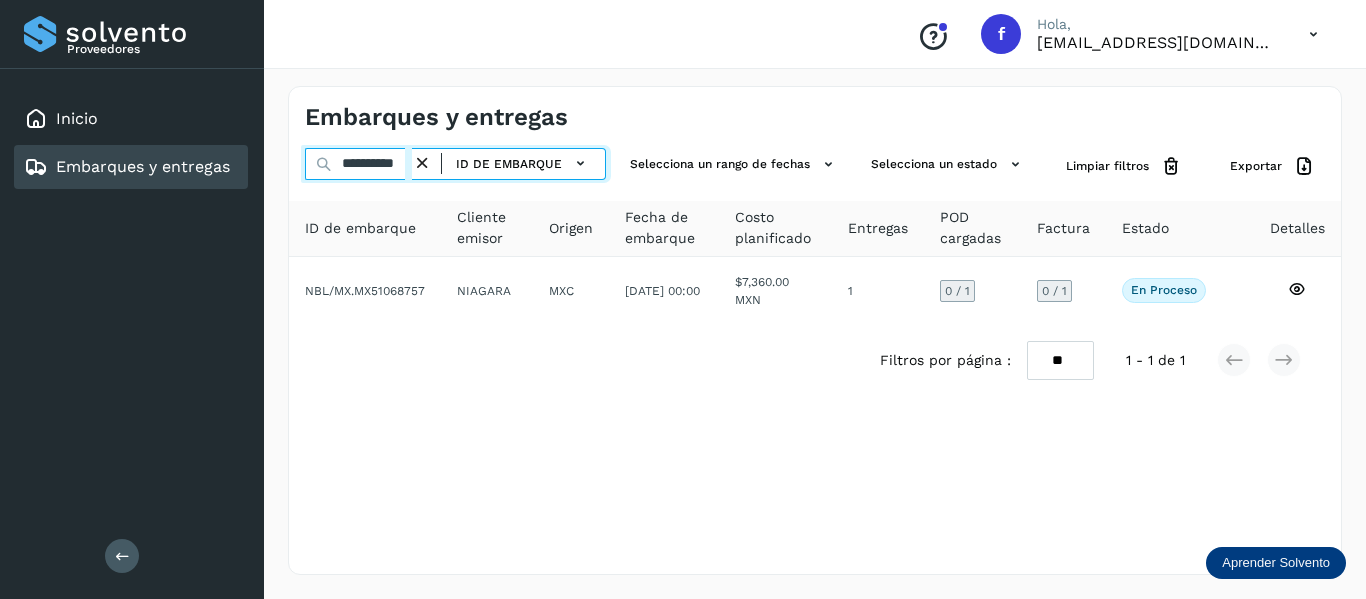paste on "*******" 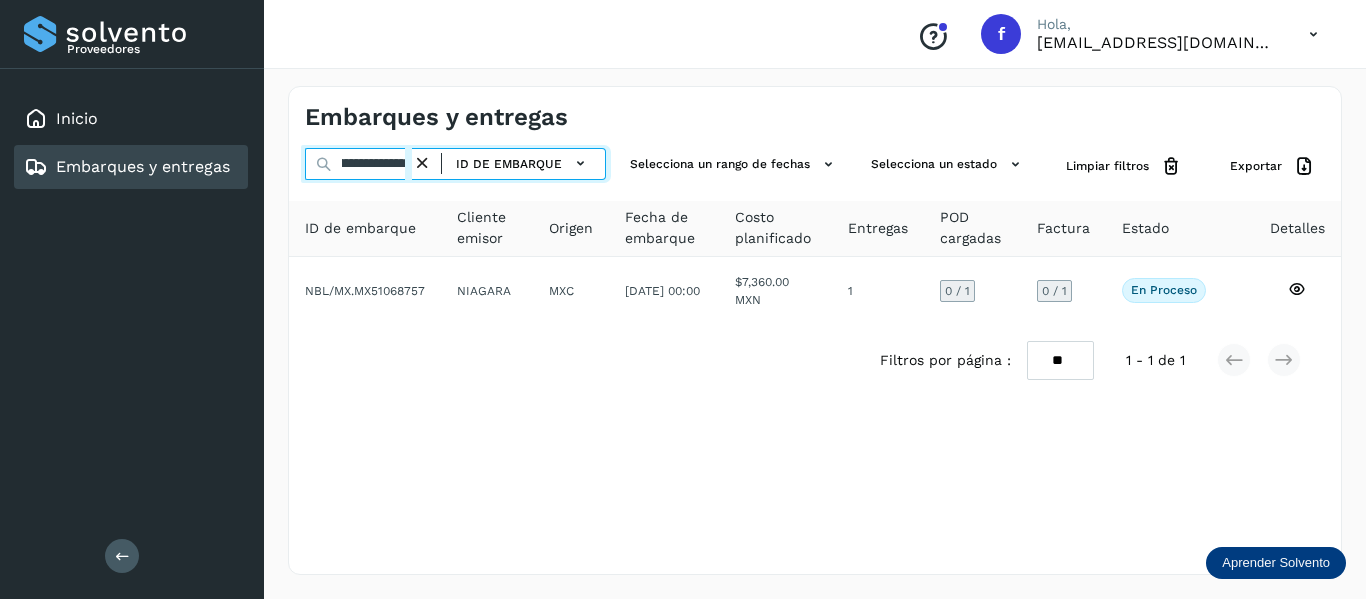 scroll, scrollTop: 0, scrollLeft: 76, axis: horizontal 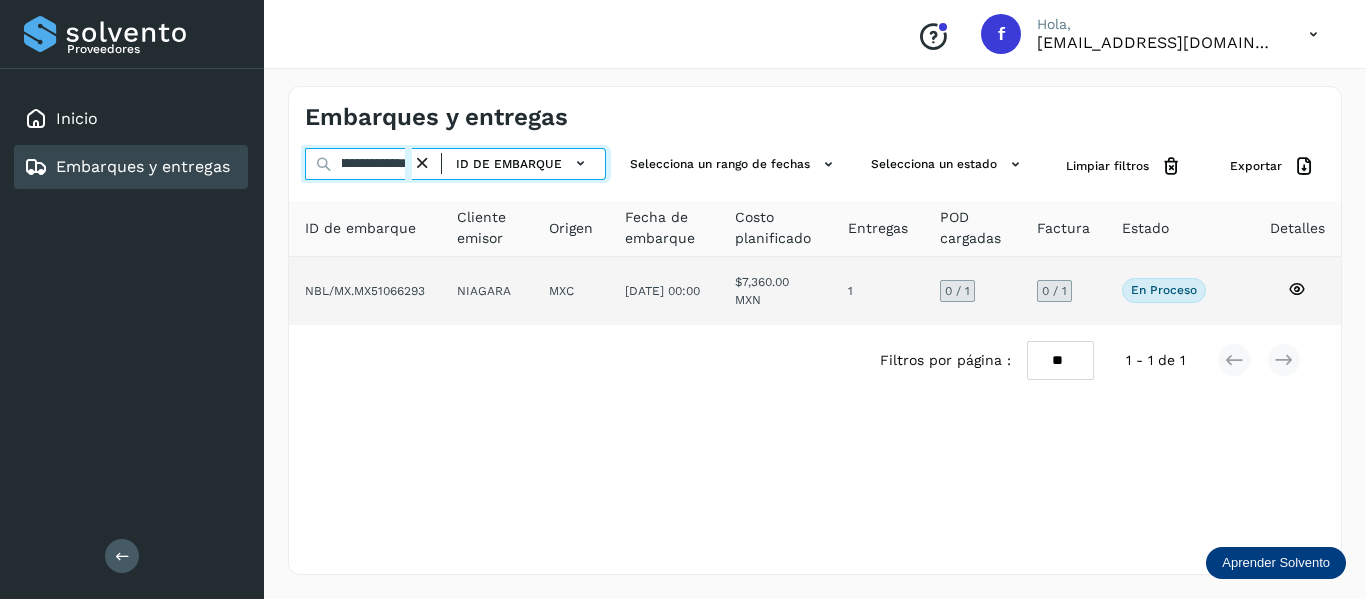 type on "**********" 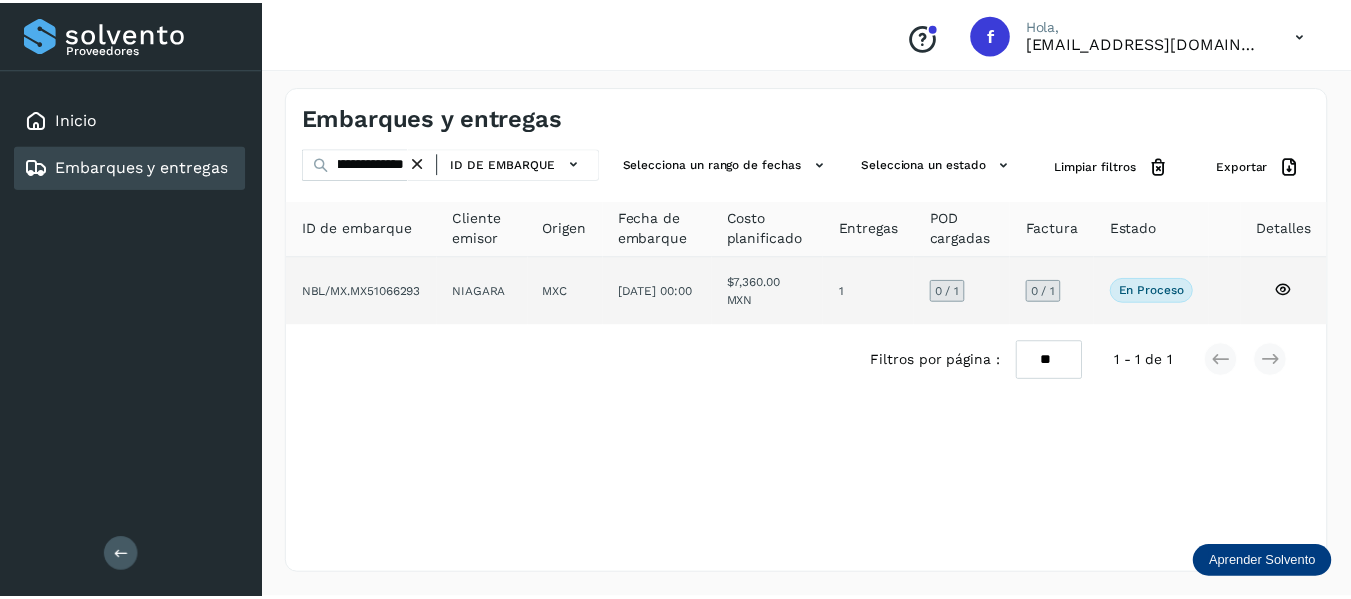 scroll, scrollTop: 0, scrollLeft: 0, axis: both 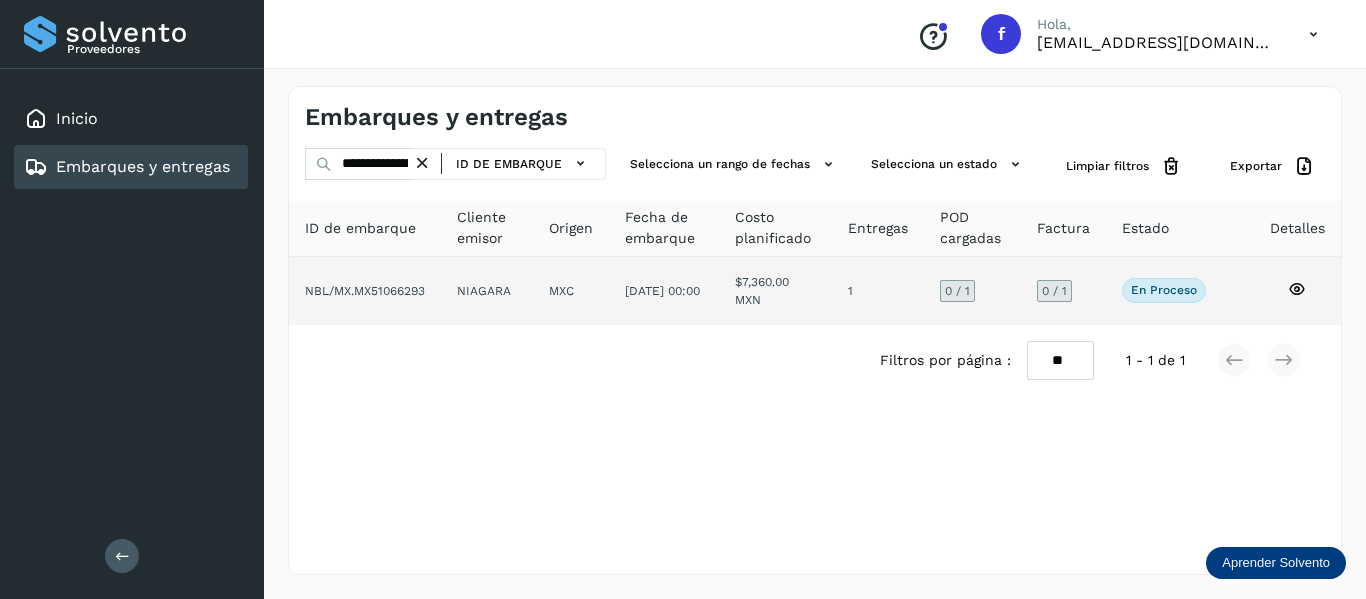 click 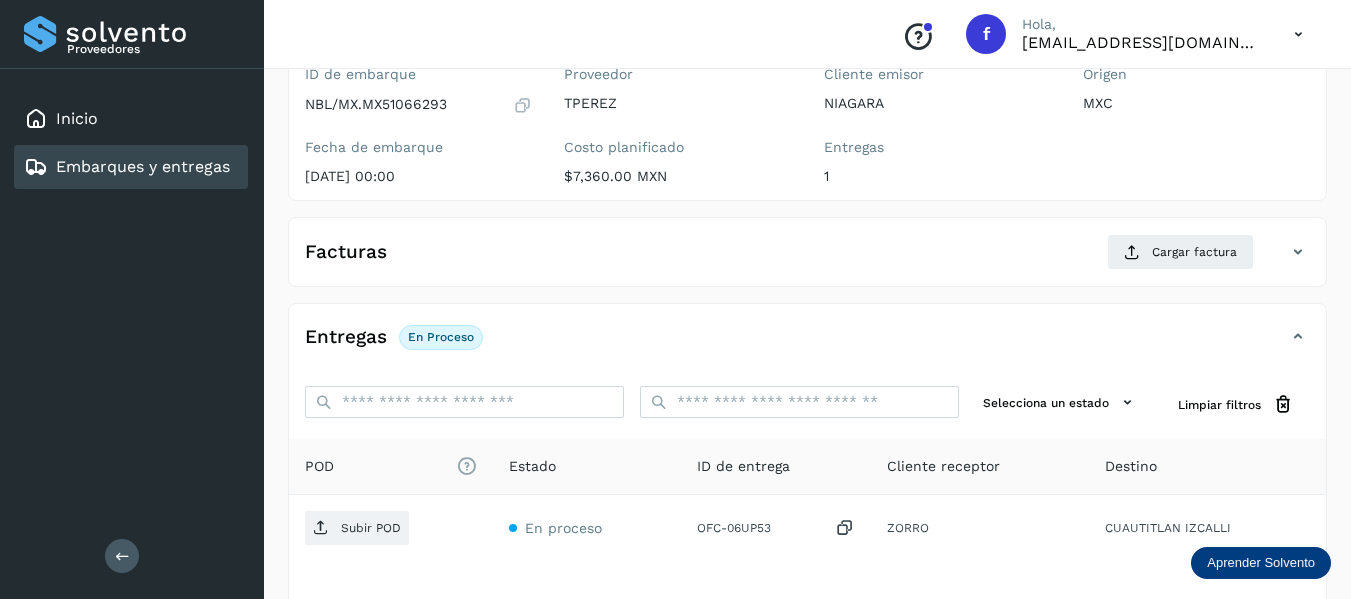scroll, scrollTop: 200, scrollLeft: 0, axis: vertical 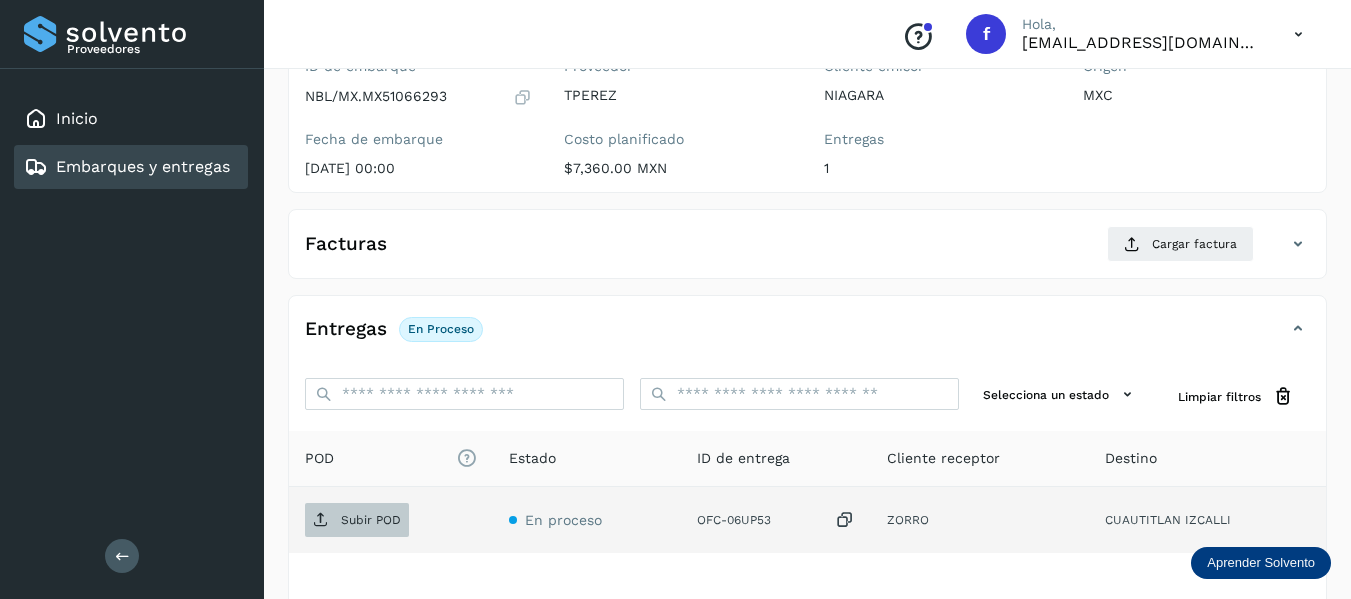 click on "Subir POD" at bounding box center [371, 520] 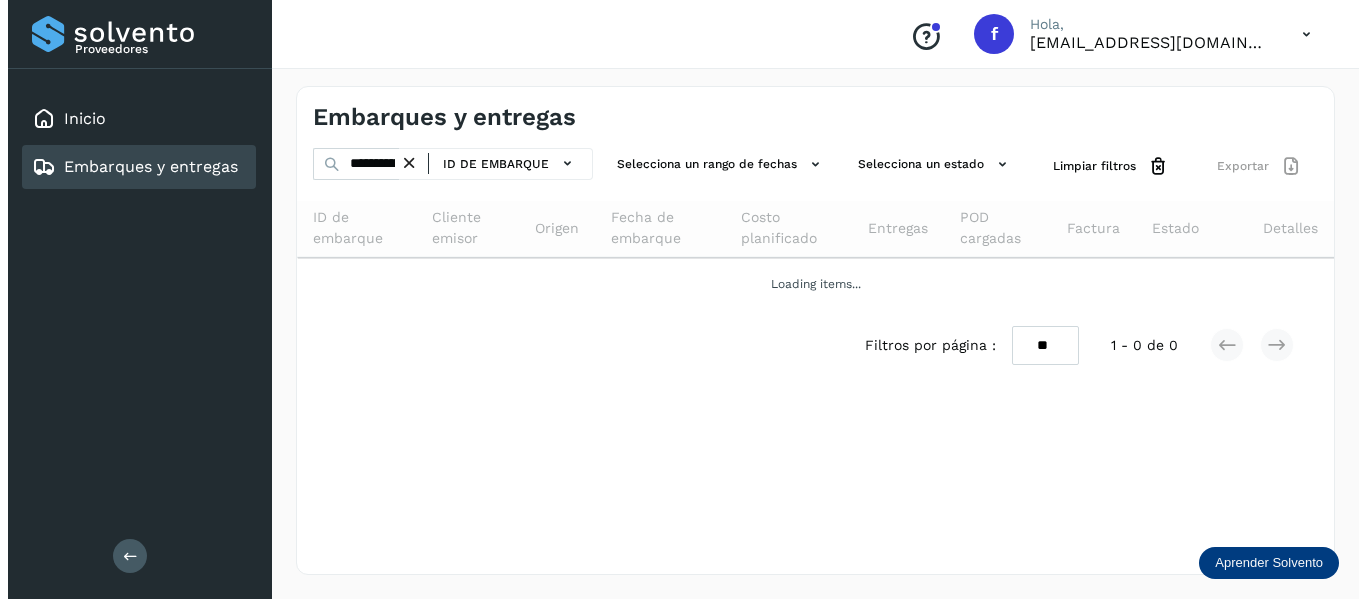 scroll, scrollTop: 0, scrollLeft: 0, axis: both 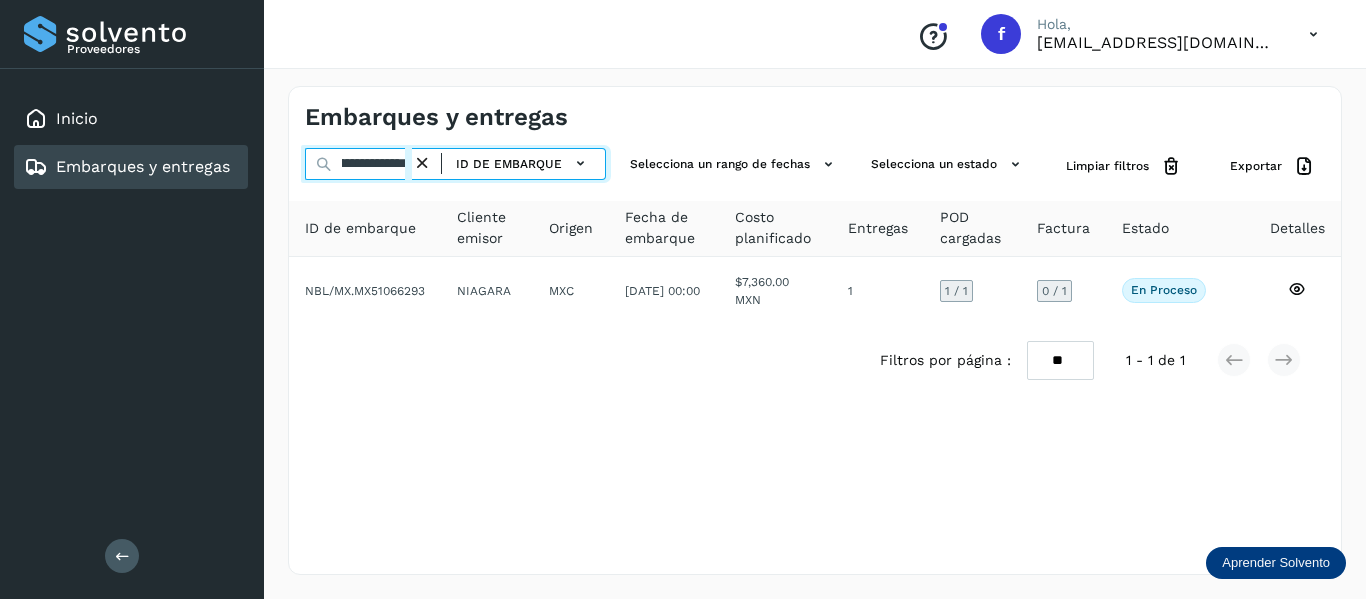 drag, startPoint x: 336, startPoint y: 171, endPoint x: 796, endPoint y: 235, distance: 464.43085 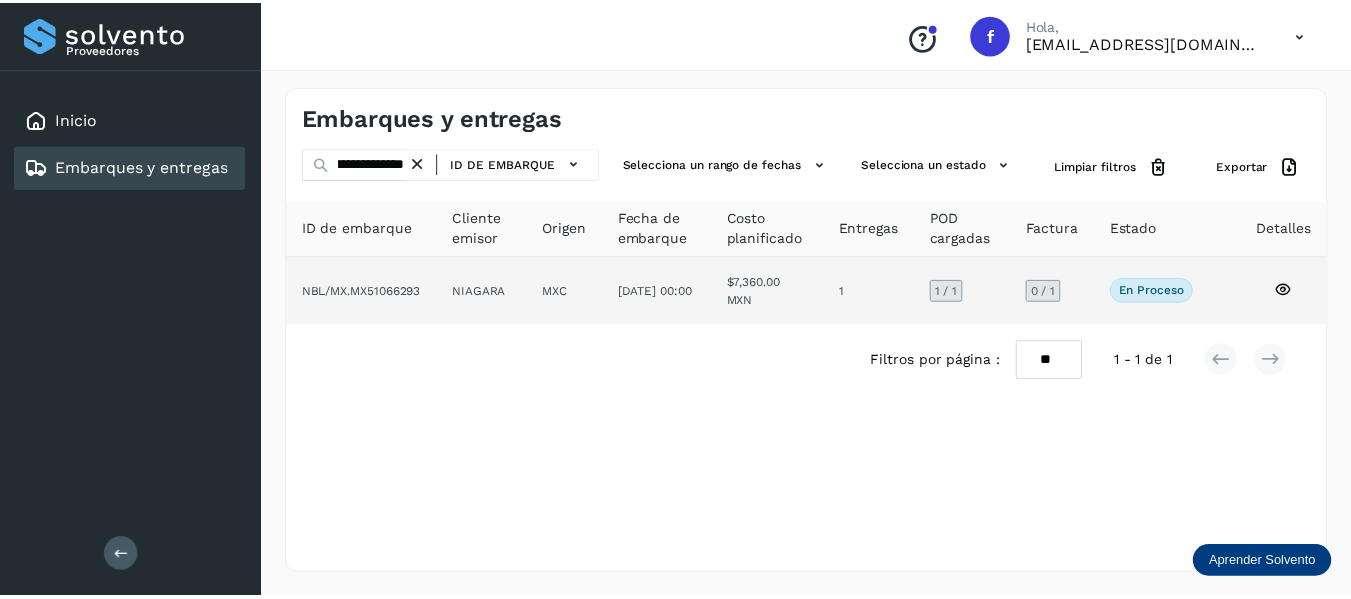 scroll, scrollTop: 0, scrollLeft: 0, axis: both 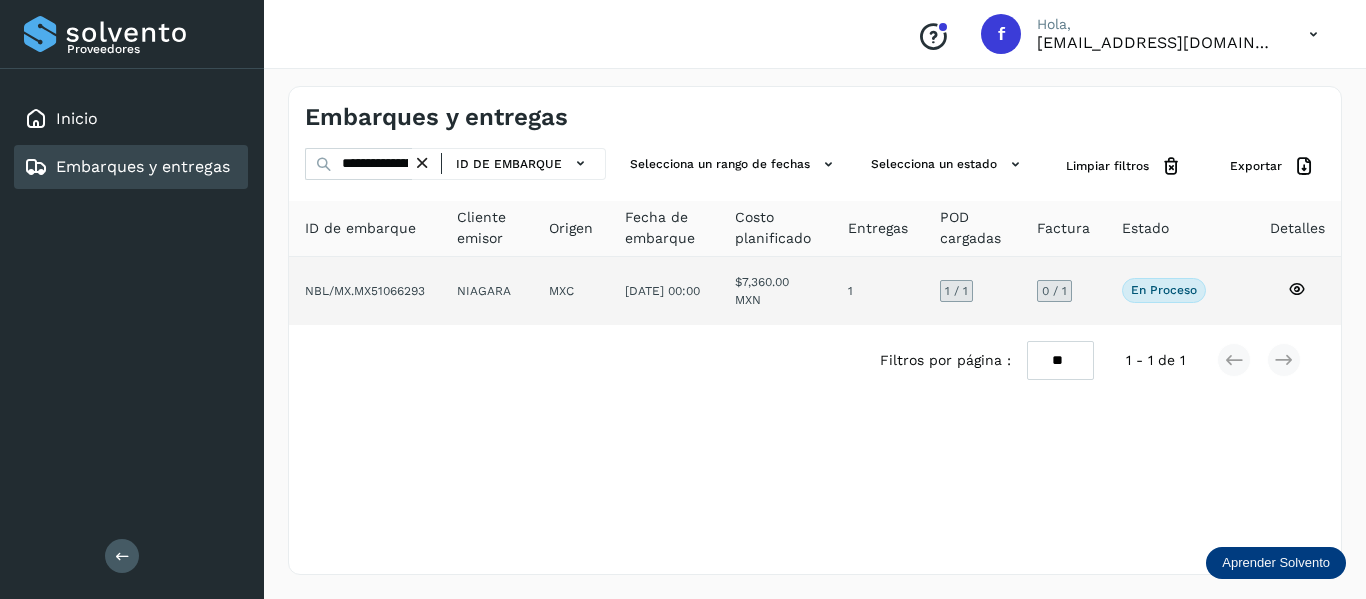 click 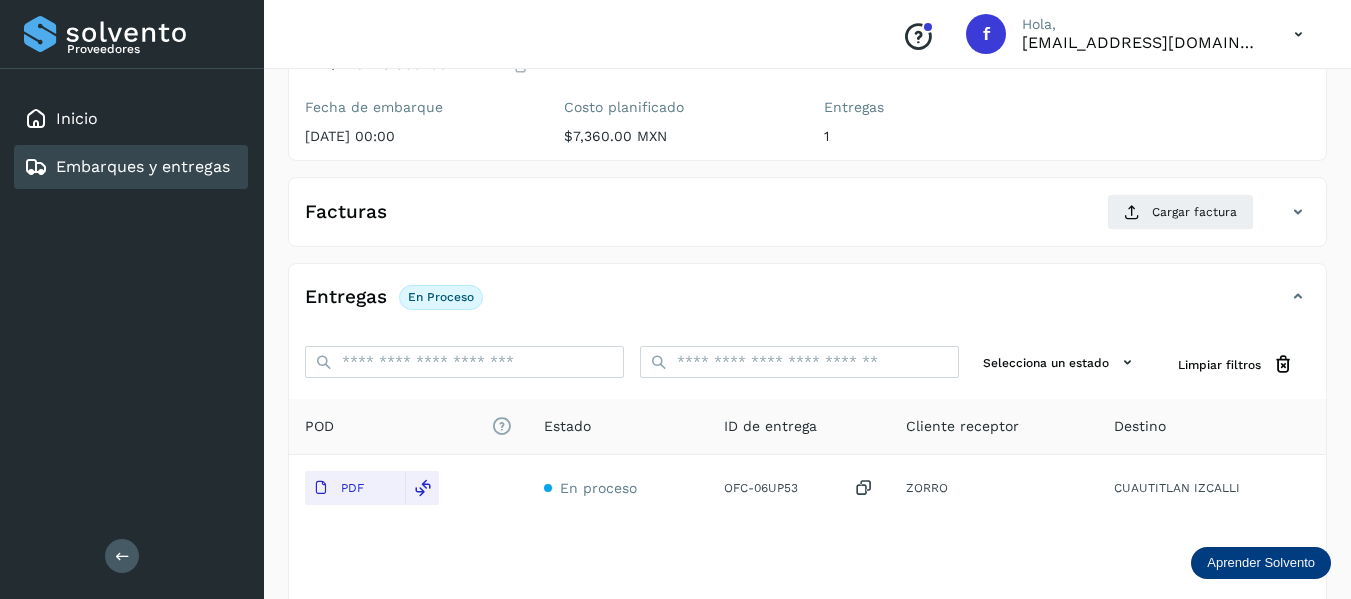 scroll, scrollTop: 300, scrollLeft: 0, axis: vertical 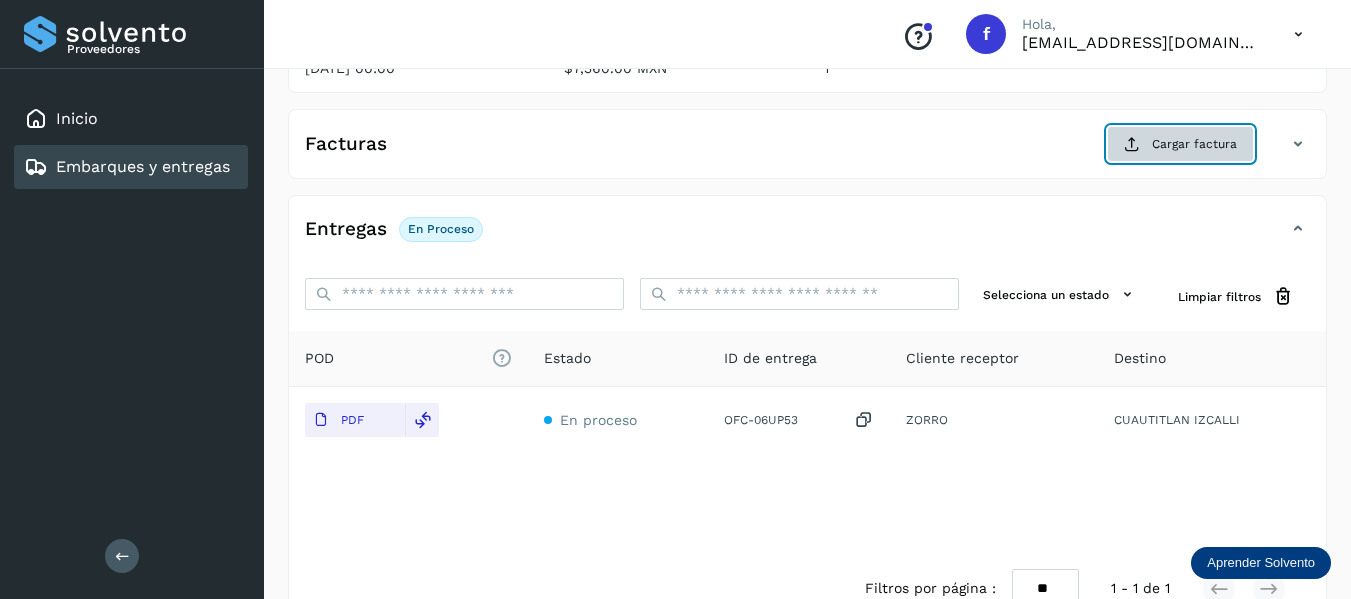 click on "Cargar factura" at bounding box center [1180, 144] 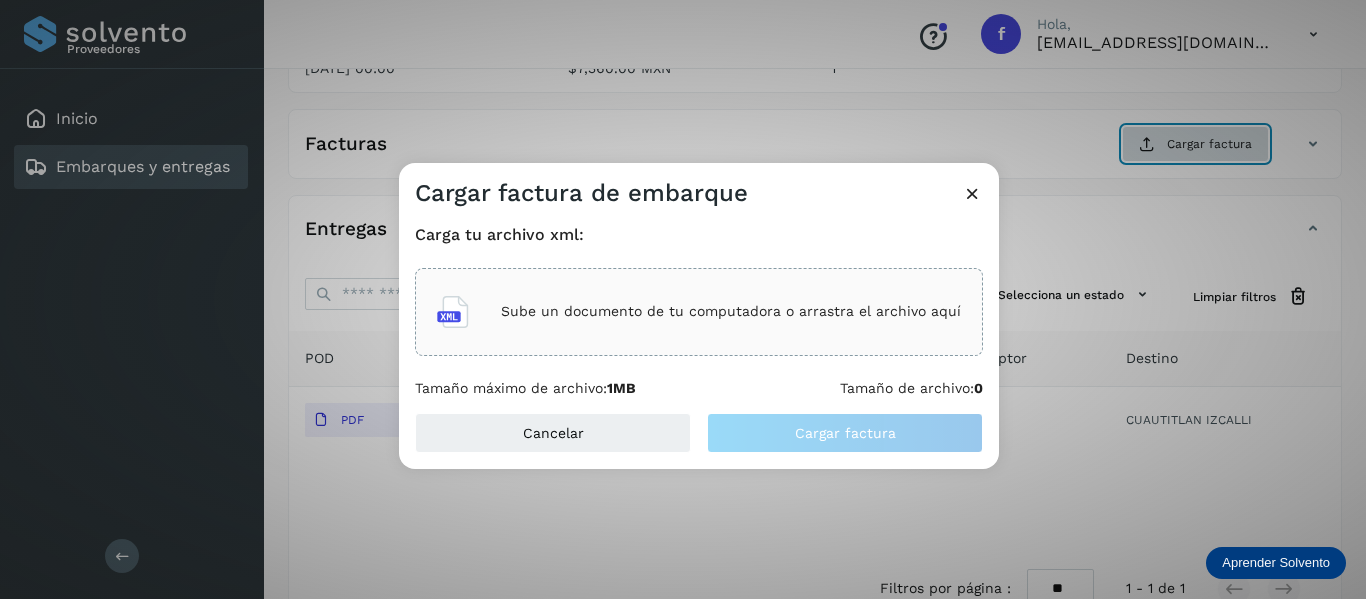 type 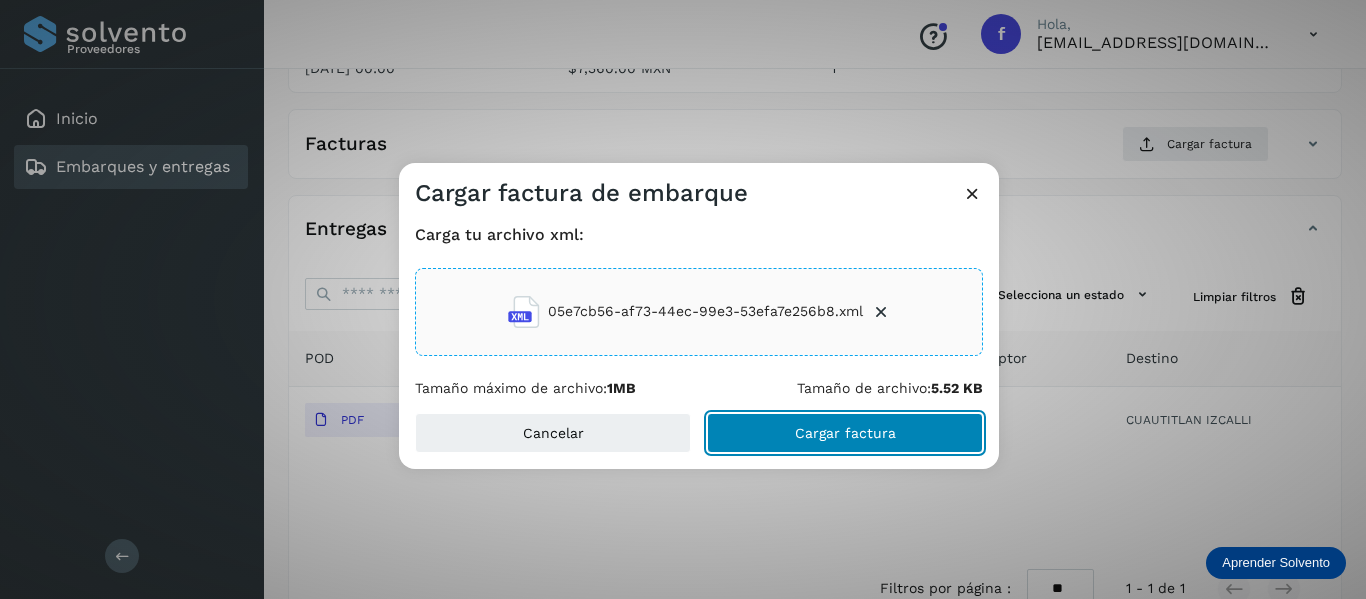 click on "Cargar factura" 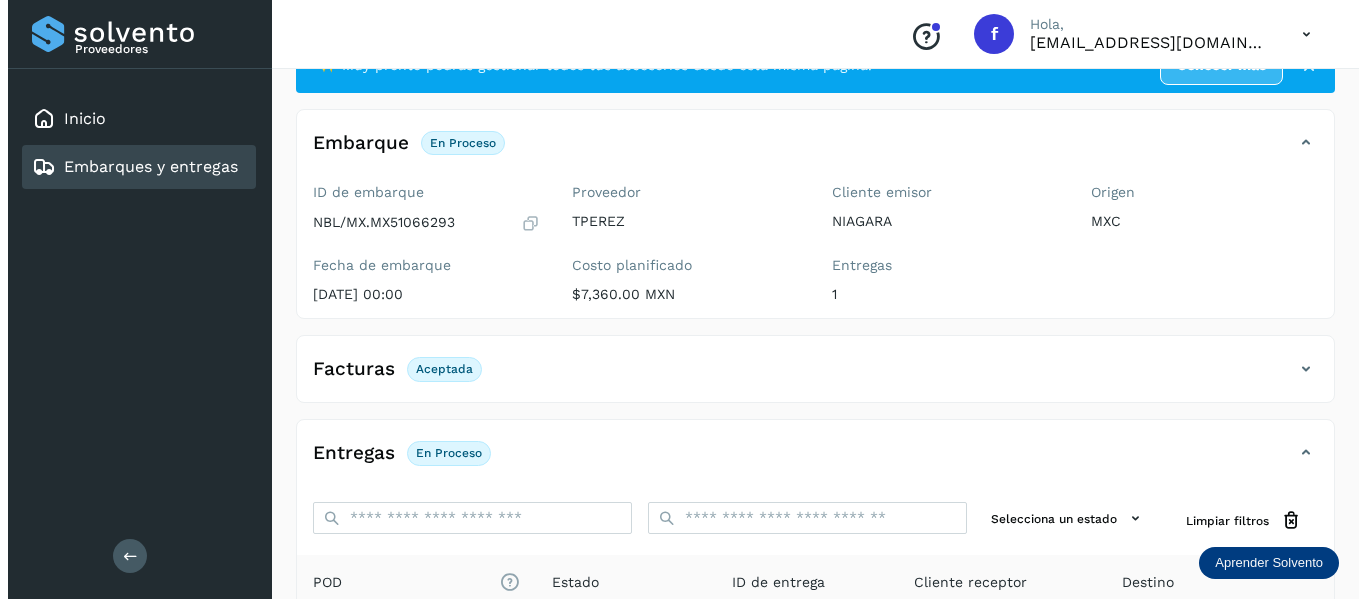 scroll, scrollTop: 0, scrollLeft: 0, axis: both 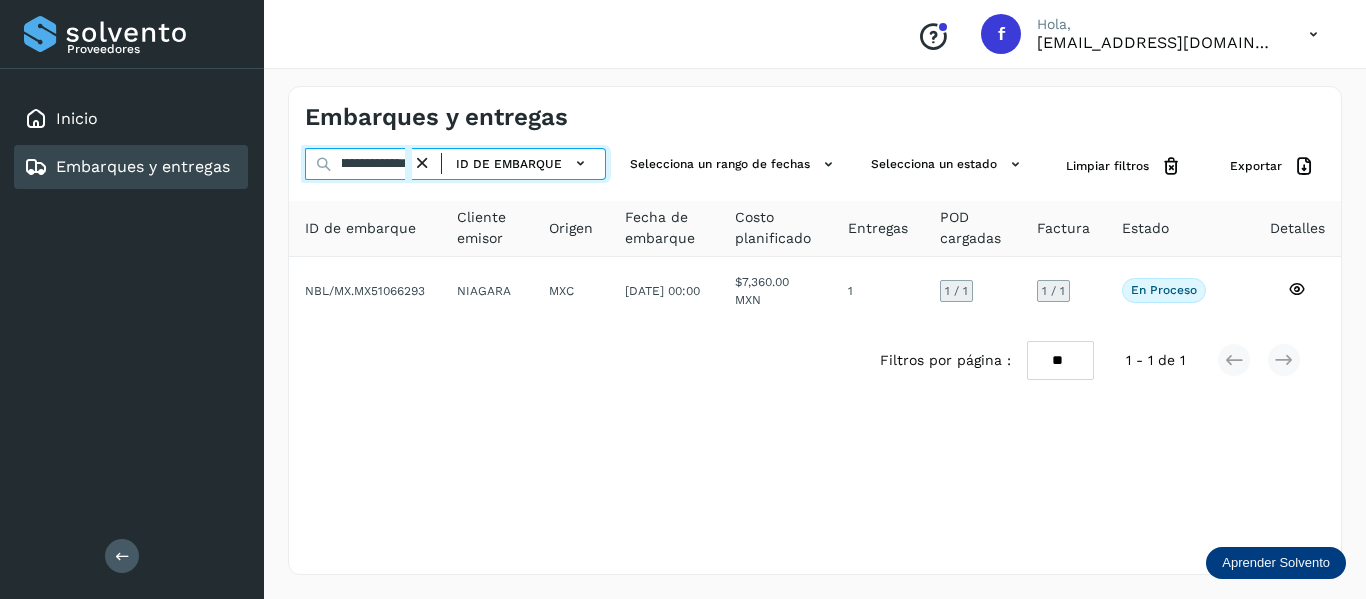 drag, startPoint x: 339, startPoint y: 159, endPoint x: 596, endPoint y: 131, distance: 258.52078 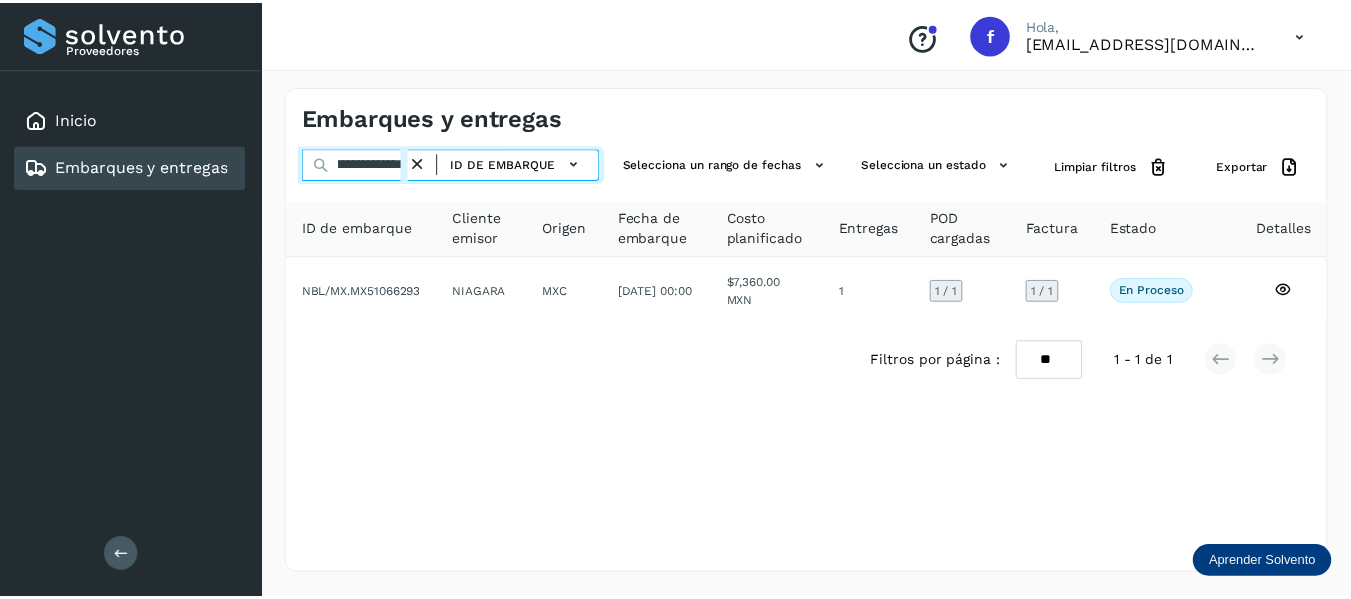 scroll, scrollTop: 0, scrollLeft: 70, axis: horizontal 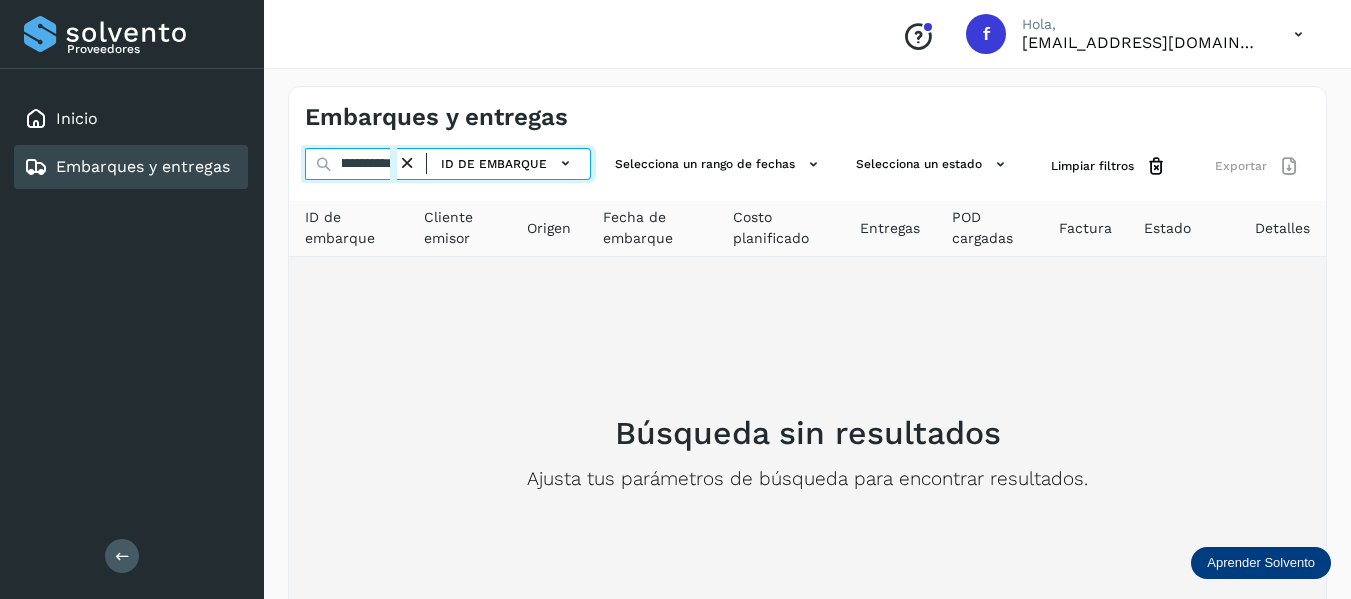 drag, startPoint x: 337, startPoint y: 159, endPoint x: 736, endPoint y: 306, distance: 425.2176 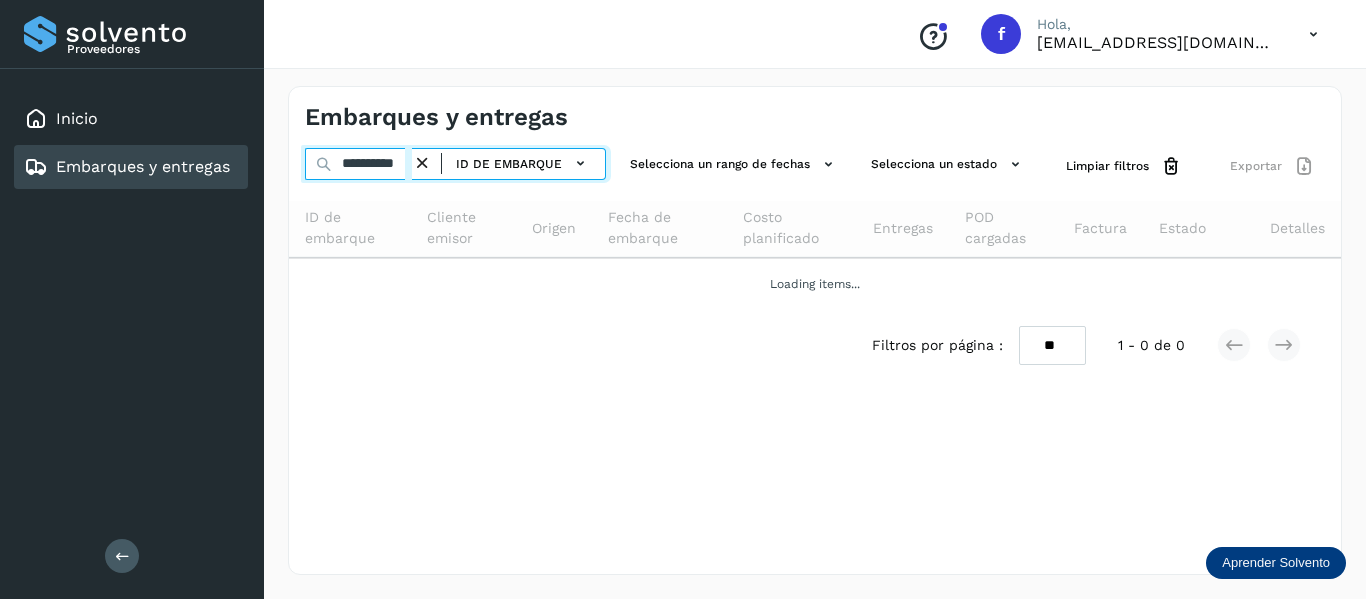 scroll, scrollTop: 0, scrollLeft: 12, axis: horizontal 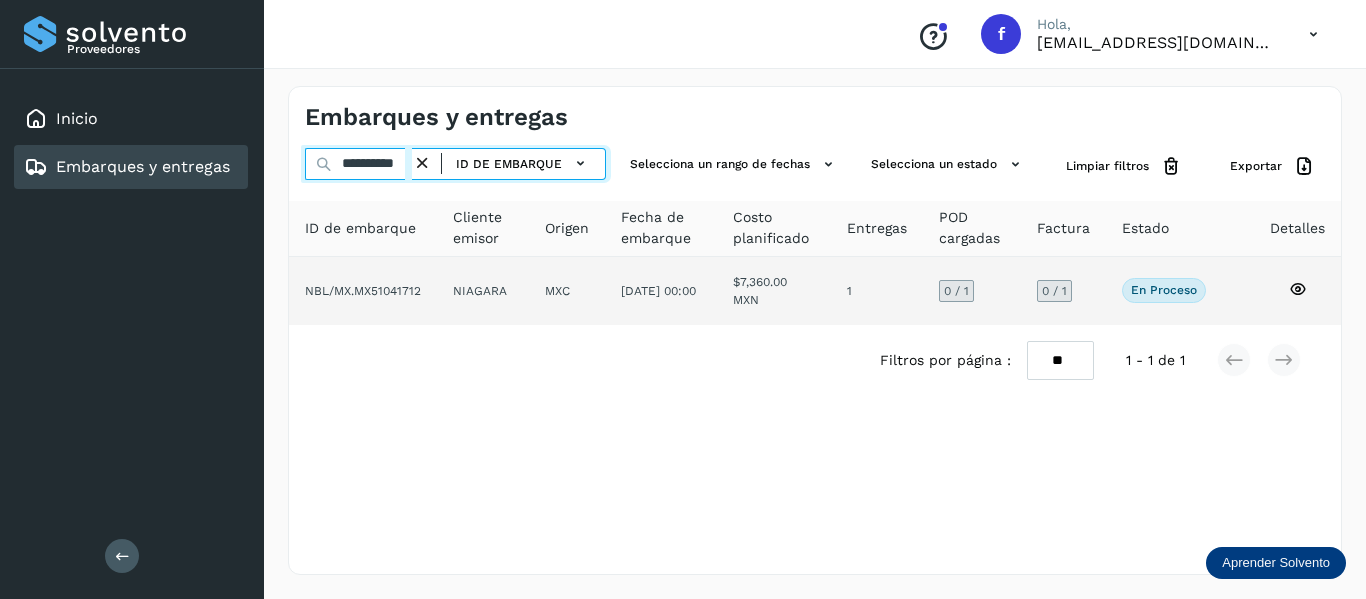 type on "**********" 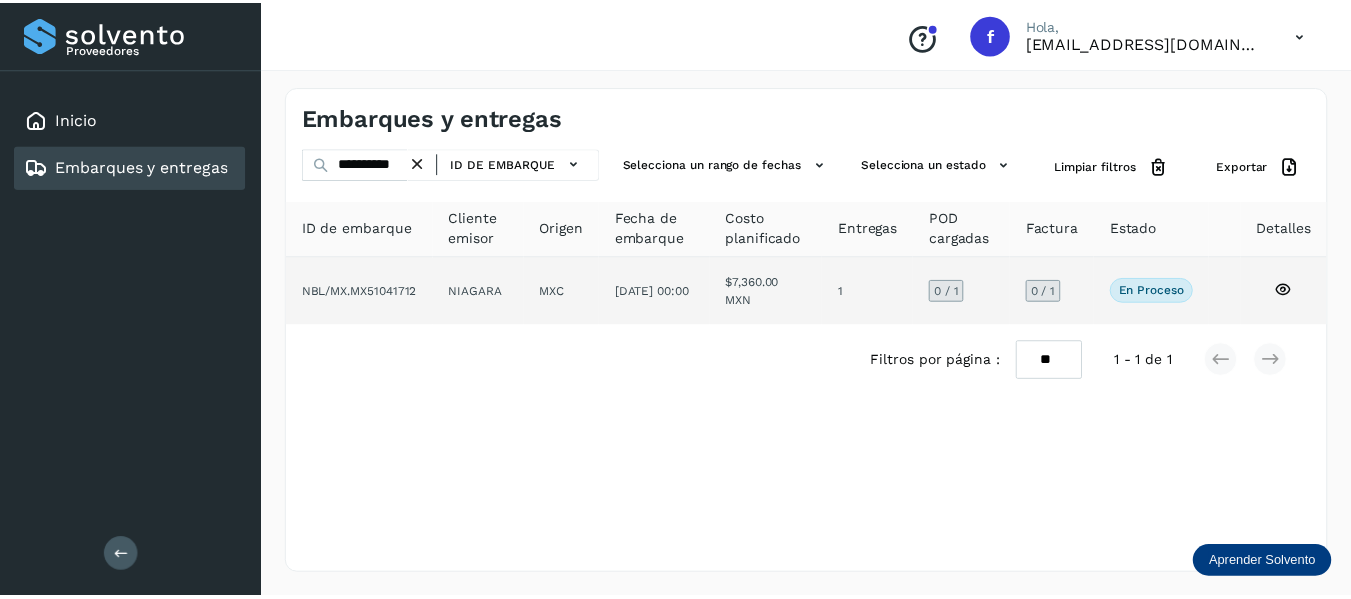 scroll, scrollTop: 0, scrollLeft: 0, axis: both 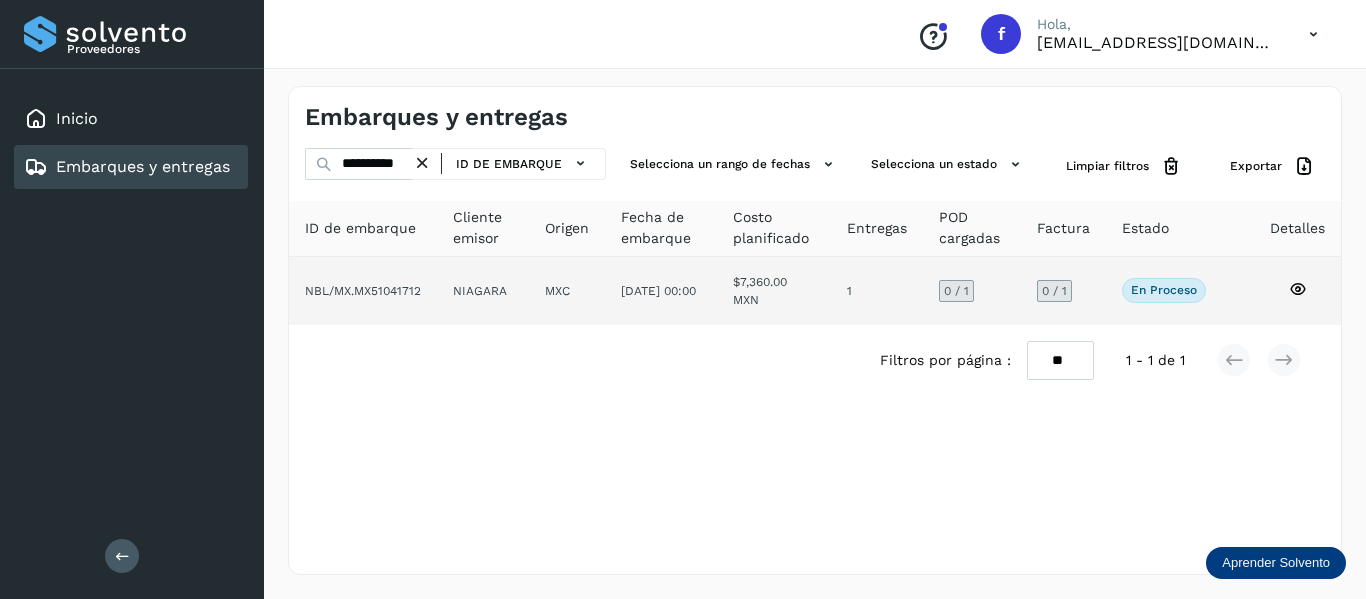 click on "En proceso
Verifica el estado de la factura o entregas asociadas a este embarque" 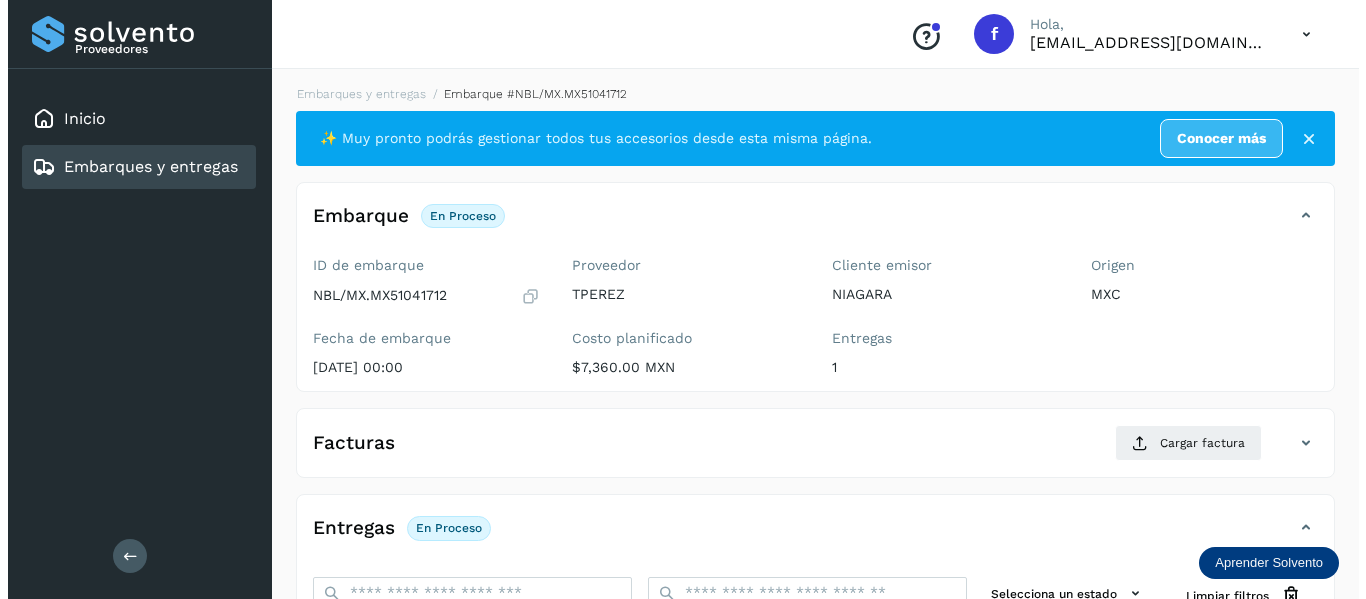 scroll, scrollTop: 0, scrollLeft: 0, axis: both 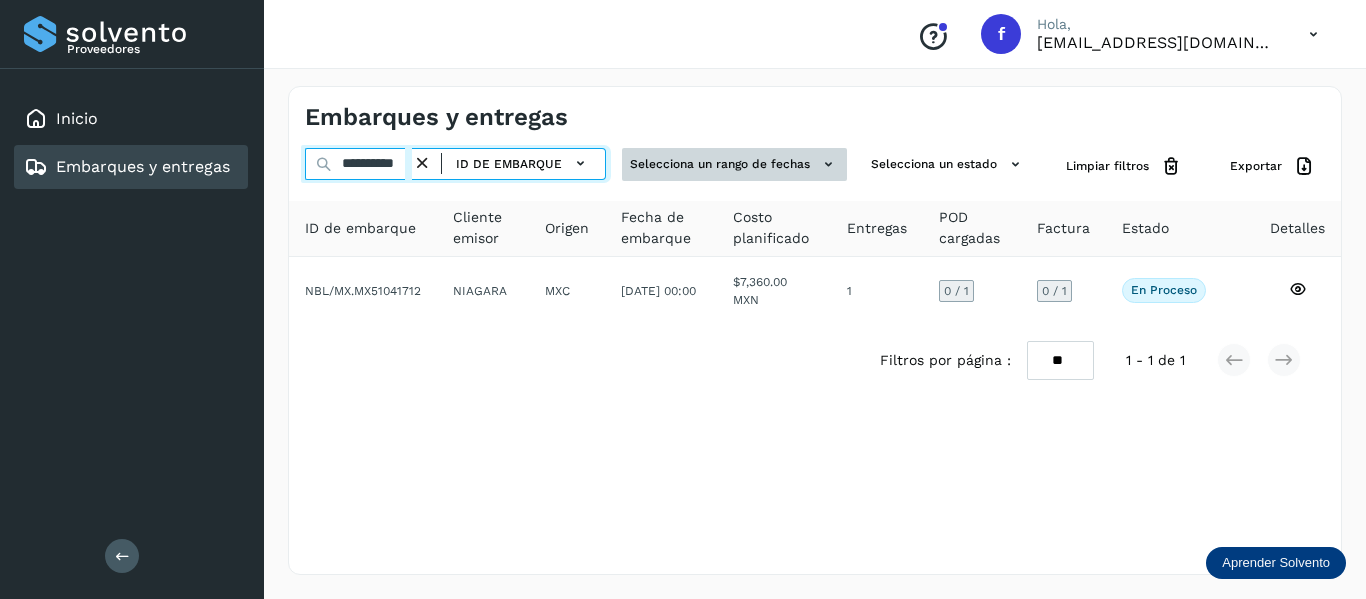 drag, startPoint x: 340, startPoint y: 165, endPoint x: 682, endPoint y: 165, distance: 342 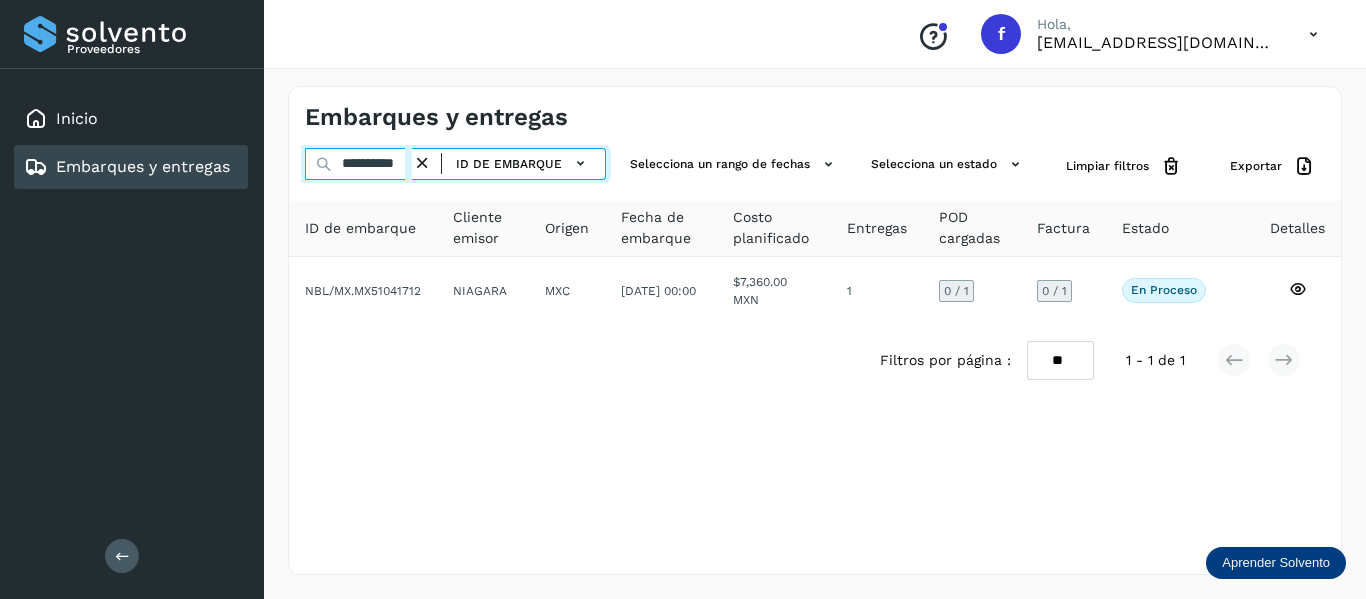 paste 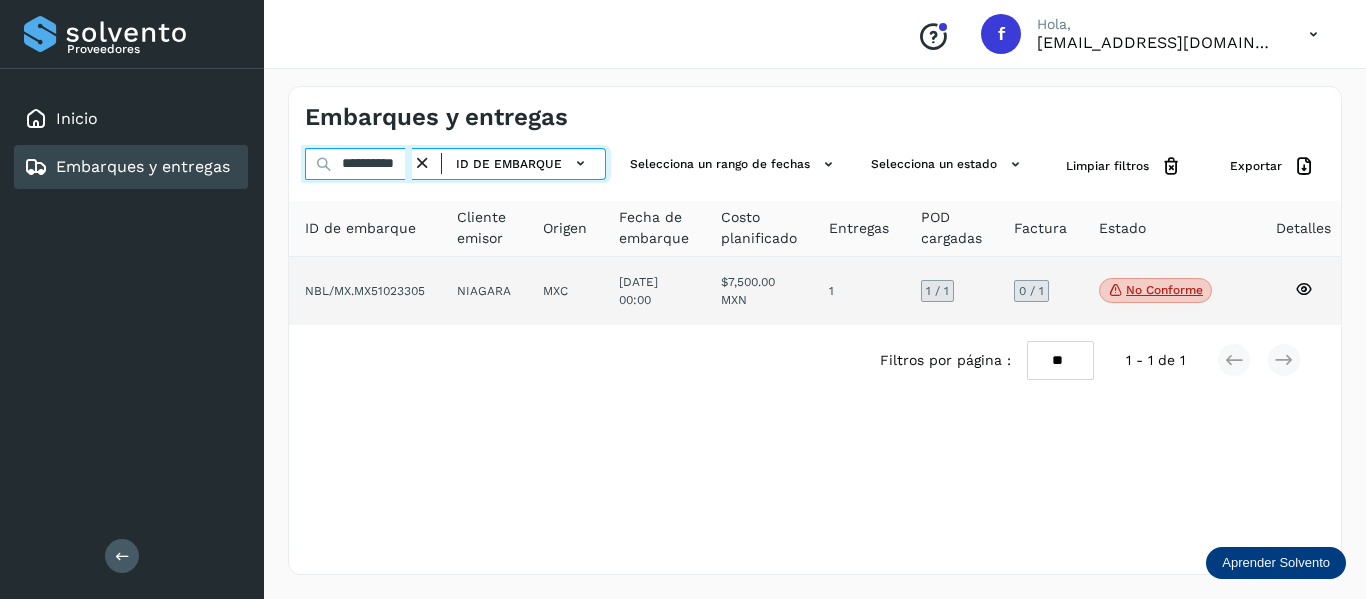 type on "**********" 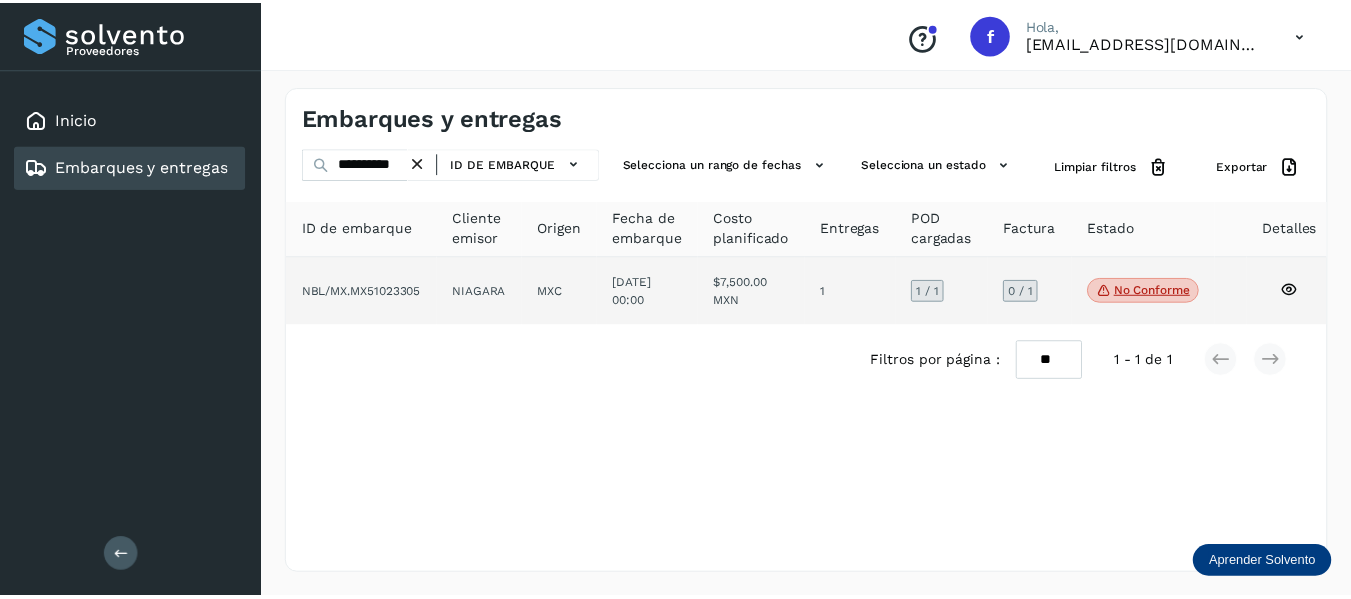 scroll, scrollTop: 0, scrollLeft: 0, axis: both 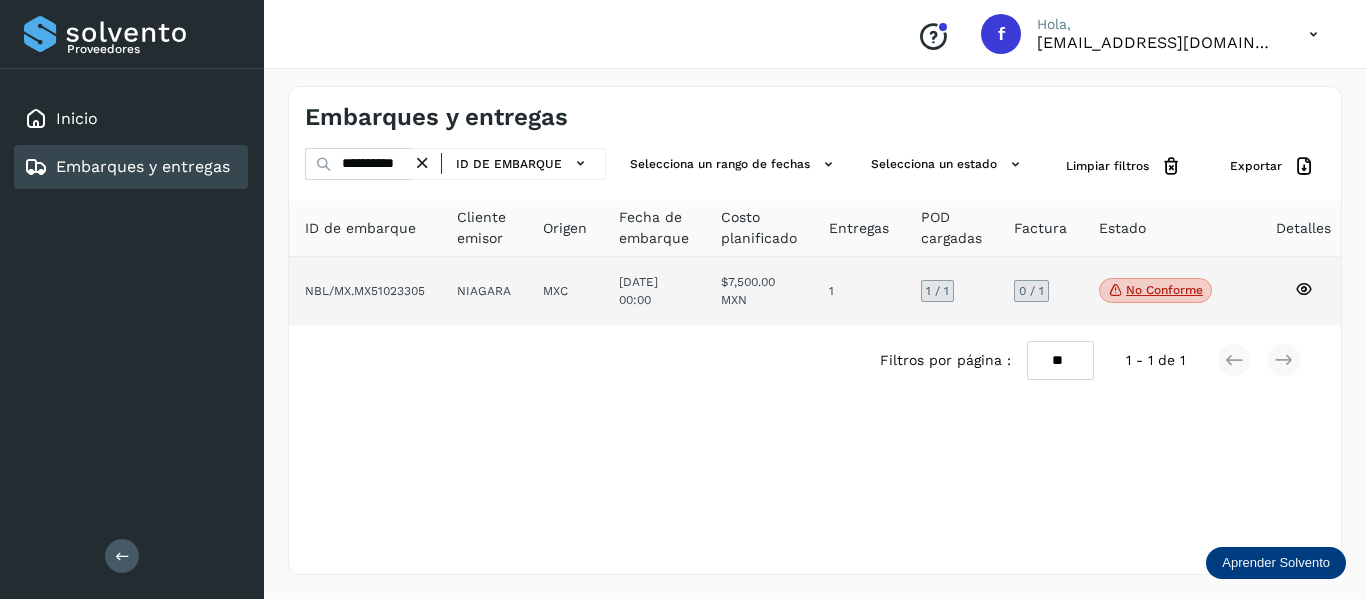 click on "No conforme
Verifica el estado de la factura o entregas asociadas a este embarque" 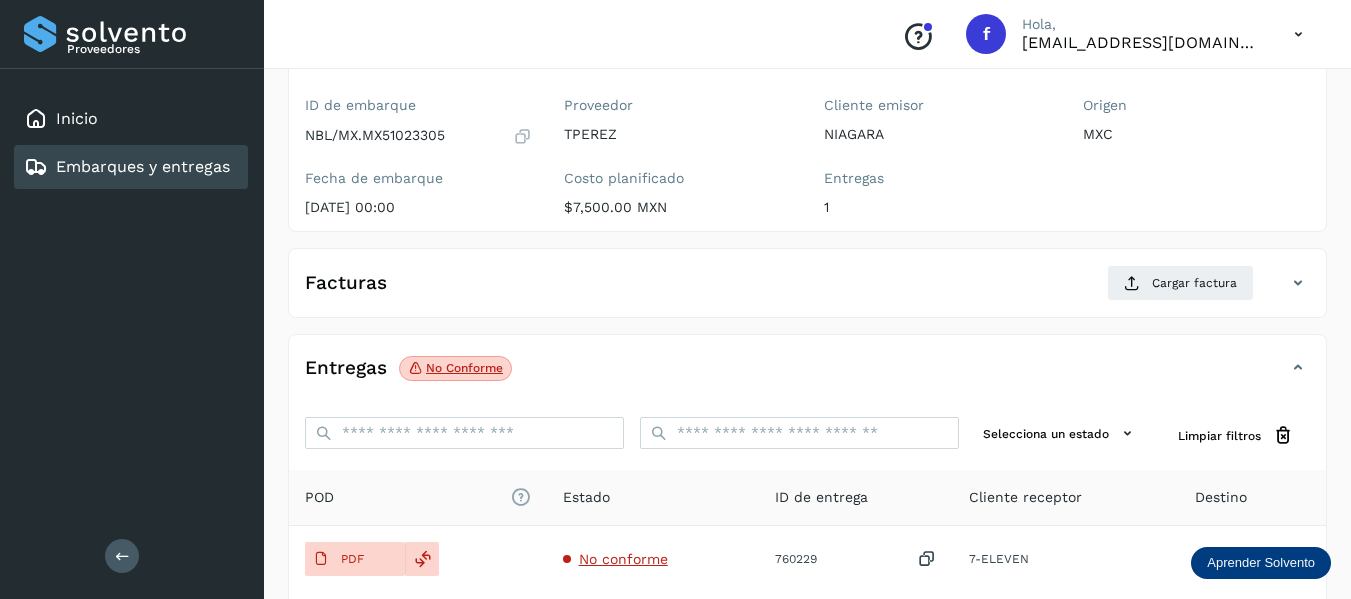 scroll, scrollTop: 200, scrollLeft: 0, axis: vertical 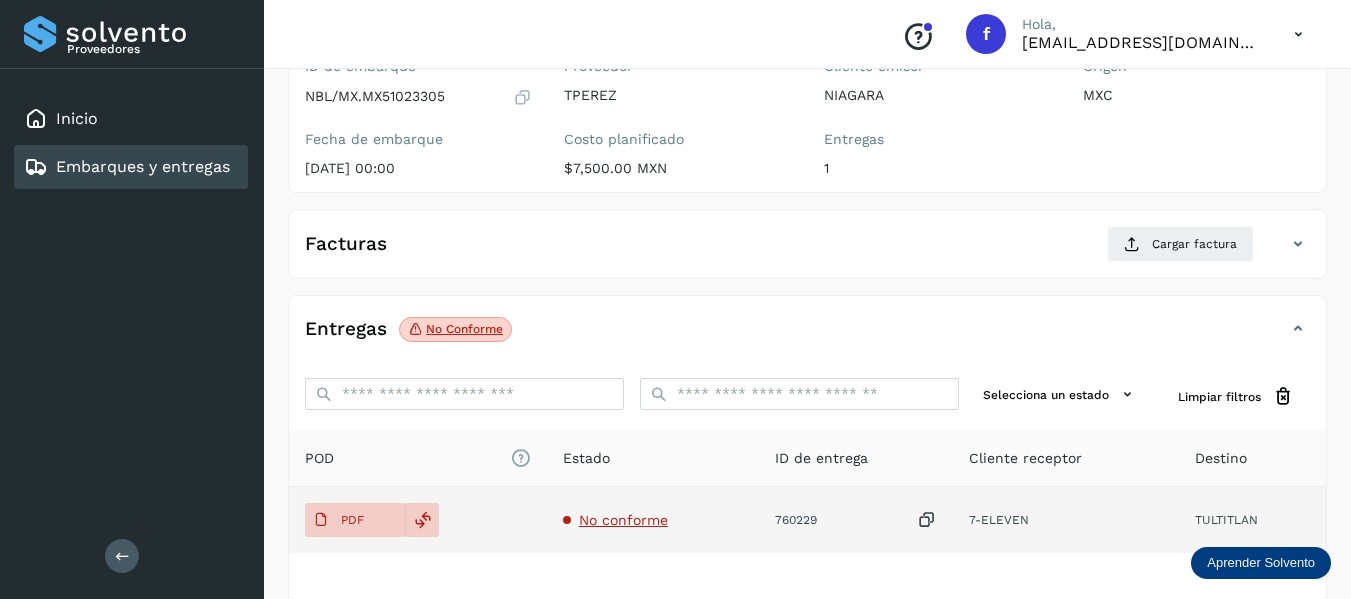 click on "No conforme" at bounding box center (623, 520) 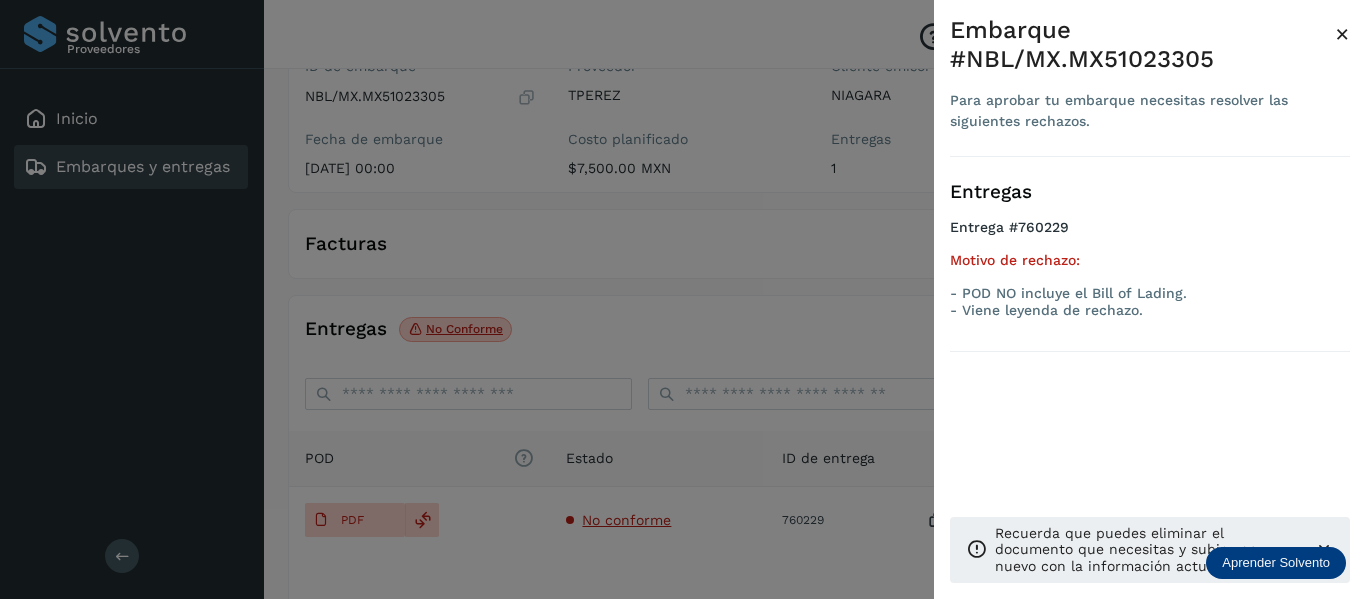 click at bounding box center (683, 299) 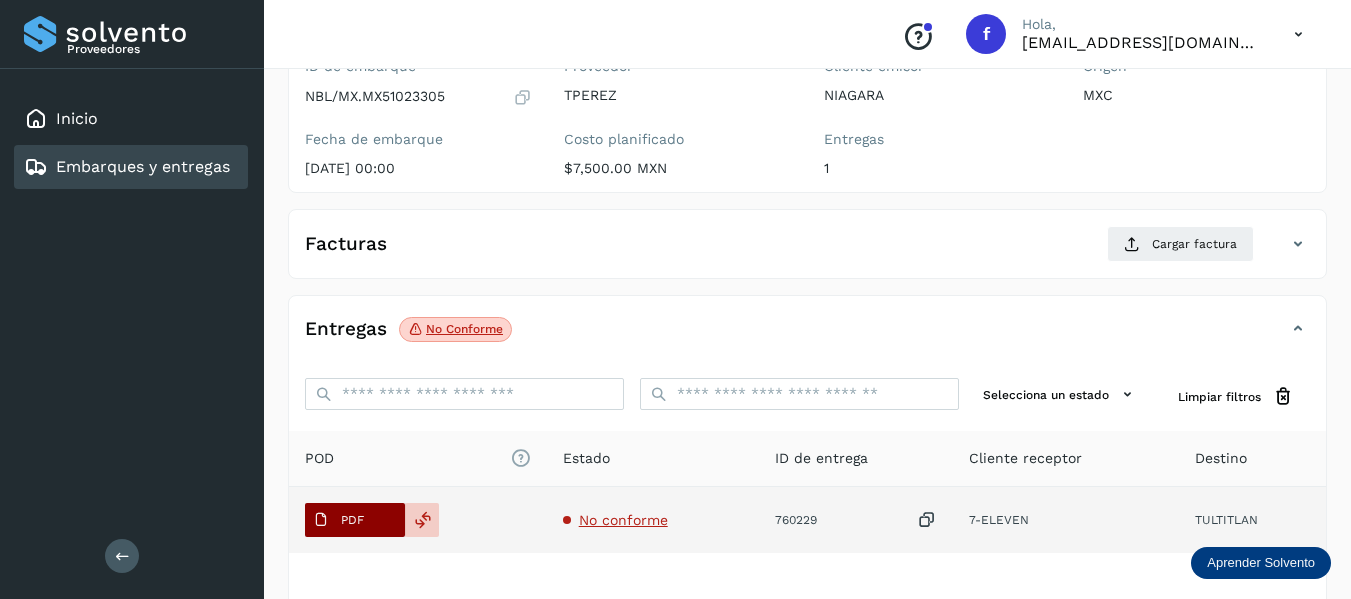 click on "PDF" at bounding box center [352, 520] 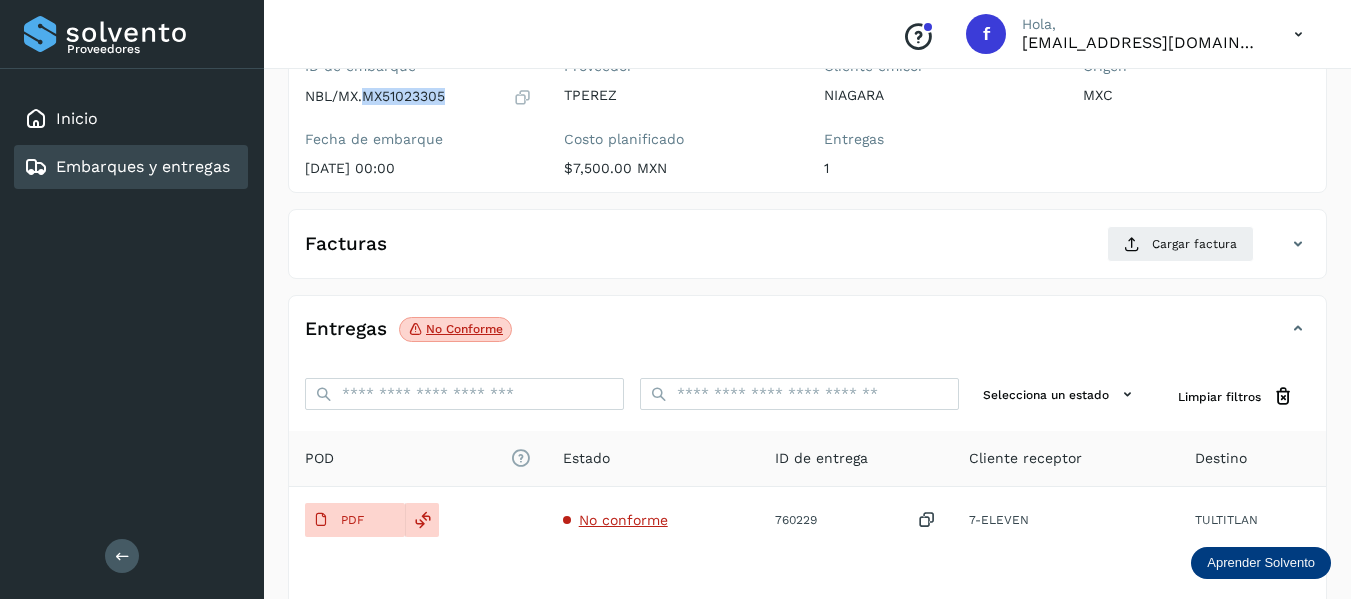 drag, startPoint x: 364, startPoint y: 88, endPoint x: 467, endPoint y: 88, distance: 103 